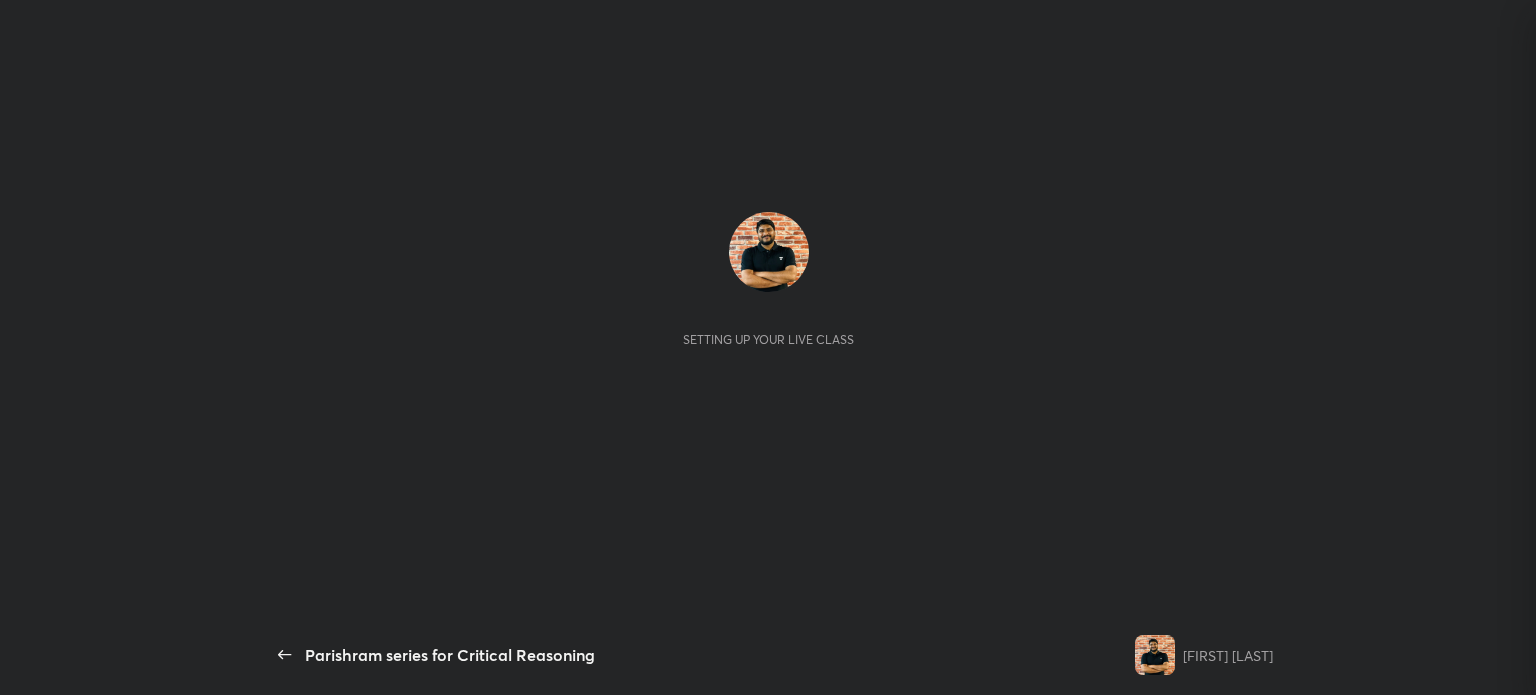 scroll, scrollTop: 0, scrollLeft: 0, axis: both 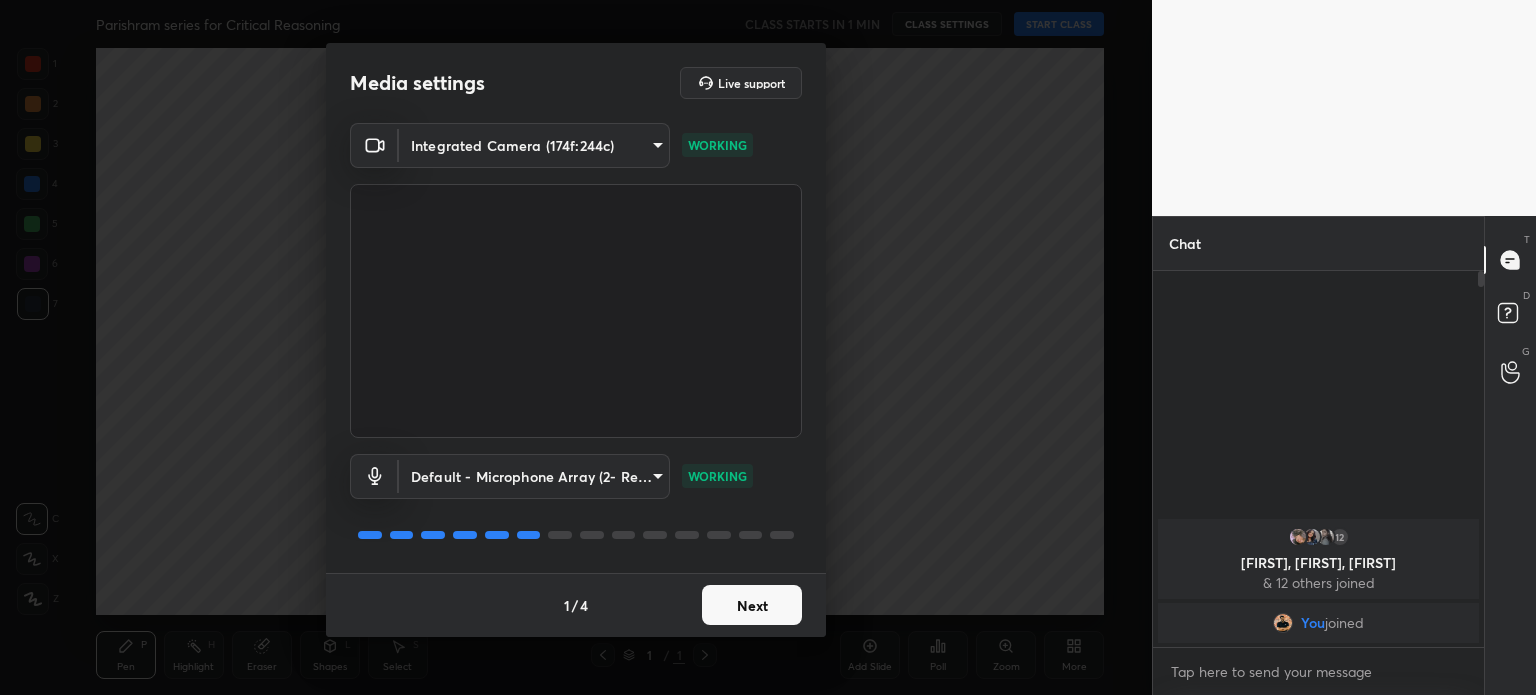click on "Next" at bounding box center (752, 605) 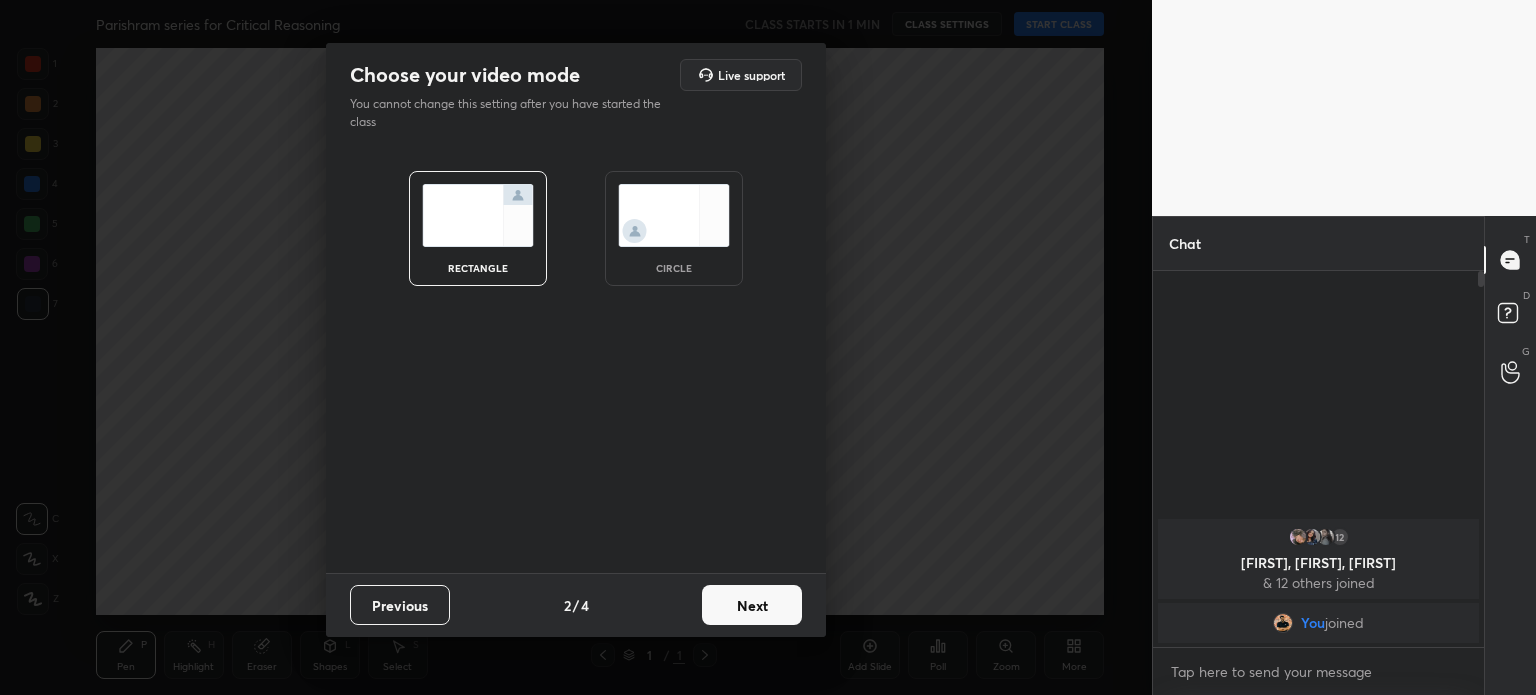 click at bounding box center [674, 215] 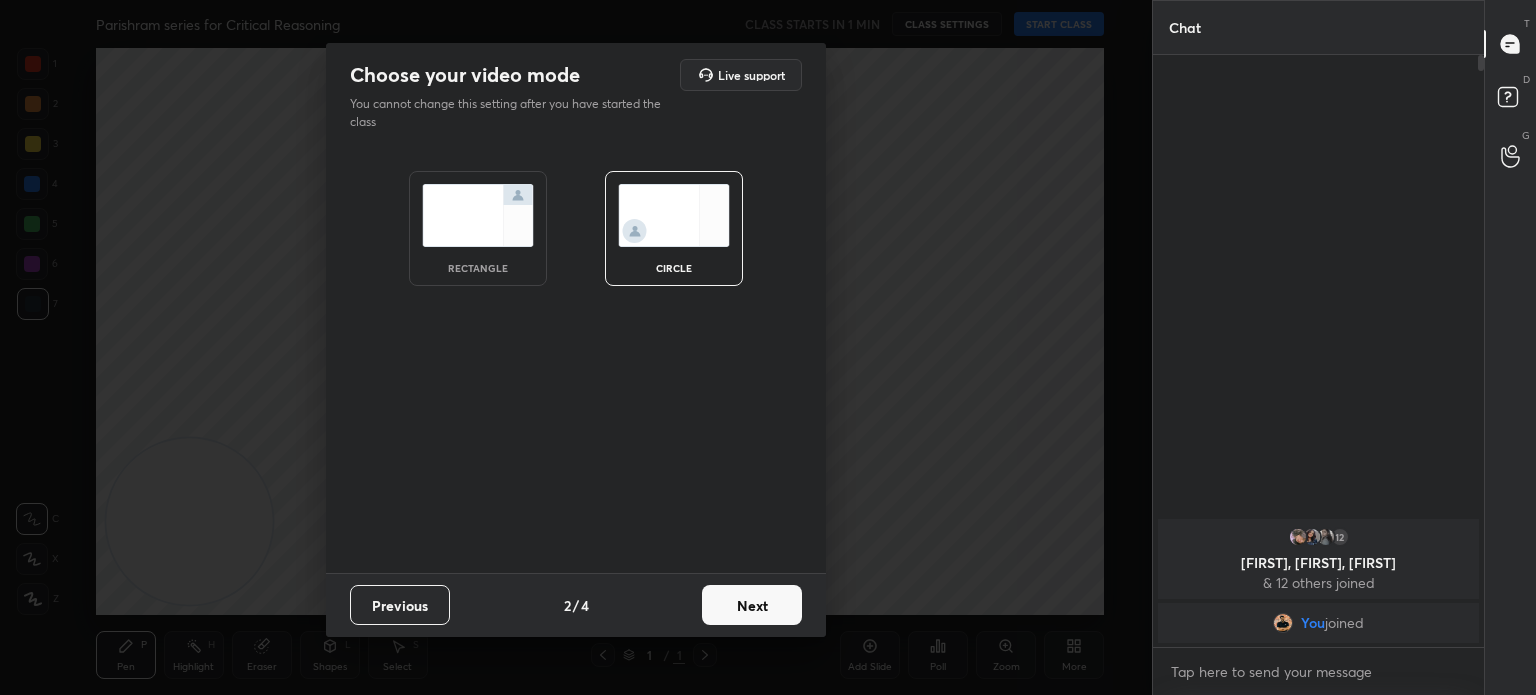 scroll, scrollTop: 5, scrollLeft: 6, axis: both 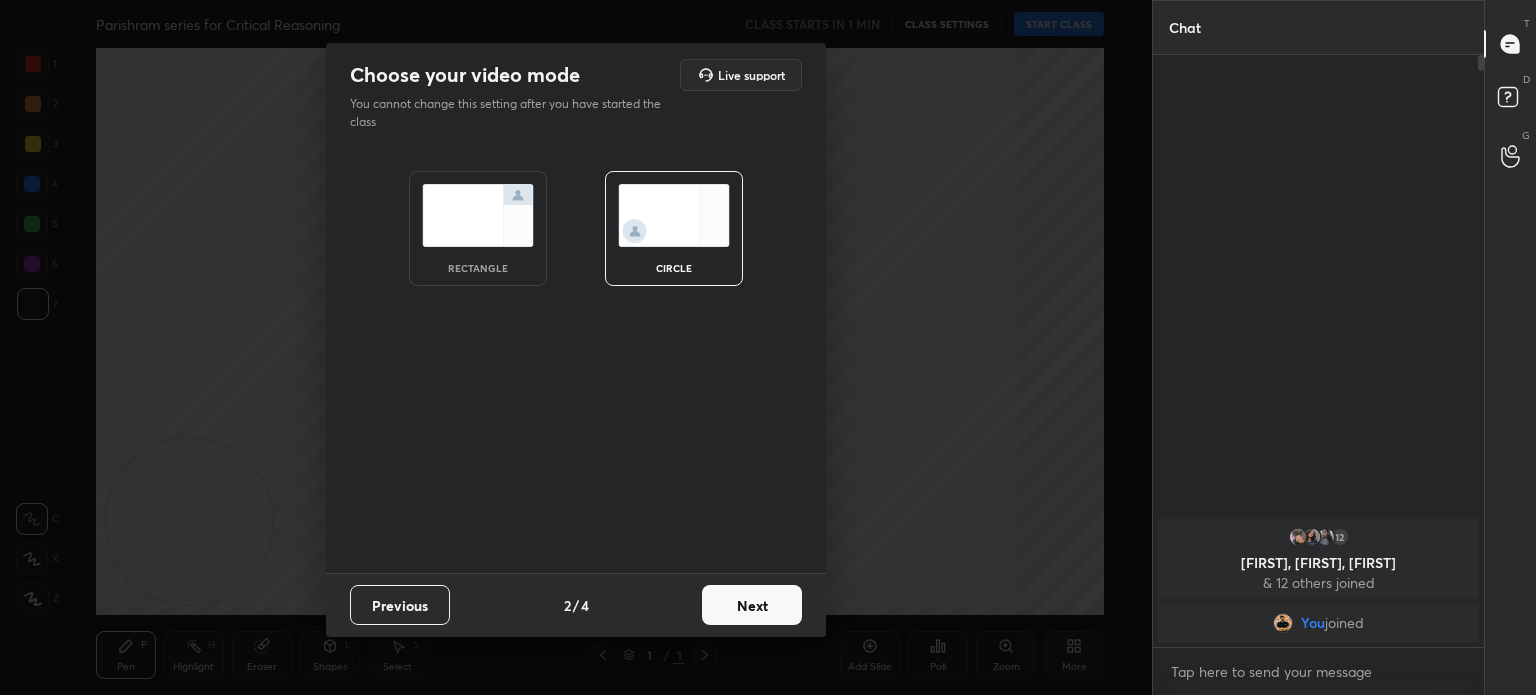 click on "Next" at bounding box center (752, 605) 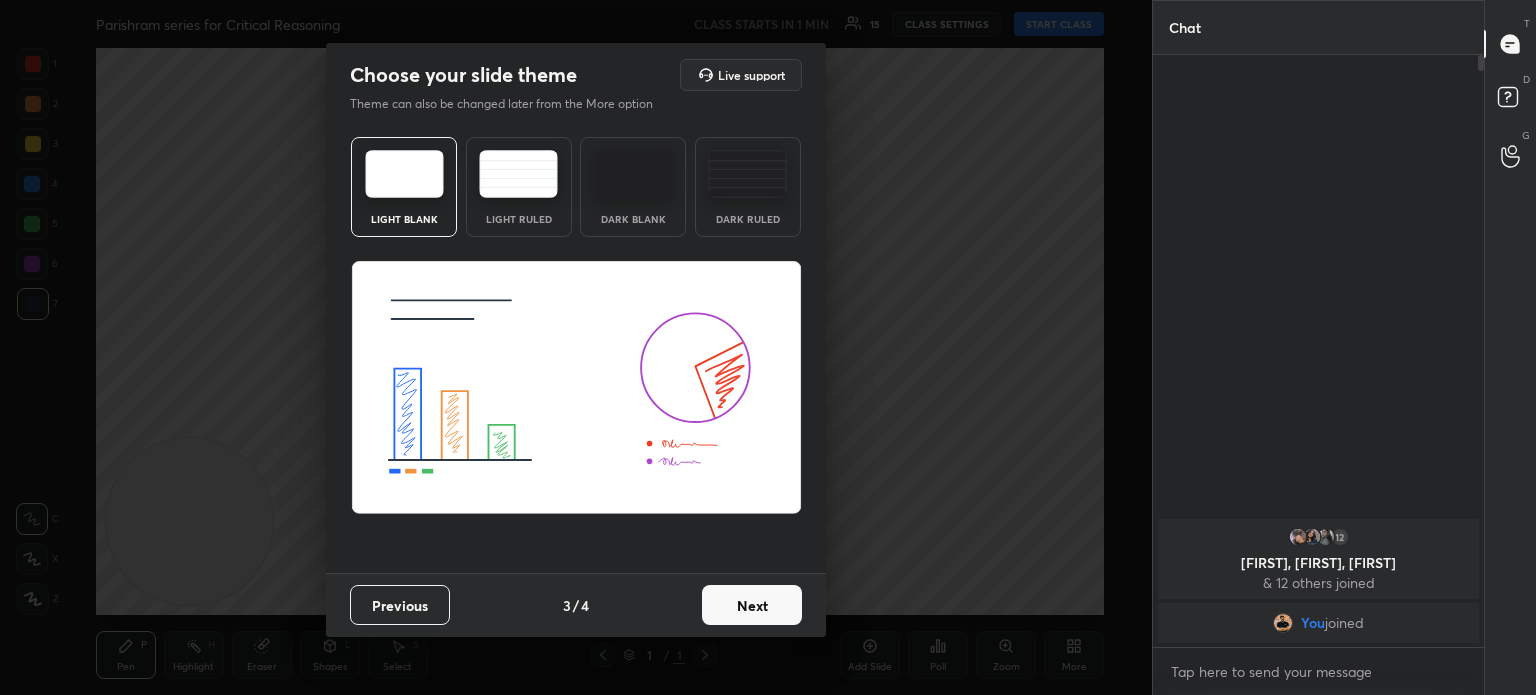 click on "Next" at bounding box center (752, 605) 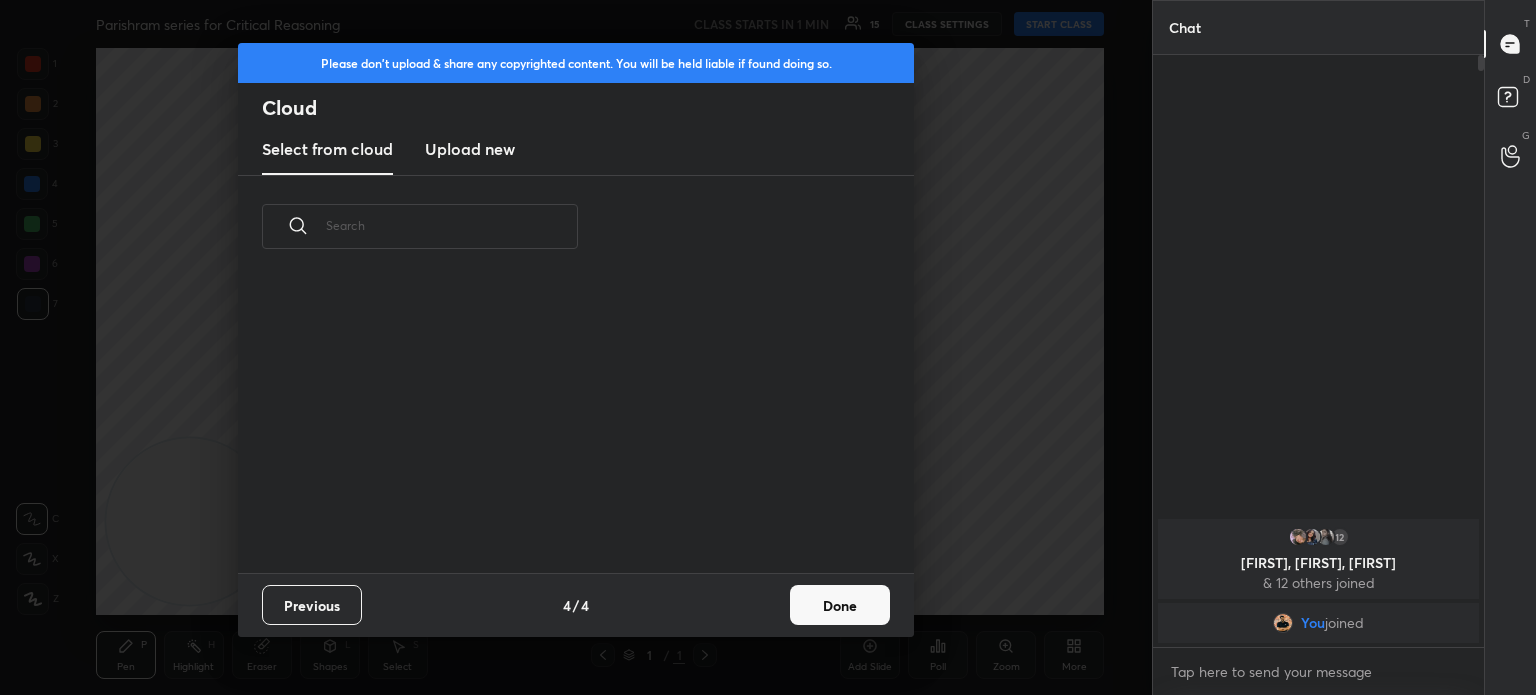 scroll, scrollTop: 6, scrollLeft: 10, axis: both 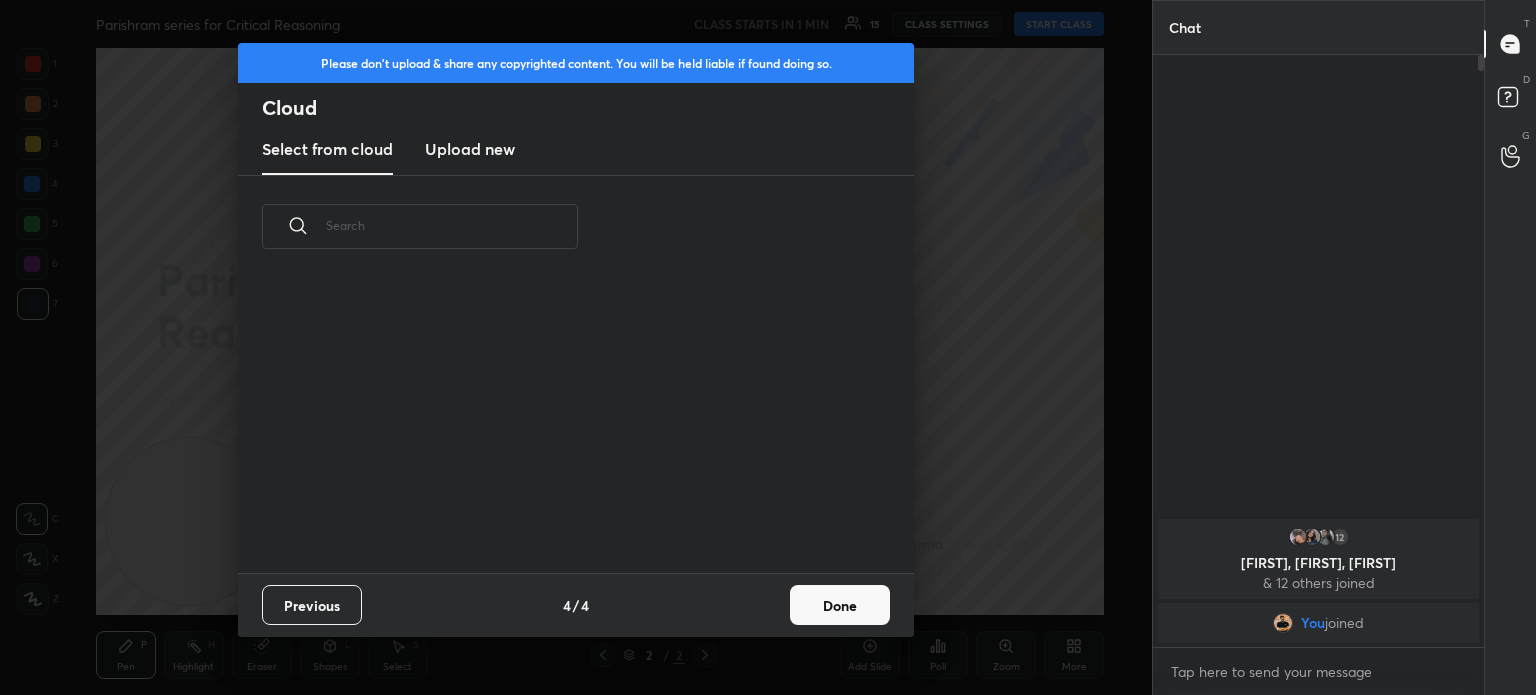click on "Done" at bounding box center (840, 605) 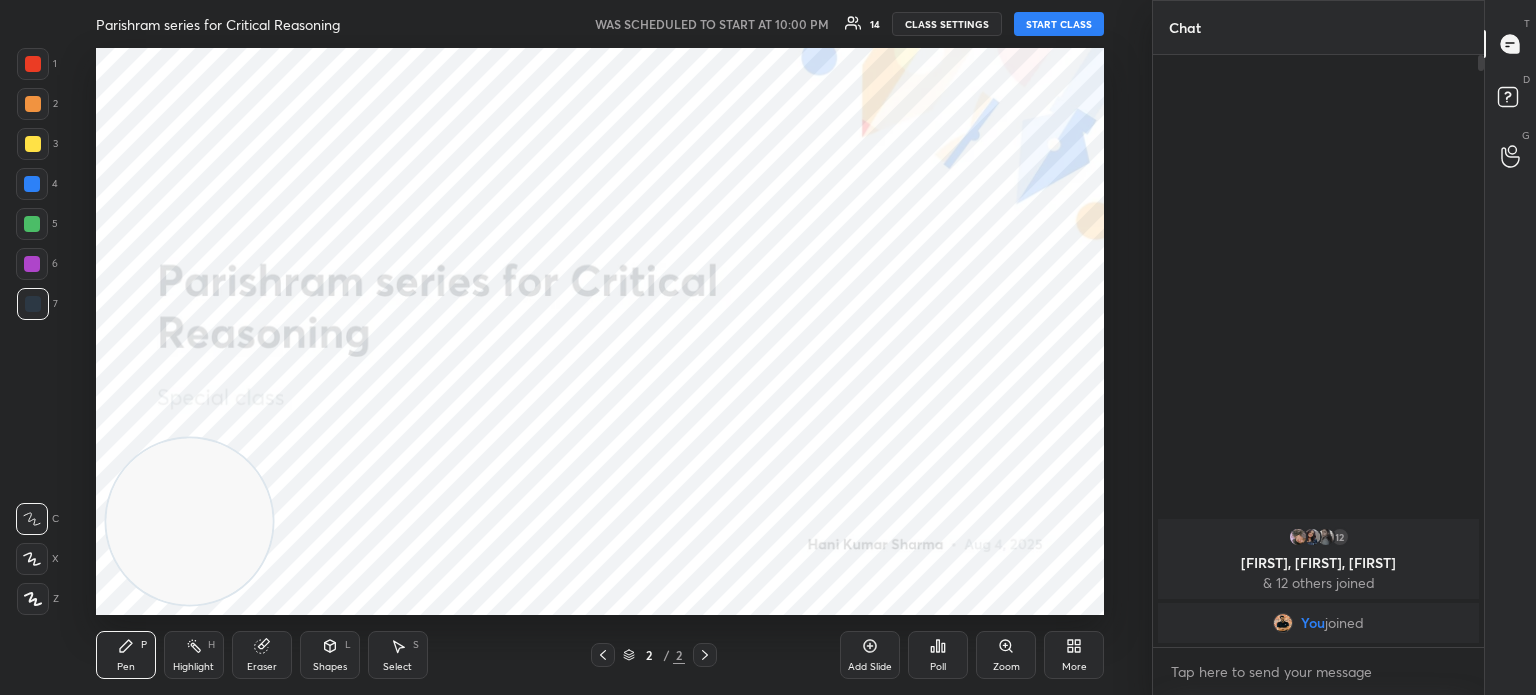 click on "START CLASS" at bounding box center (1059, 24) 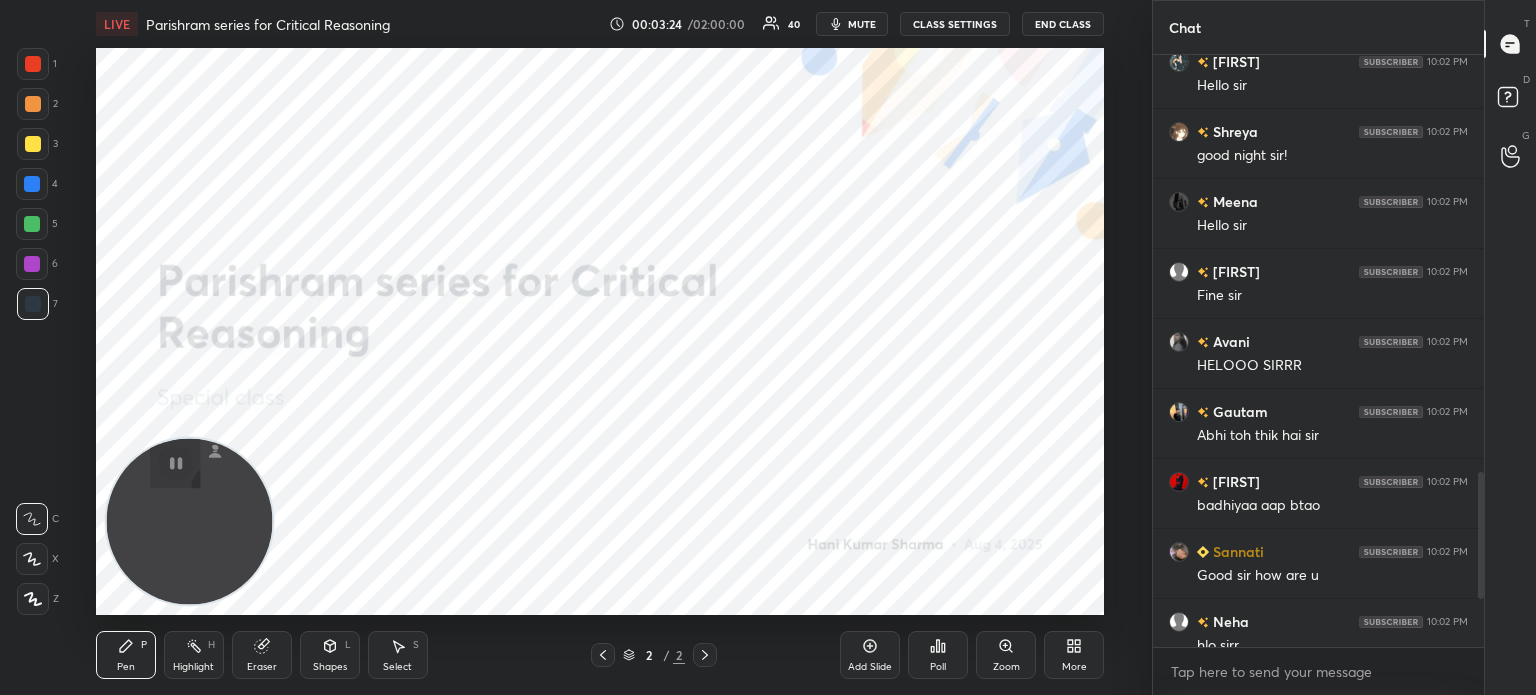 scroll, scrollTop: 2184, scrollLeft: 0, axis: vertical 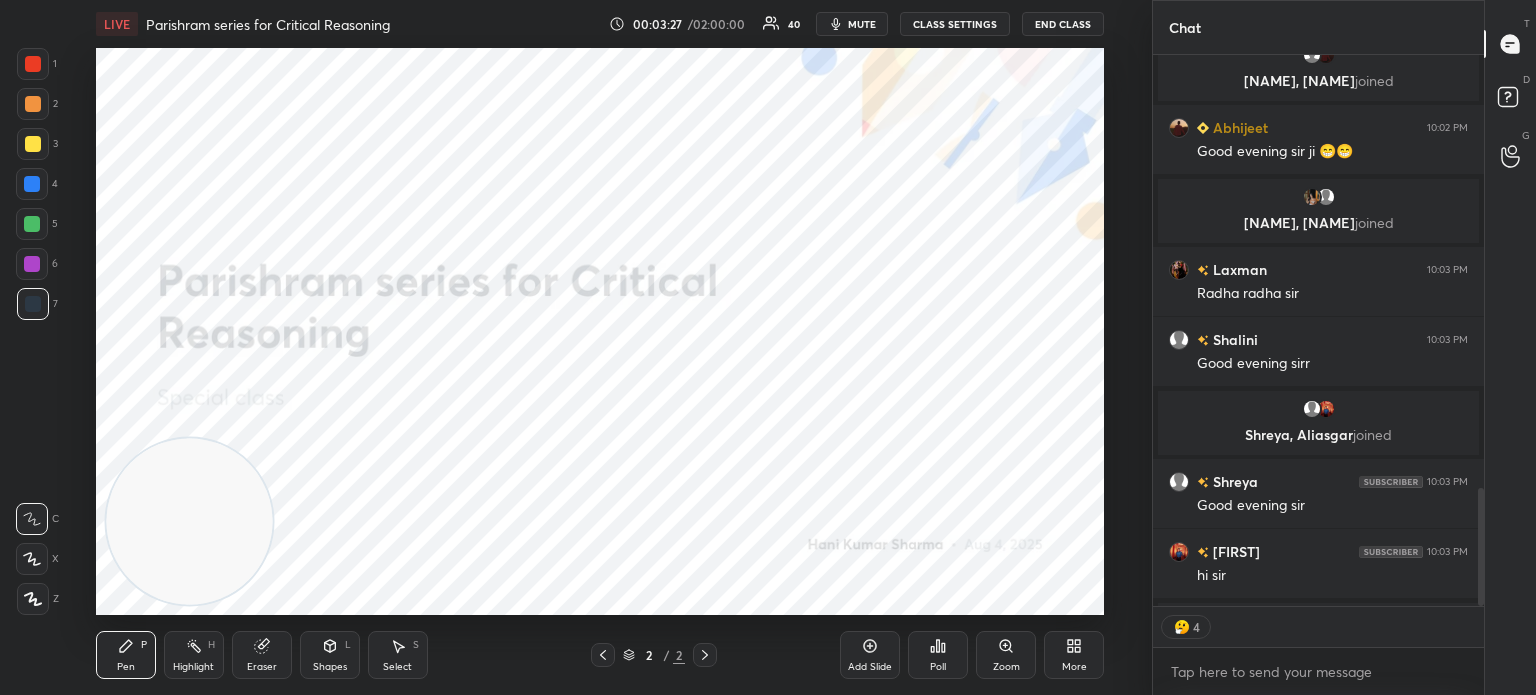 click on "More" at bounding box center [1074, 655] 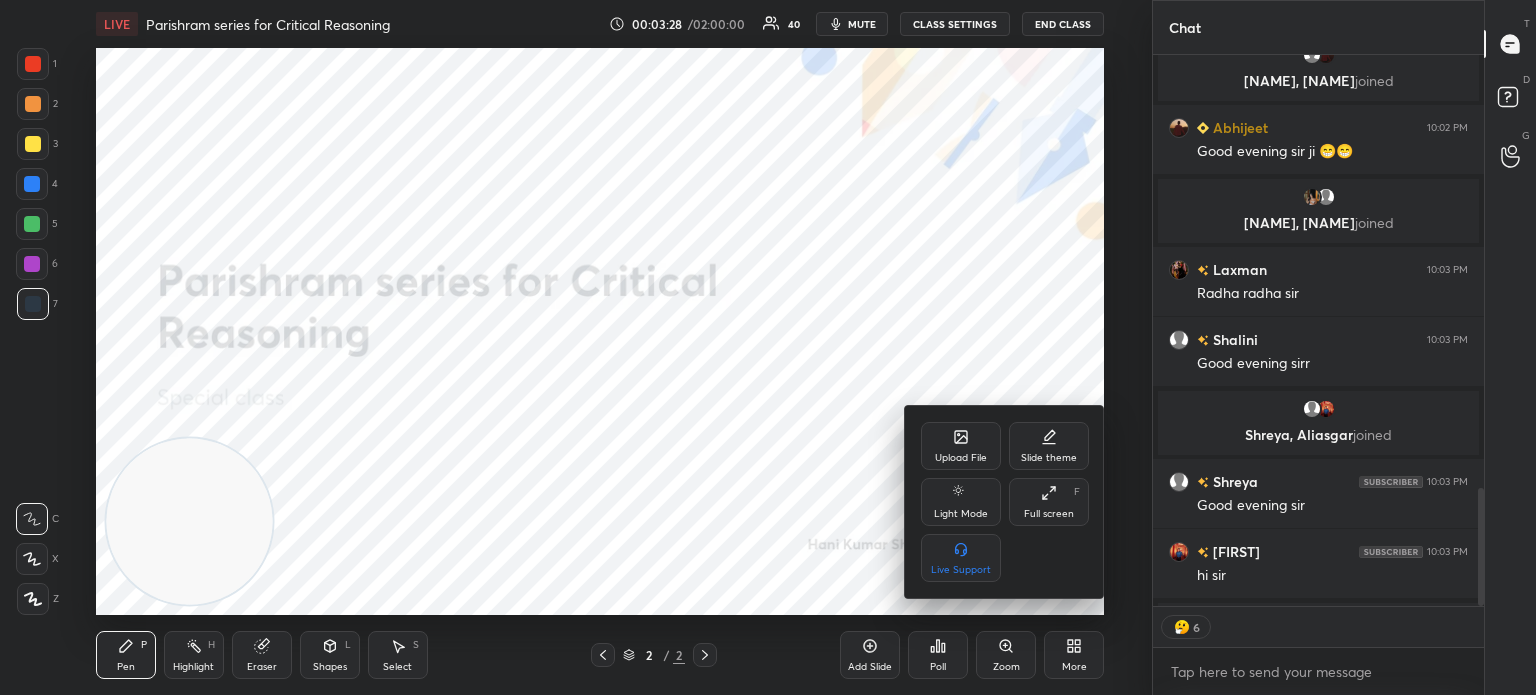 click on "Upload File" at bounding box center (961, 446) 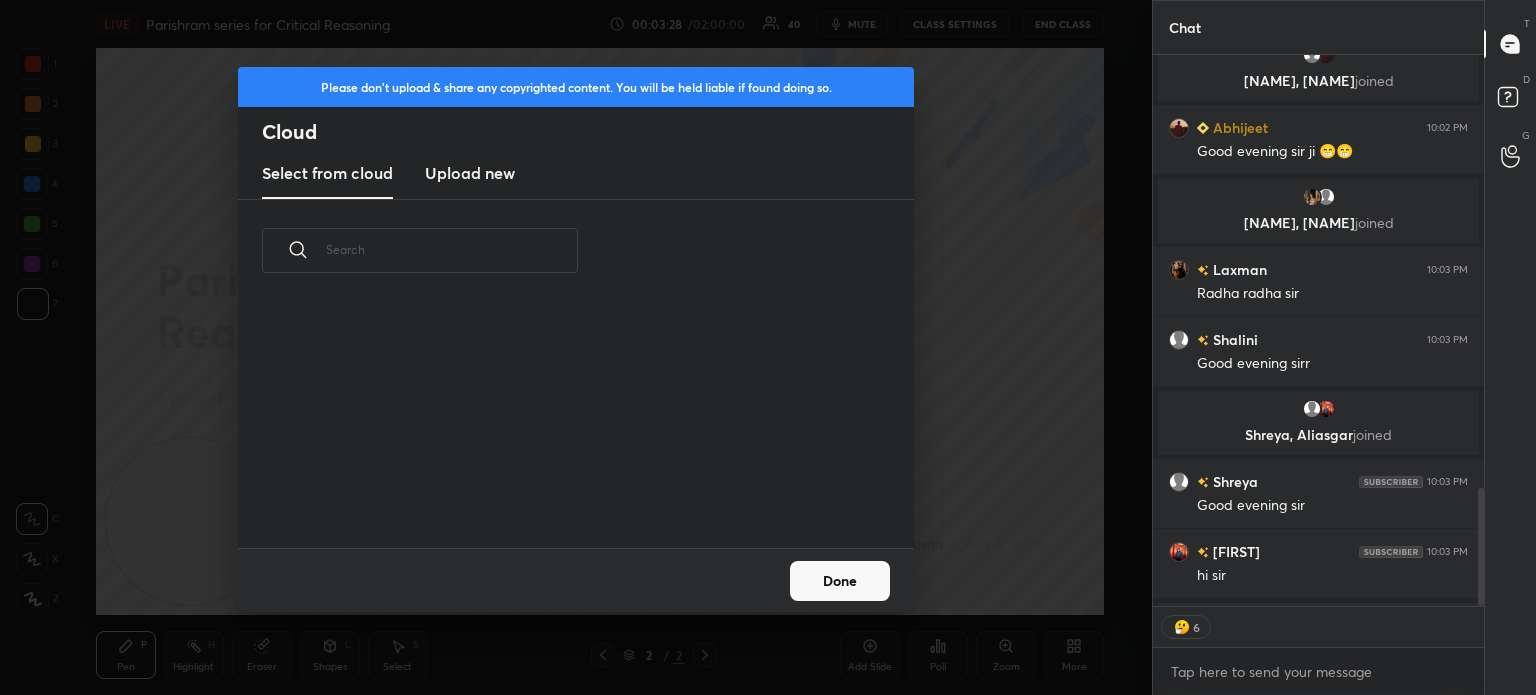 scroll, scrollTop: 5, scrollLeft: 10, axis: both 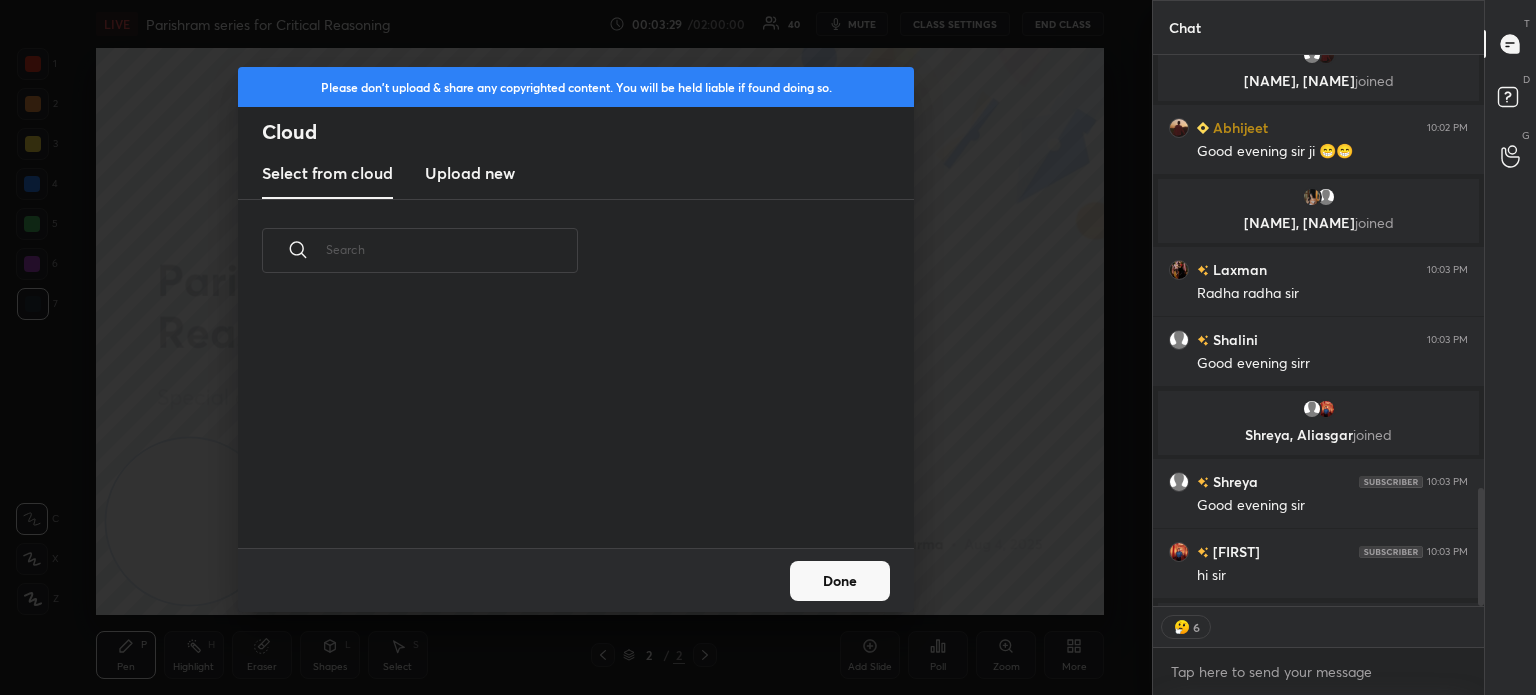 click on "Upload new" at bounding box center [470, 174] 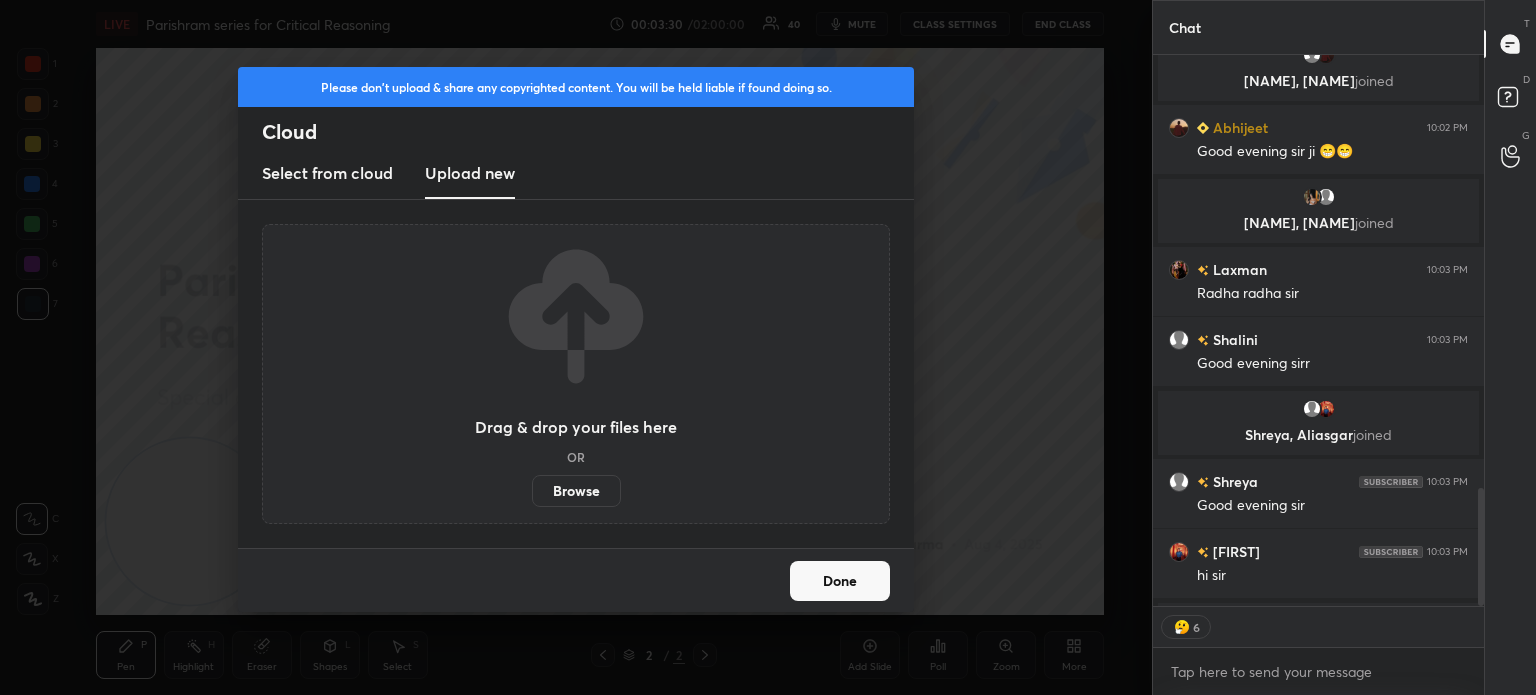 click on "Browse" at bounding box center (576, 491) 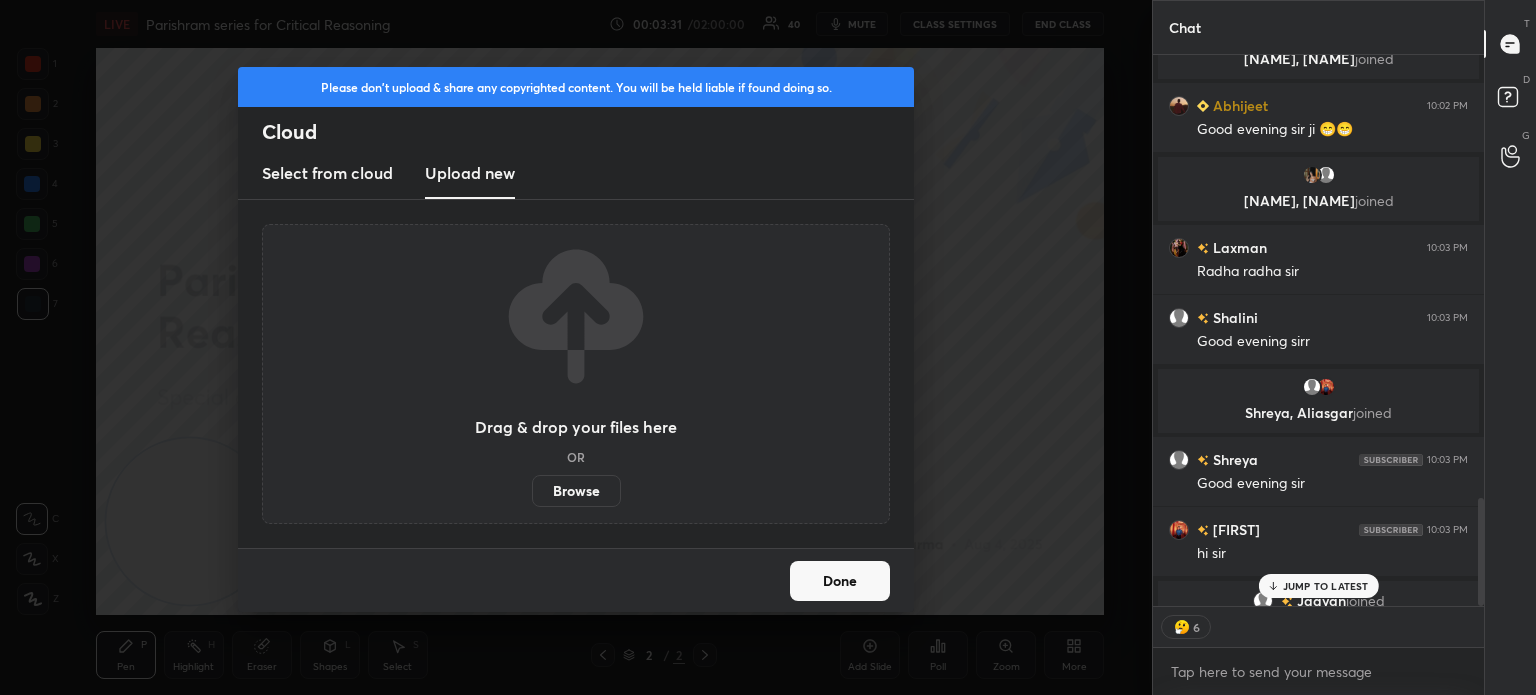 scroll, scrollTop: 2272, scrollLeft: 0, axis: vertical 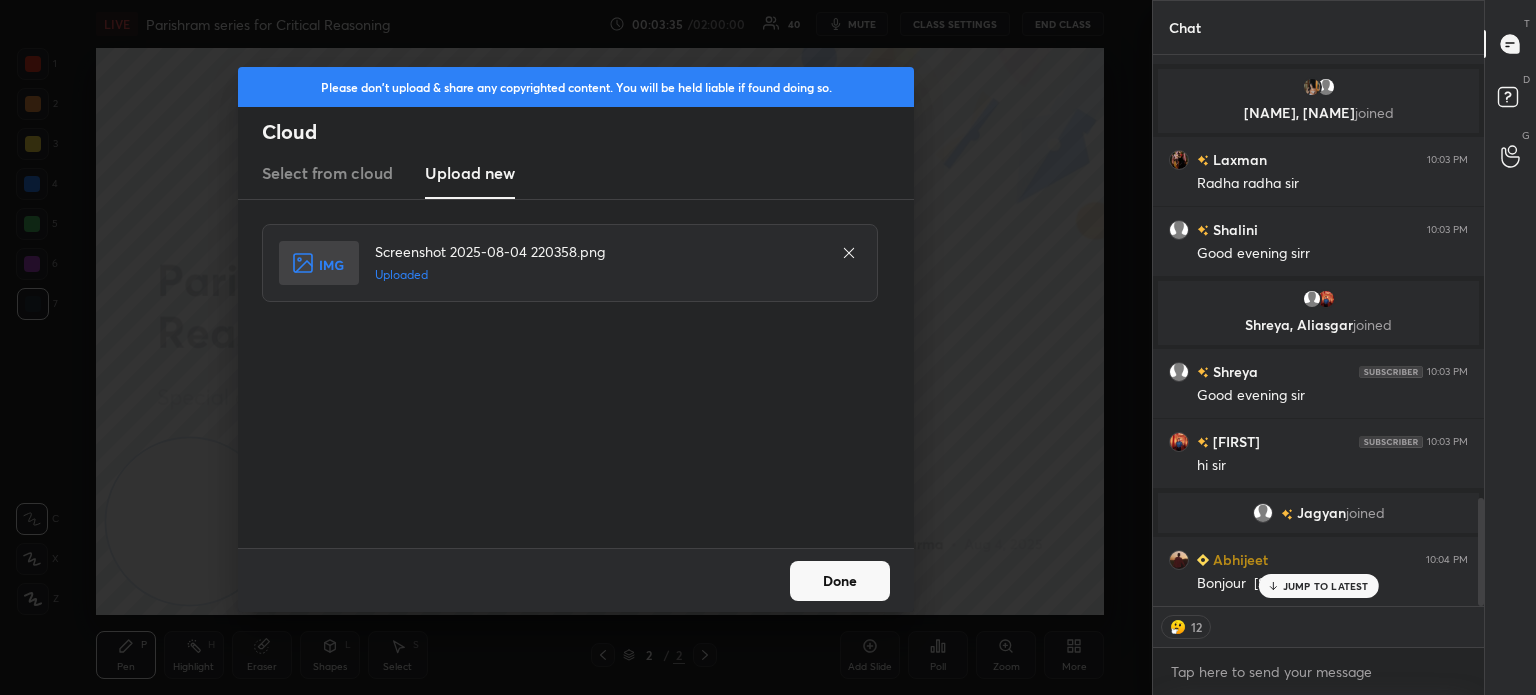 click on "Done" at bounding box center [840, 581] 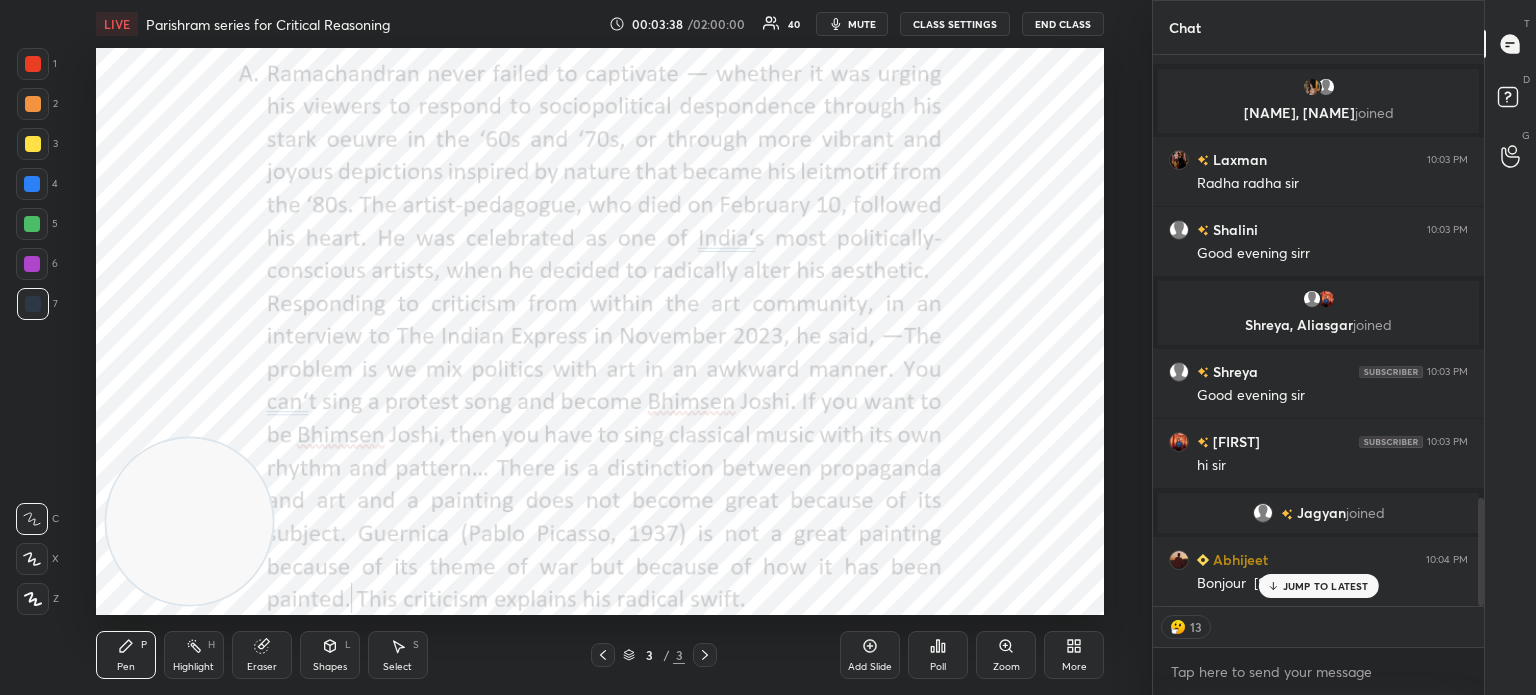 click on "CLASS SETTINGS" at bounding box center (955, 24) 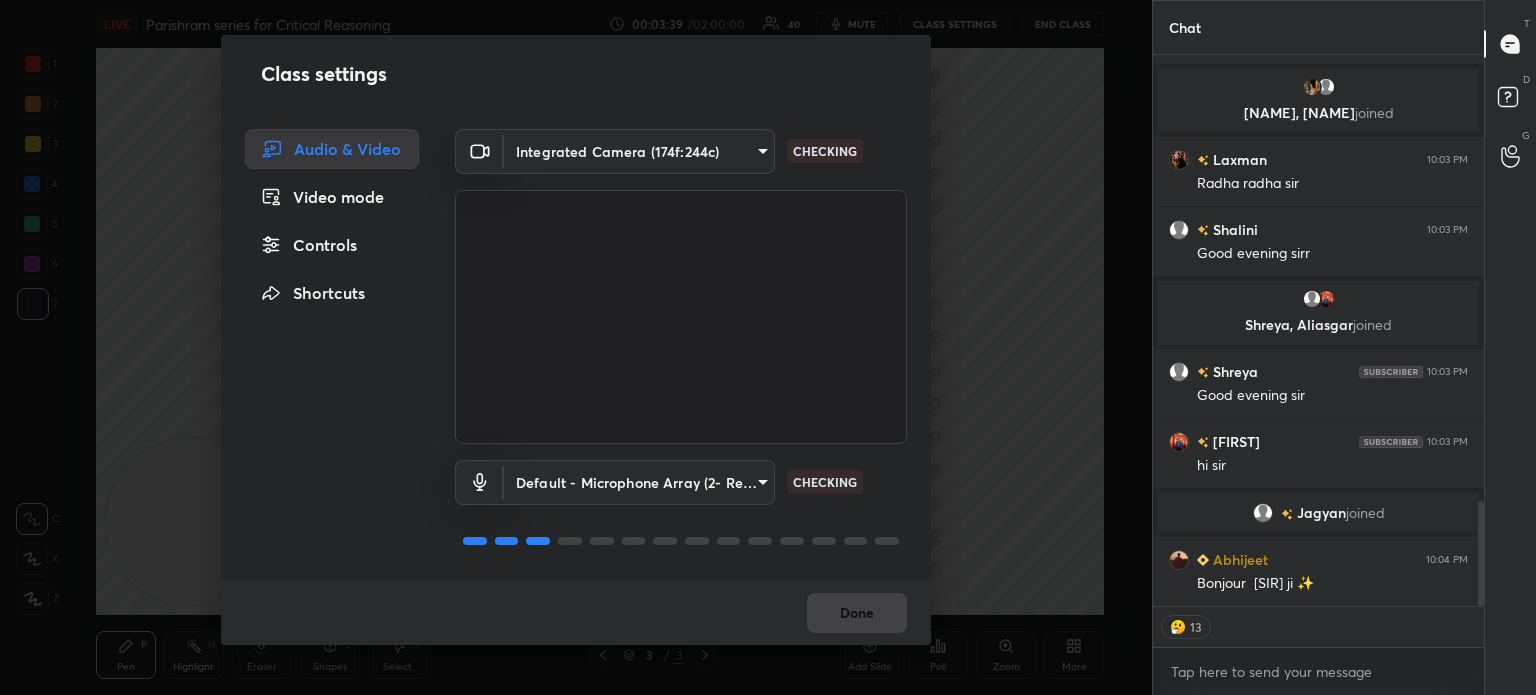 scroll, scrollTop: 2343, scrollLeft: 0, axis: vertical 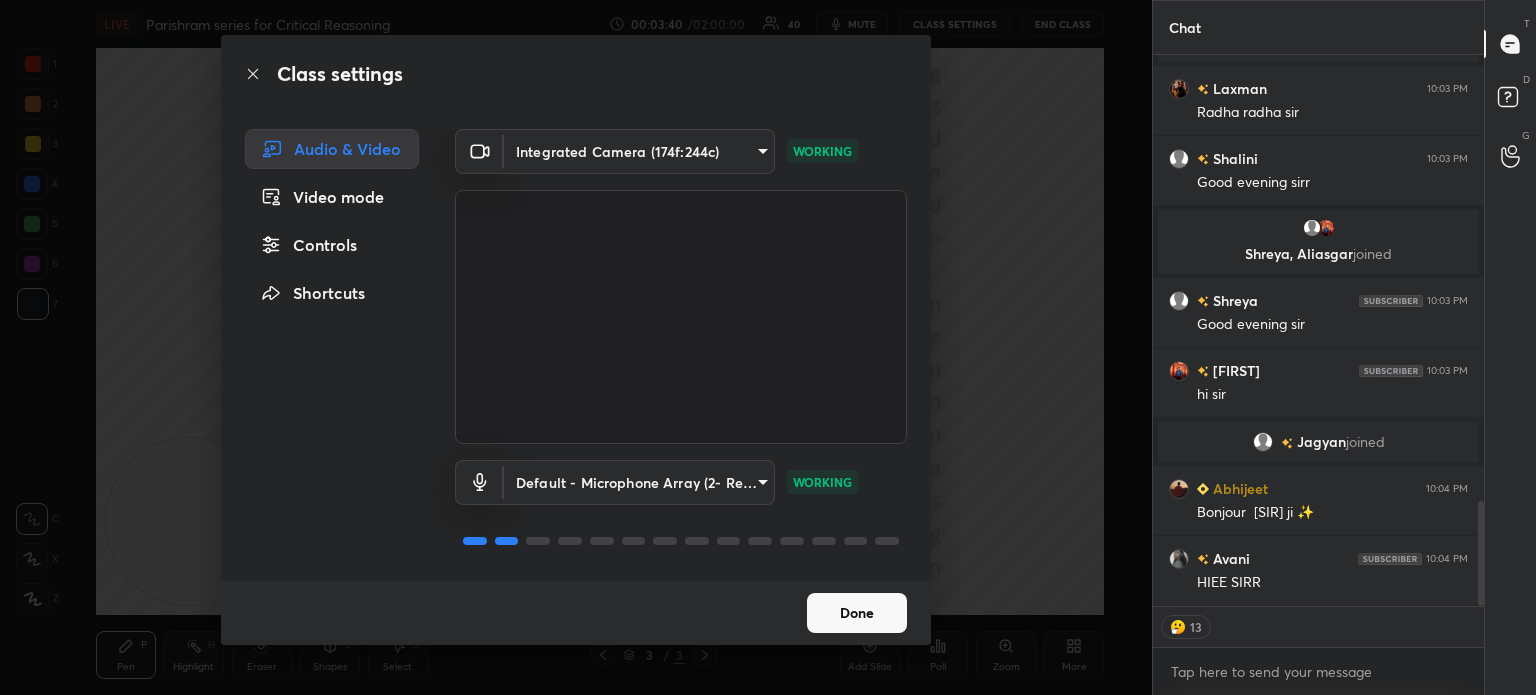 click on "Controls" at bounding box center [332, 245] 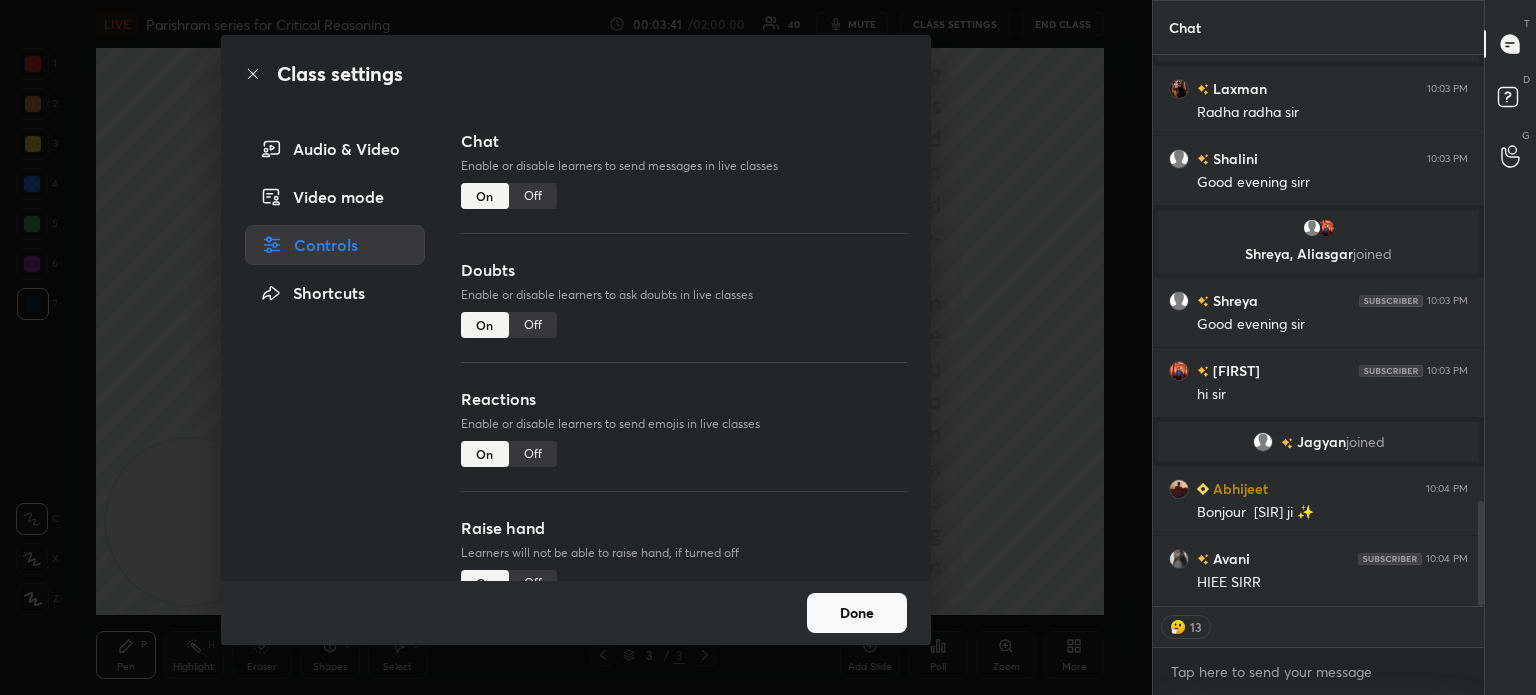 click on "Off" at bounding box center [533, 454] 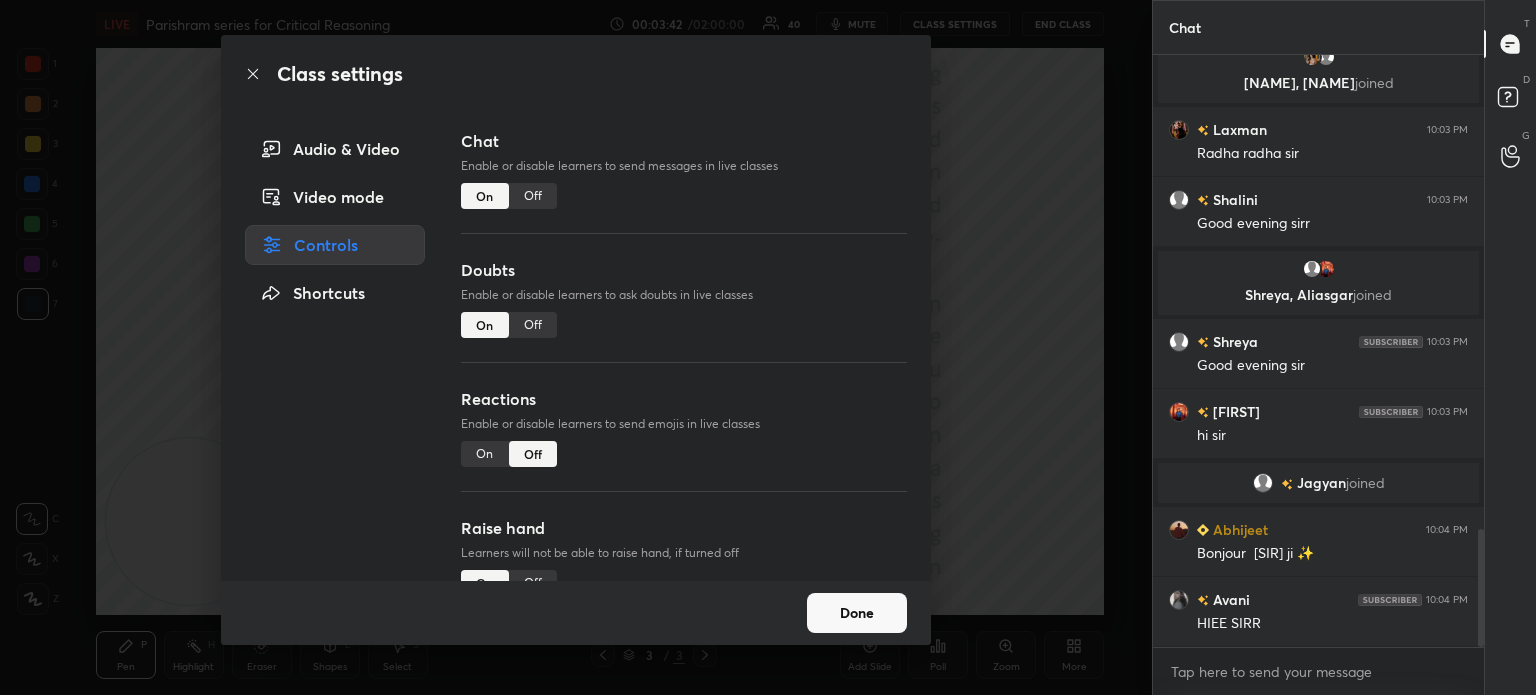 scroll, scrollTop: 2372, scrollLeft: 0, axis: vertical 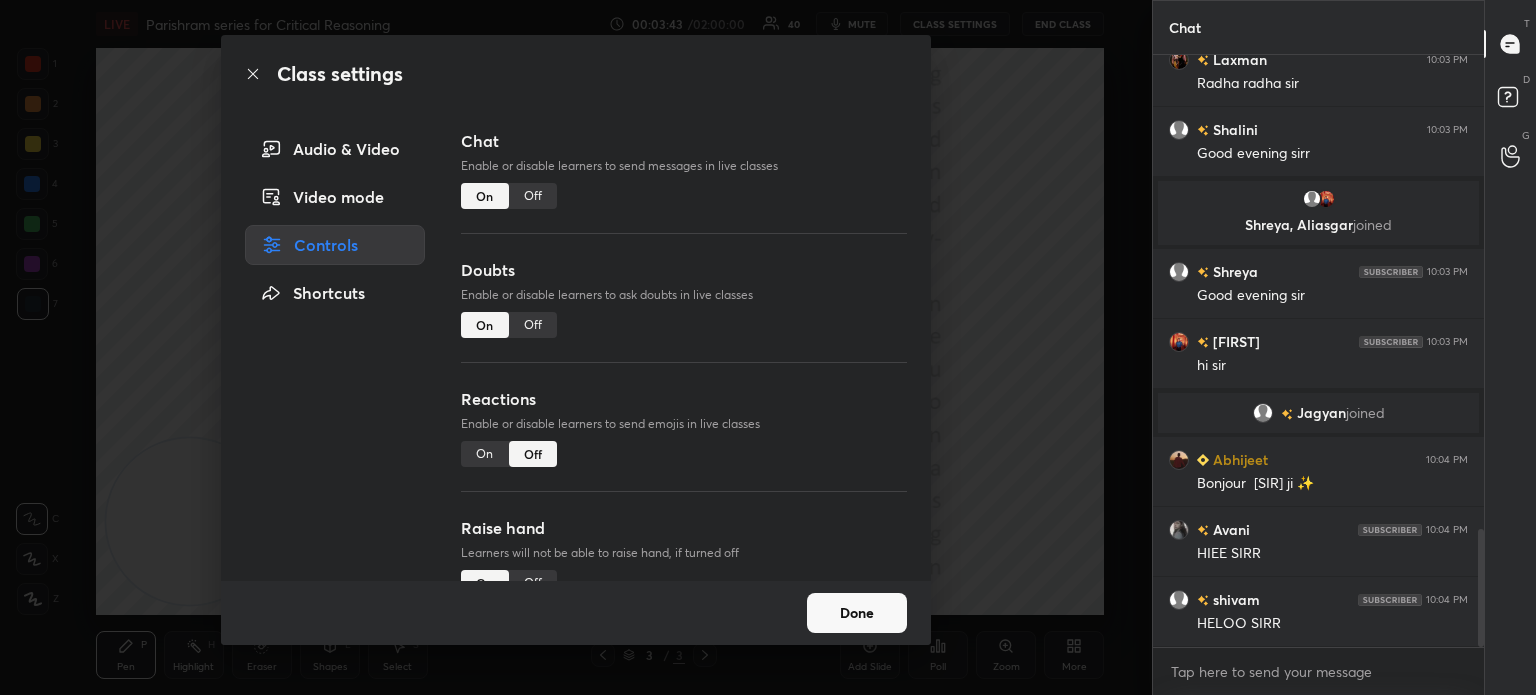 click on "Done" at bounding box center (857, 613) 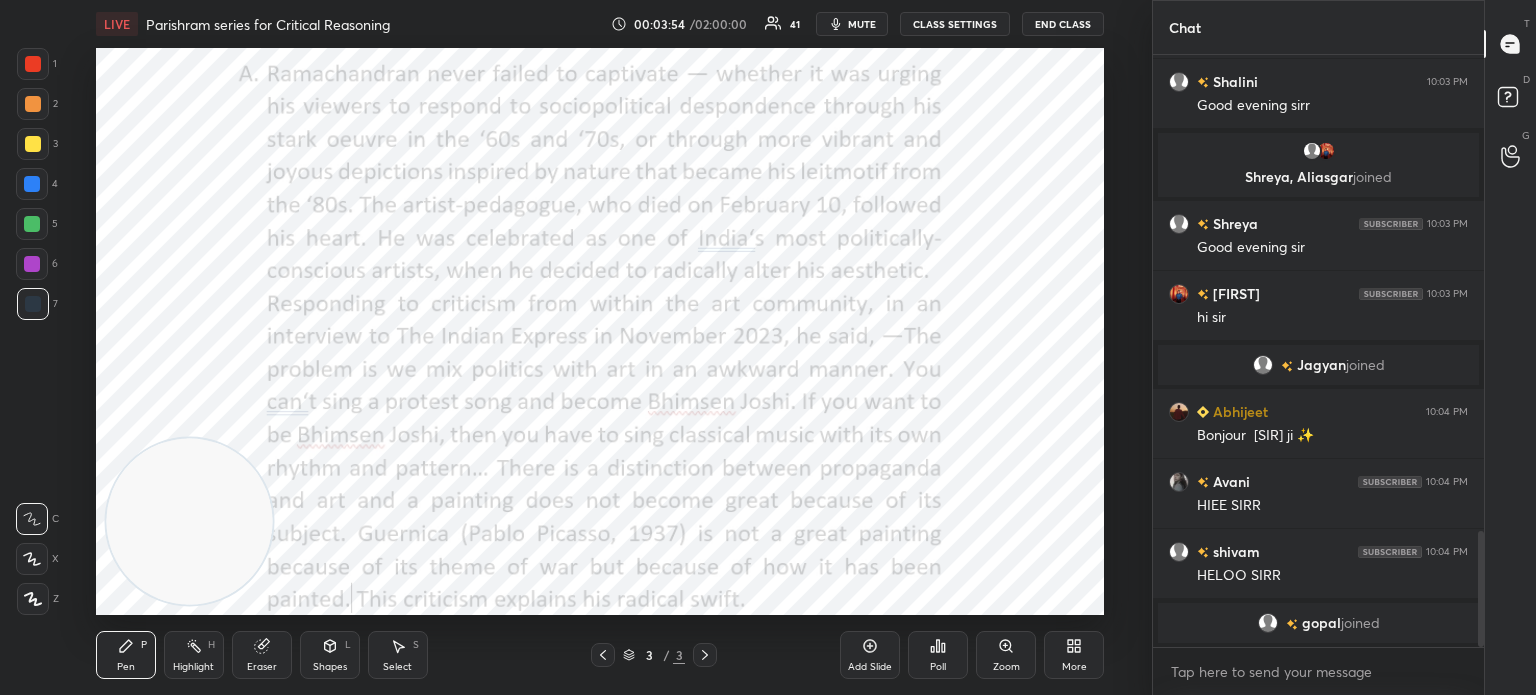 scroll, scrollTop: 2444, scrollLeft: 0, axis: vertical 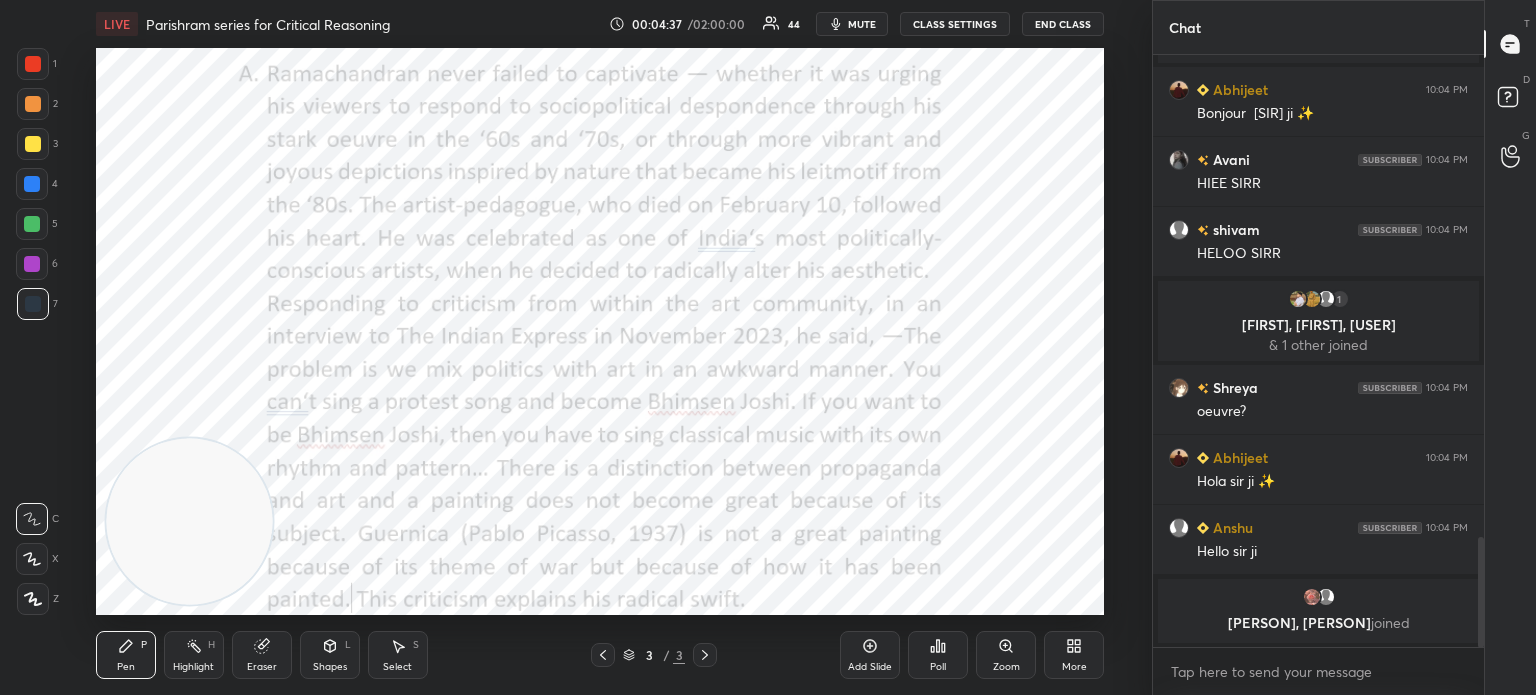 click 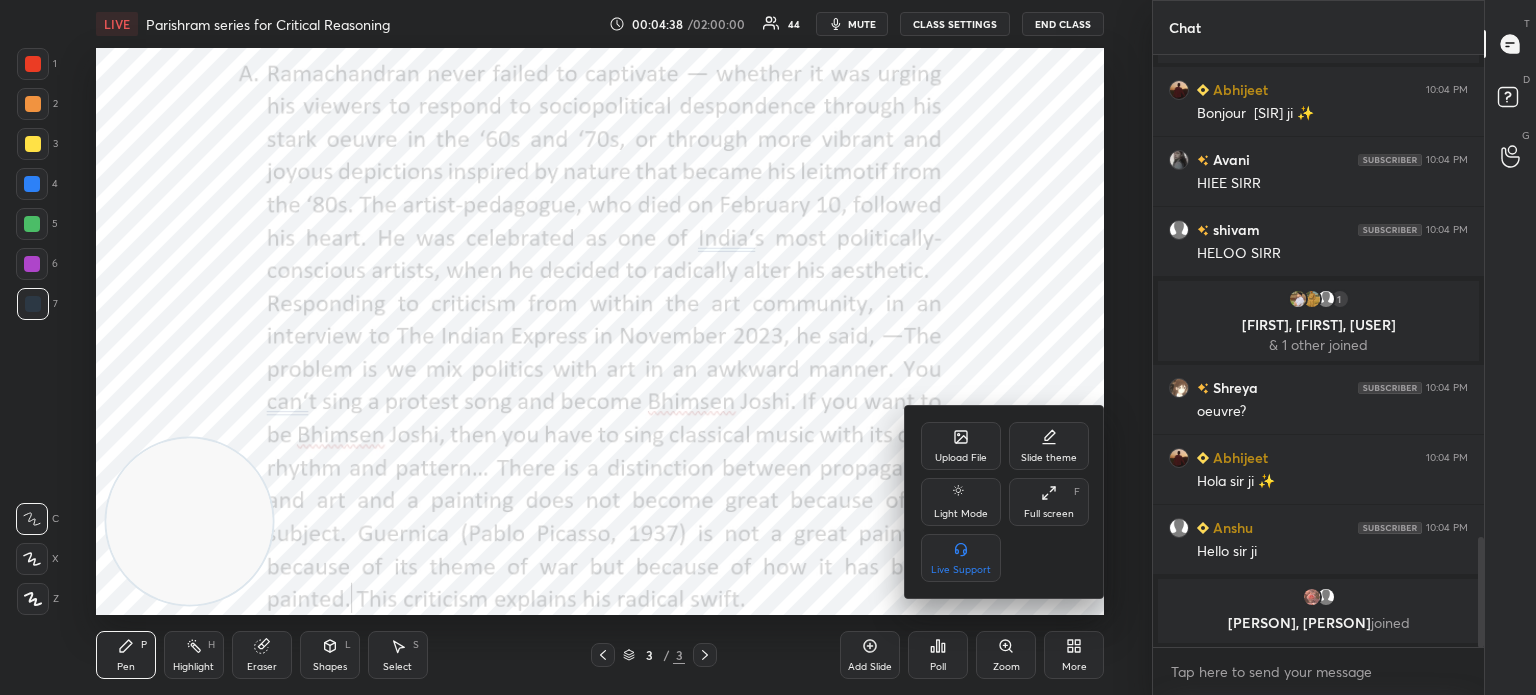 scroll, scrollTop: 2652, scrollLeft: 0, axis: vertical 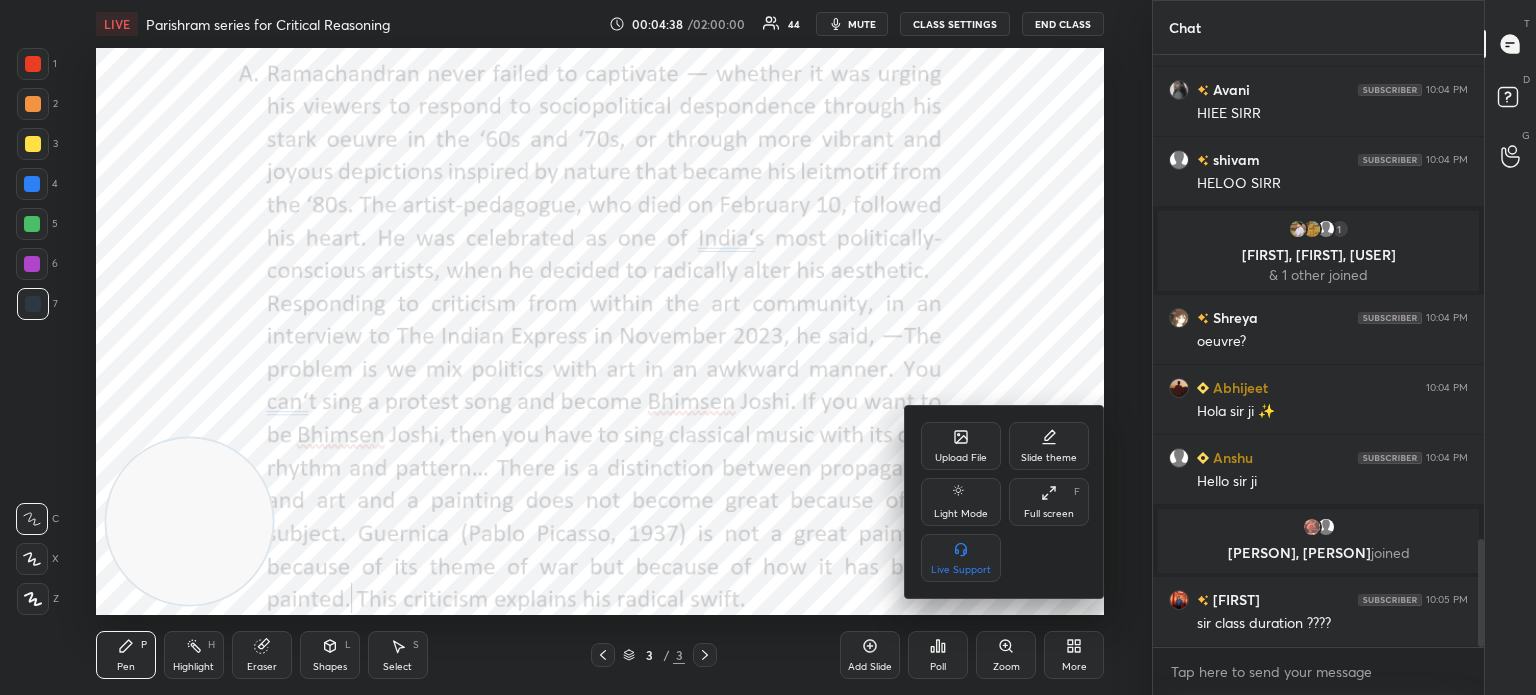 click on "Upload File" at bounding box center [961, 458] 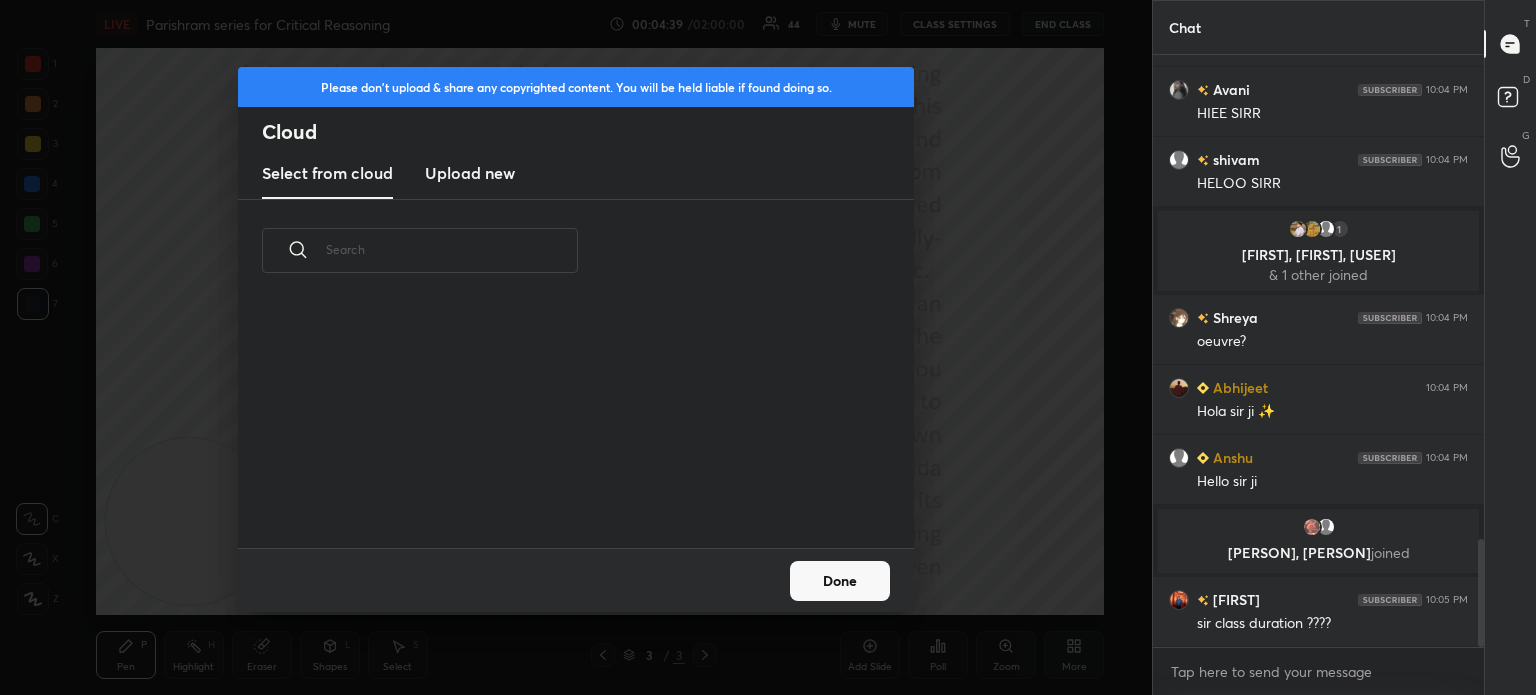 scroll, scrollTop: 5, scrollLeft: 10, axis: both 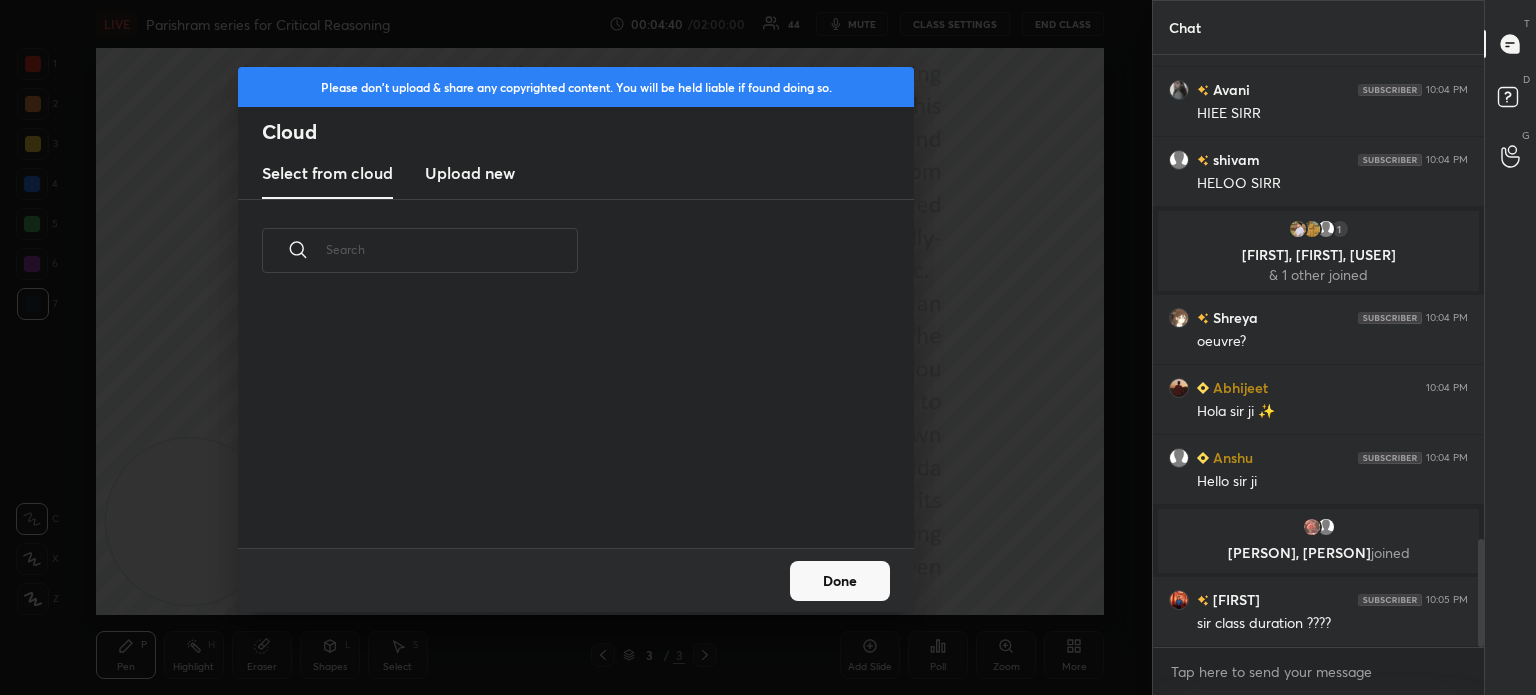 click on "Upload new" at bounding box center (470, 173) 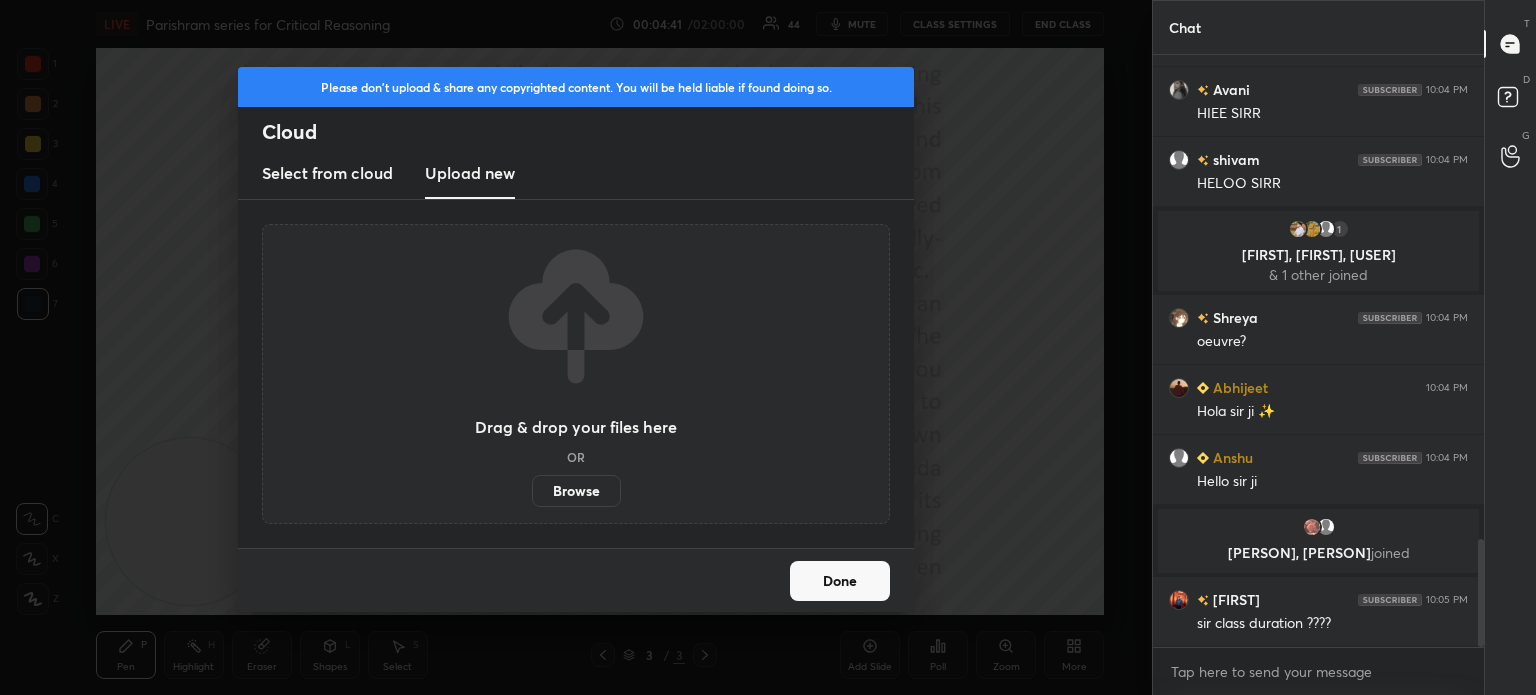 click on "Browse" at bounding box center [576, 491] 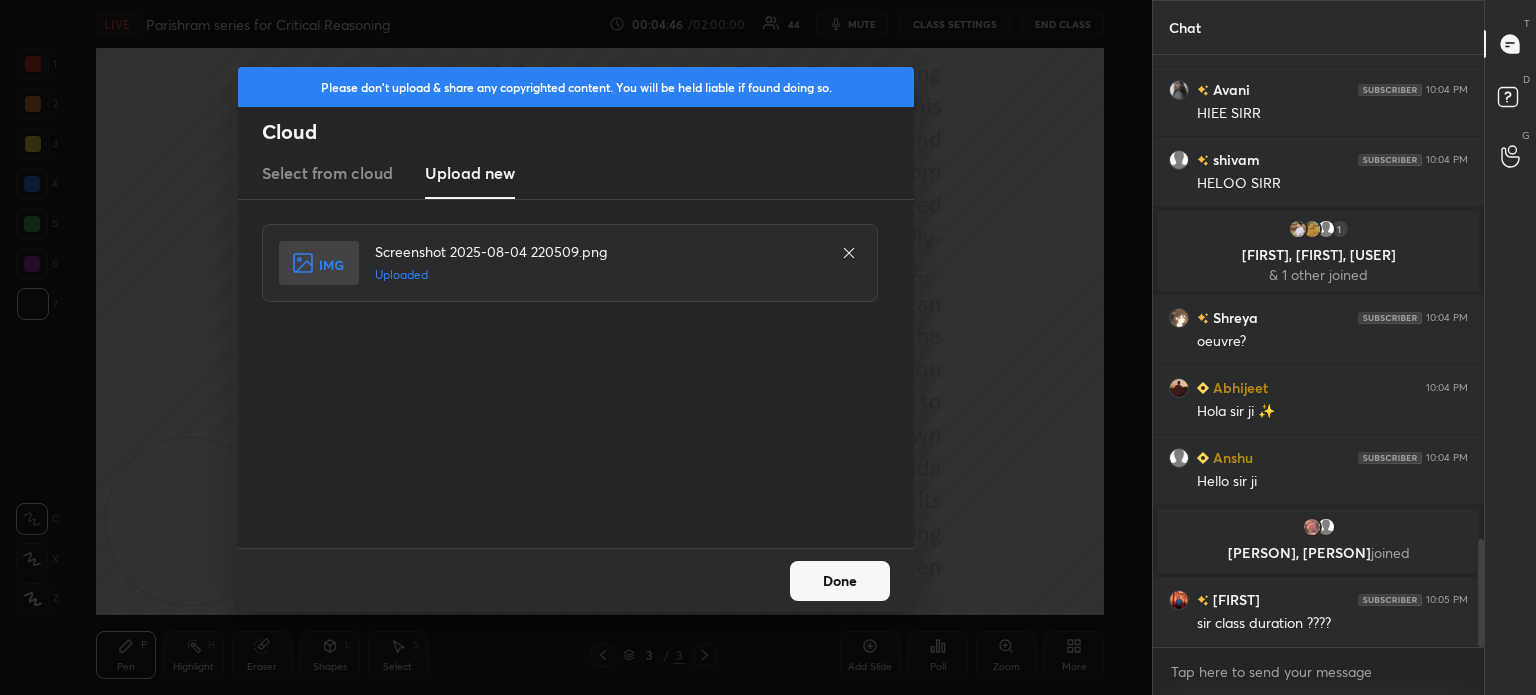 click on "Done" at bounding box center [840, 581] 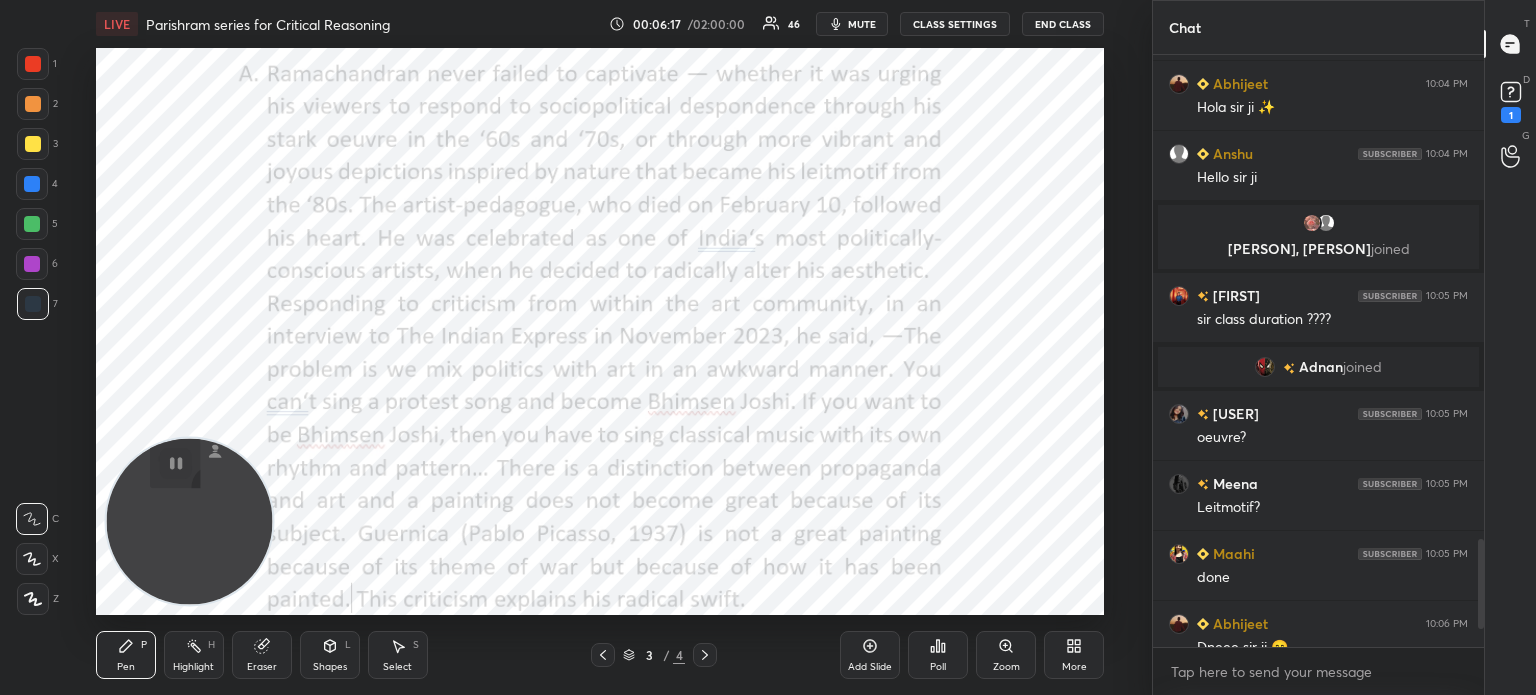 scroll, scrollTop: 3300, scrollLeft: 0, axis: vertical 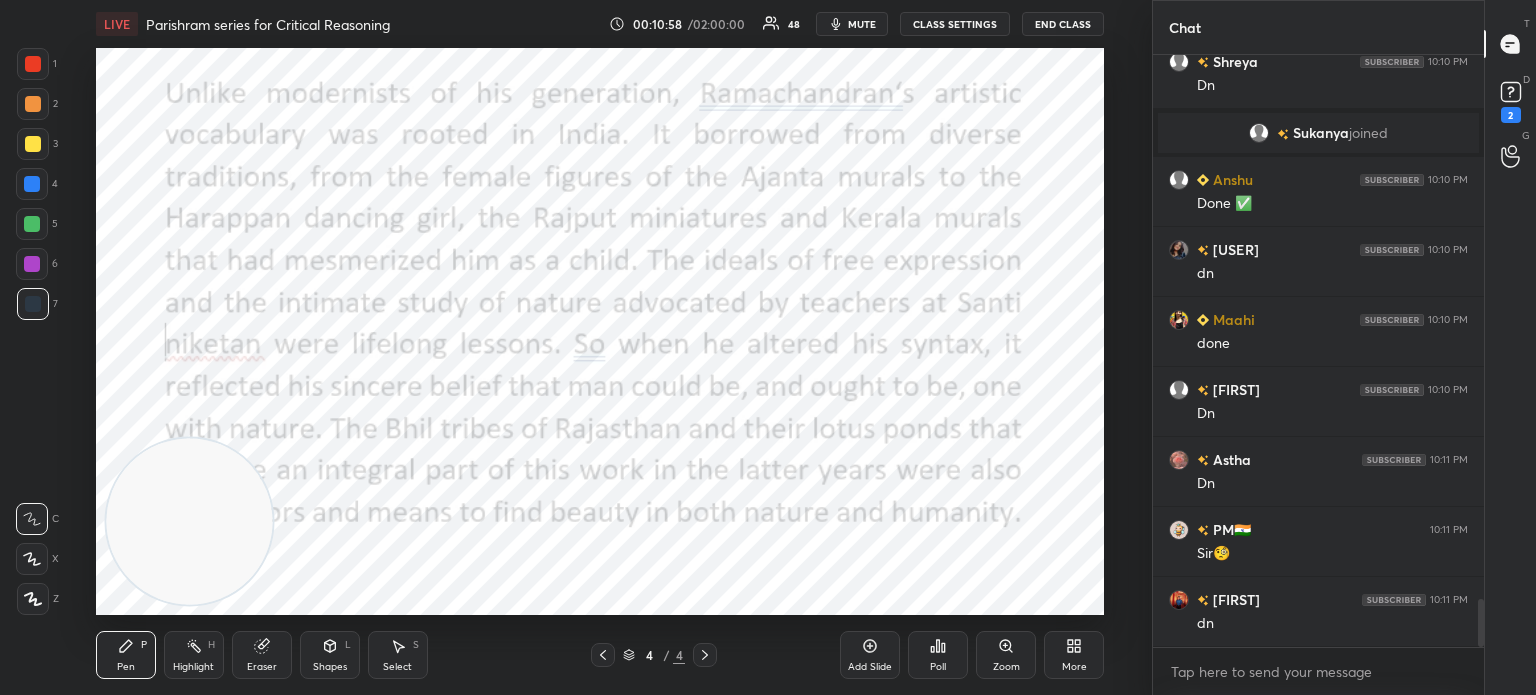 click on "More" at bounding box center [1074, 655] 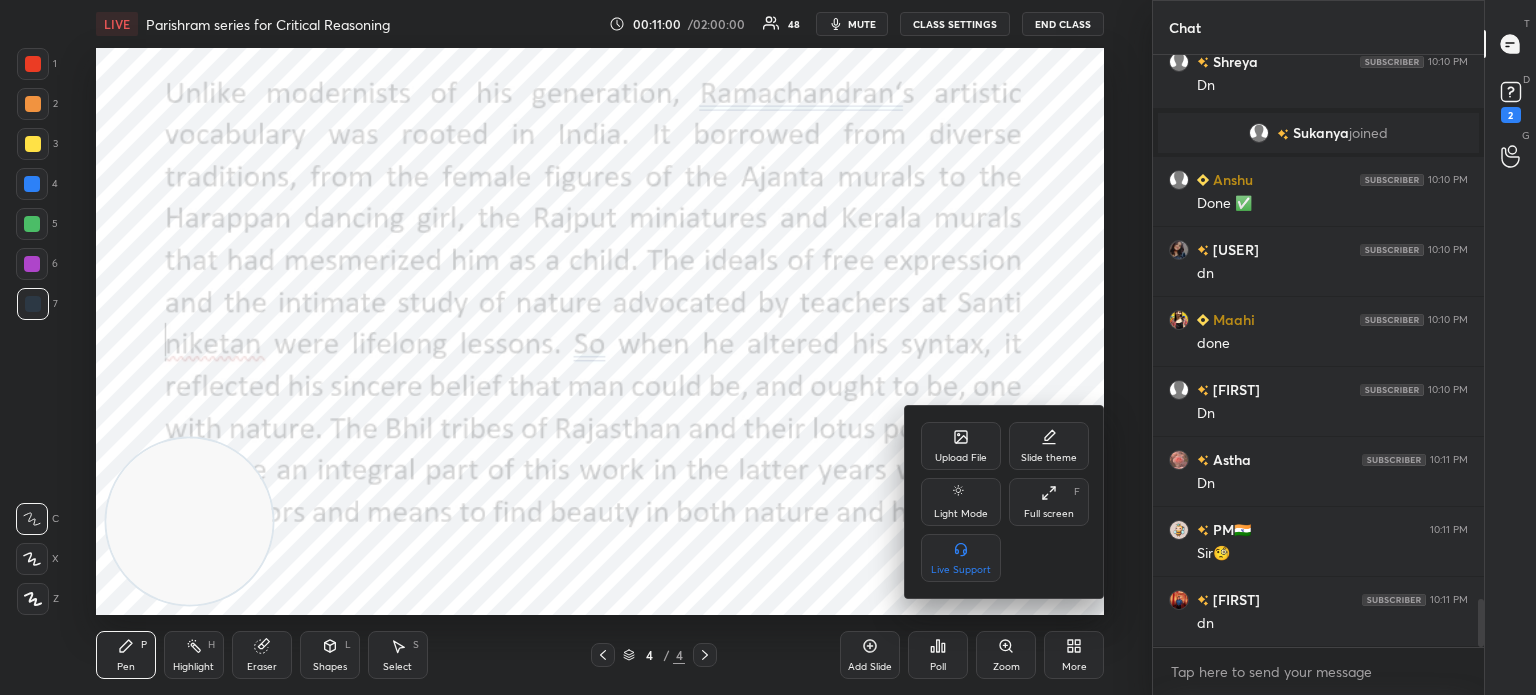 click on "Upload File" at bounding box center (961, 446) 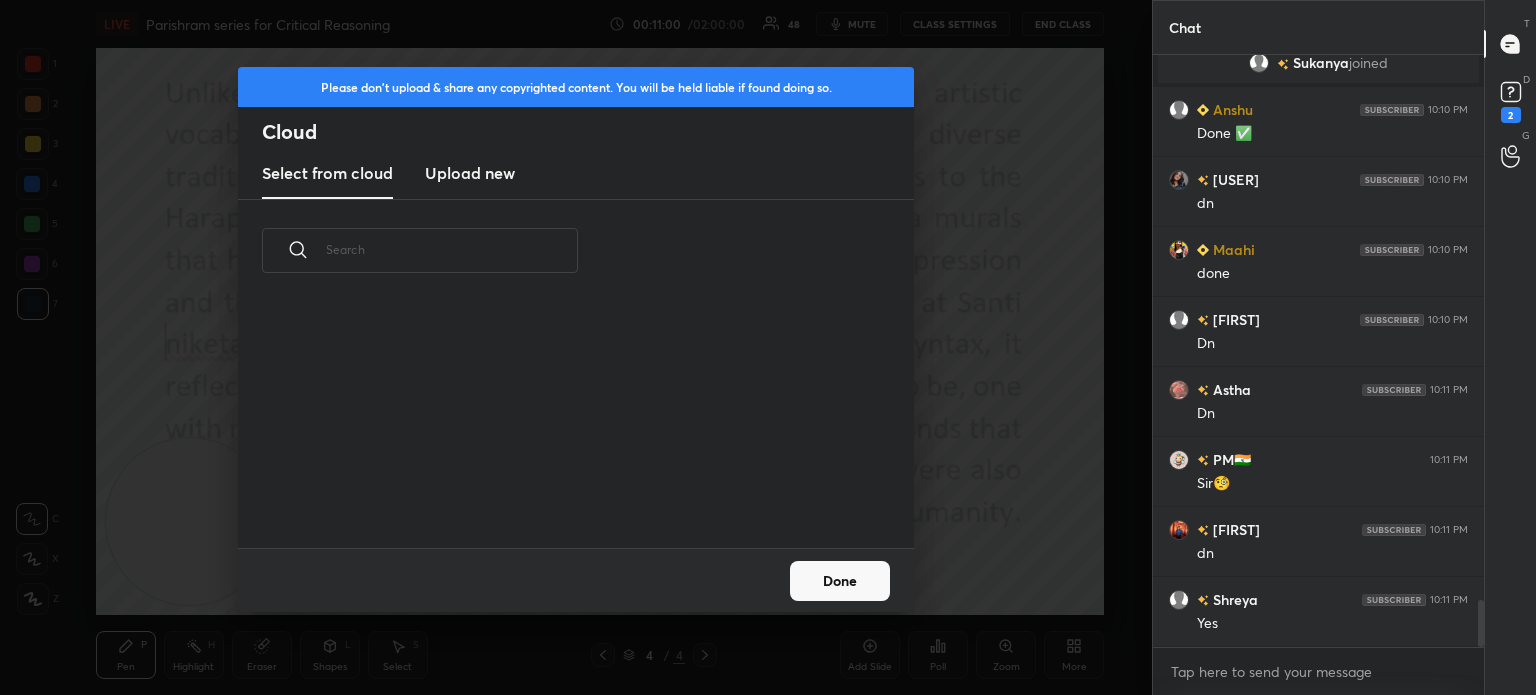 scroll, scrollTop: 5, scrollLeft: 10, axis: both 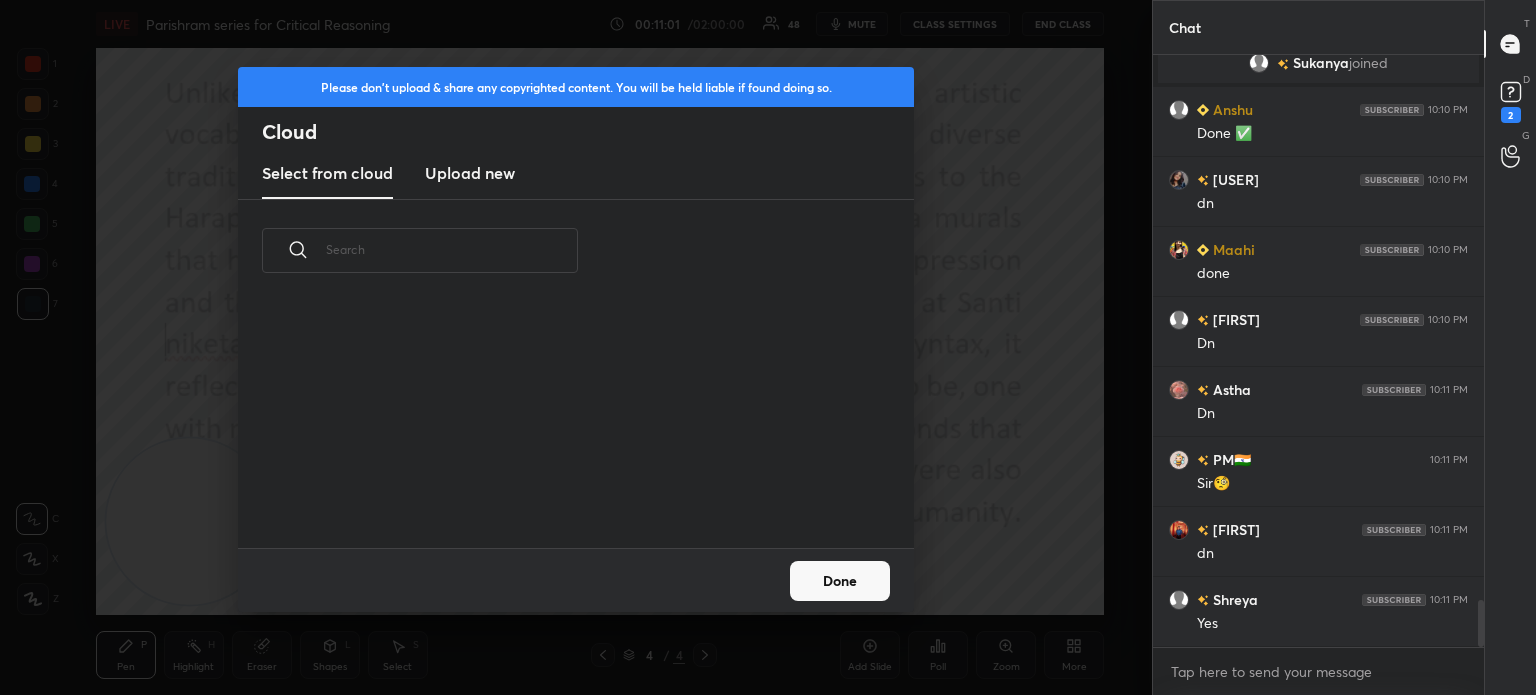 click on "Upload new" at bounding box center (470, 174) 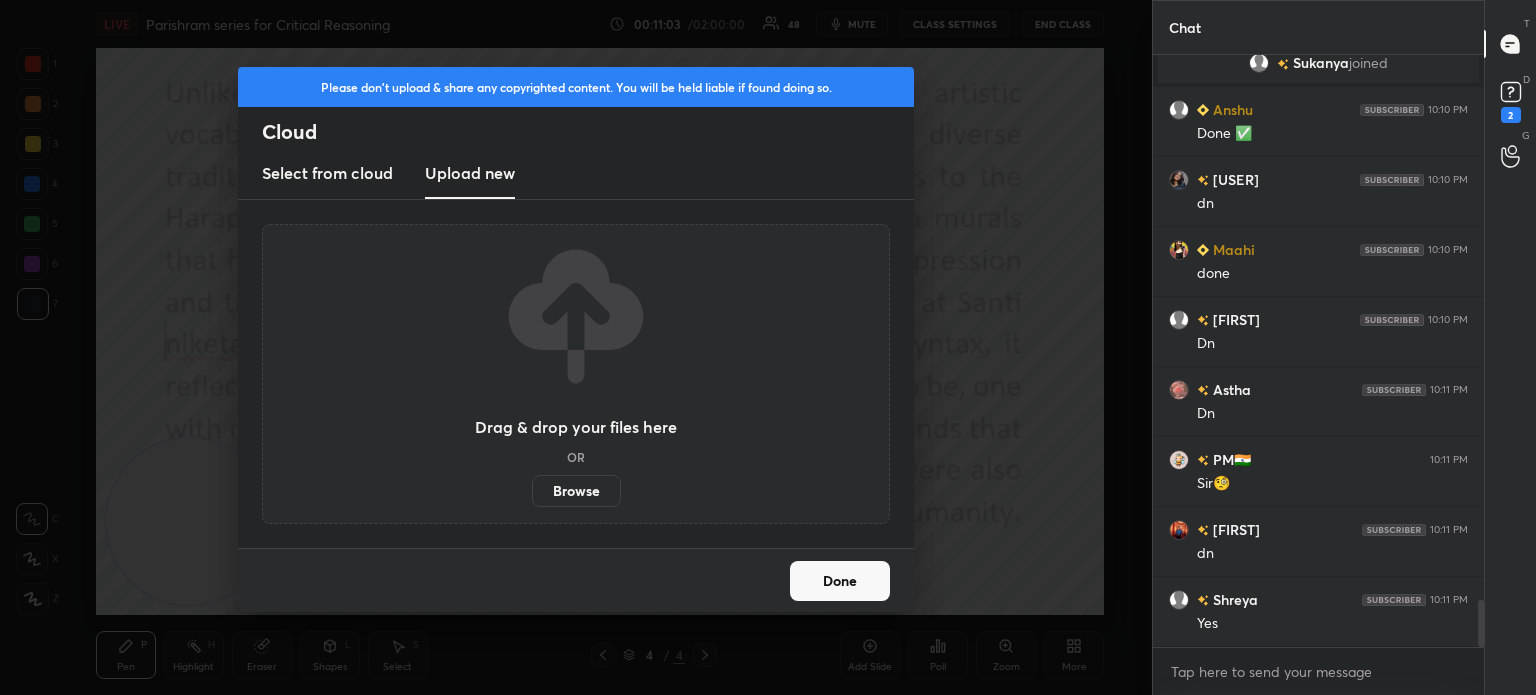 click on "Browse" at bounding box center [576, 491] 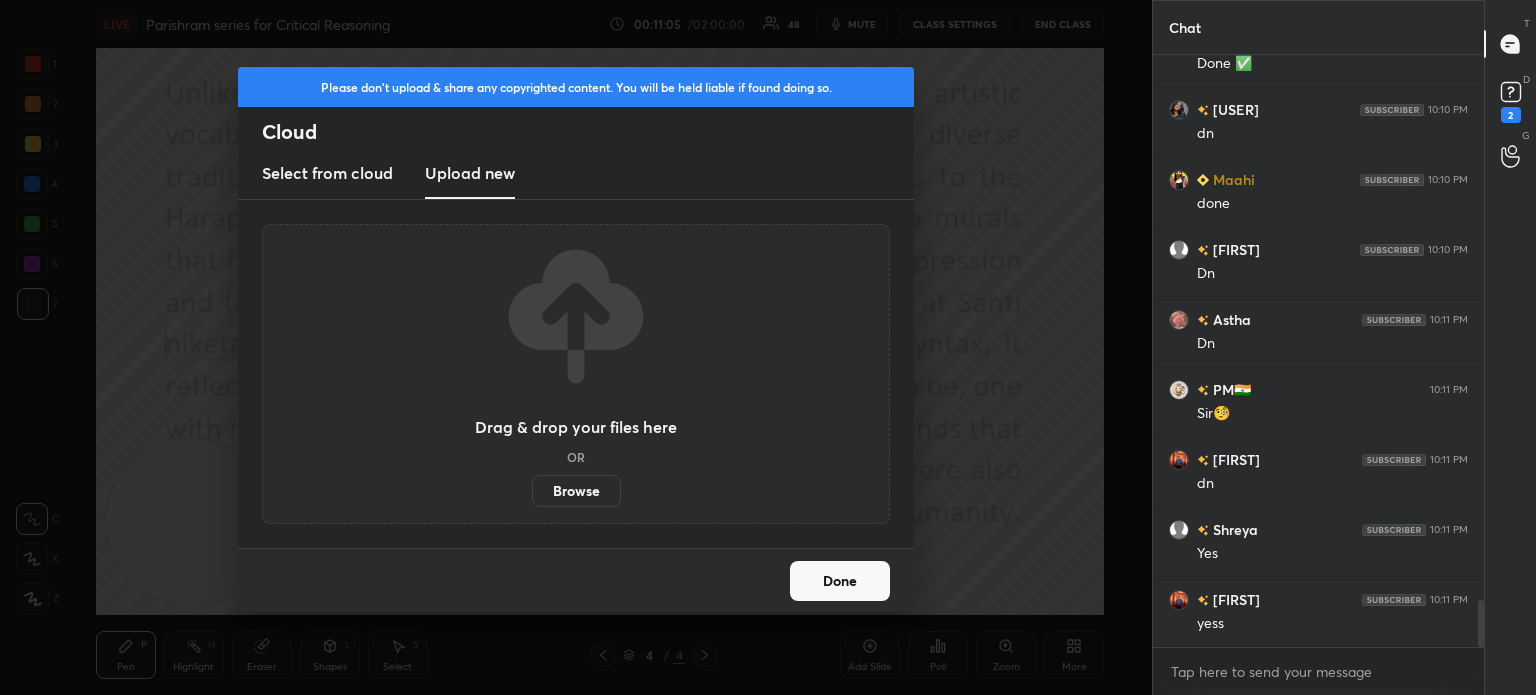 scroll, scrollTop: 6954, scrollLeft: 0, axis: vertical 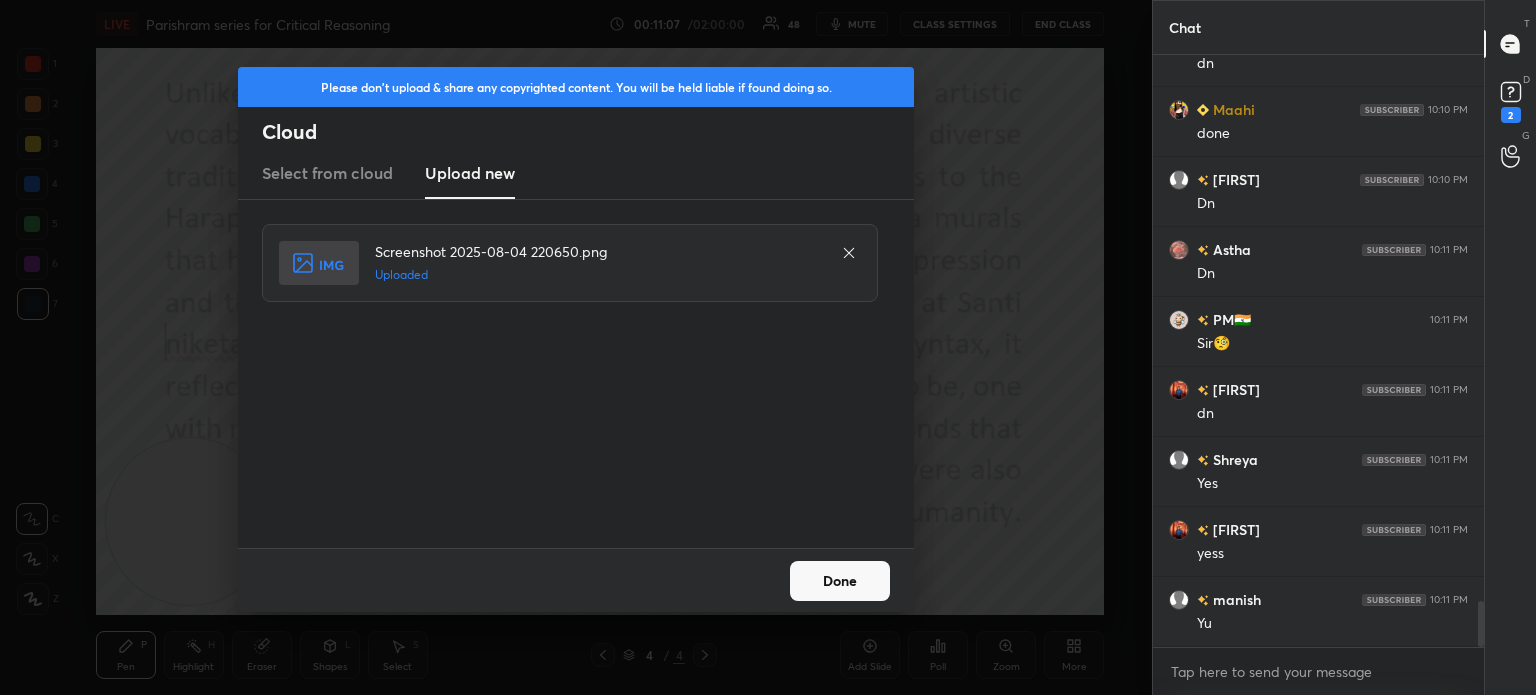 click on "Done" at bounding box center [840, 581] 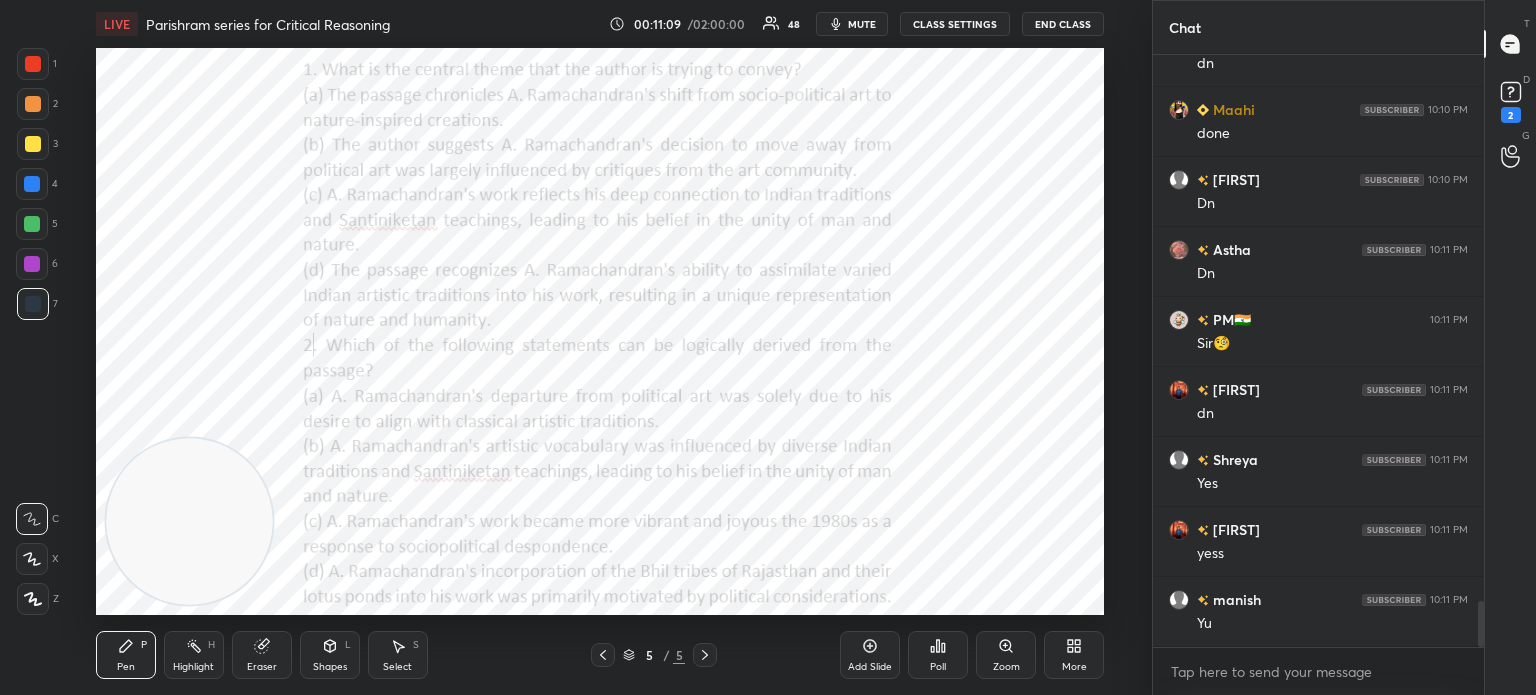 click on "More" at bounding box center (1074, 655) 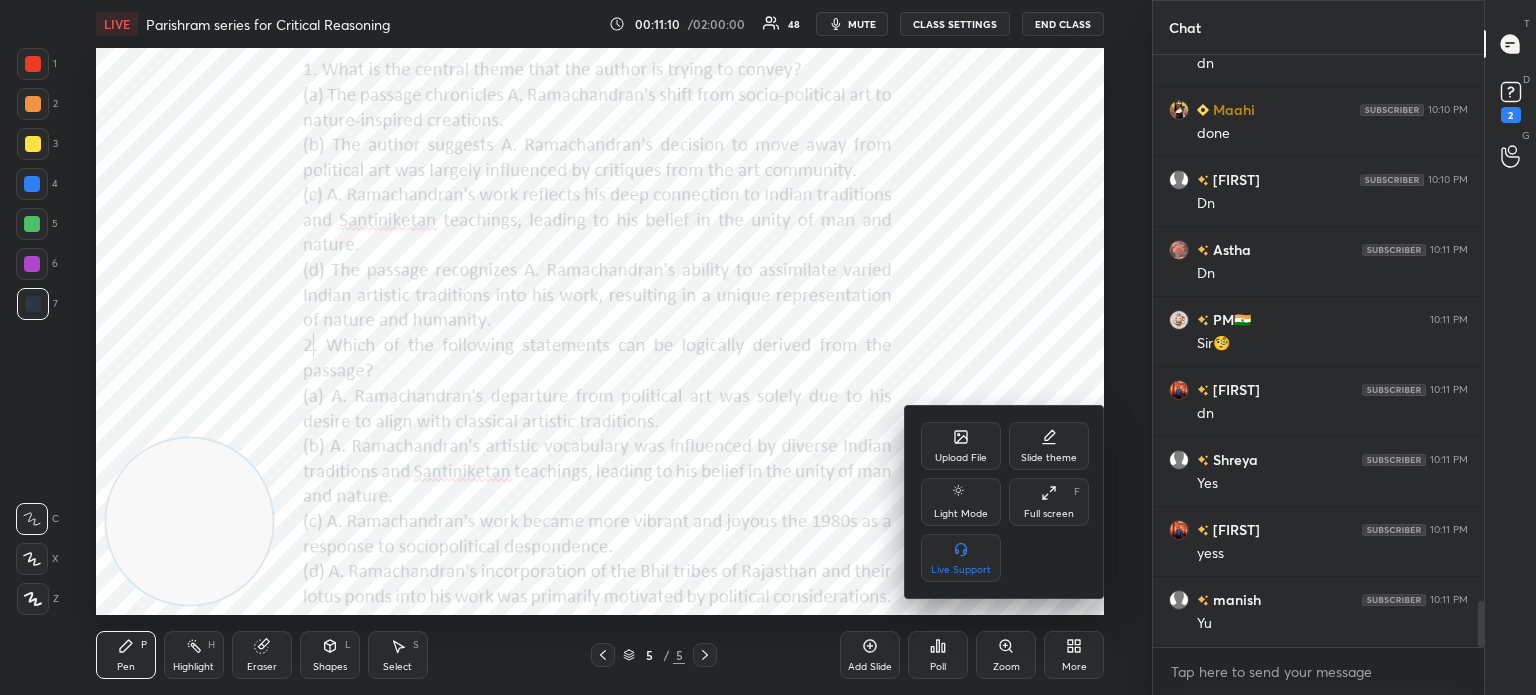 click on "Upload File" at bounding box center (961, 446) 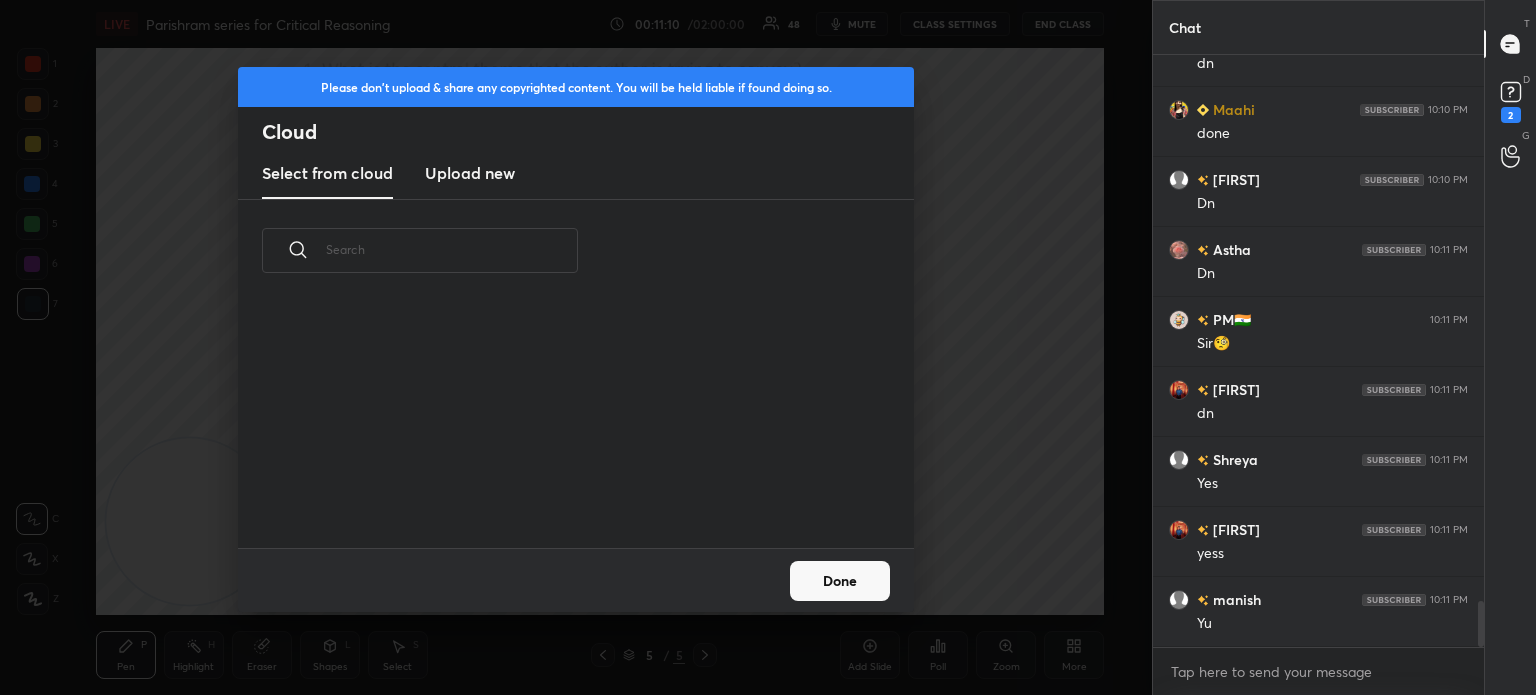 scroll, scrollTop: 5, scrollLeft: 10, axis: both 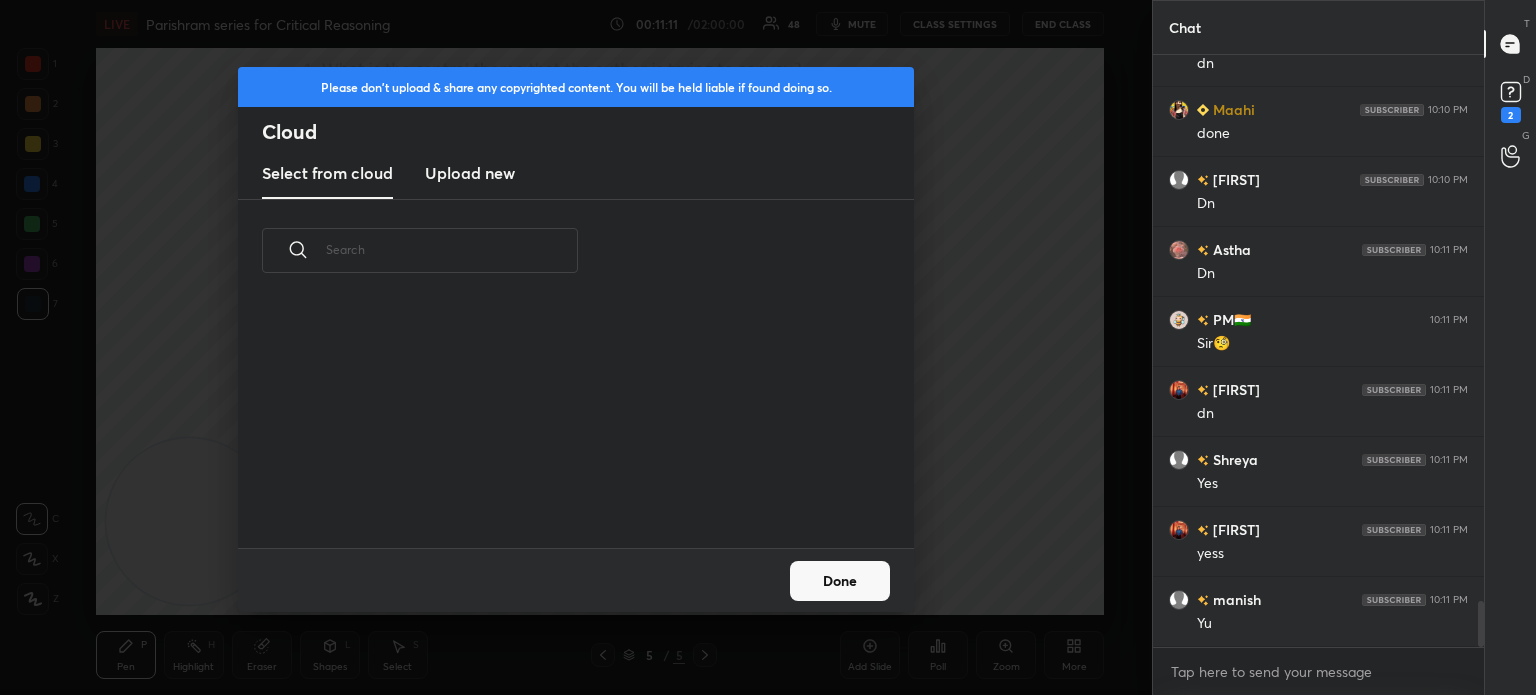 click on "Upload new" at bounding box center [470, 173] 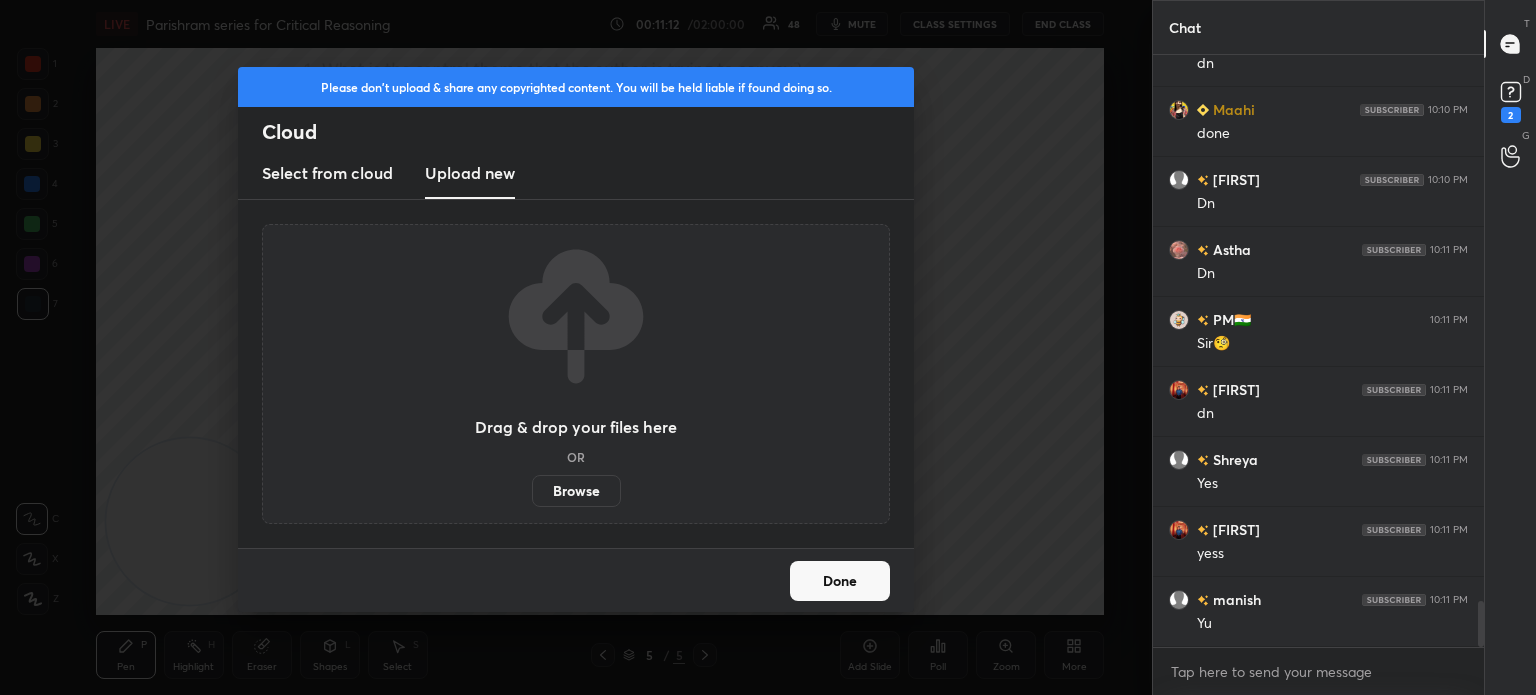 click on "Browse" at bounding box center (576, 491) 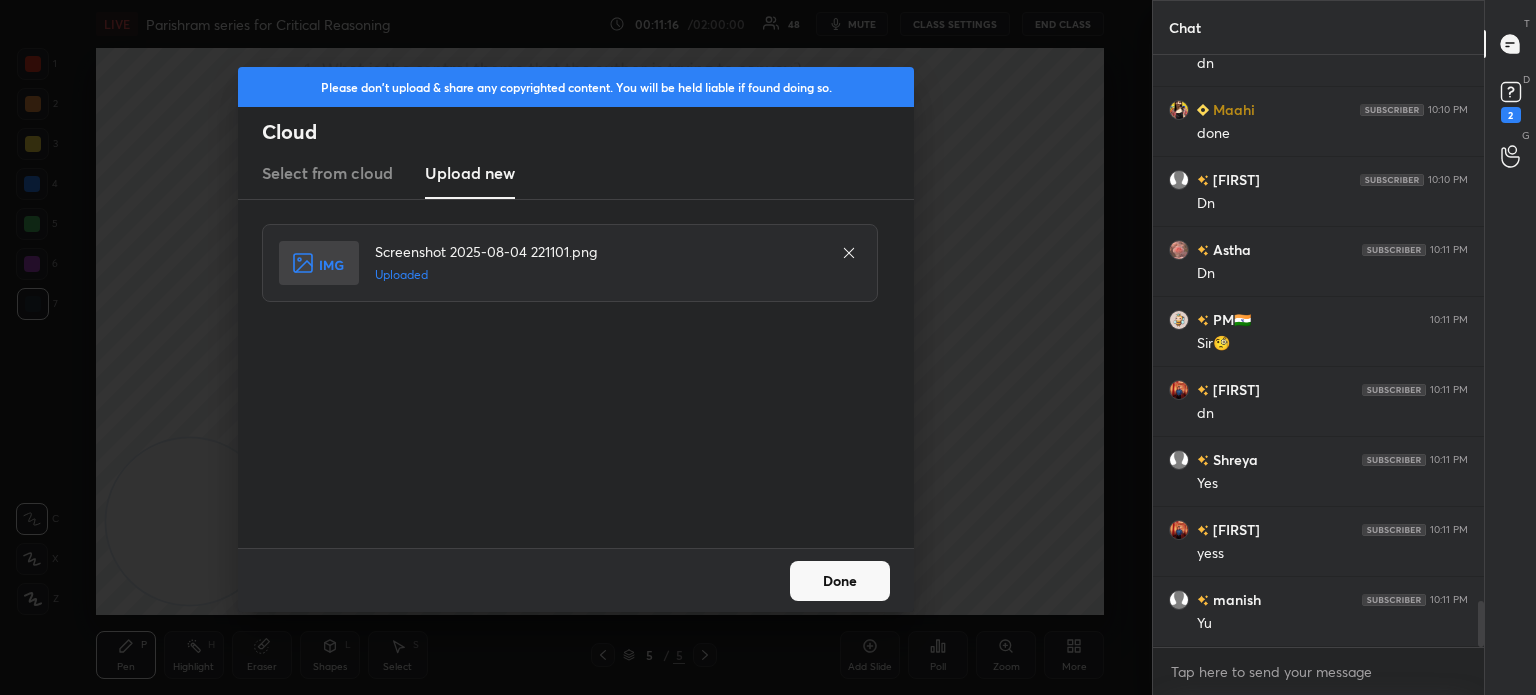 click on "Done" at bounding box center [840, 581] 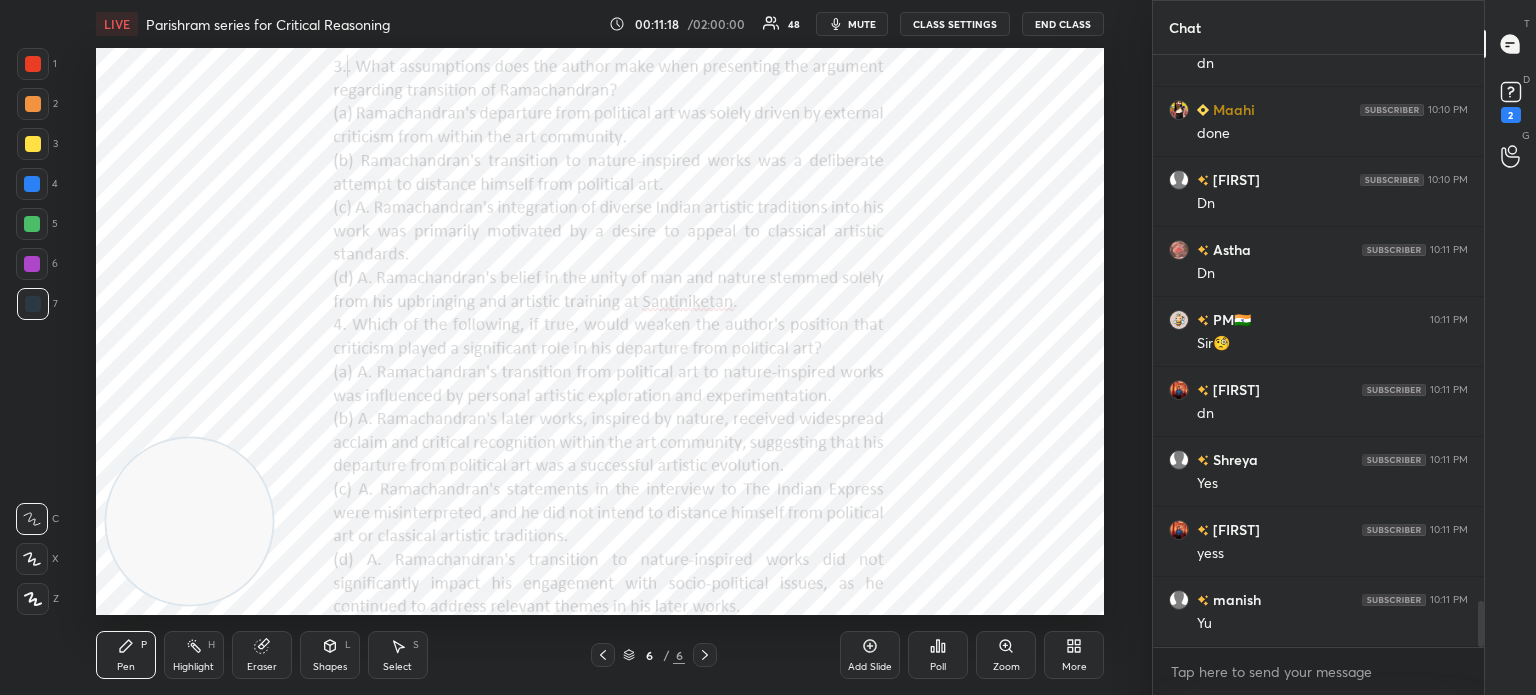 click on "More" at bounding box center (1074, 655) 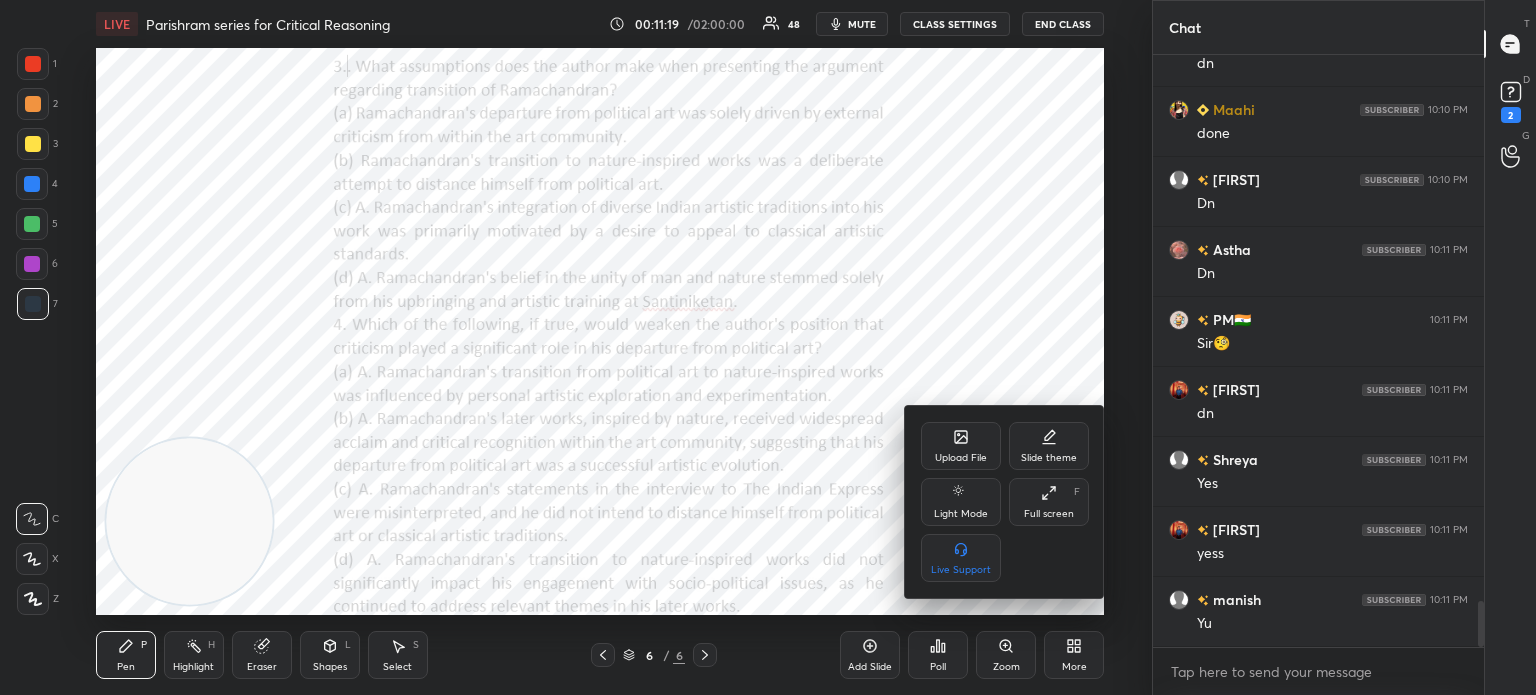 click on "Upload File" at bounding box center [961, 458] 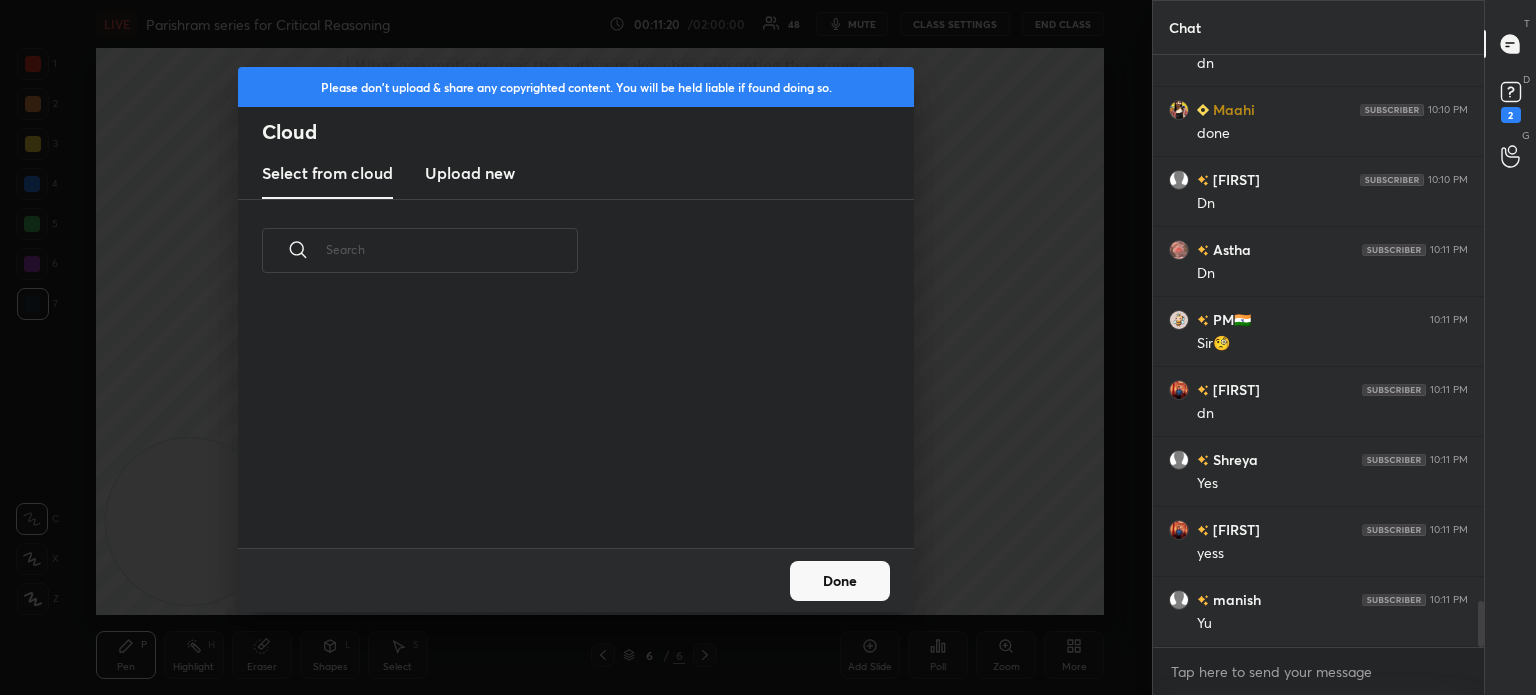 scroll, scrollTop: 5, scrollLeft: 10, axis: both 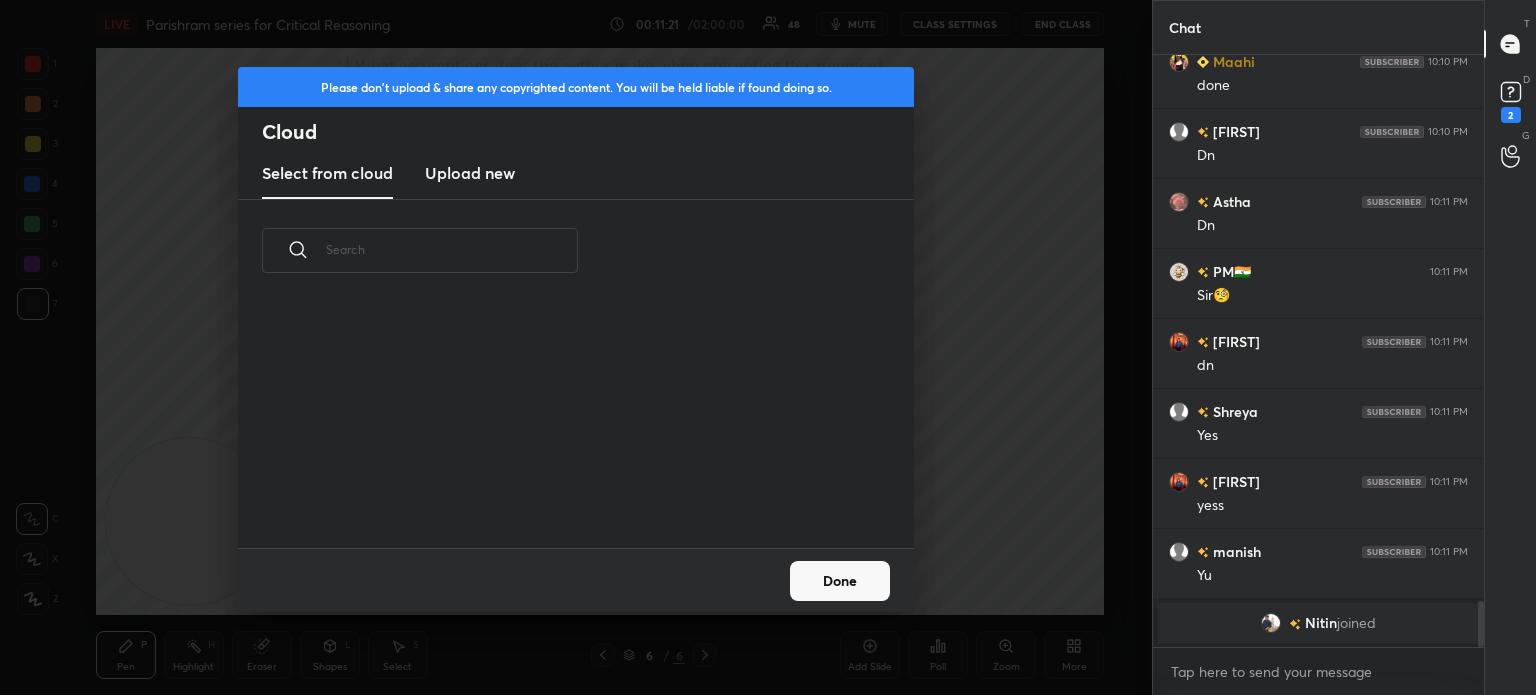 click on "Upload new" at bounding box center (470, 173) 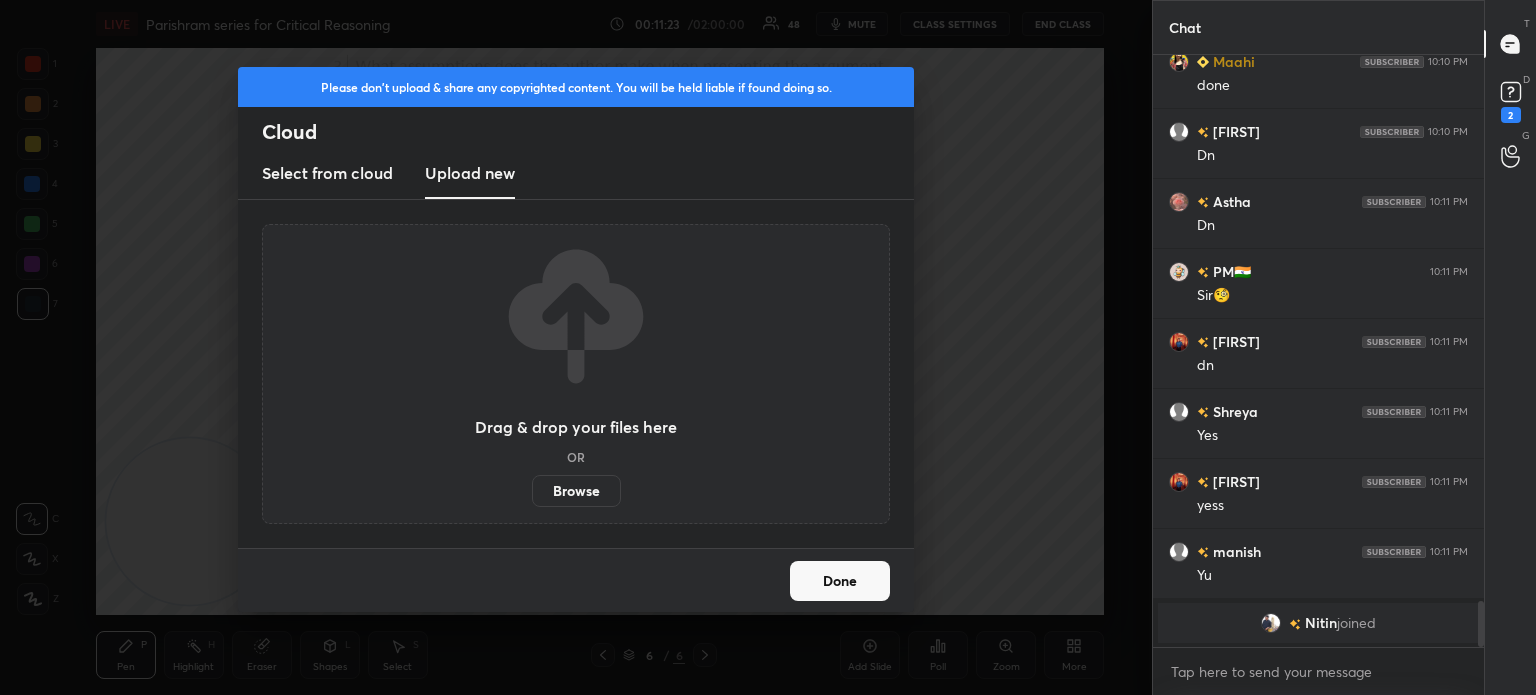 click on "Browse" at bounding box center (576, 491) 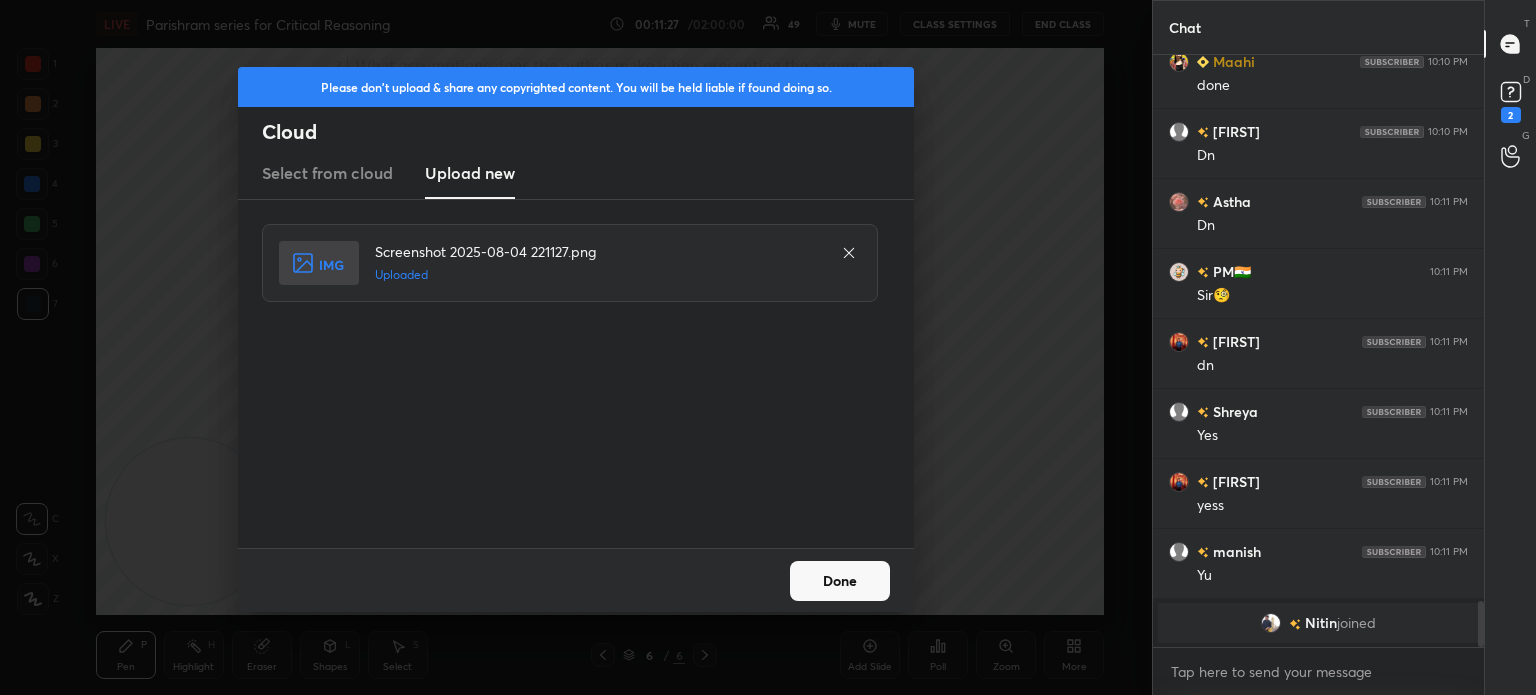 click on "Done" at bounding box center (840, 581) 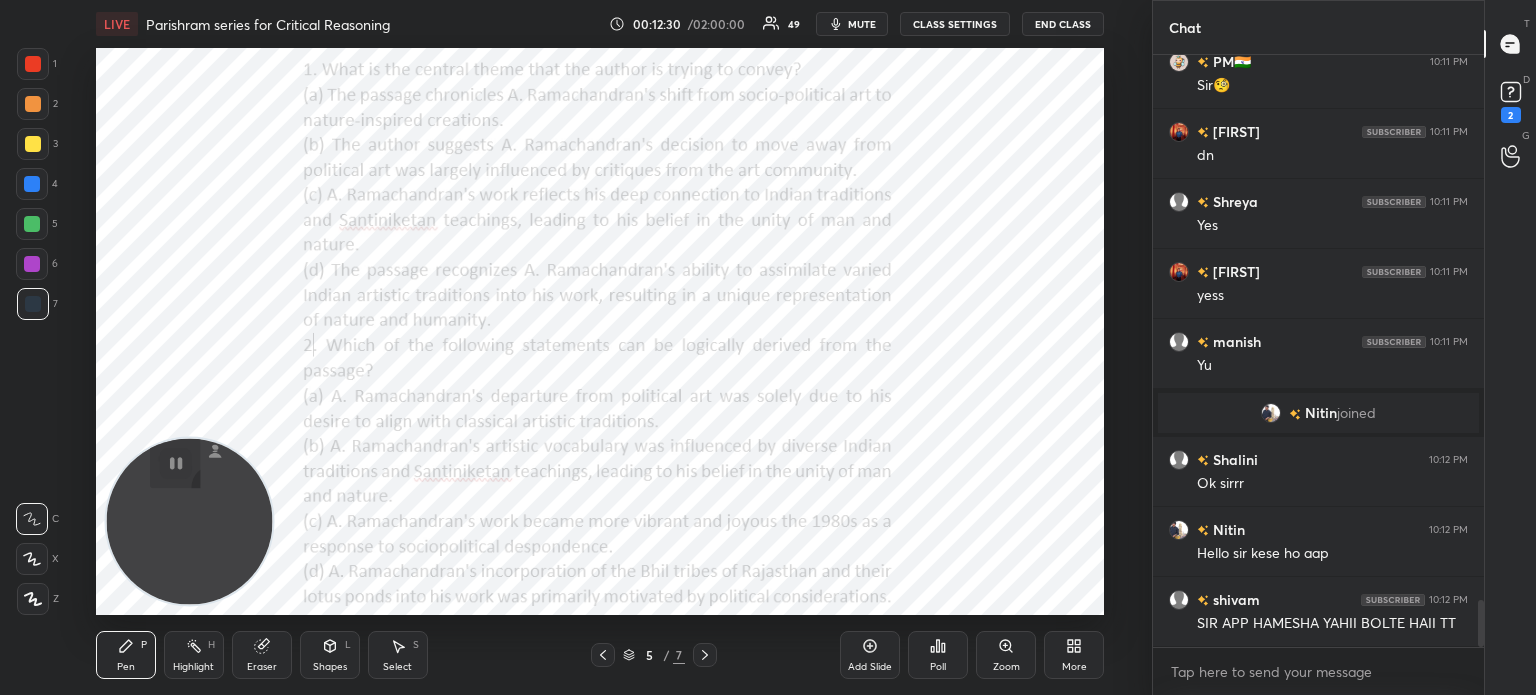 scroll, scrollTop: 6878, scrollLeft: 0, axis: vertical 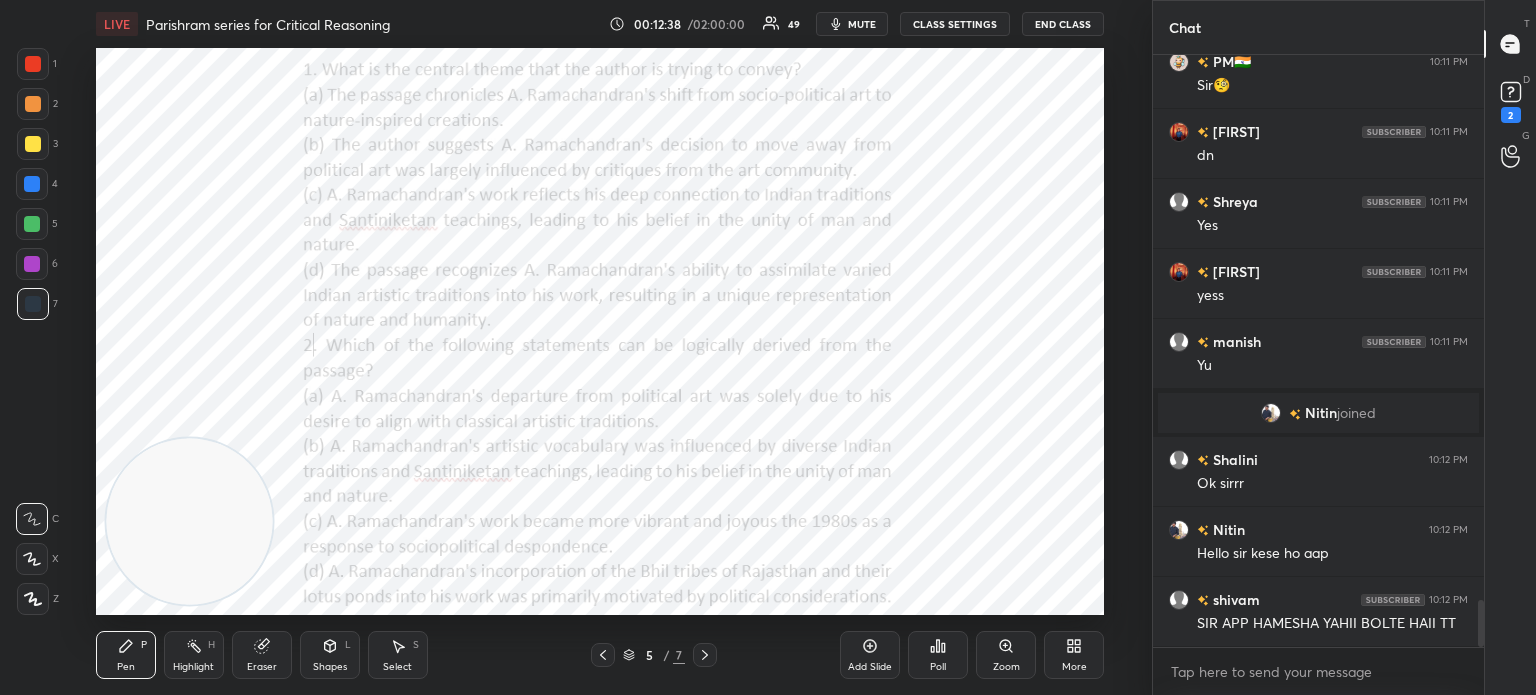click on "Poll" at bounding box center [938, 655] 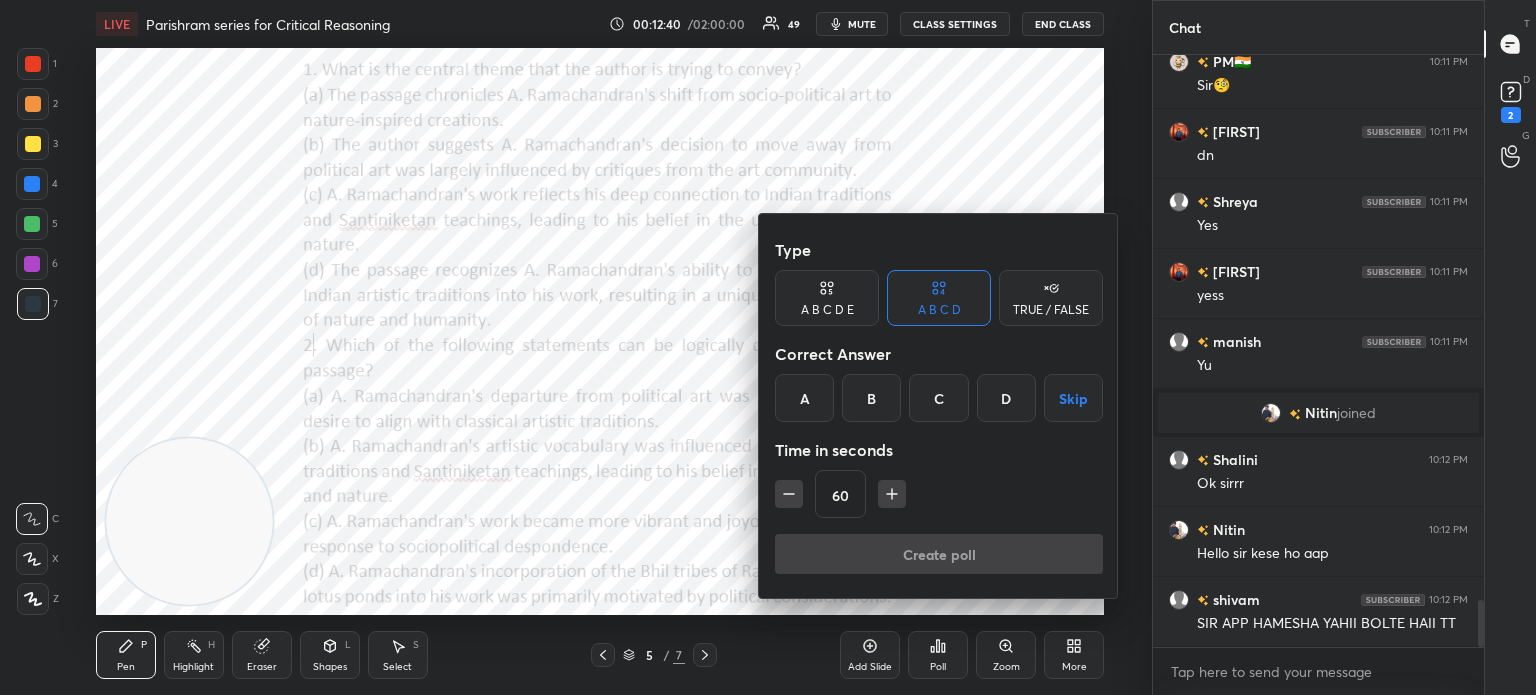 click on "C" at bounding box center (938, 398) 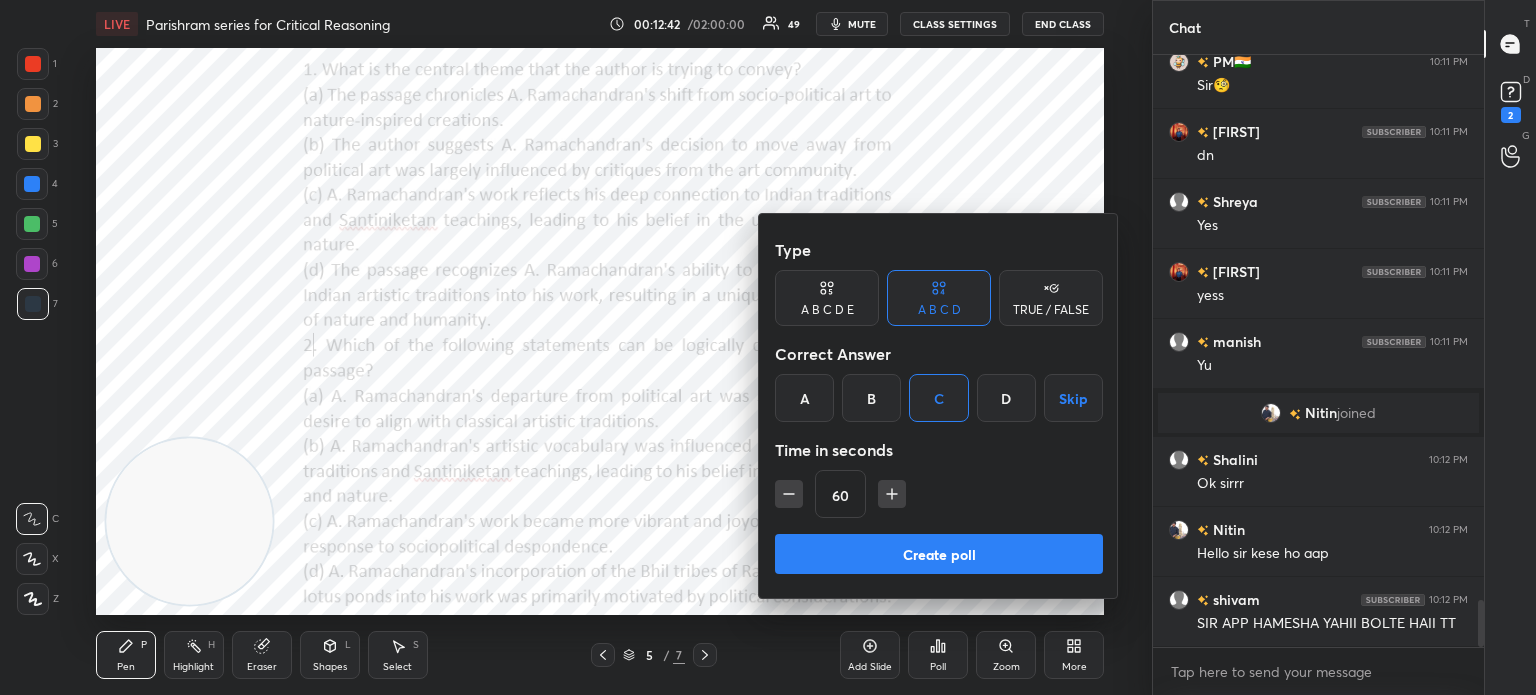 click on "Create poll" at bounding box center (939, 554) 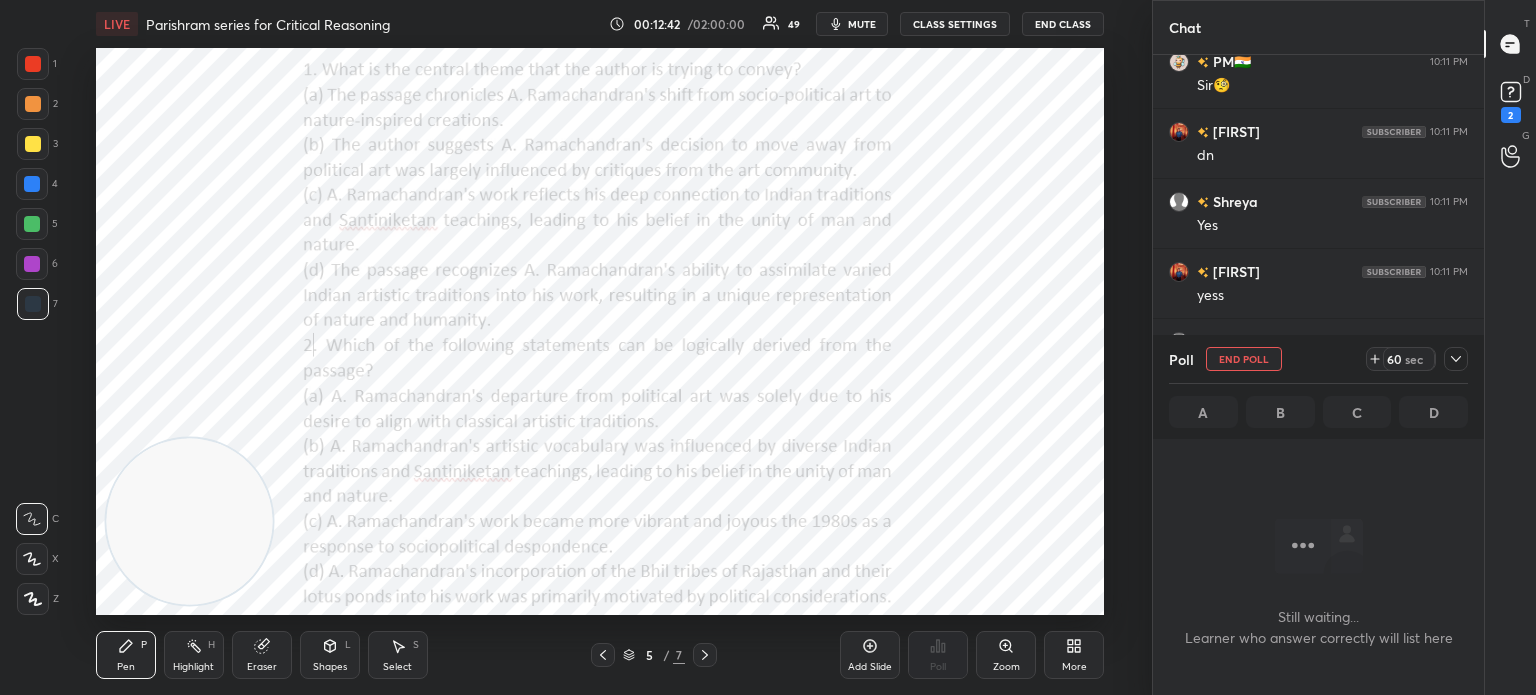 scroll, scrollTop: 511, scrollLeft: 325, axis: both 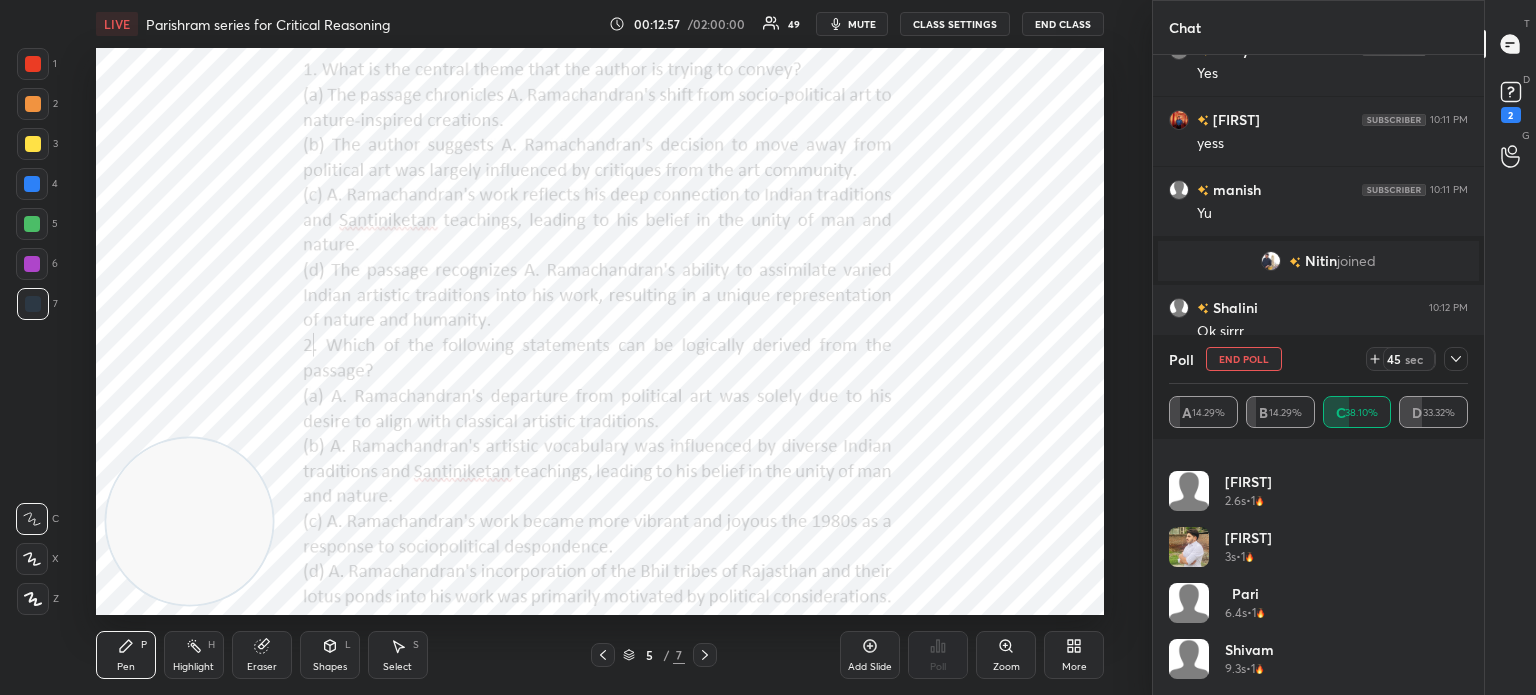 click on "mute" at bounding box center [862, 24] 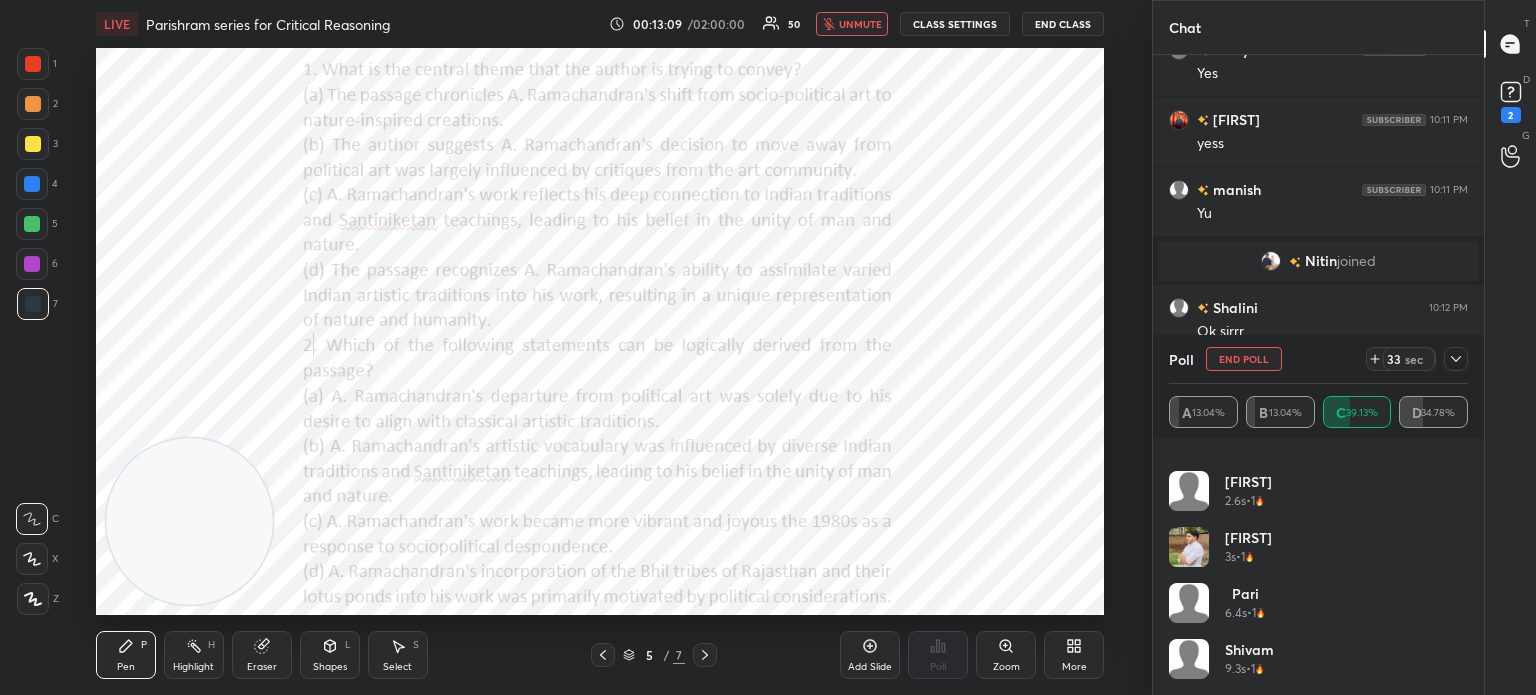 scroll, scrollTop: 7054, scrollLeft: 0, axis: vertical 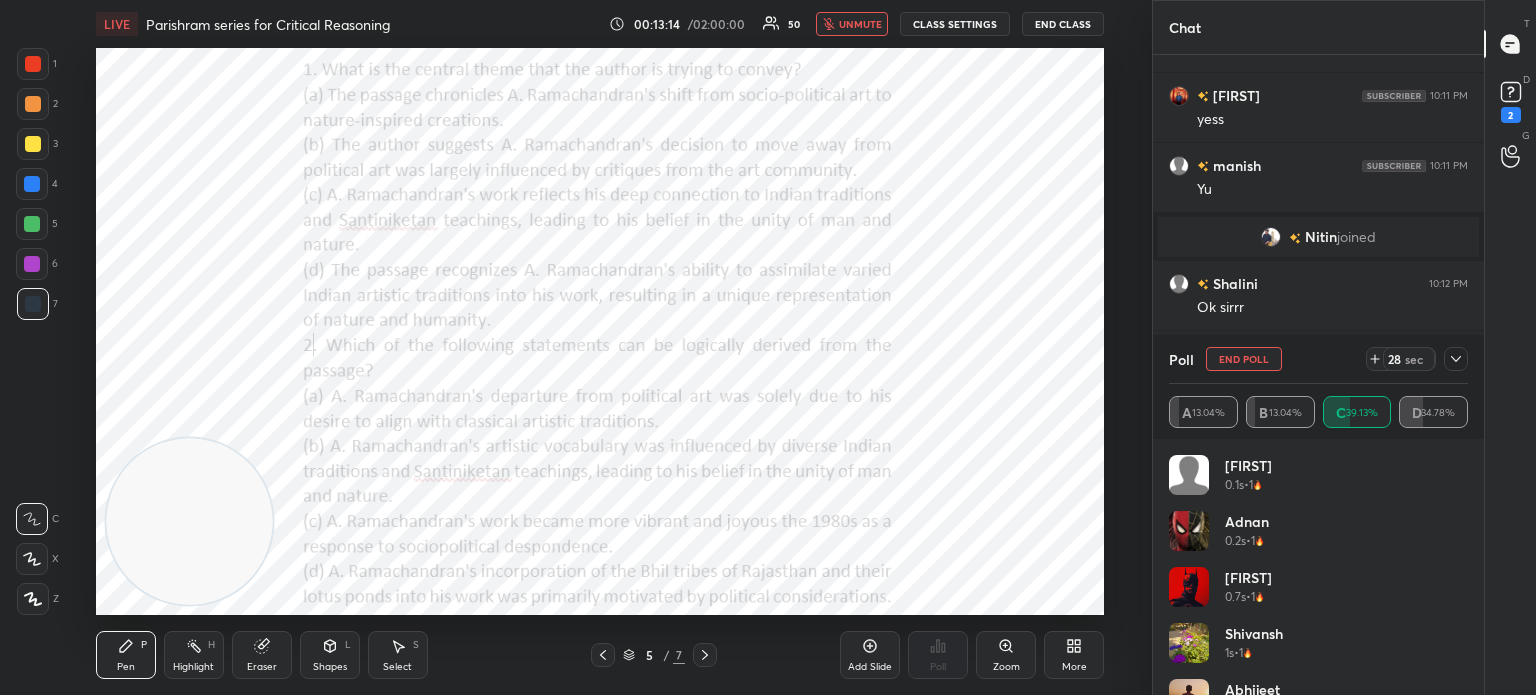 click 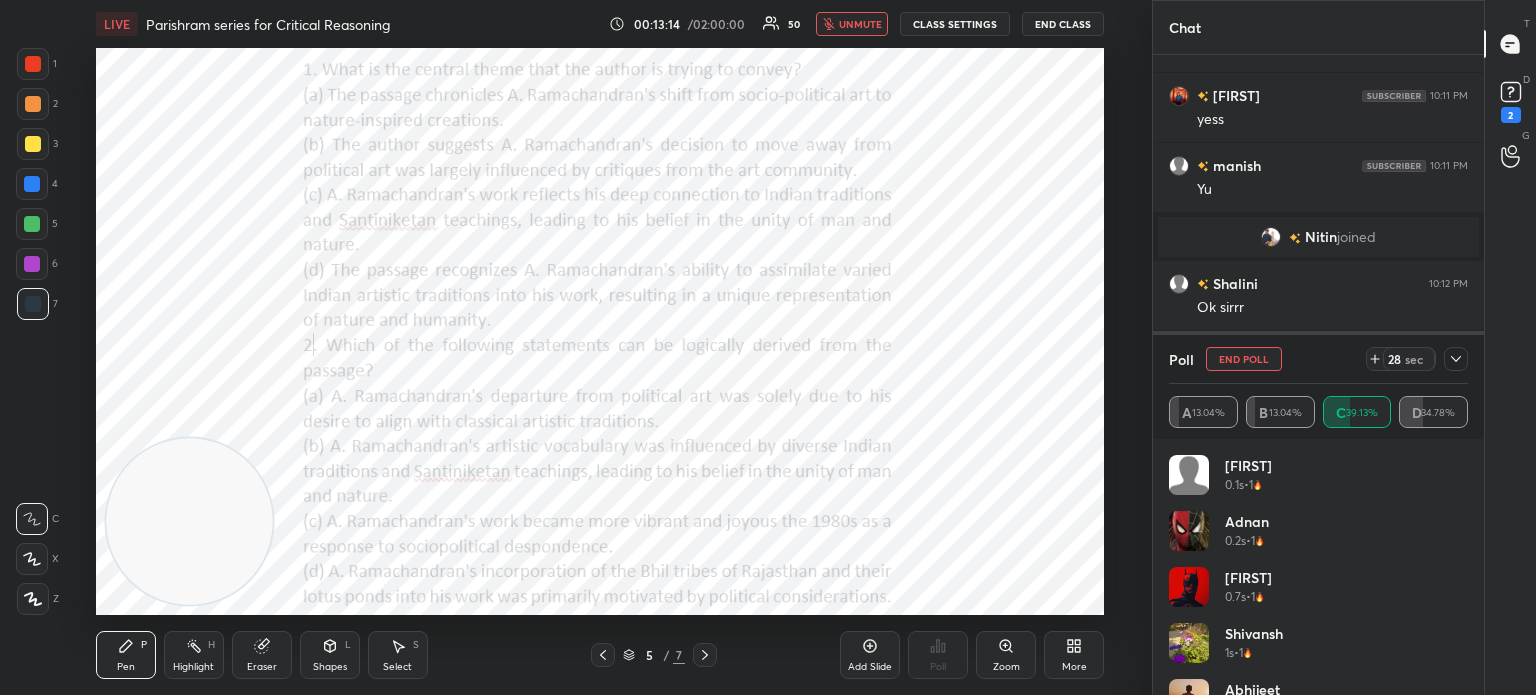 scroll, scrollTop: 184, scrollLeft: 293, axis: both 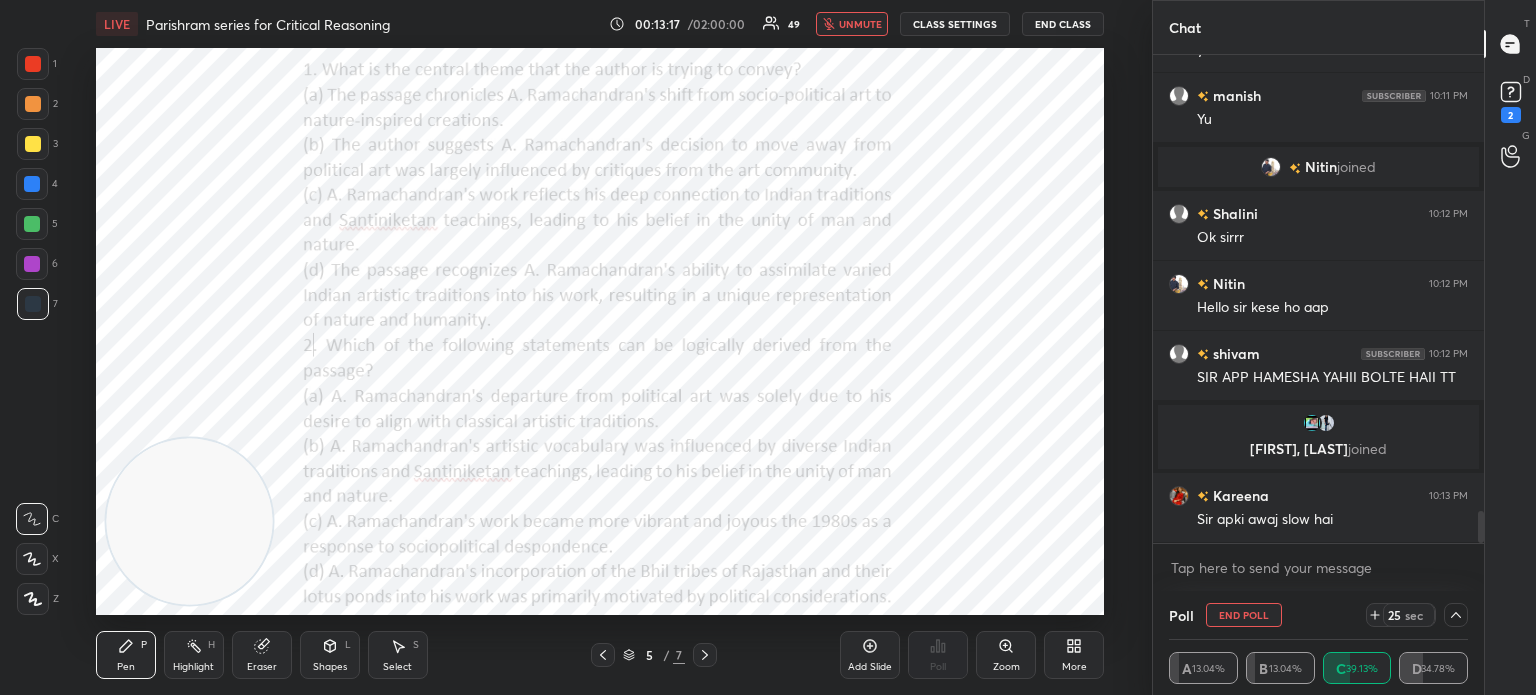 click on "unmute" at bounding box center [860, 24] 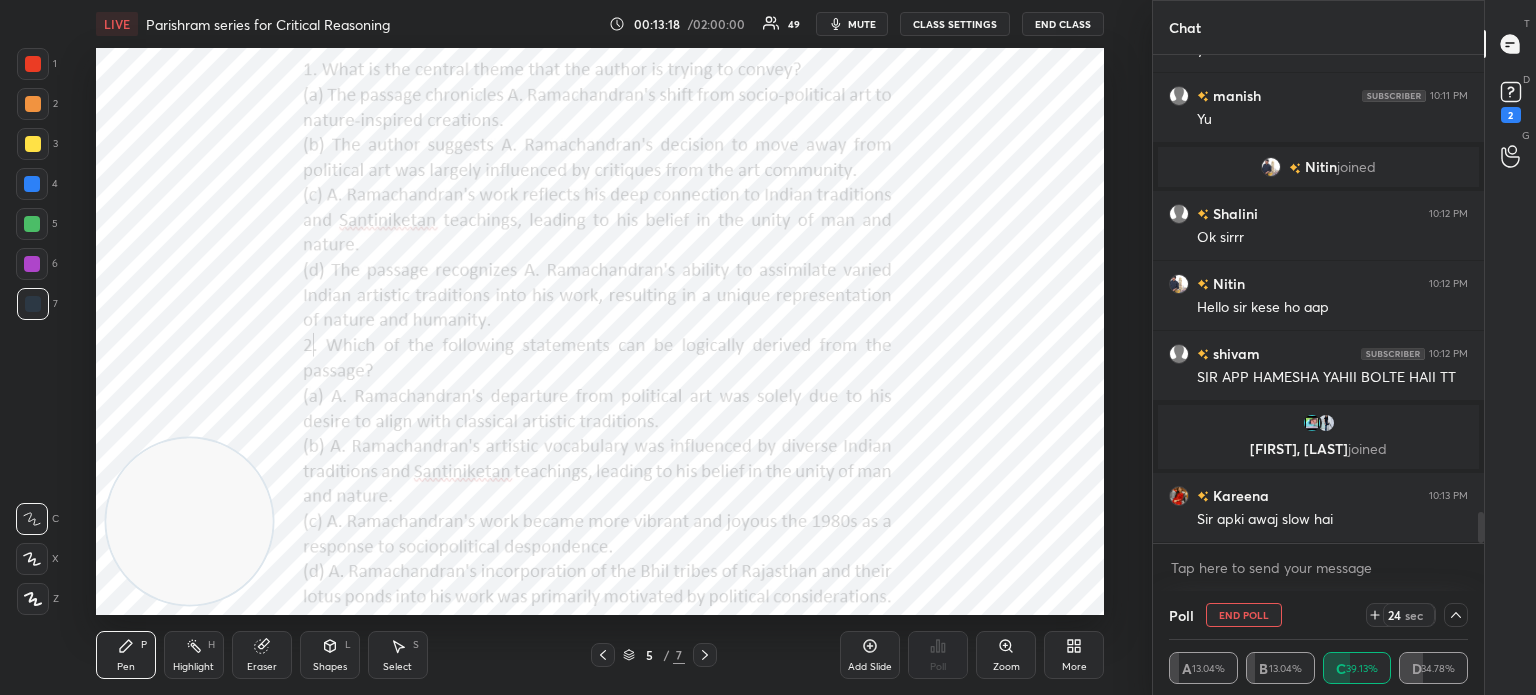 scroll, scrollTop: 7118, scrollLeft: 0, axis: vertical 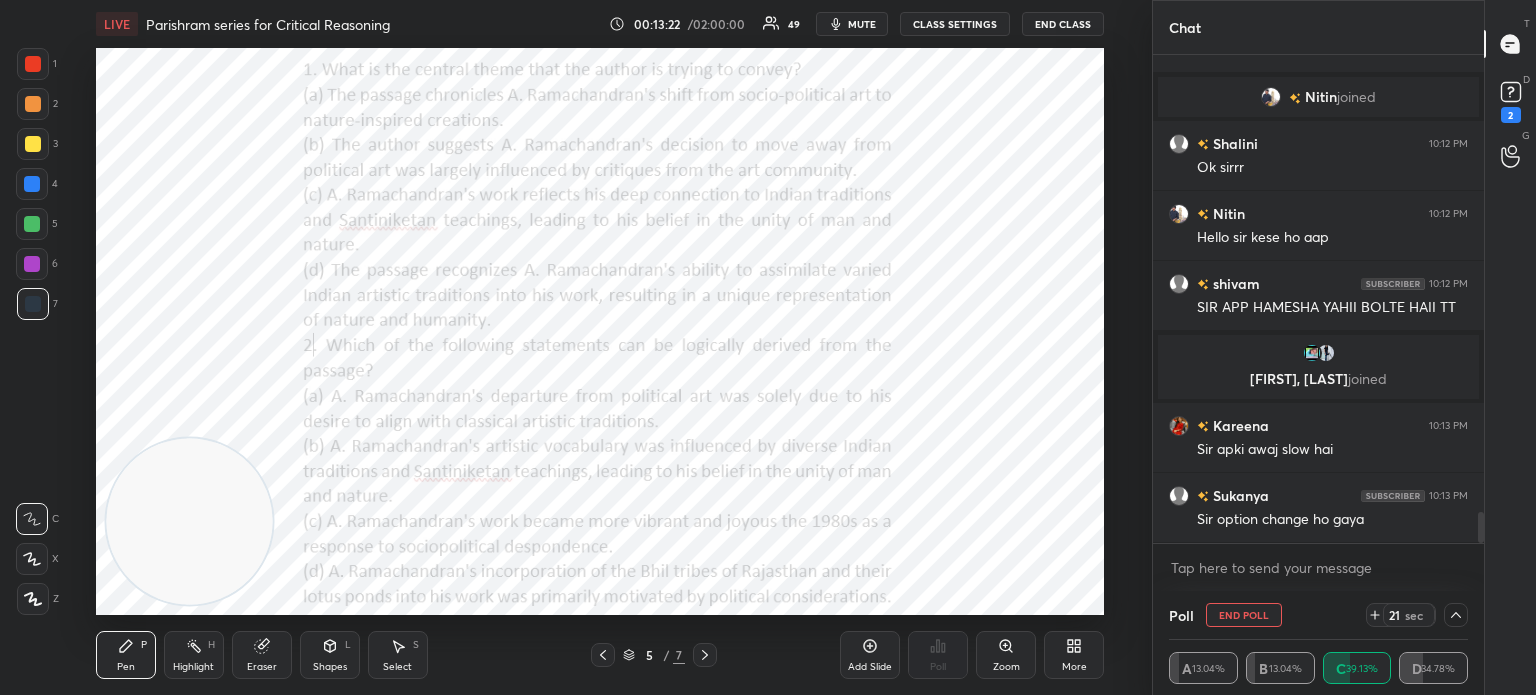 click on "mute" at bounding box center (862, 24) 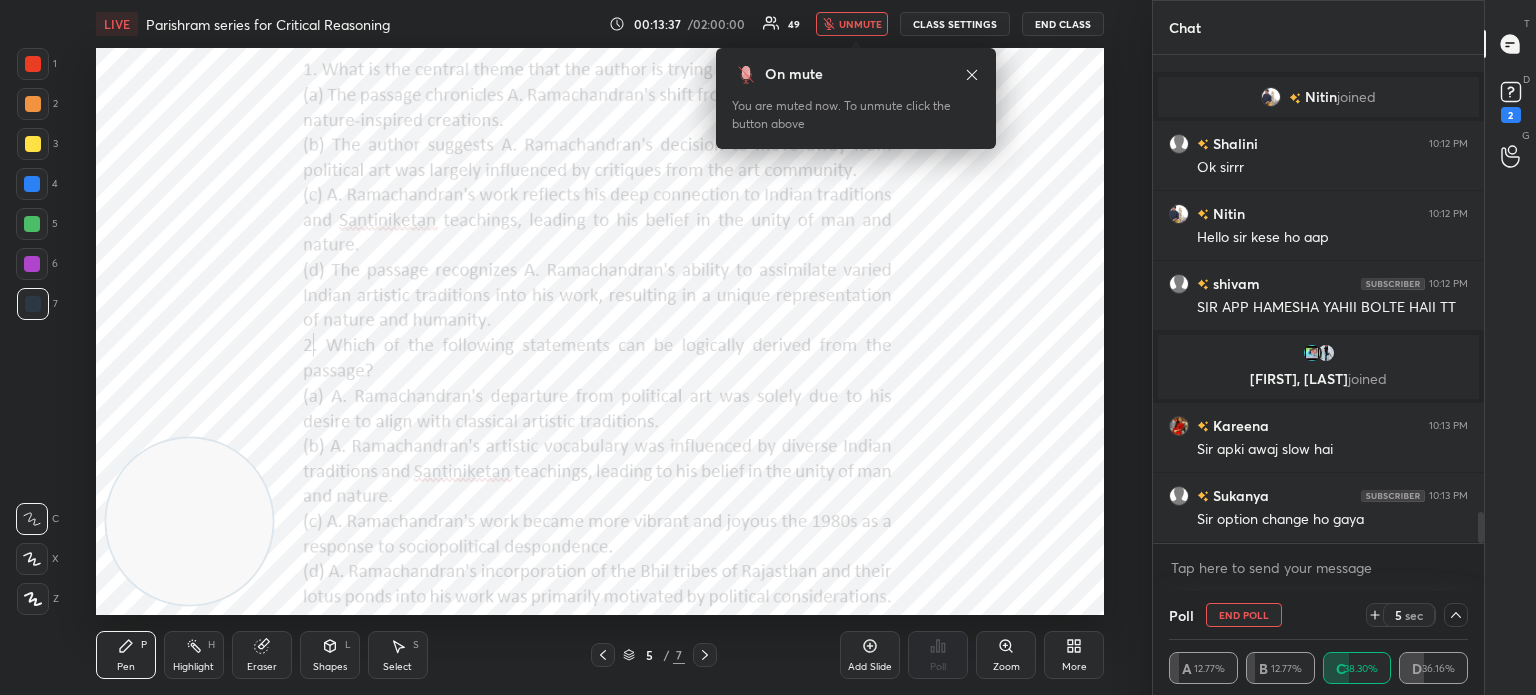 scroll, scrollTop: 7188, scrollLeft: 0, axis: vertical 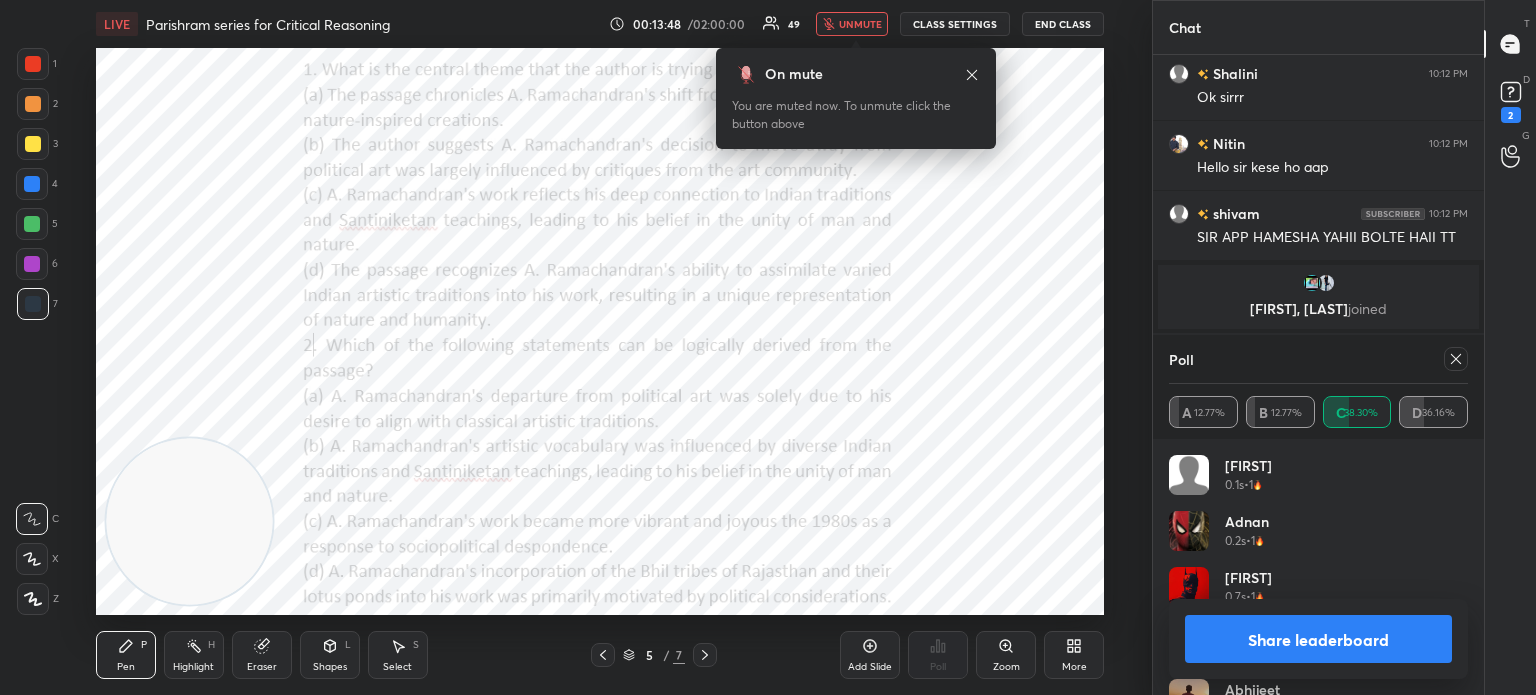 click on "unmute" at bounding box center [860, 24] 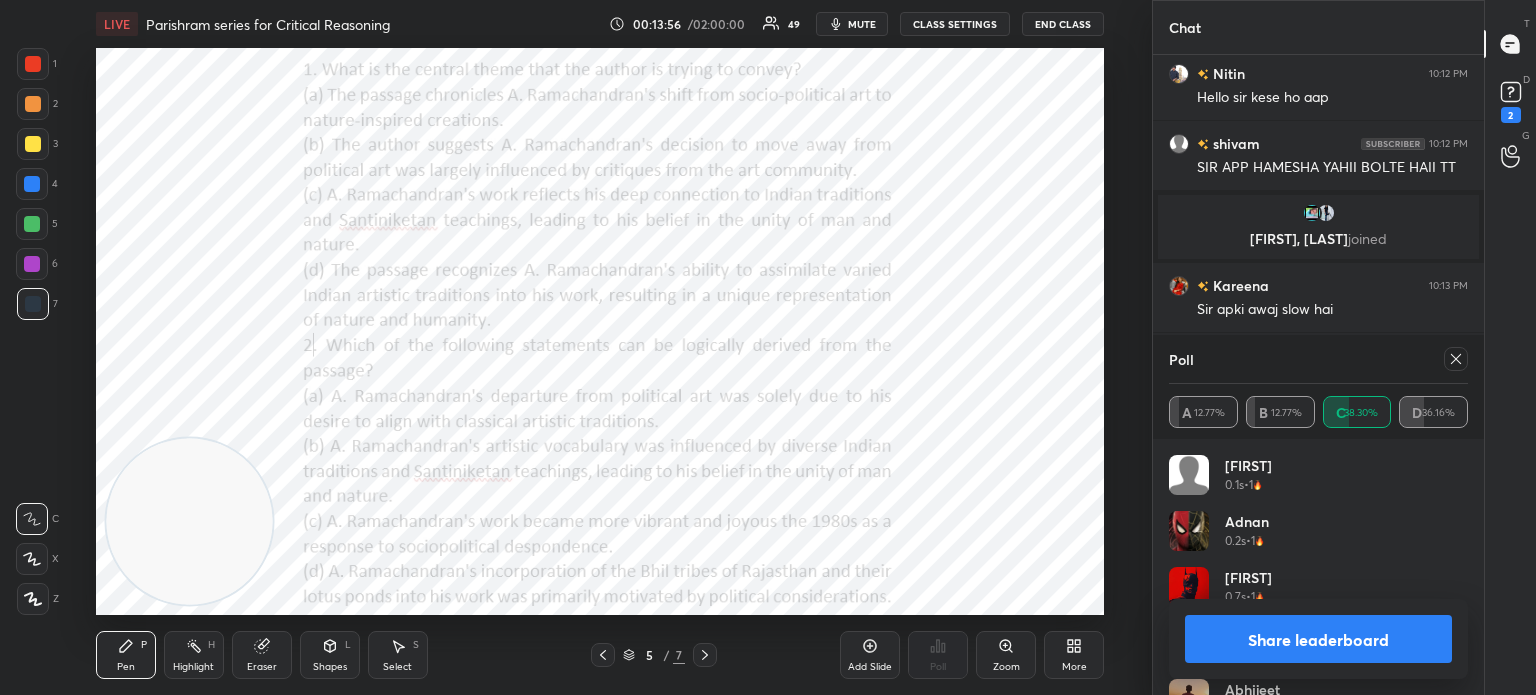 scroll, scrollTop: 7328, scrollLeft: 0, axis: vertical 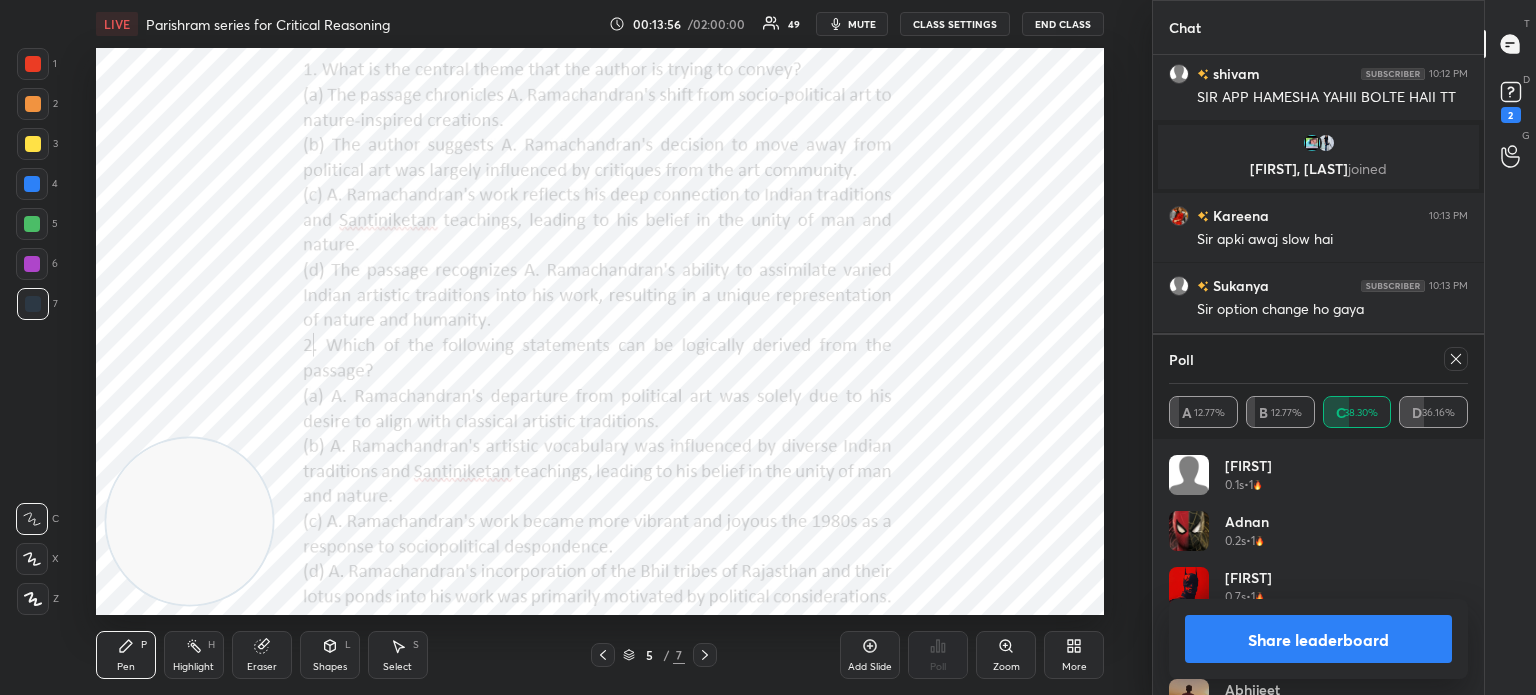 click 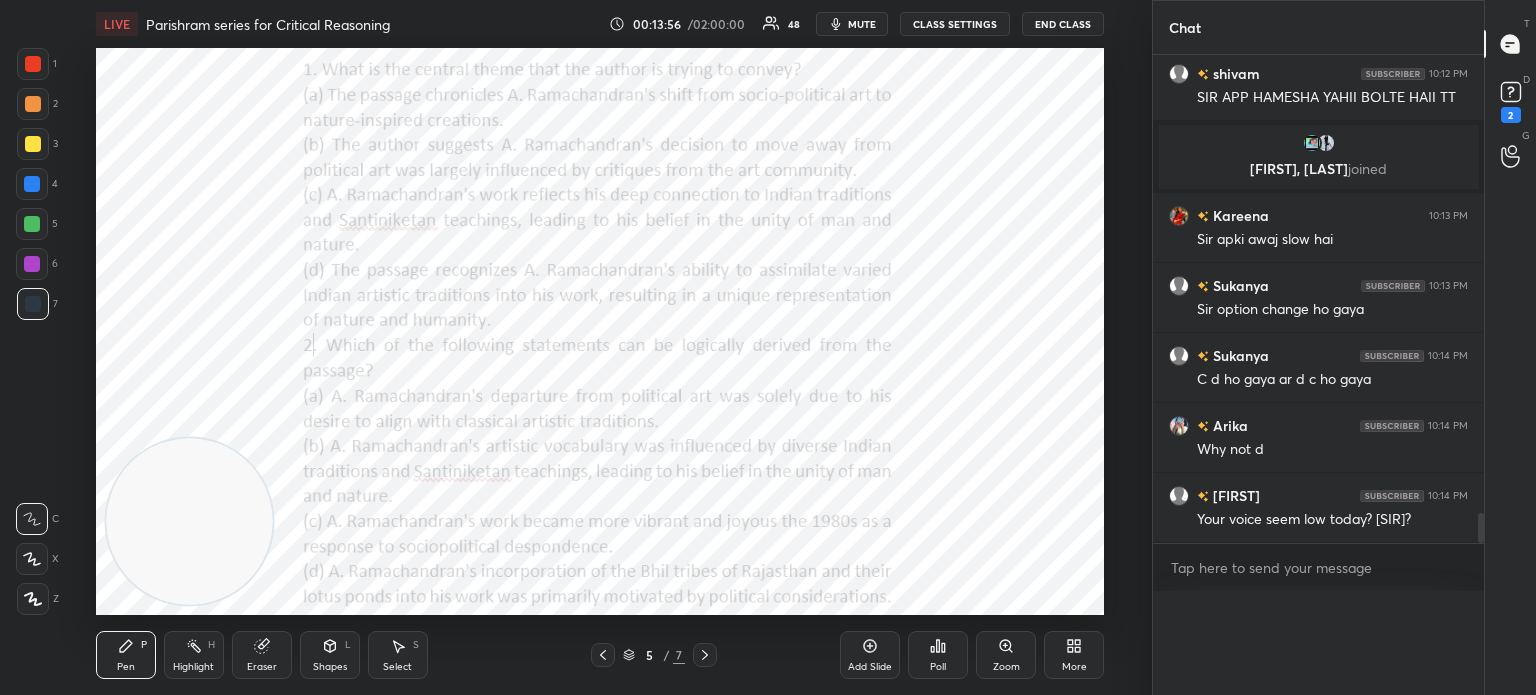 scroll, scrollTop: 0, scrollLeft: 6, axis: horizontal 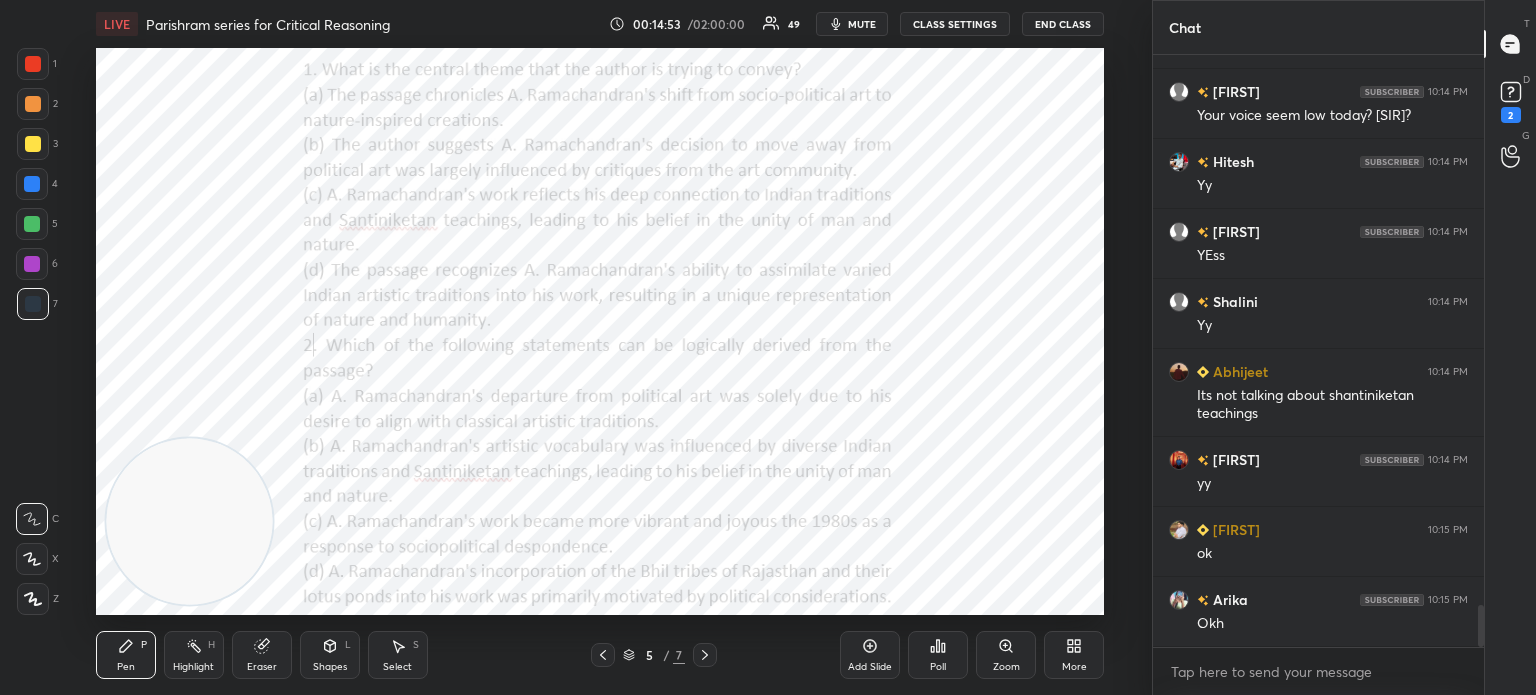 click on "Poll" at bounding box center [938, 667] 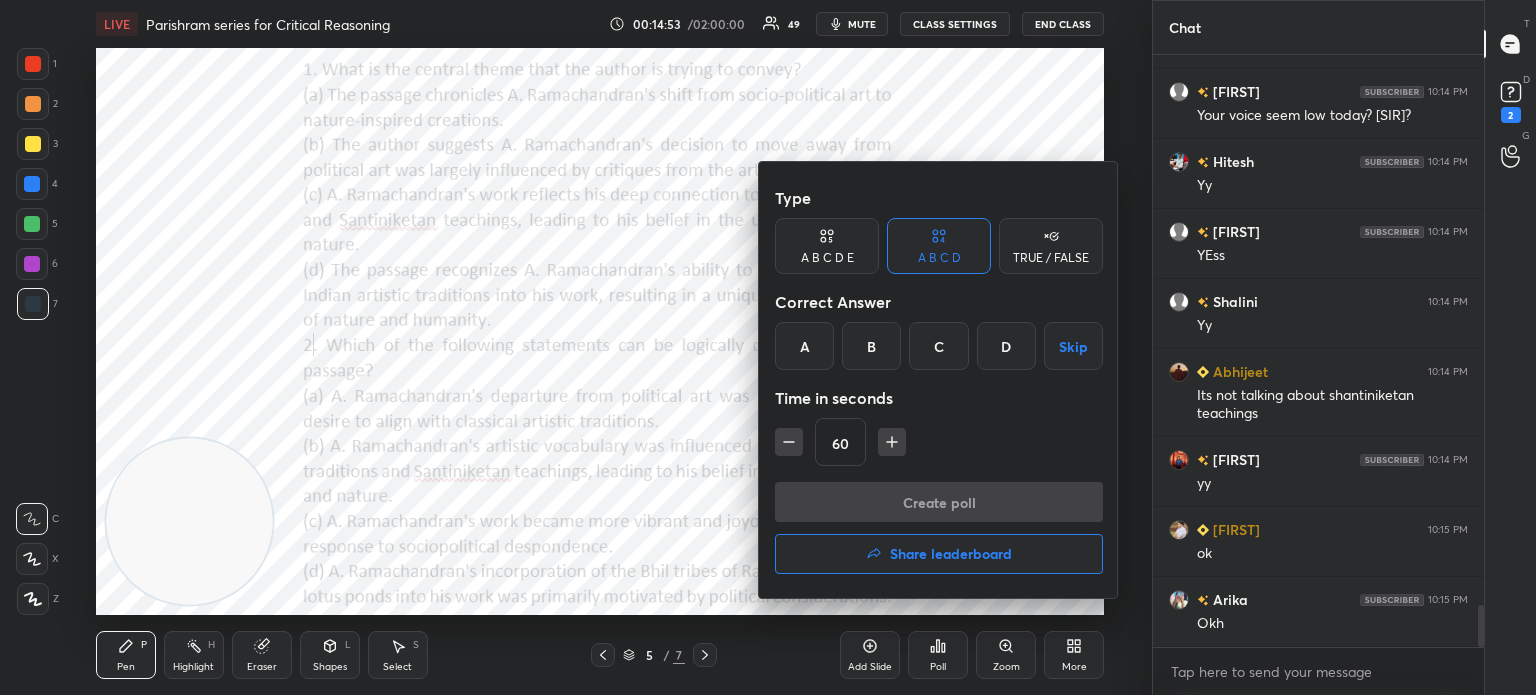 click on "B" at bounding box center [871, 346] 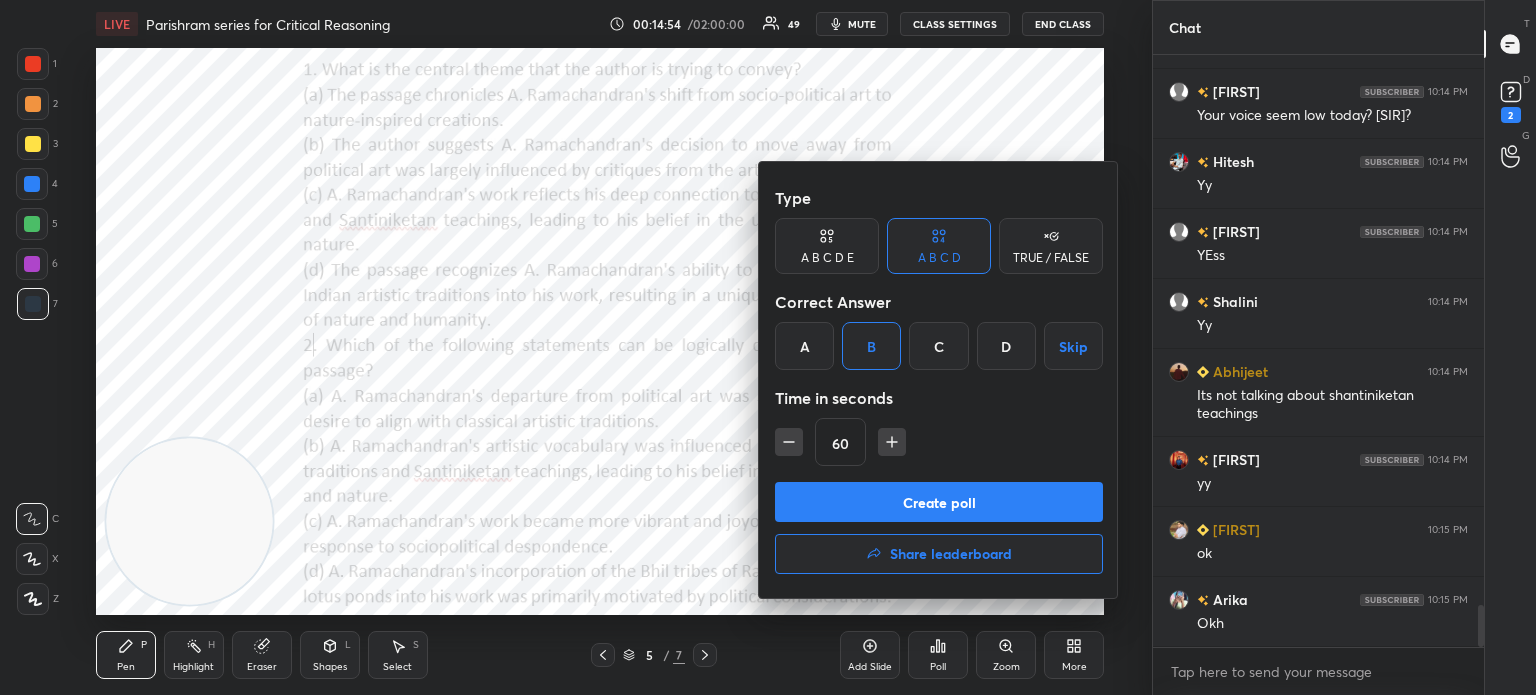 click on "Create poll" at bounding box center (939, 502) 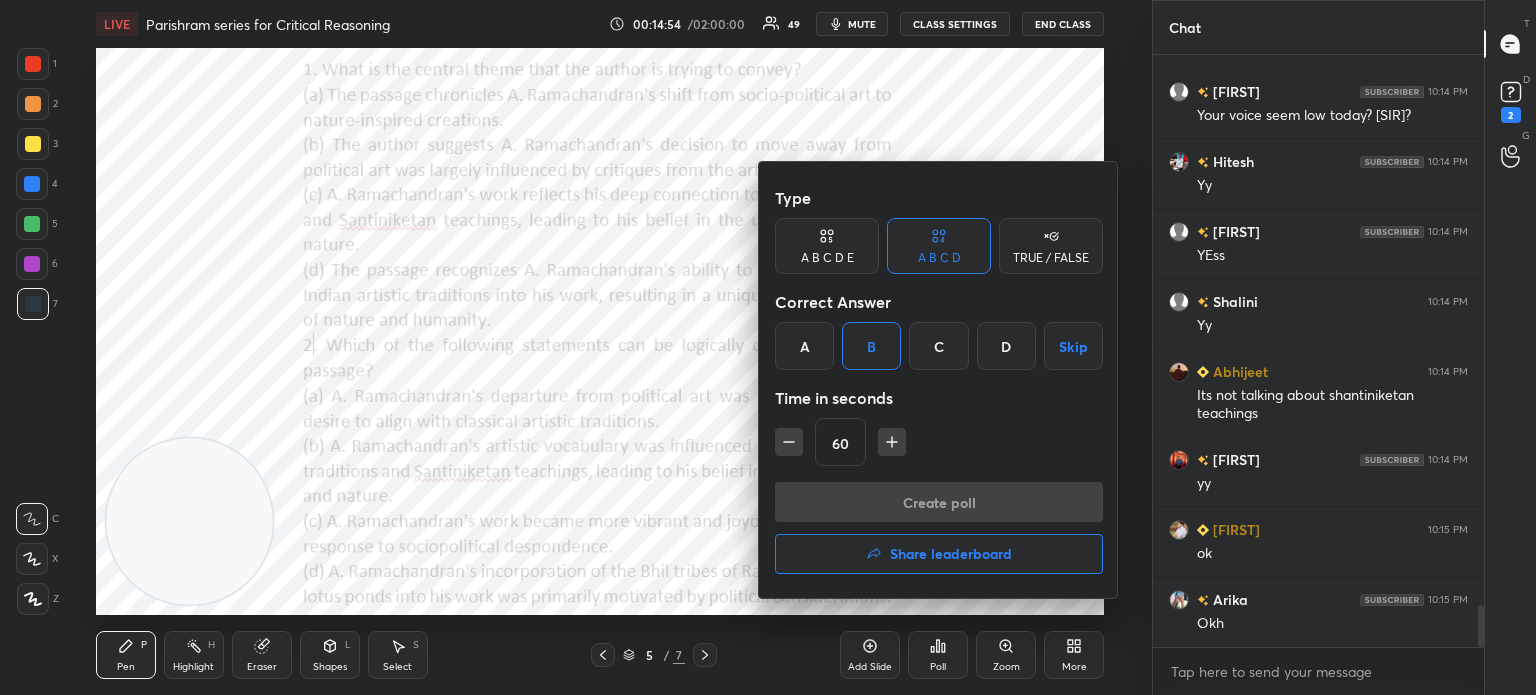 scroll, scrollTop: 7, scrollLeft: 6, axis: both 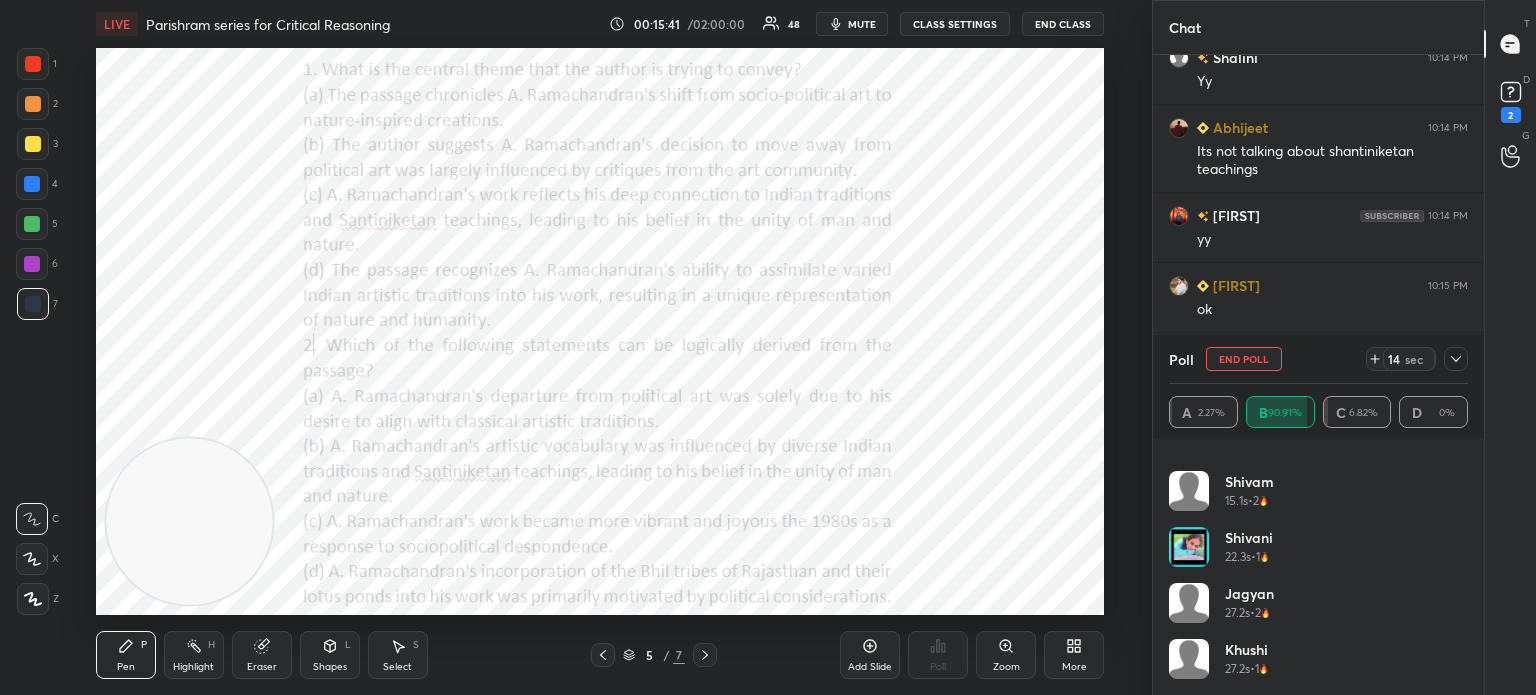 click on "End Poll" at bounding box center [1244, 359] 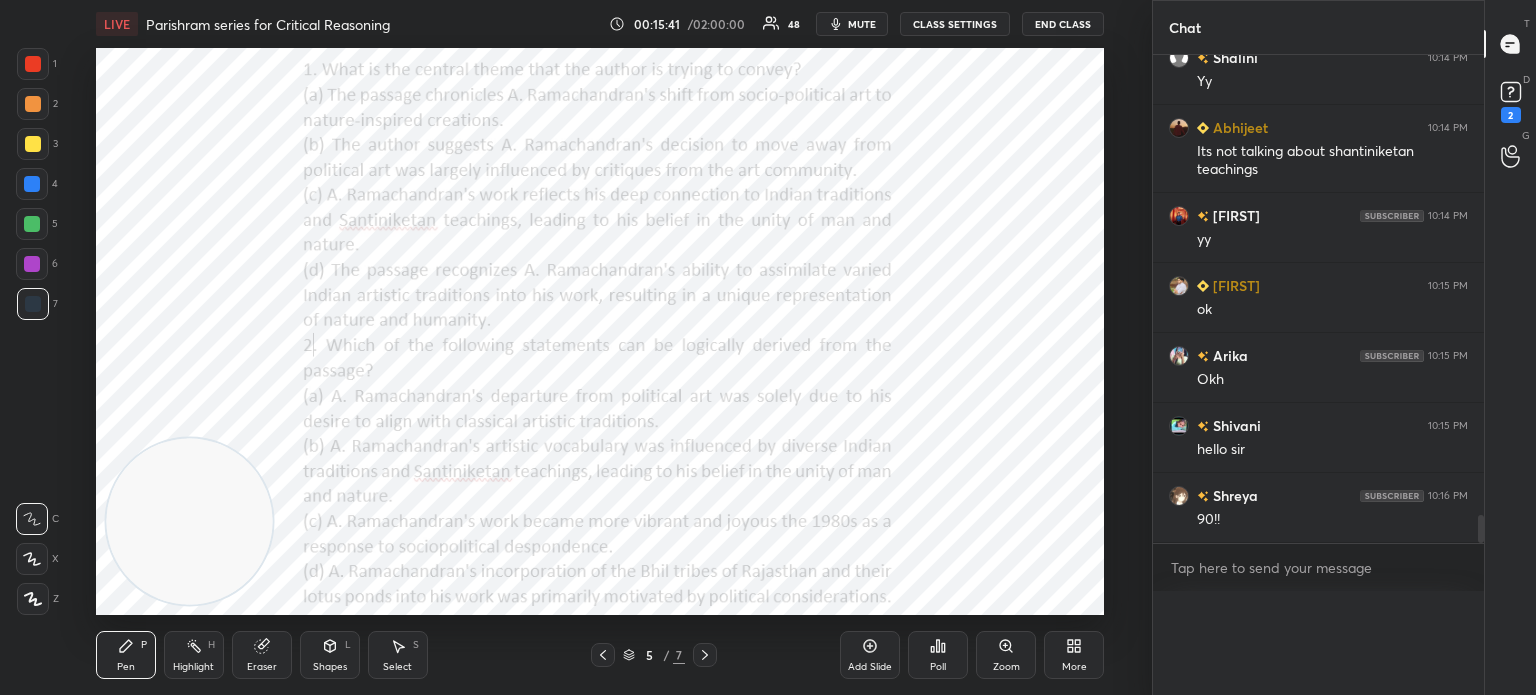scroll, scrollTop: 0, scrollLeft: 0, axis: both 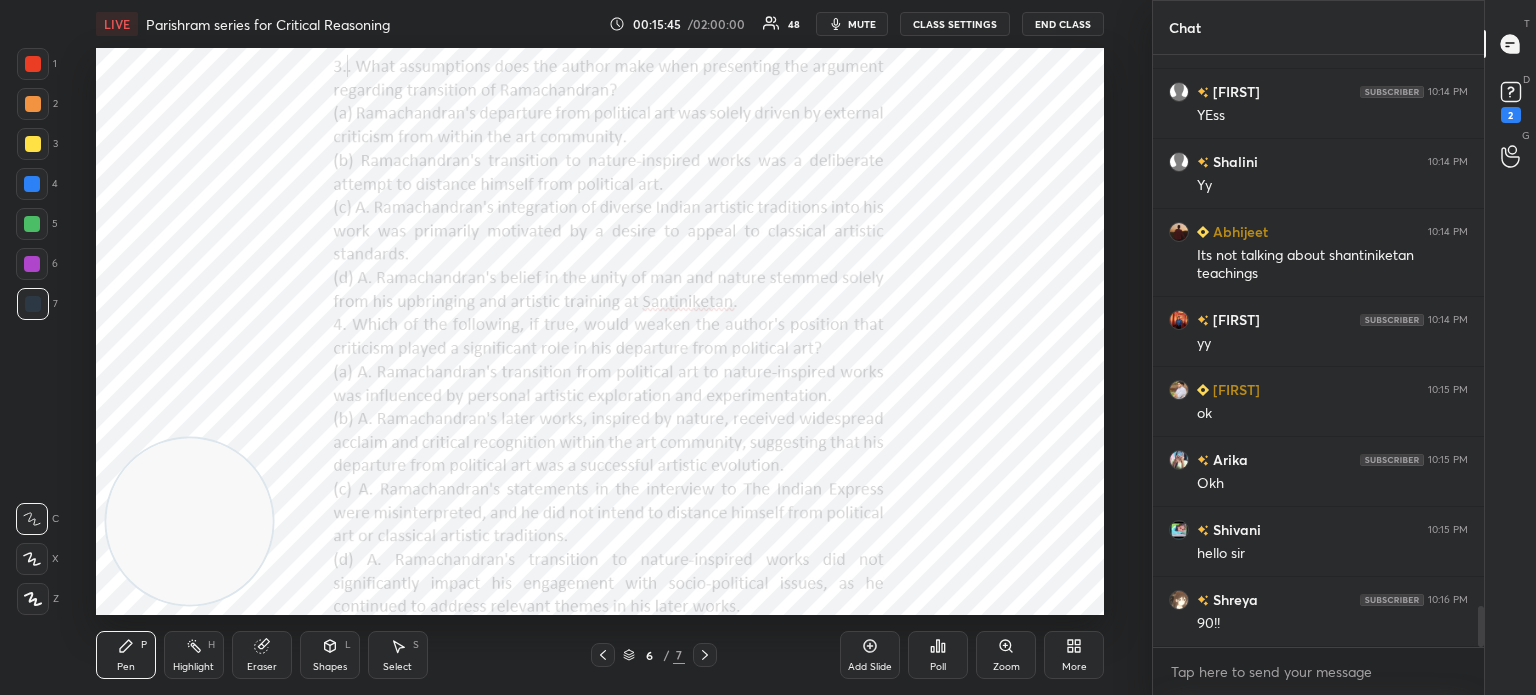 click 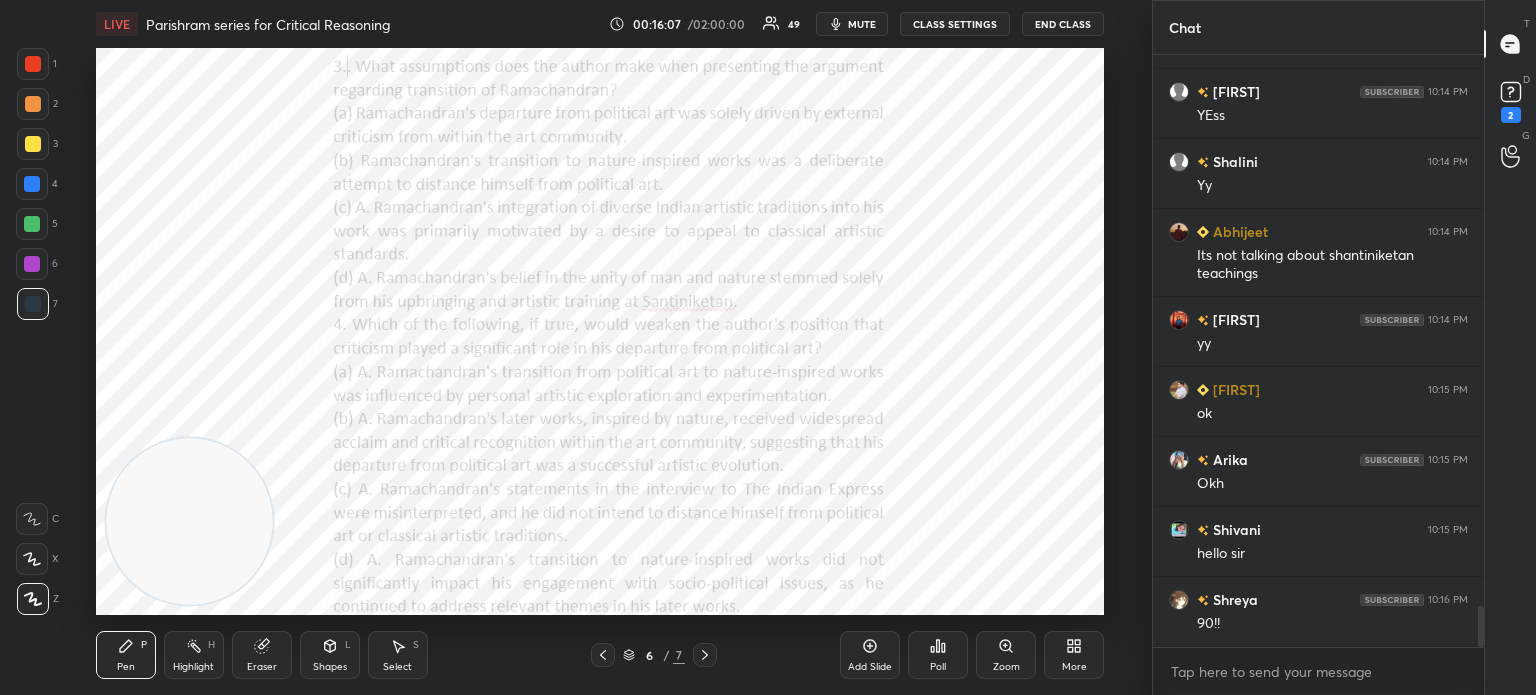 click on "Poll" at bounding box center [938, 667] 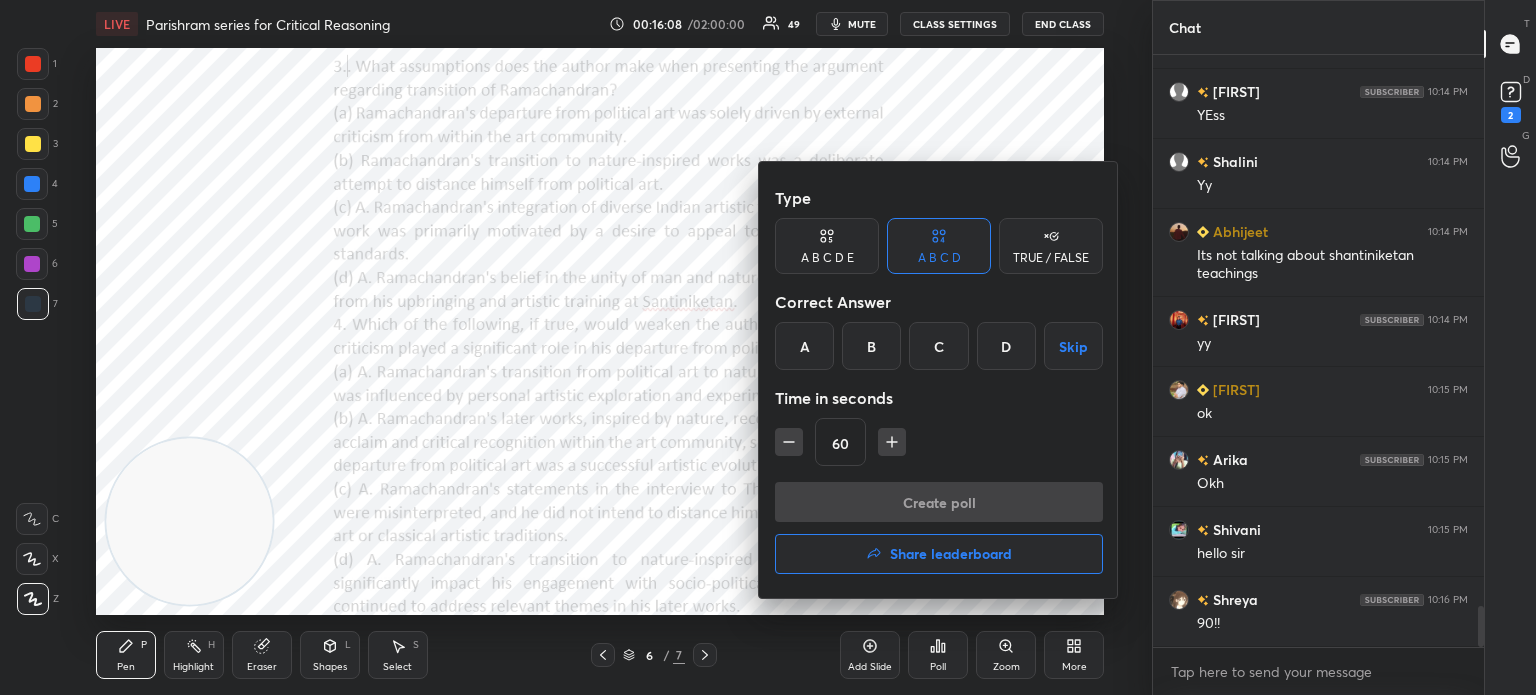 click on "B" at bounding box center (871, 346) 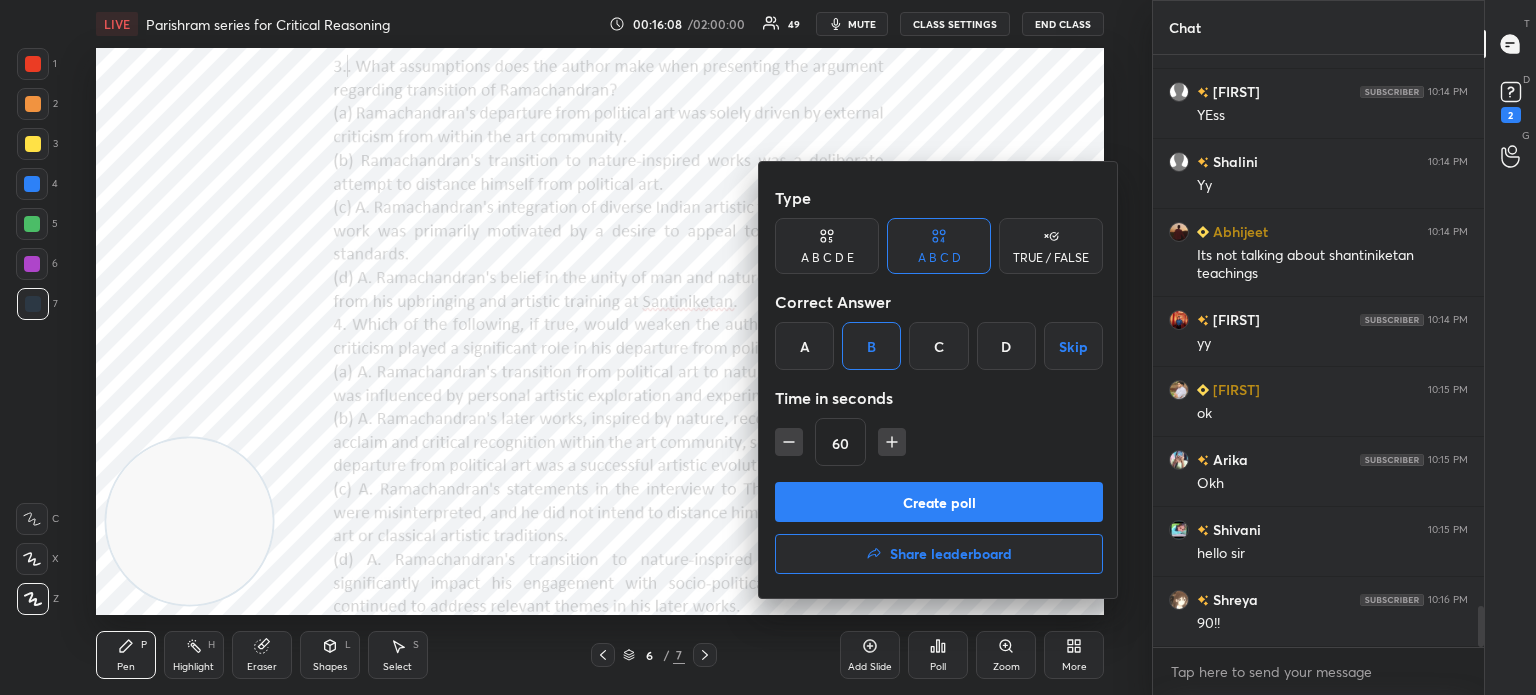 click on "Create poll" at bounding box center (939, 502) 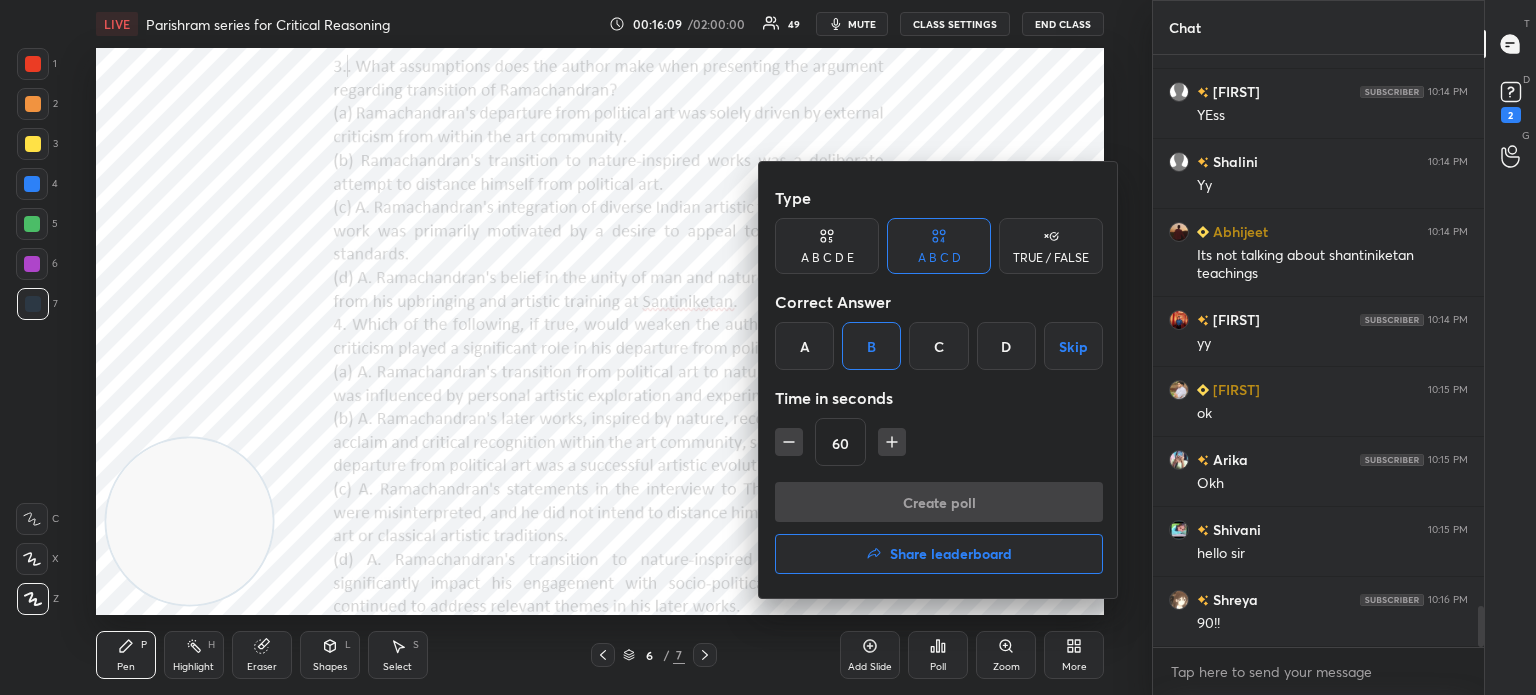 scroll, scrollTop: 566, scrollLeft: 325, axis: both 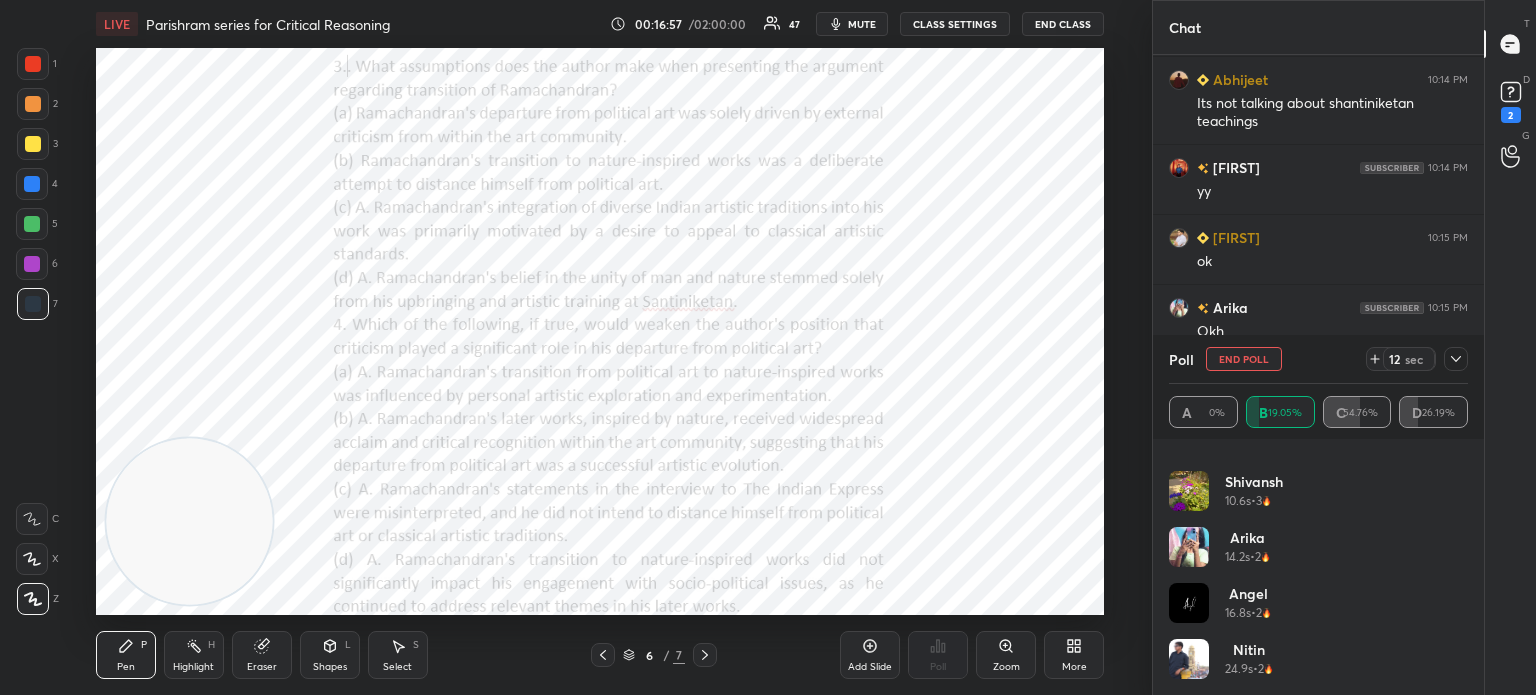 click 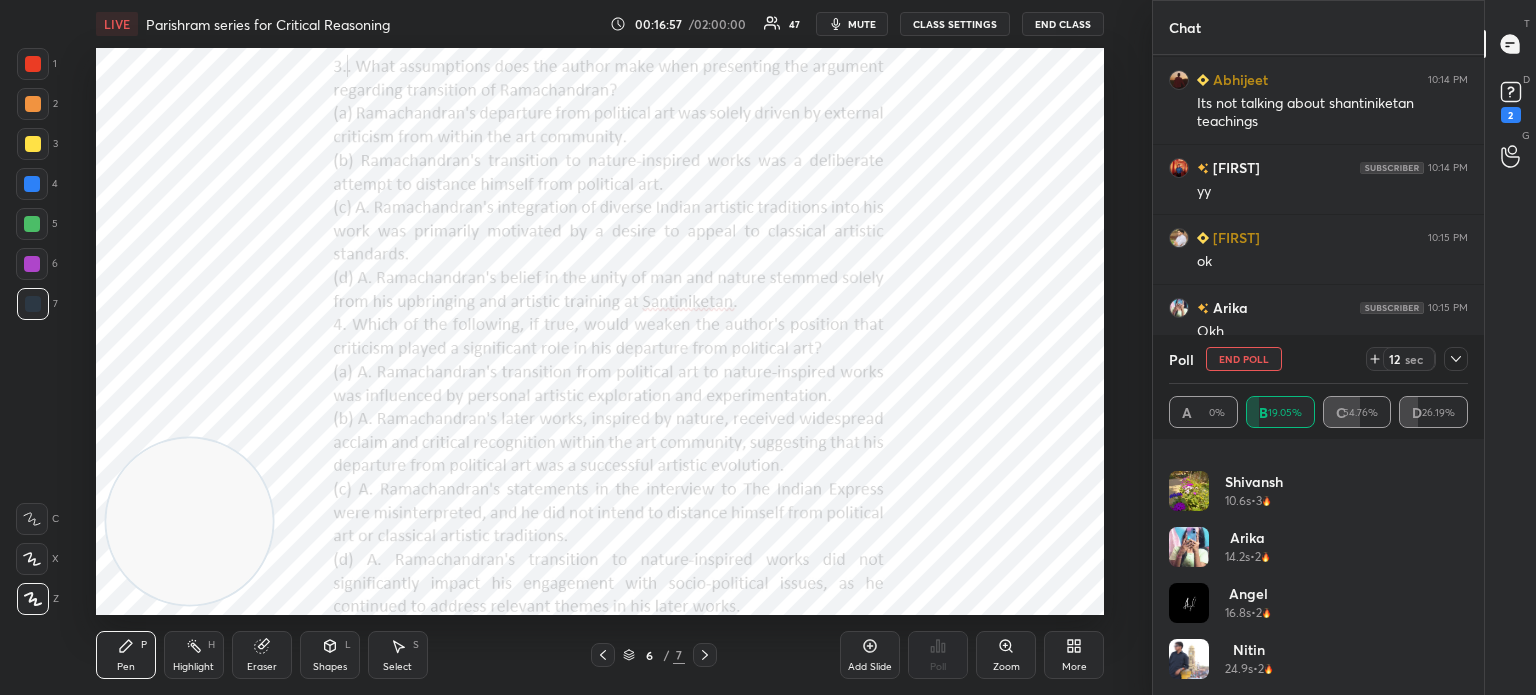 scroll, scrollTop: 184, scrollLeft: 293, axis: both 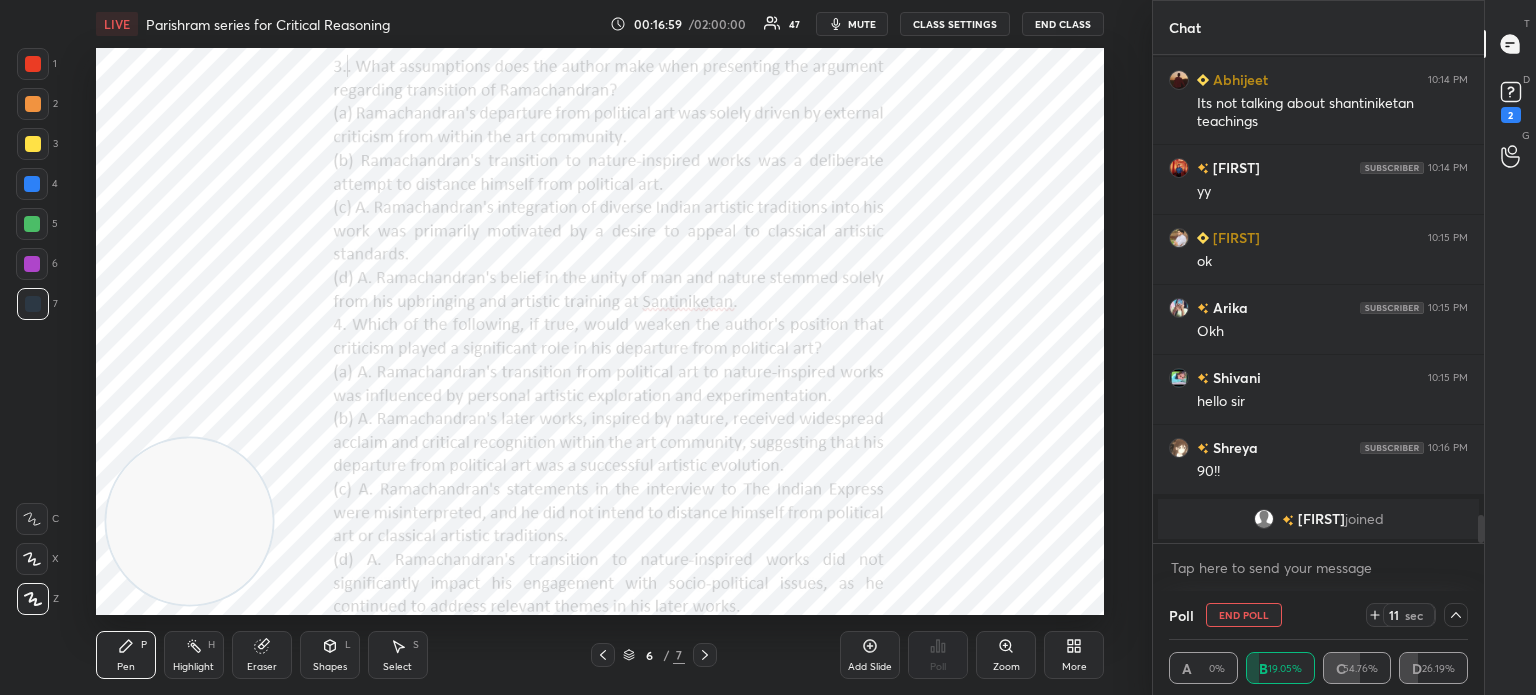click at bounding box center [1456, 615] 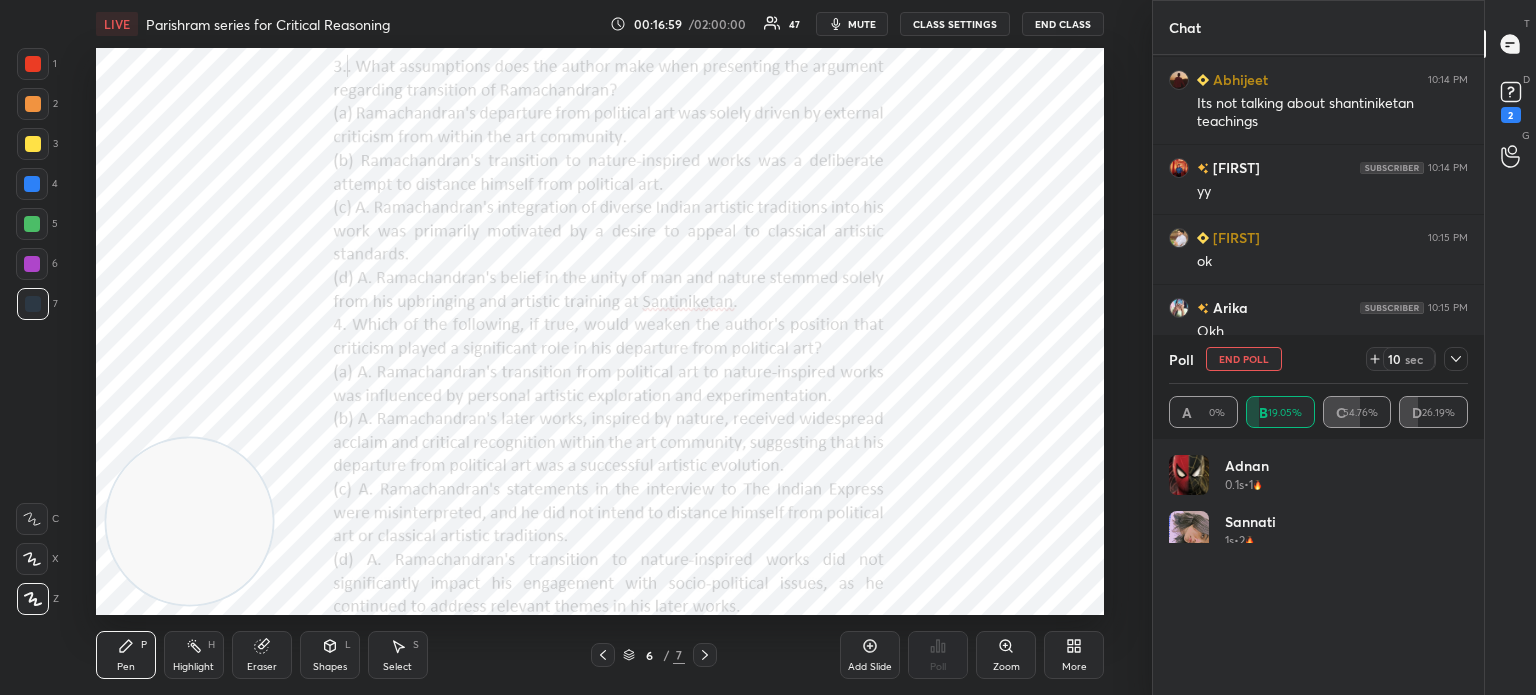 scroll, scrollTop: 6, scrollLeft: 6, axis: both 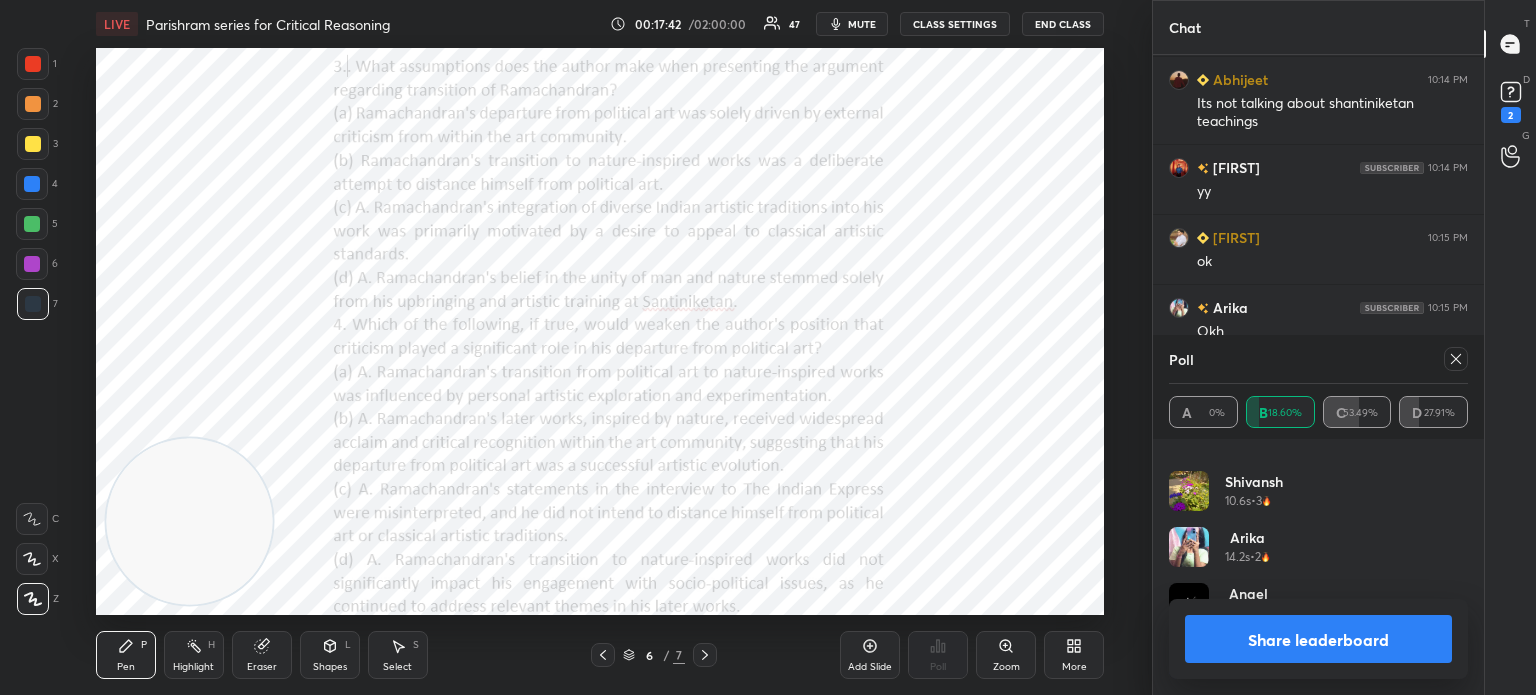 click 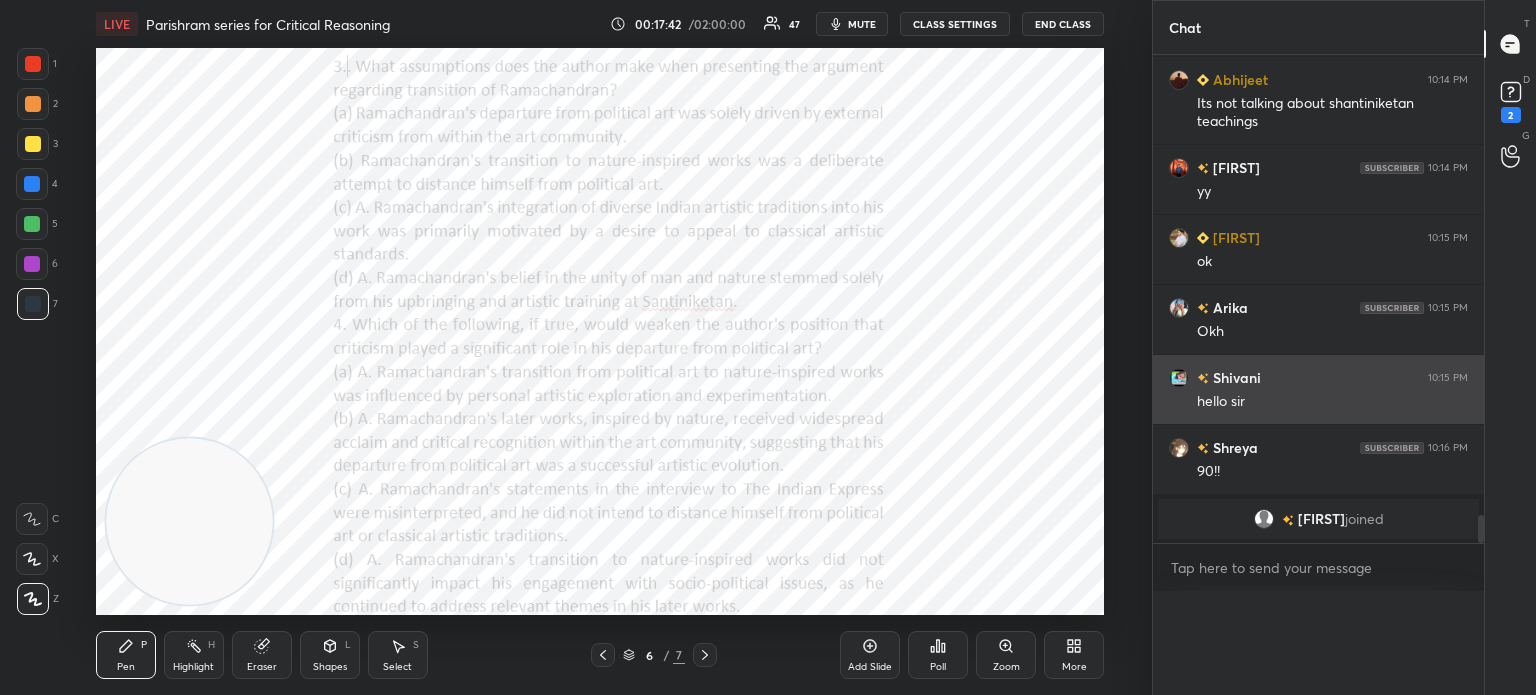 scroll, scrollTop: 0, scrollLeft: 6, axis: horizontal 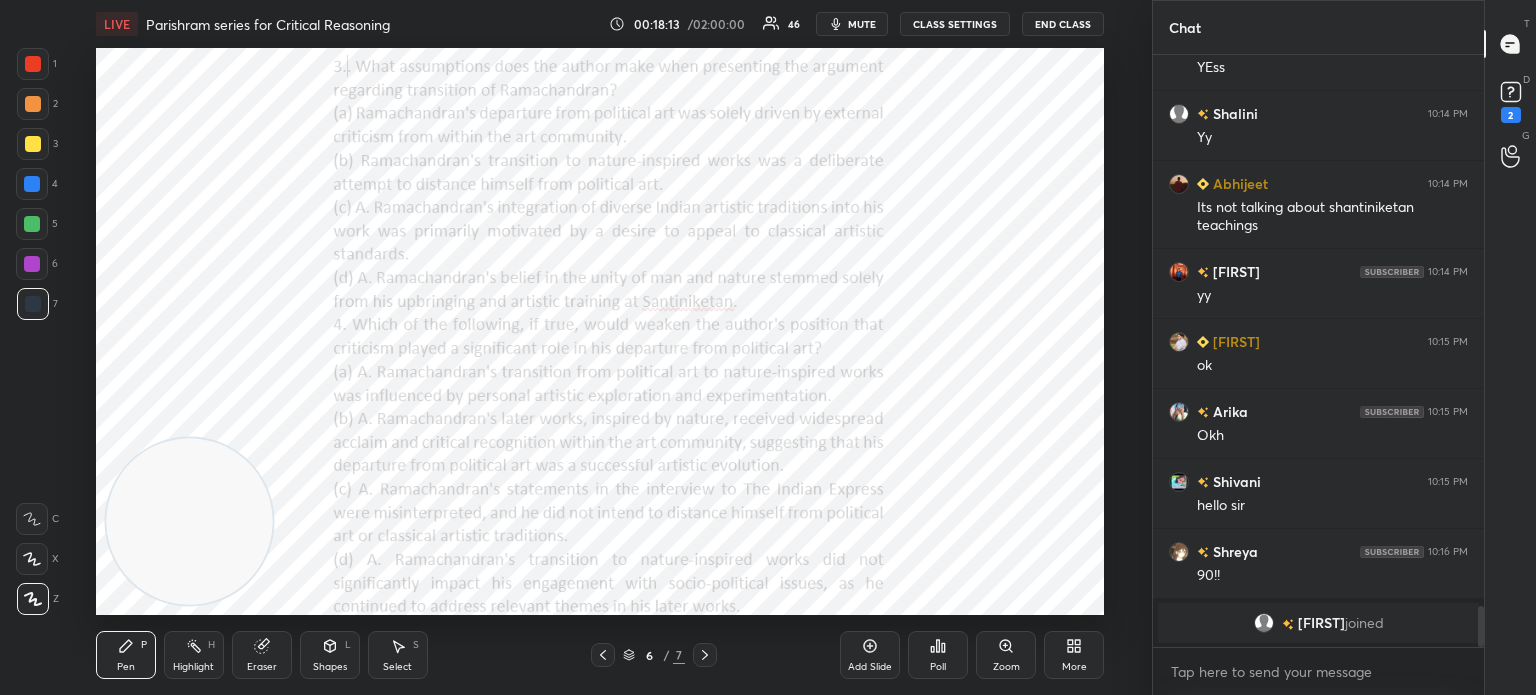click on "Poll" at bounding box center [938, 667] 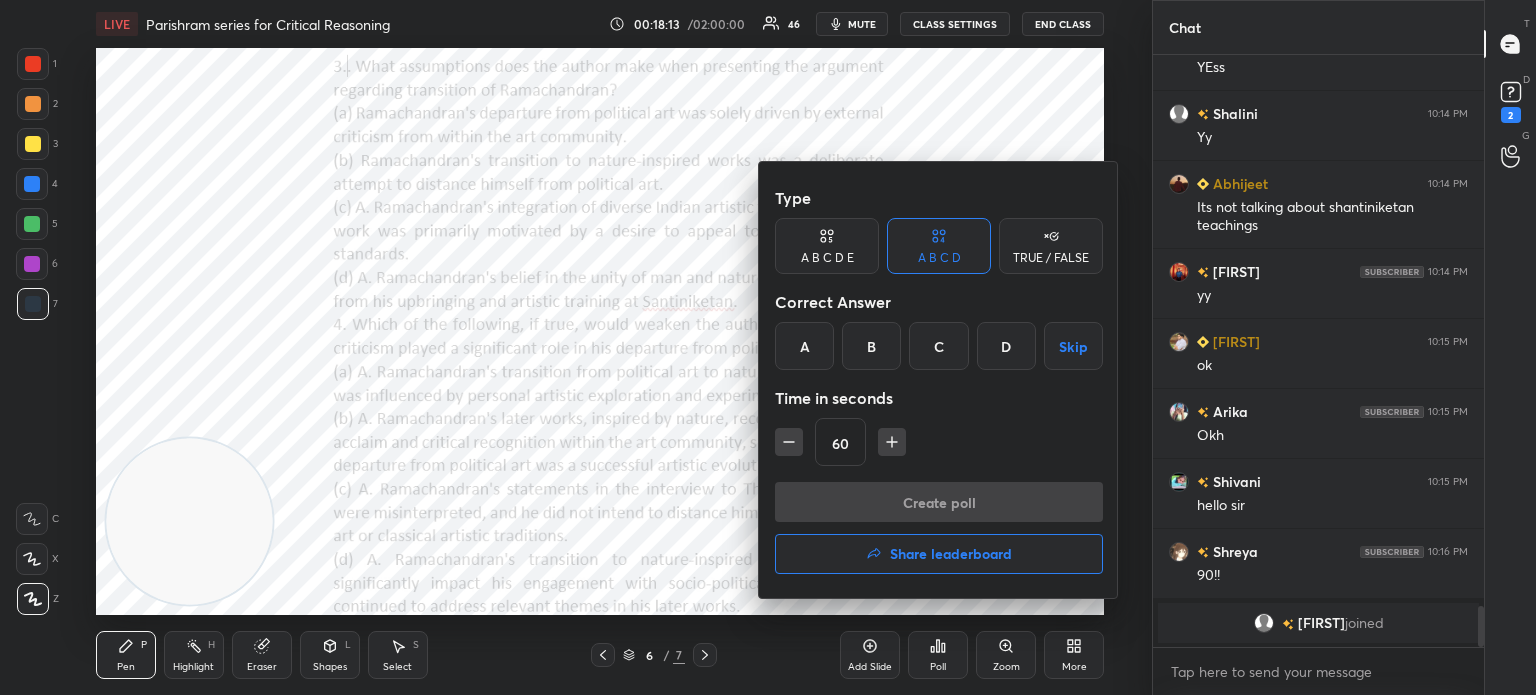 click on "A" at bounding box center [804, 346] 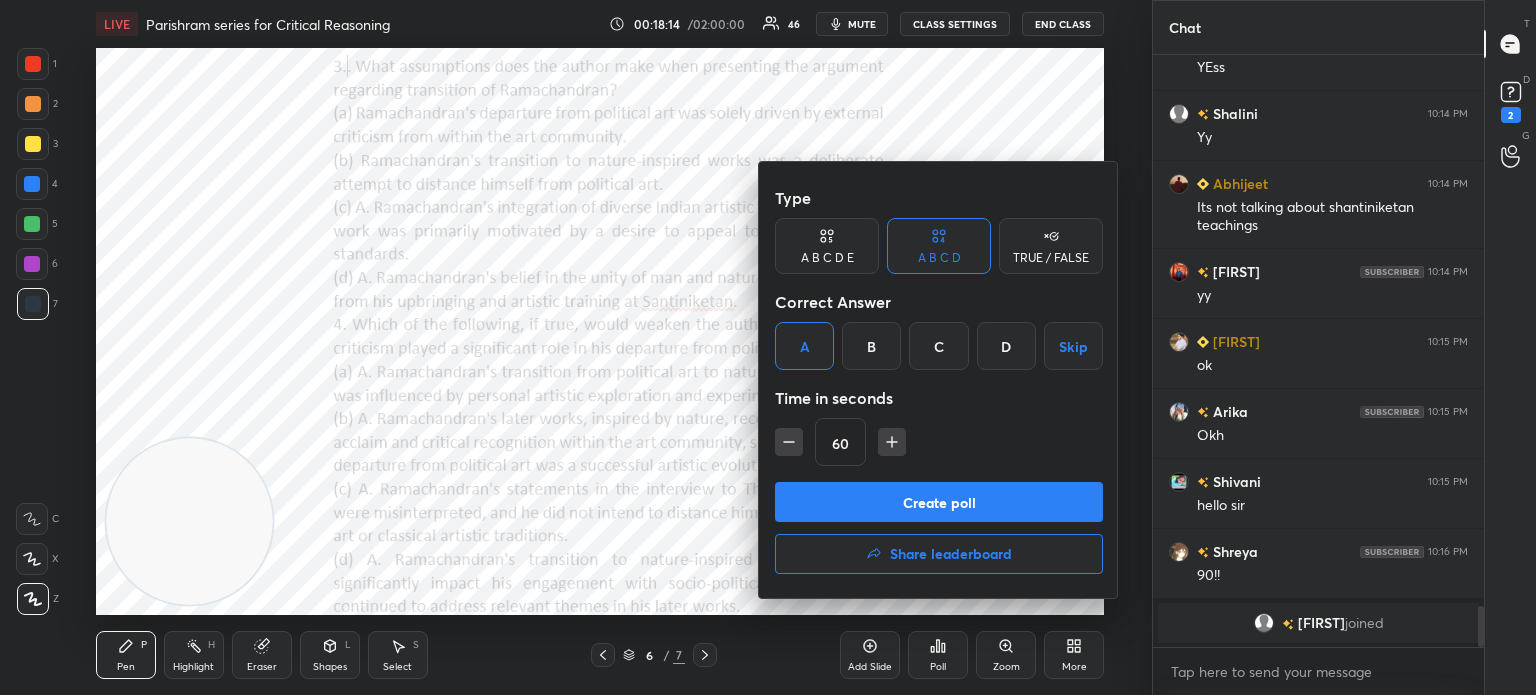 click on "Create poll" at bounding box center [939, 502] 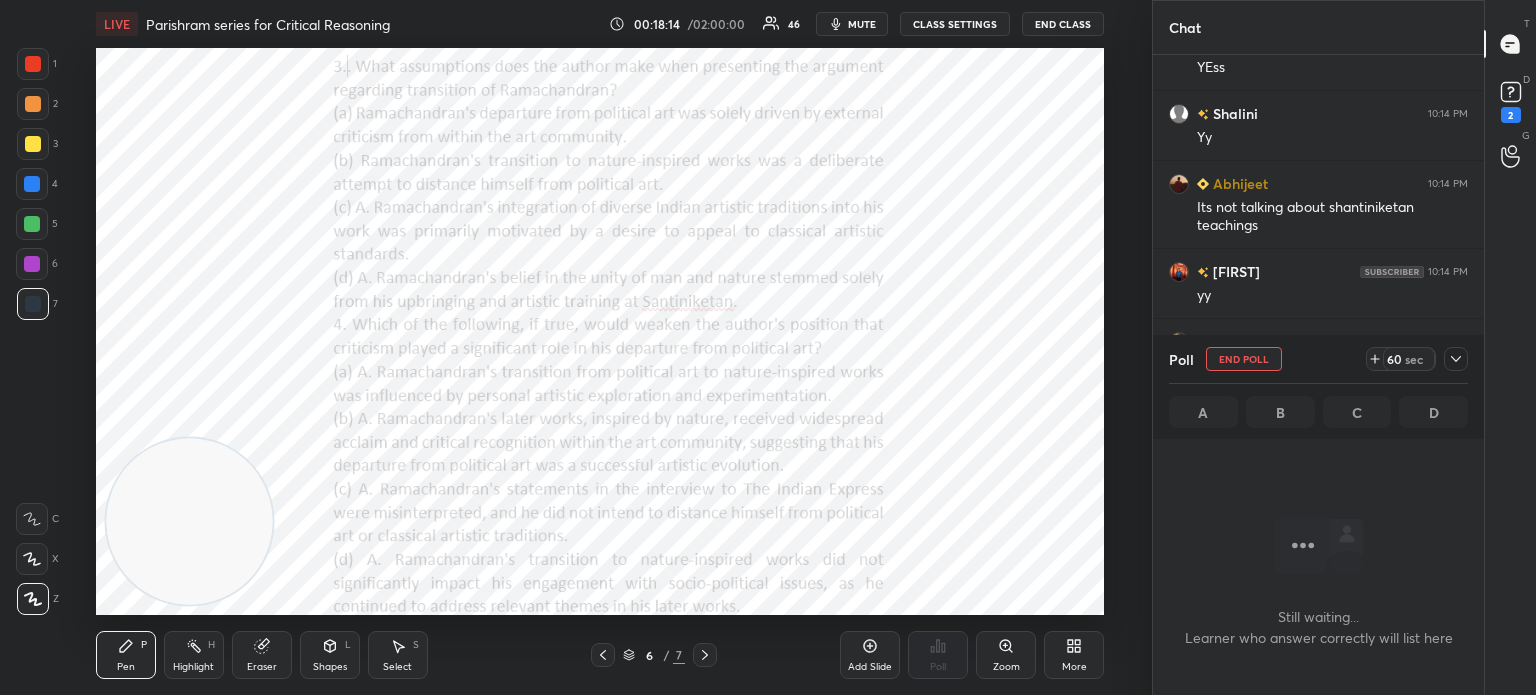 scroll, scrollTop: 532, scrollLeft: 325, axis: both 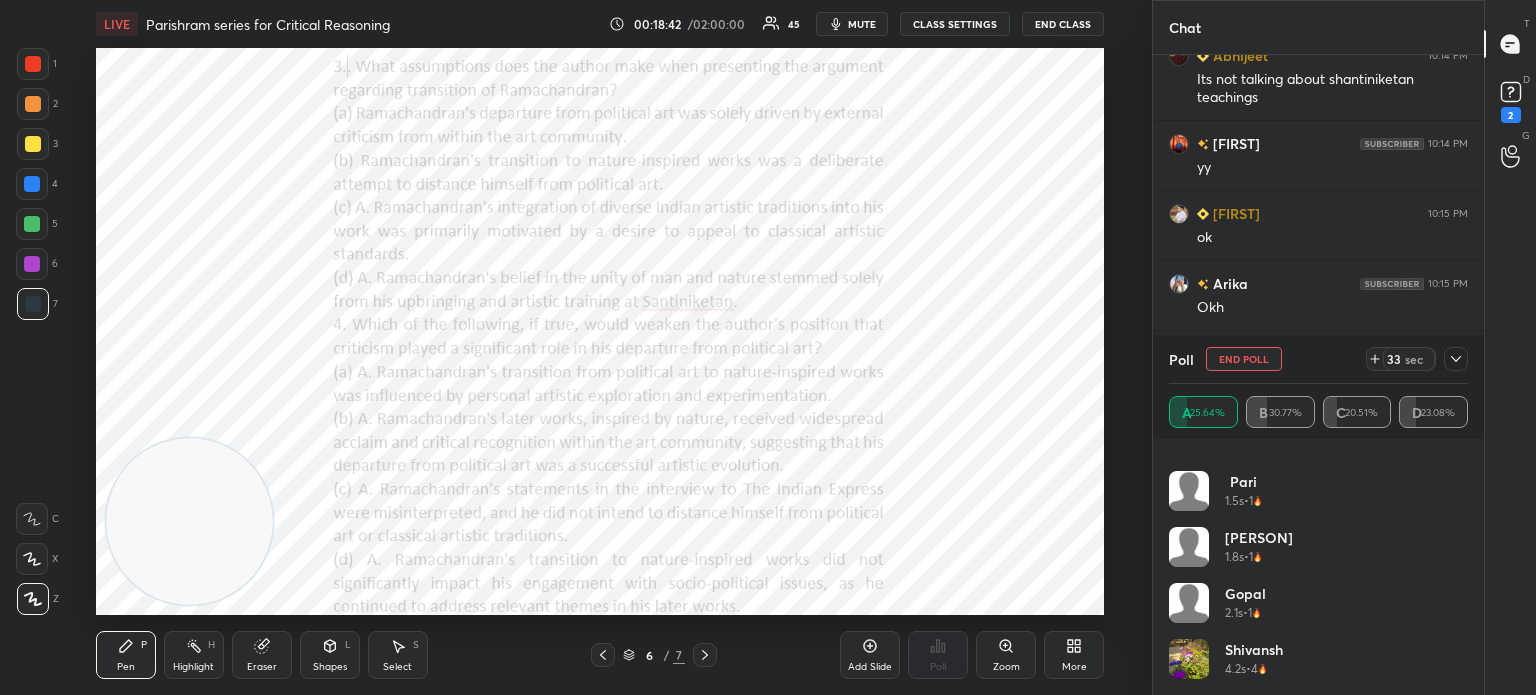 click 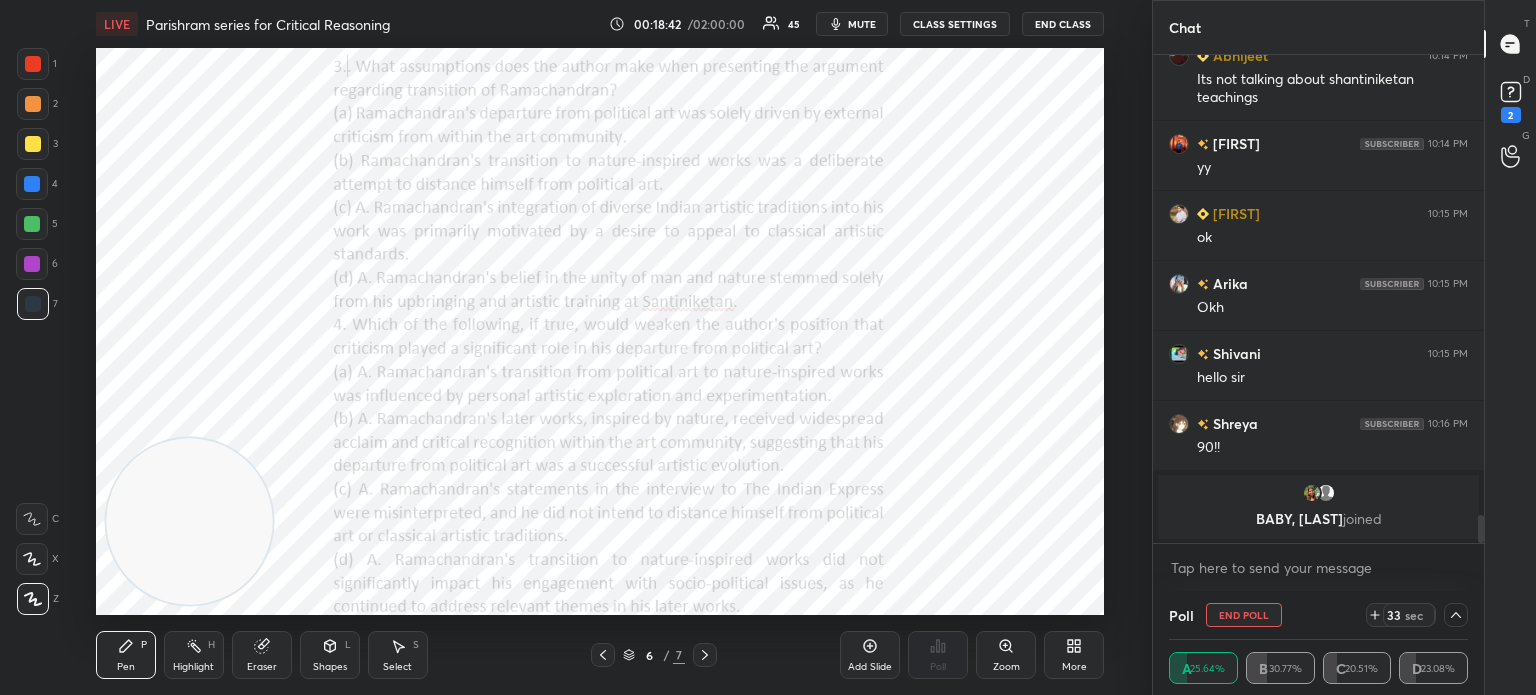 scroll, scrollTop: 0, scrollLeft: 0, axis: both 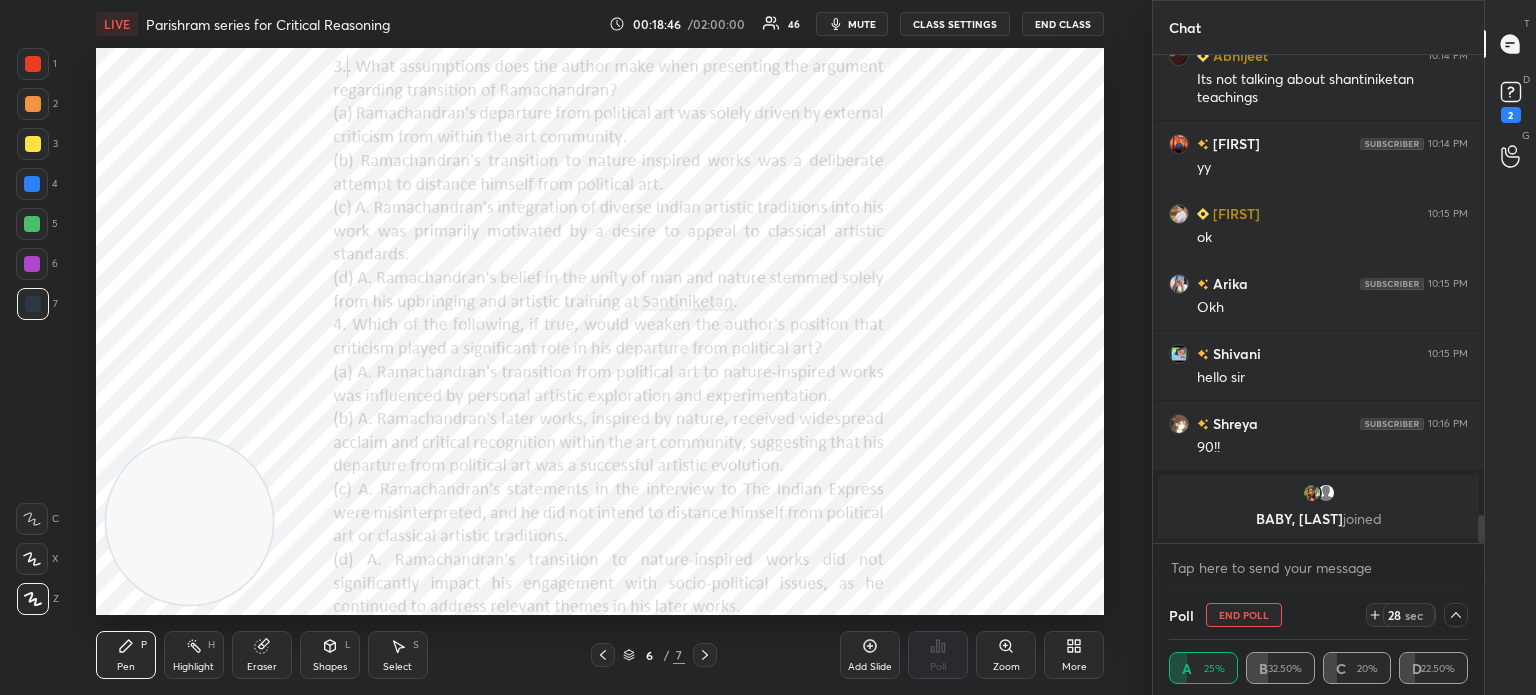click 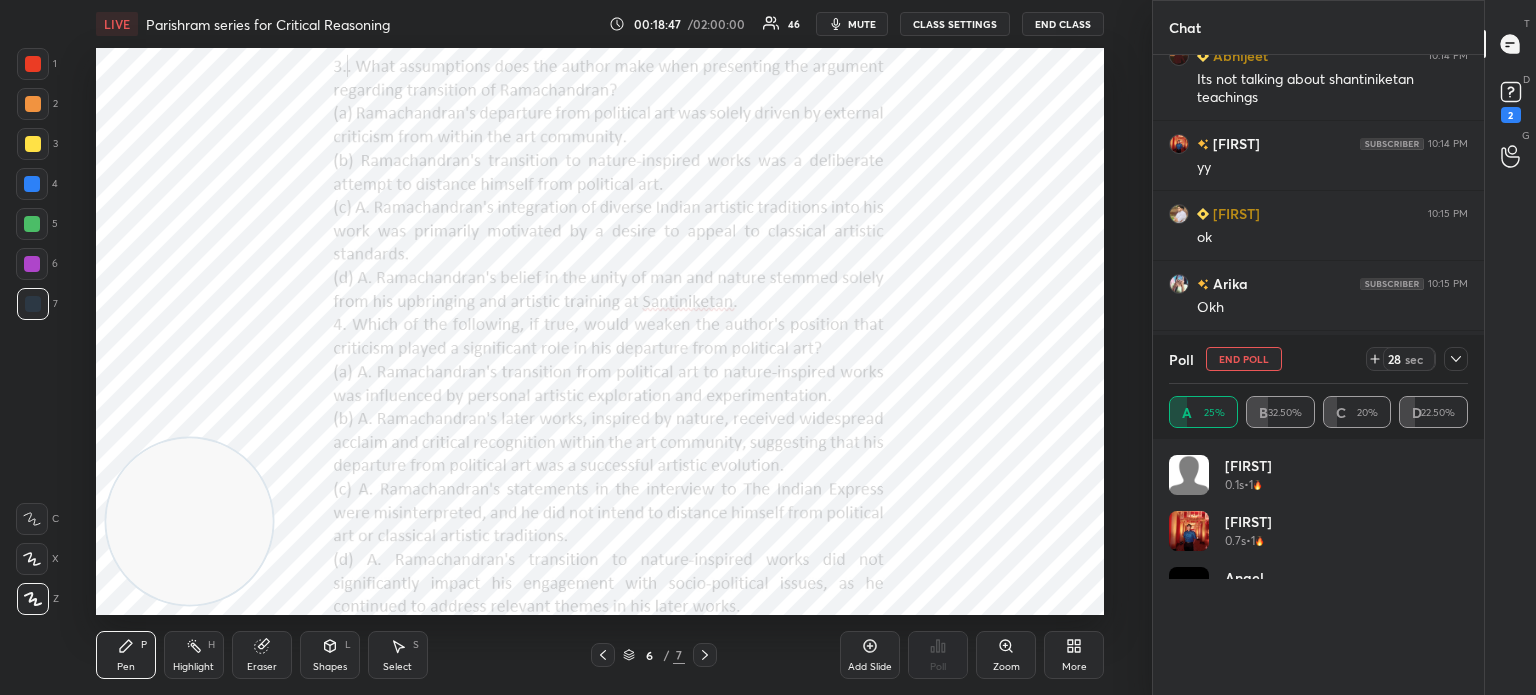 scroll, scrollTop: 0, scrollLeft: 0, axis: both 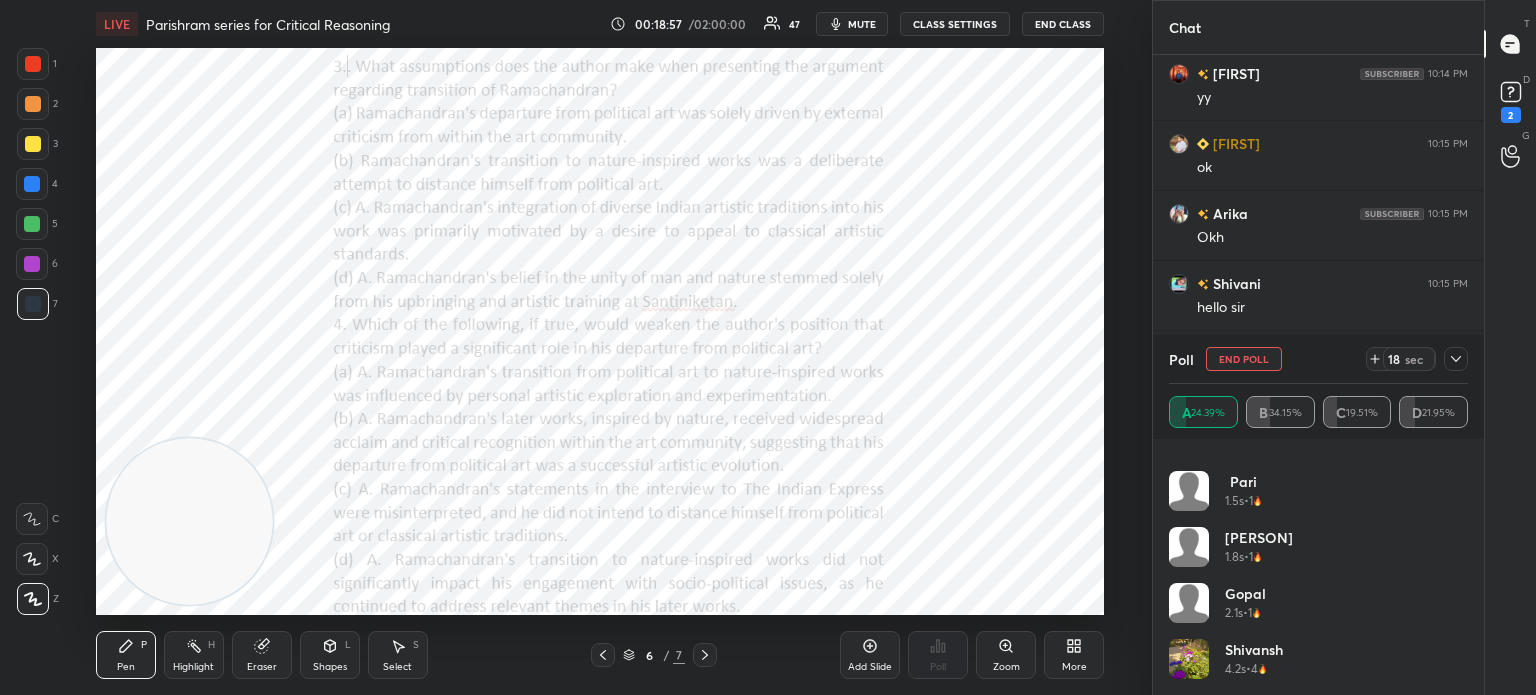 click 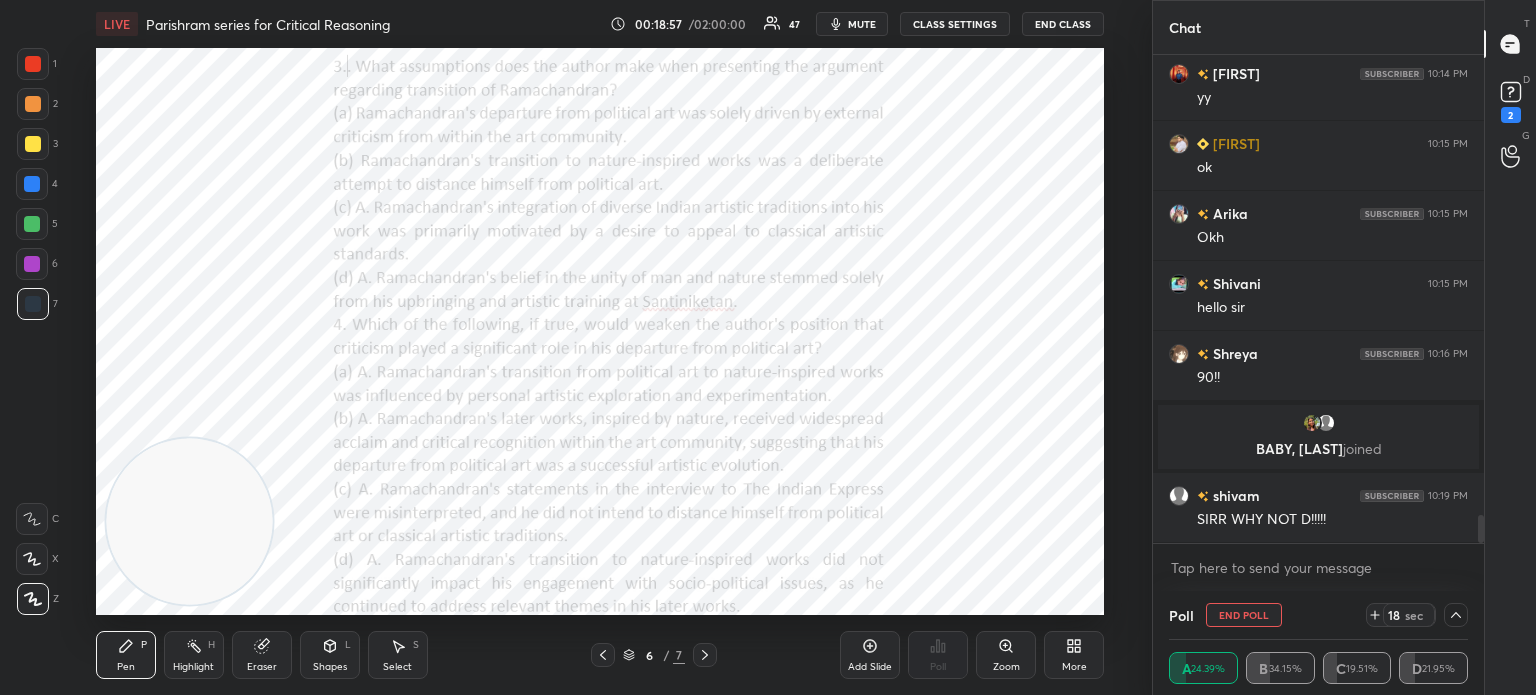 scroll, scrollTop: 58, scrollLeft: 293, axis: both 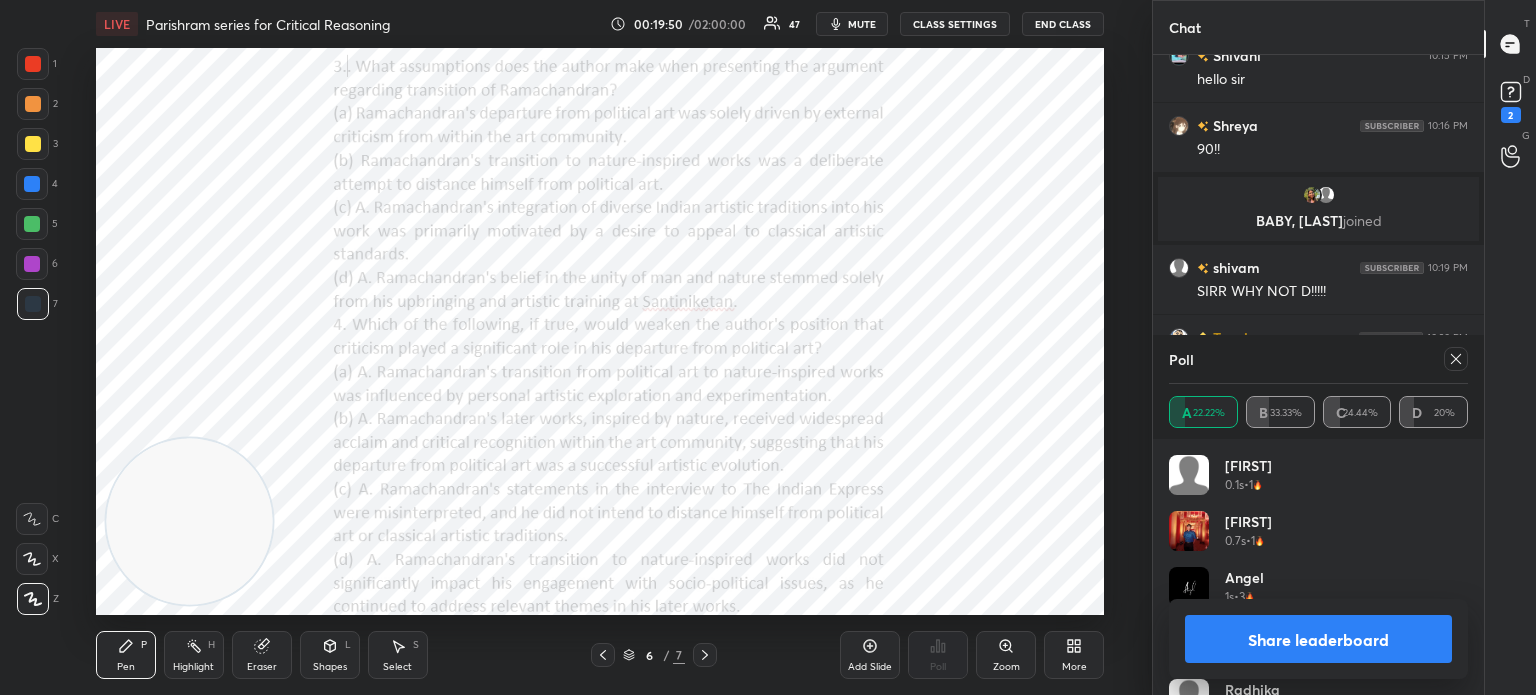 click 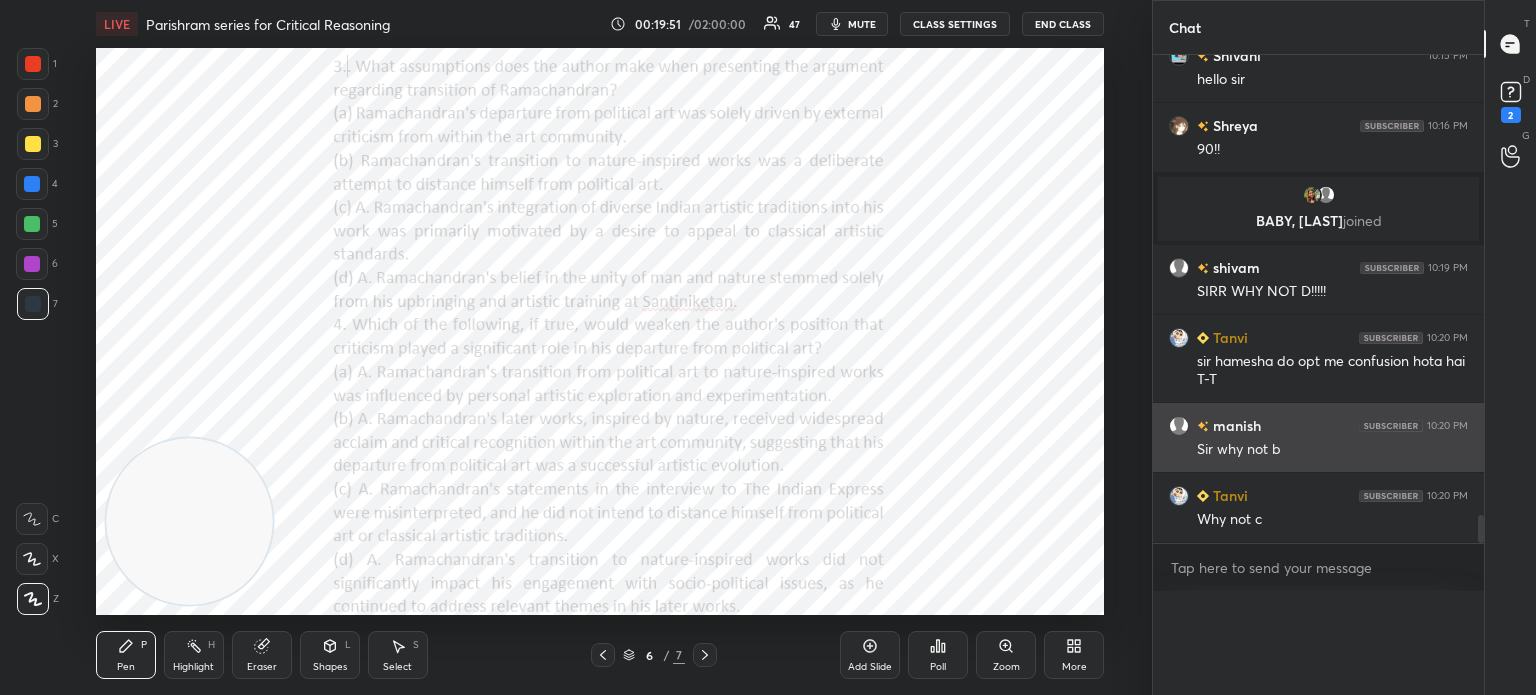 scroll, scrollTop: 0, scrollLeft: 0, axis: both 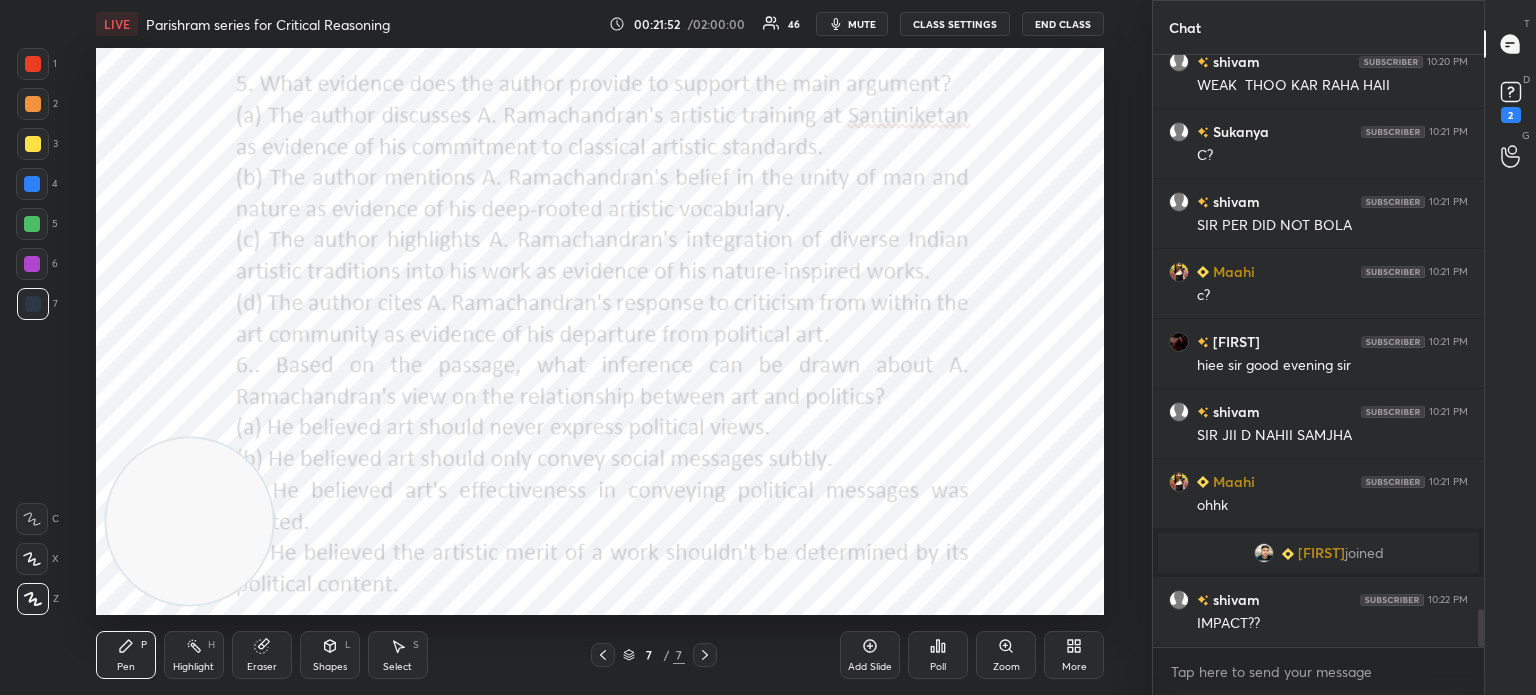 click on "mute" at bounding box center [862, 24] 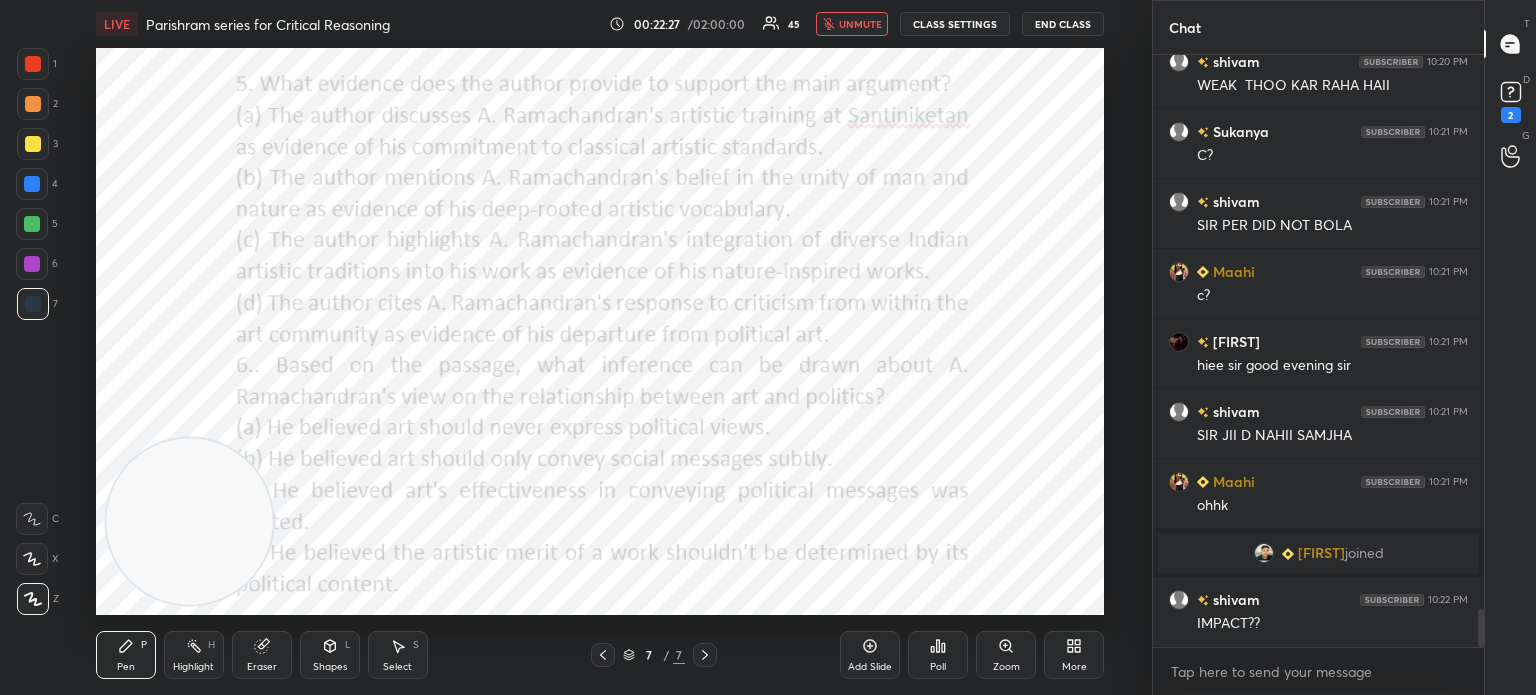 click on "Poll" at bounding box center (938, 667) 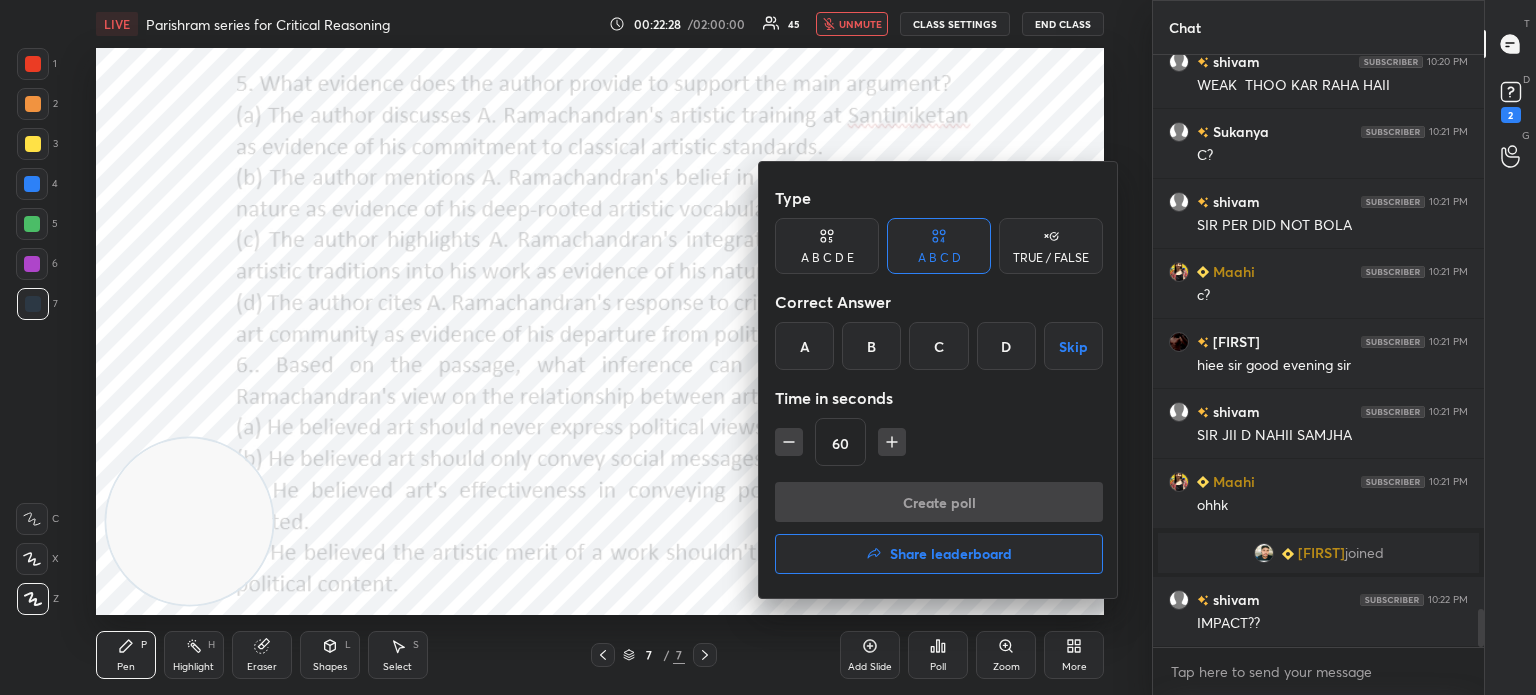 click on "C" at bounding box center [938, 346] 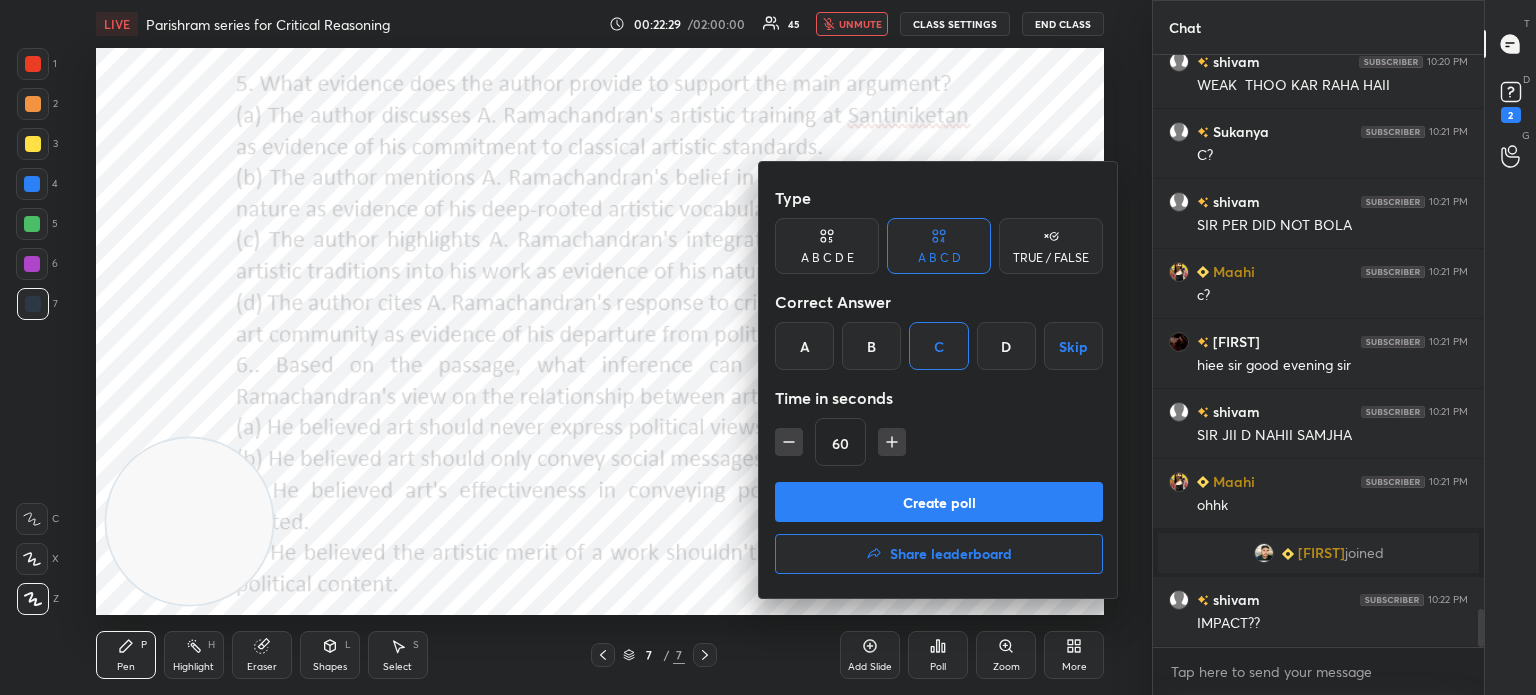 click on "Create poll" at bounding box center (939, 502) 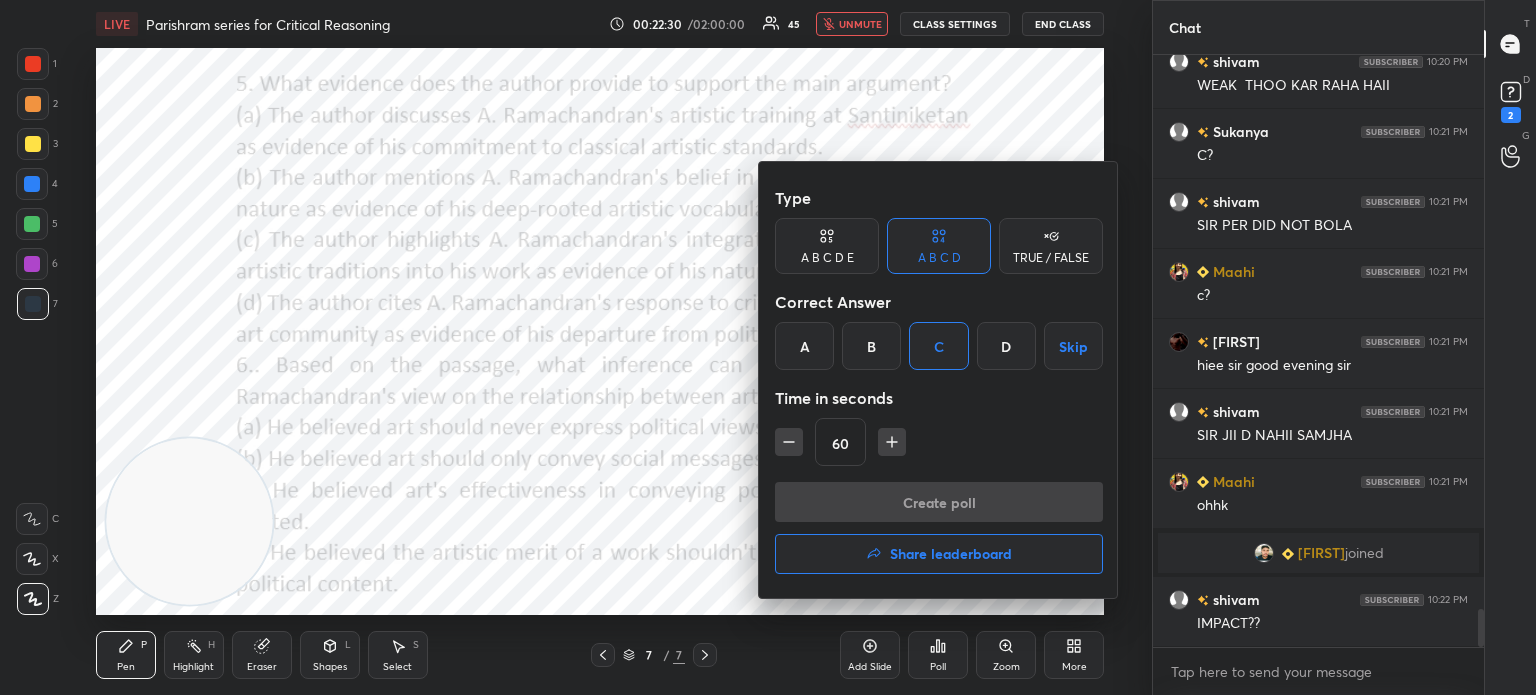 scroll, scrollTop: 6, scrollLeft: 6, axis: both 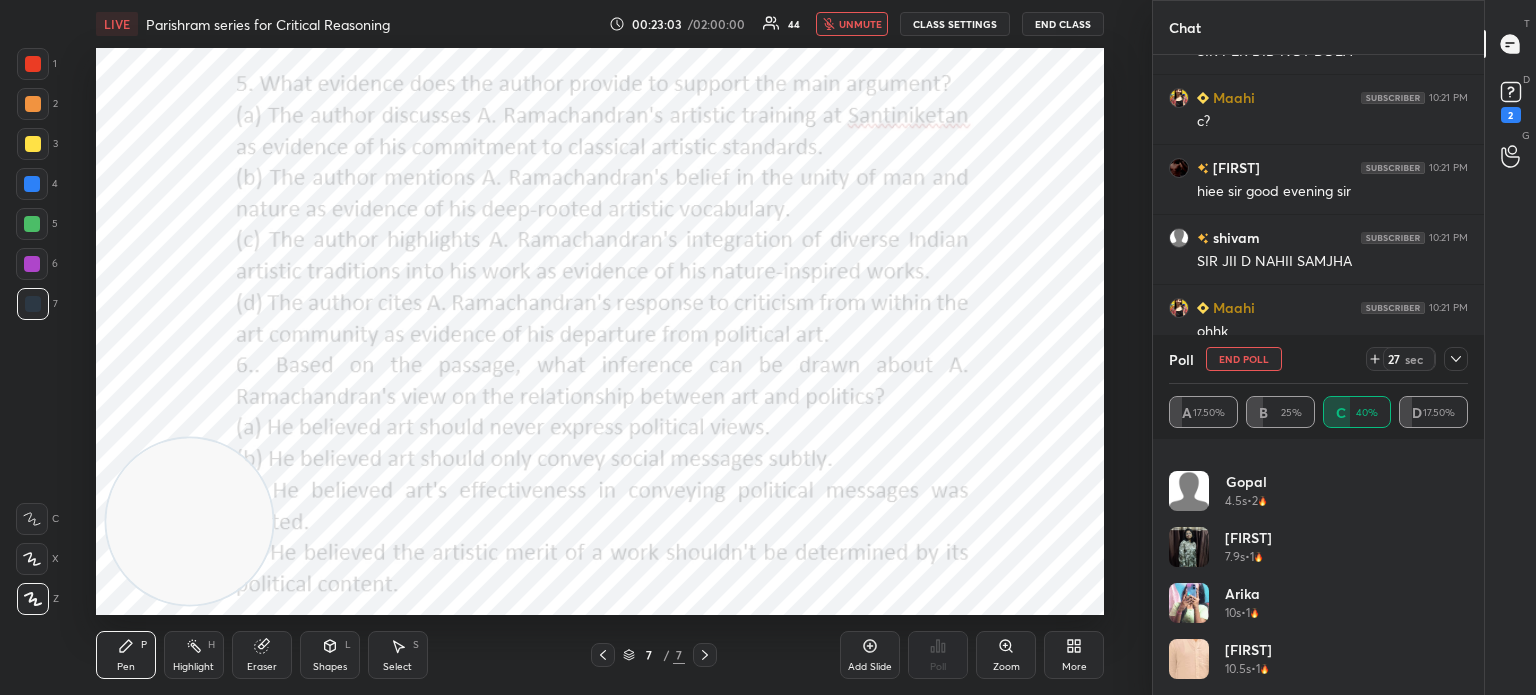 click 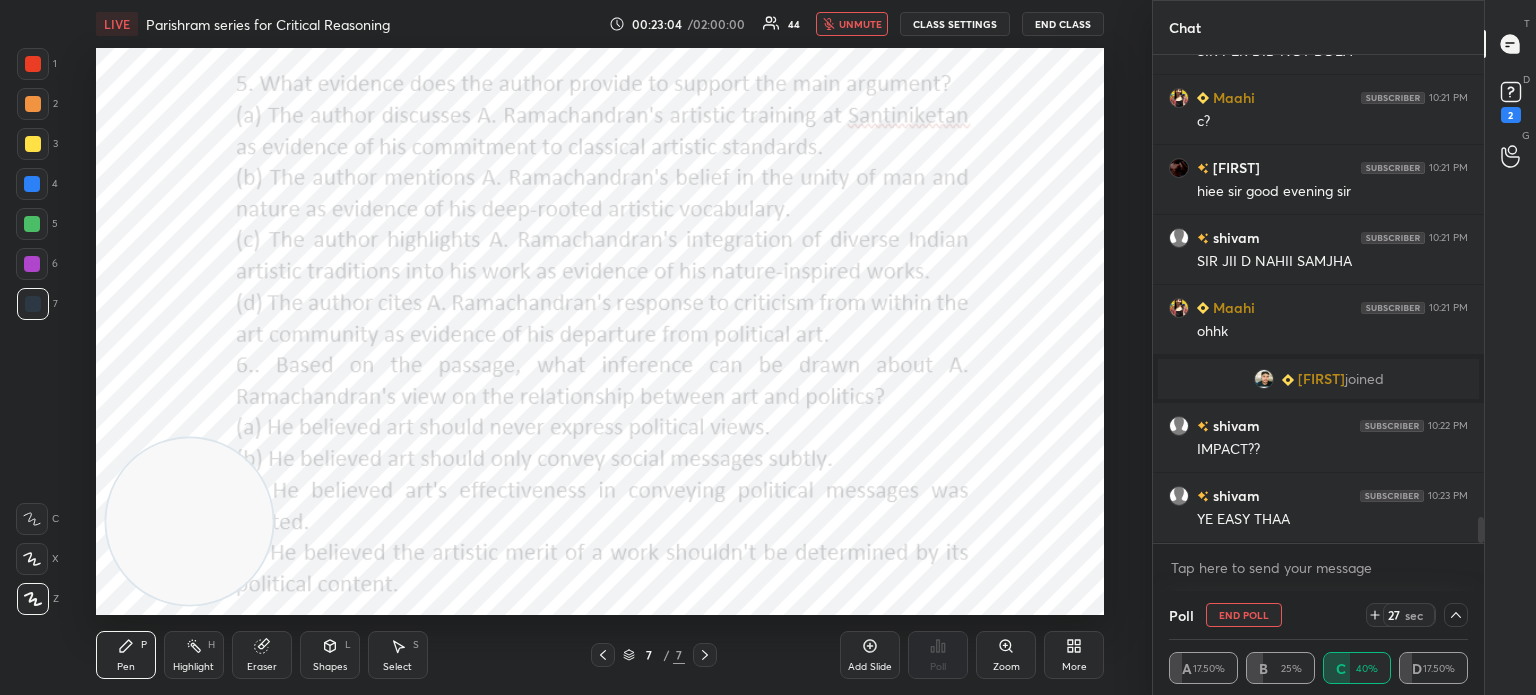 scroll, scrollTop: 70, scrollLeft: 293, axis: both 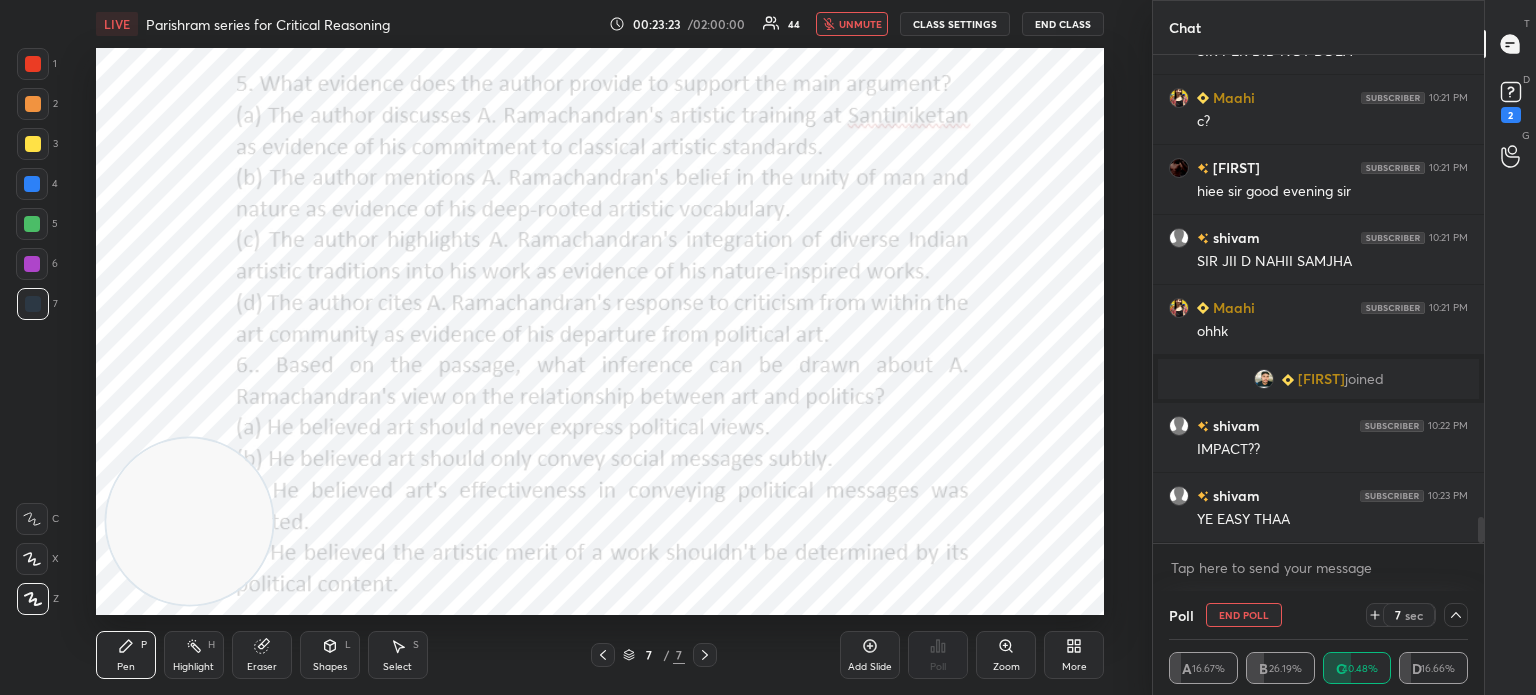 click 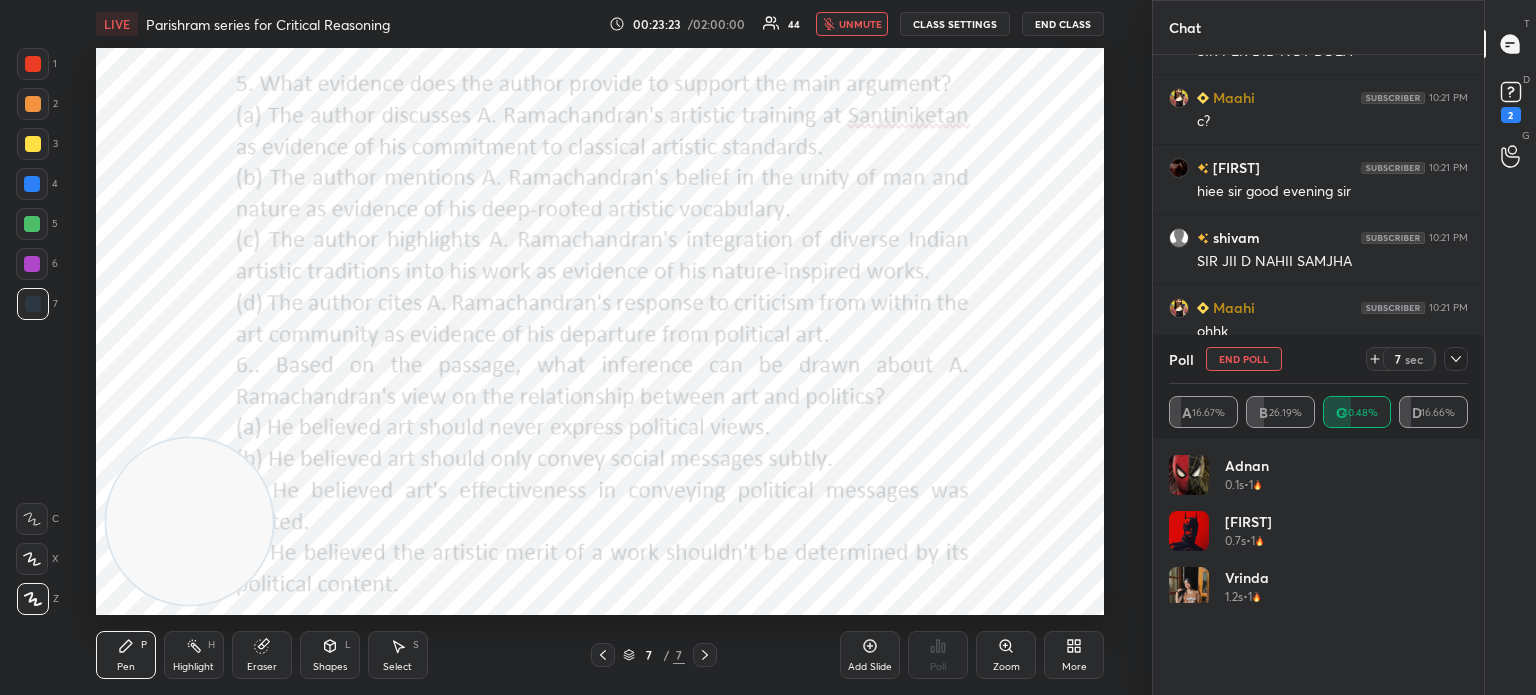 scroll, scrollTop: 6, scrollLeft: 6, axis: both 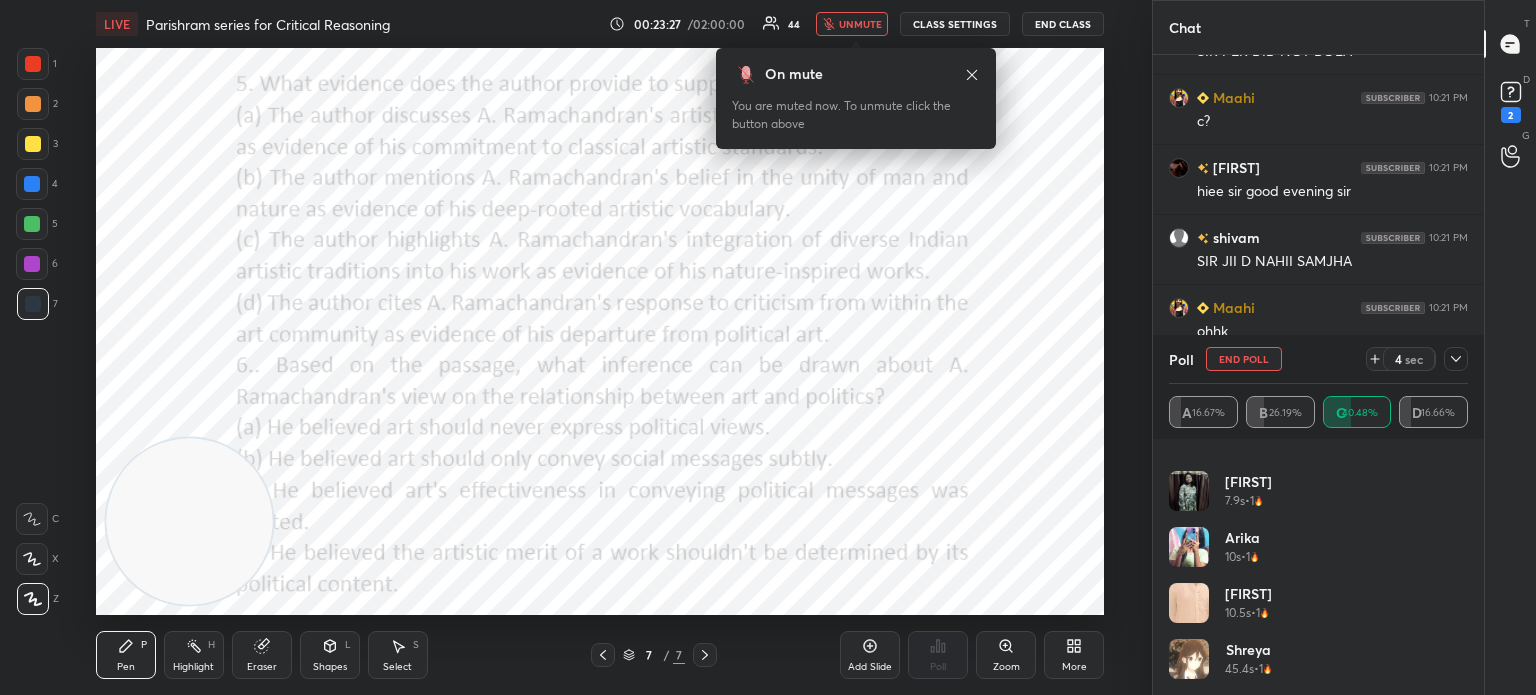 click on "unmute" at bounding box center [860, 24] 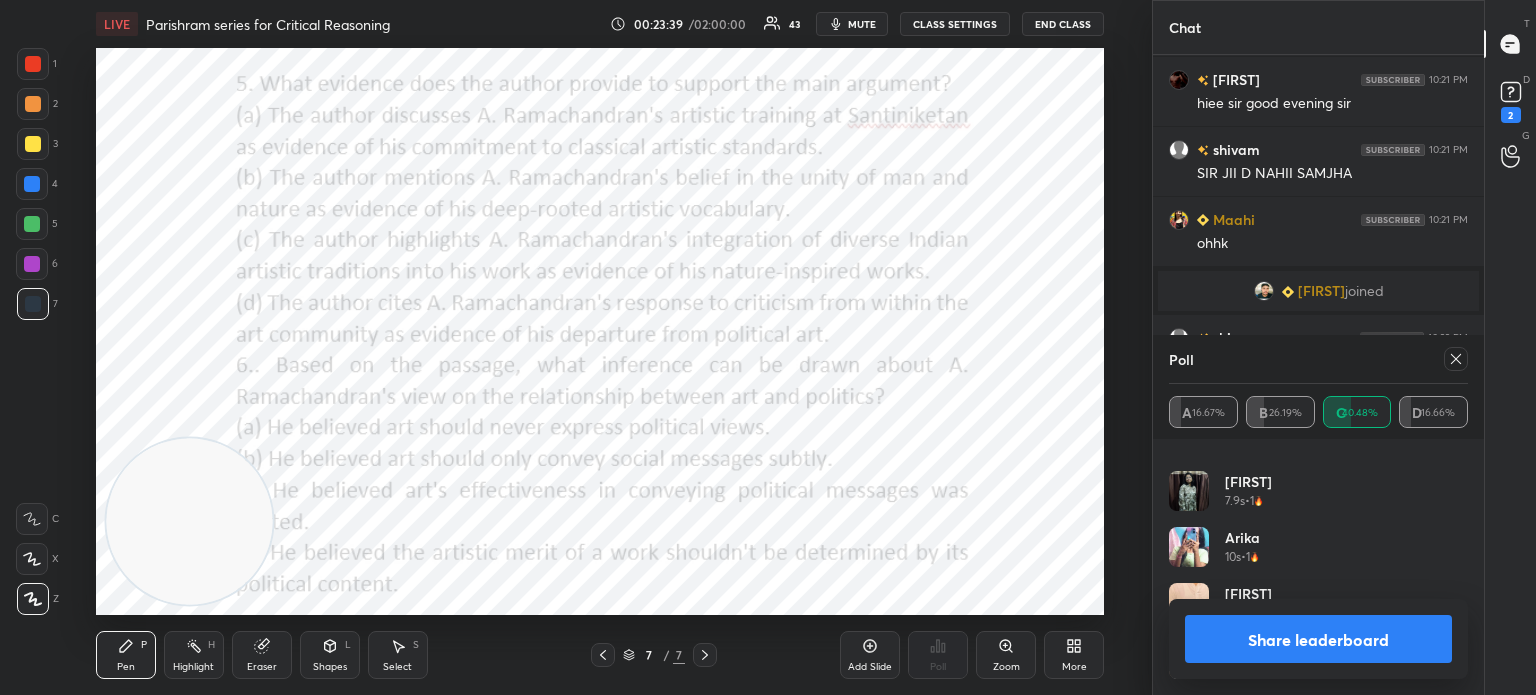 scroll, scrollTop: 8844, scrollLeft: 0, axis: vertical 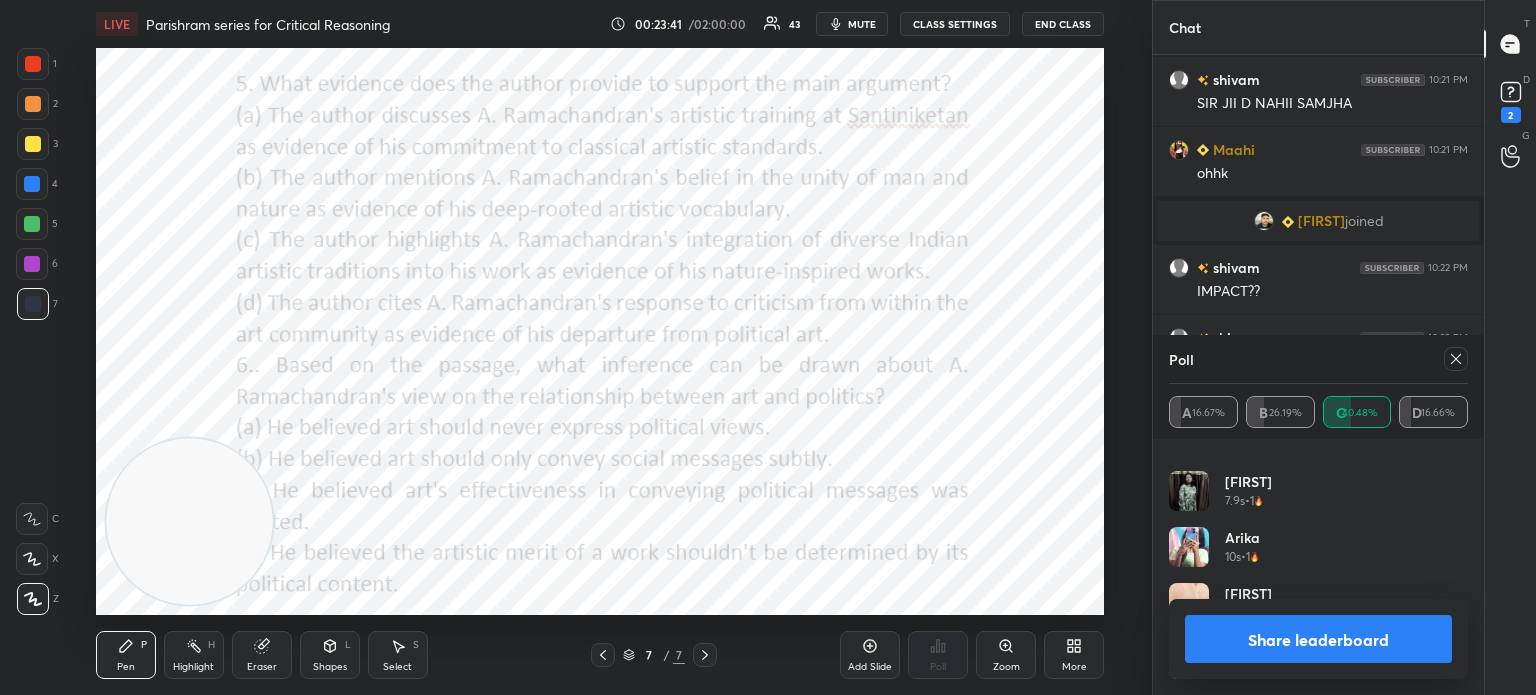 click 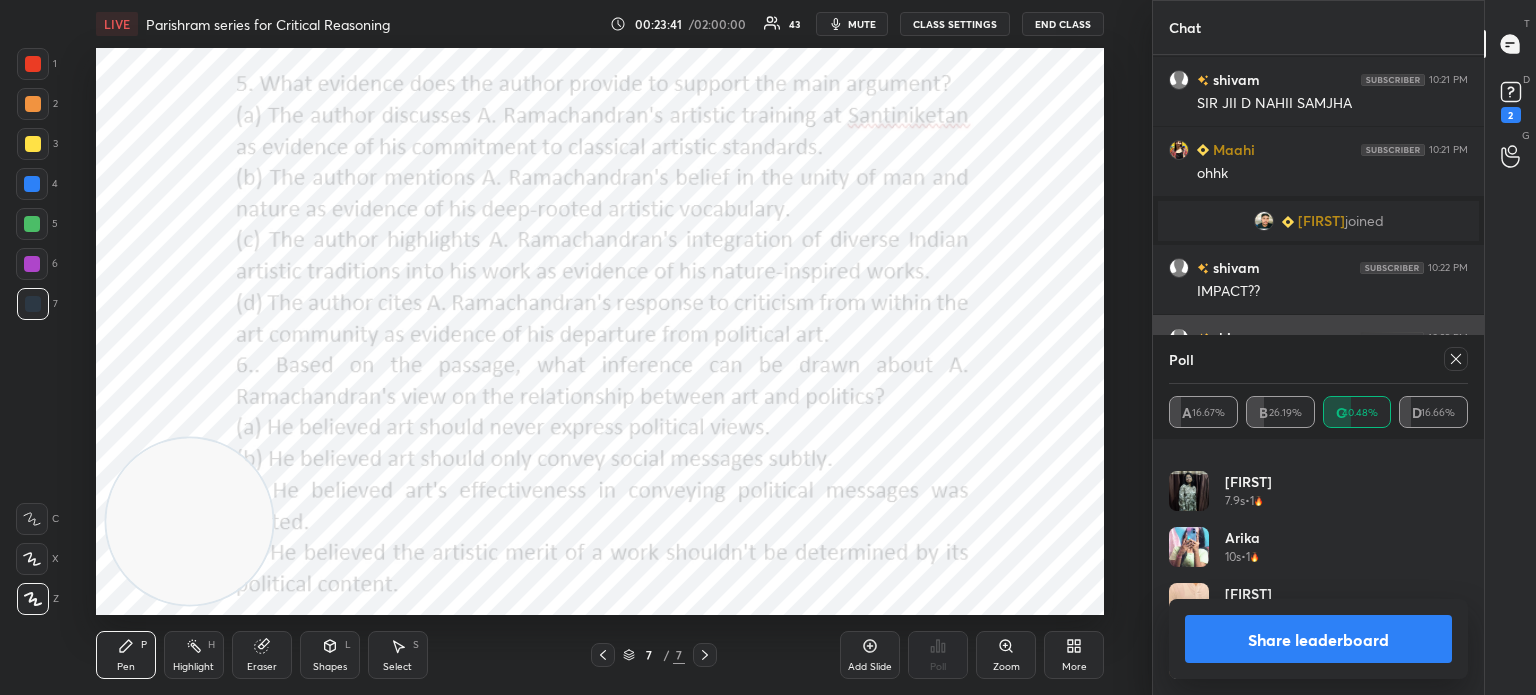 scroll, scrollTop: 6, scrollLeft: 6, axis: both 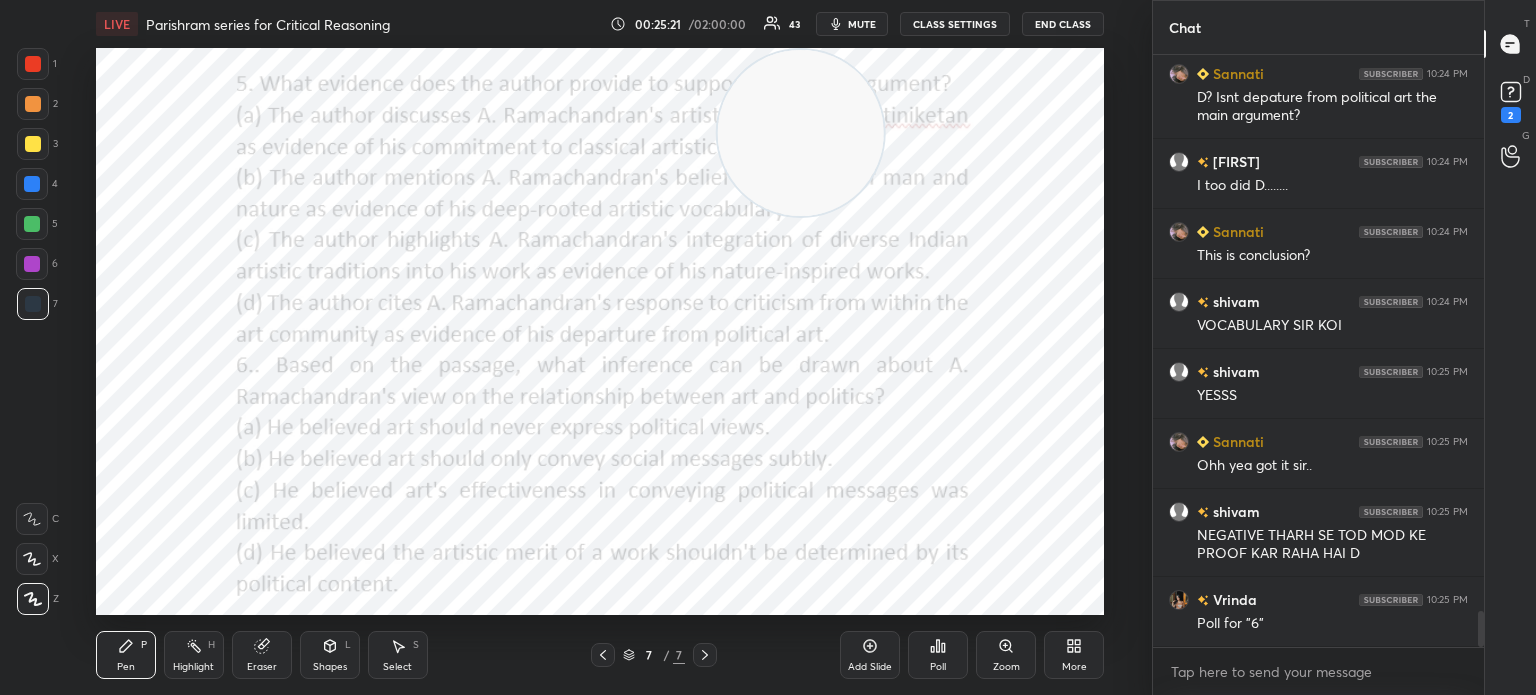 click on "Poll" at bounding box center (938, 655) 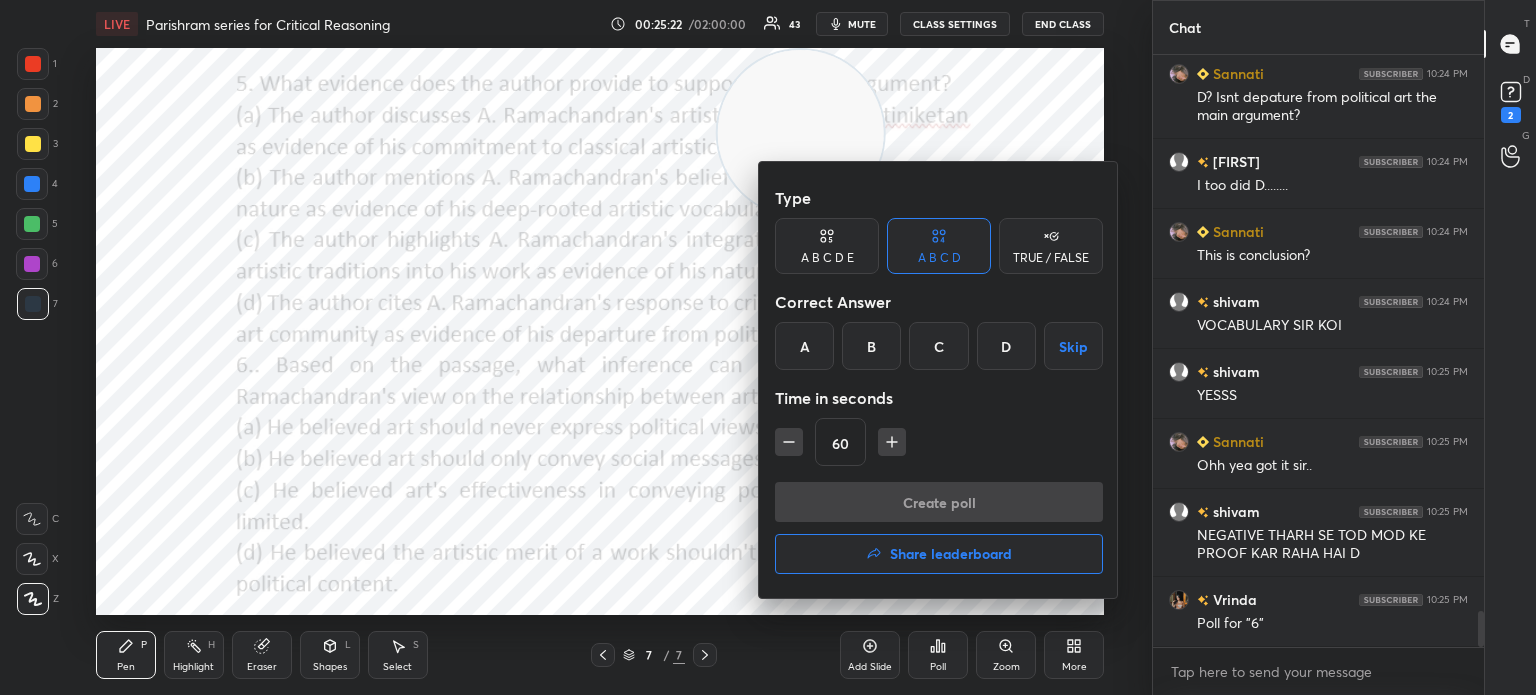 click on "D" at bounding box center (1006, 346) 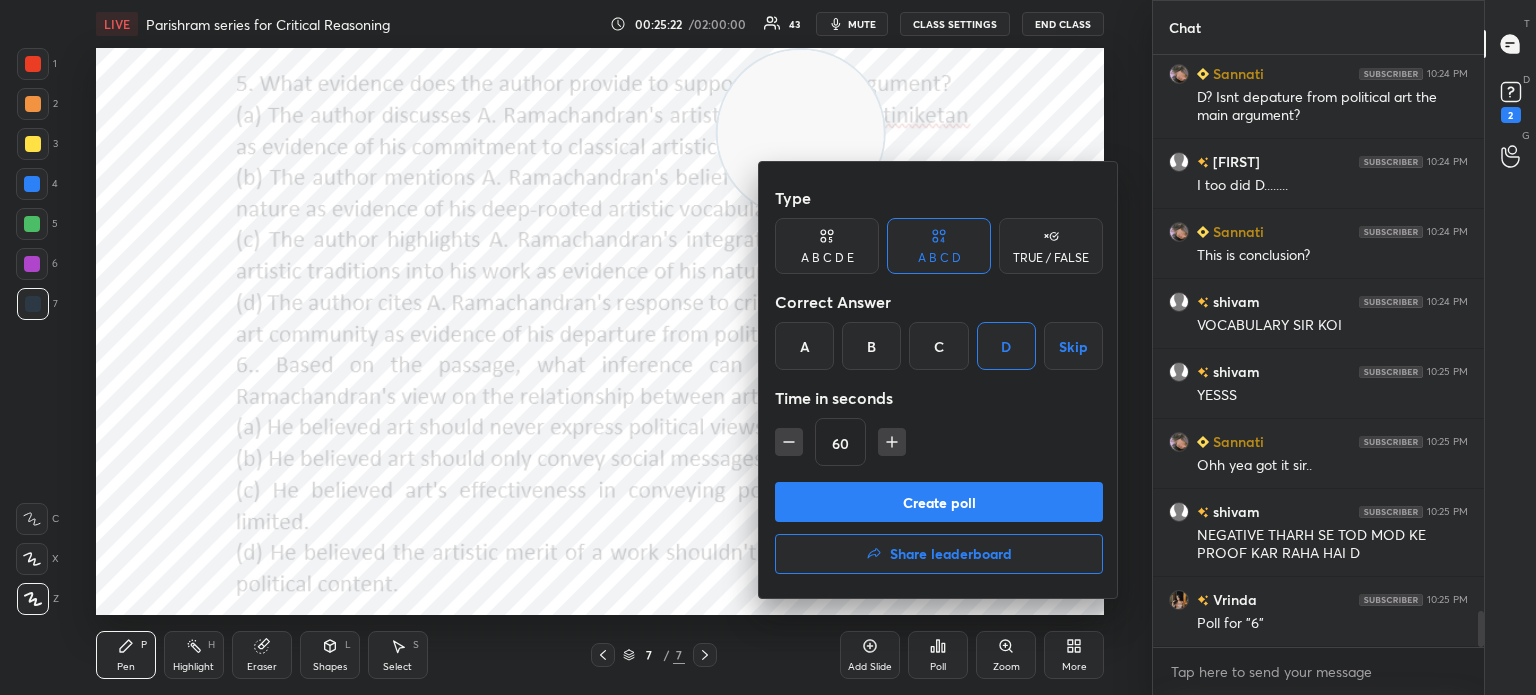 click on "Create poll" at bounding box center [939, 502] 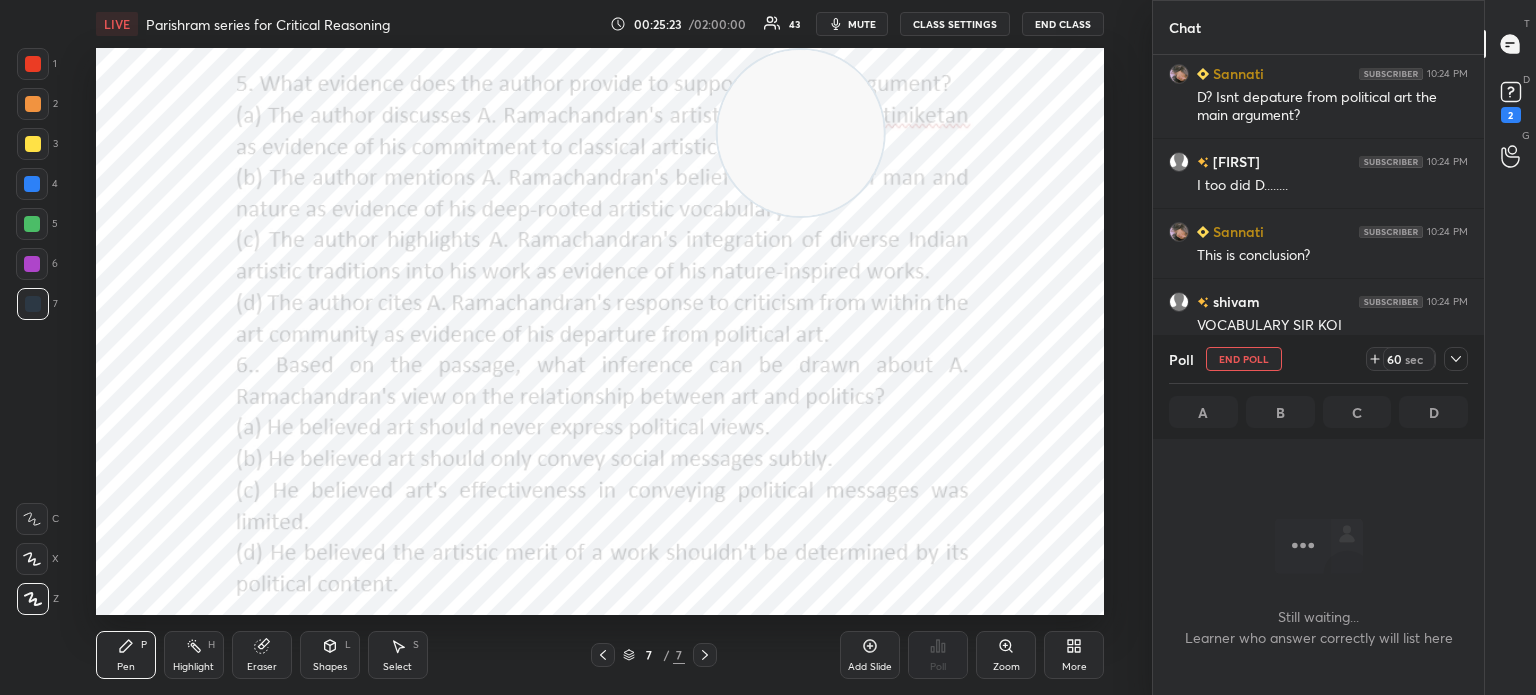 scroll, scrollTop: 520, scrollLeft: 325, axis: both 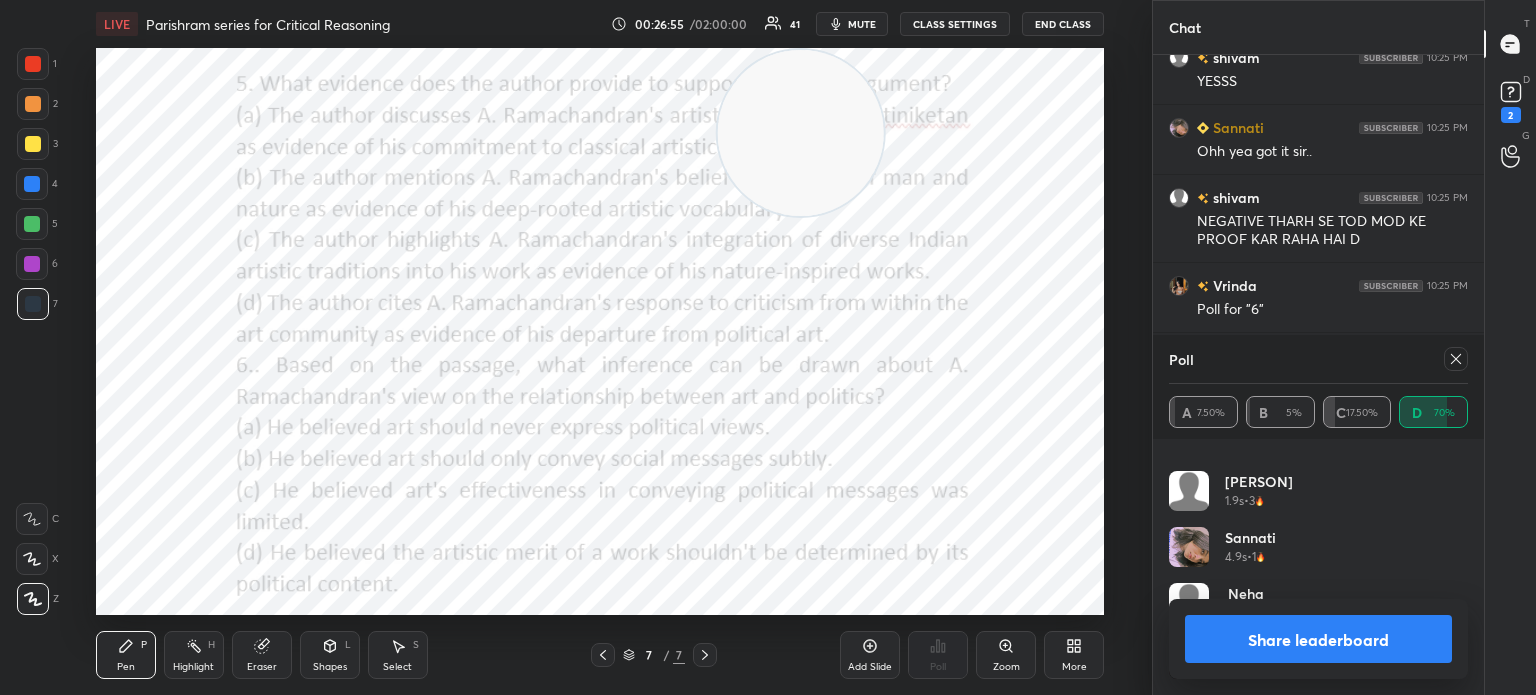 click 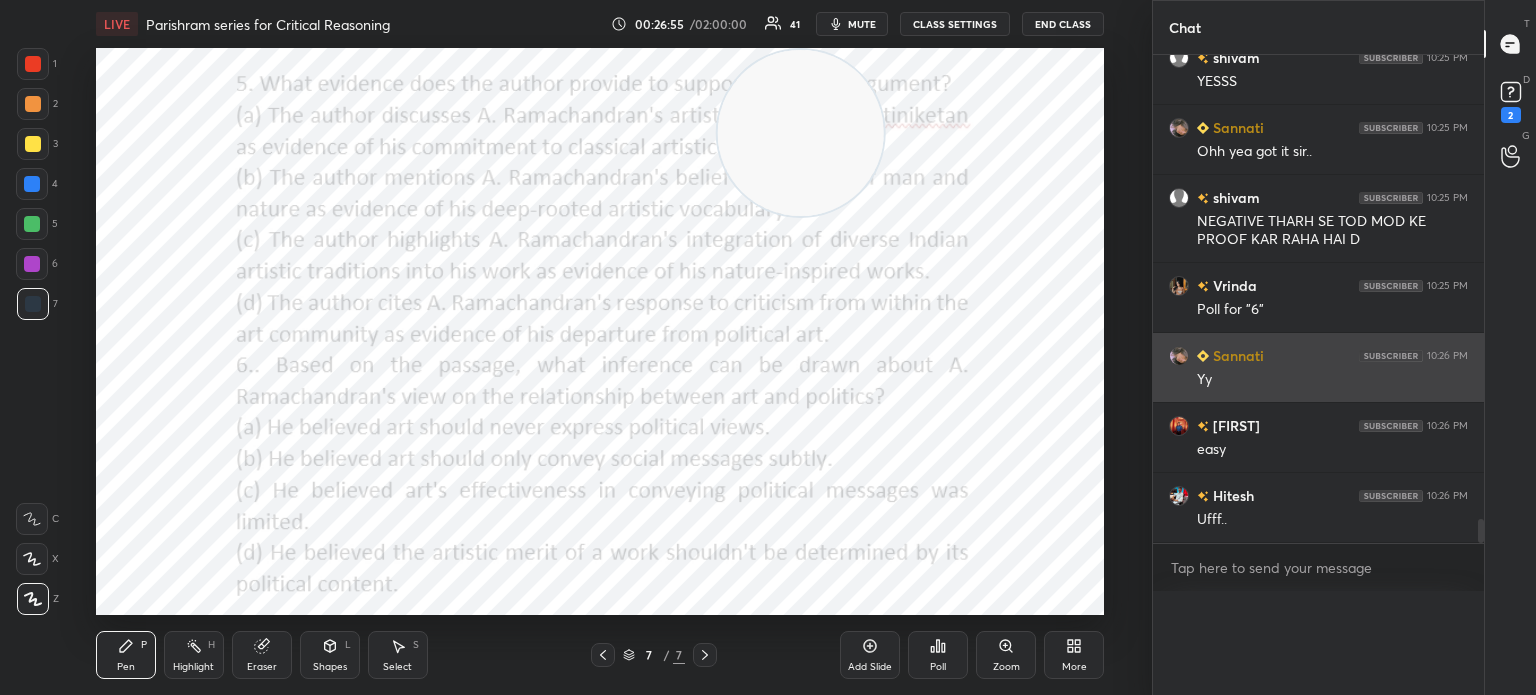 scroll, scrollTop: 155, scrollLeft: 293, axis: both 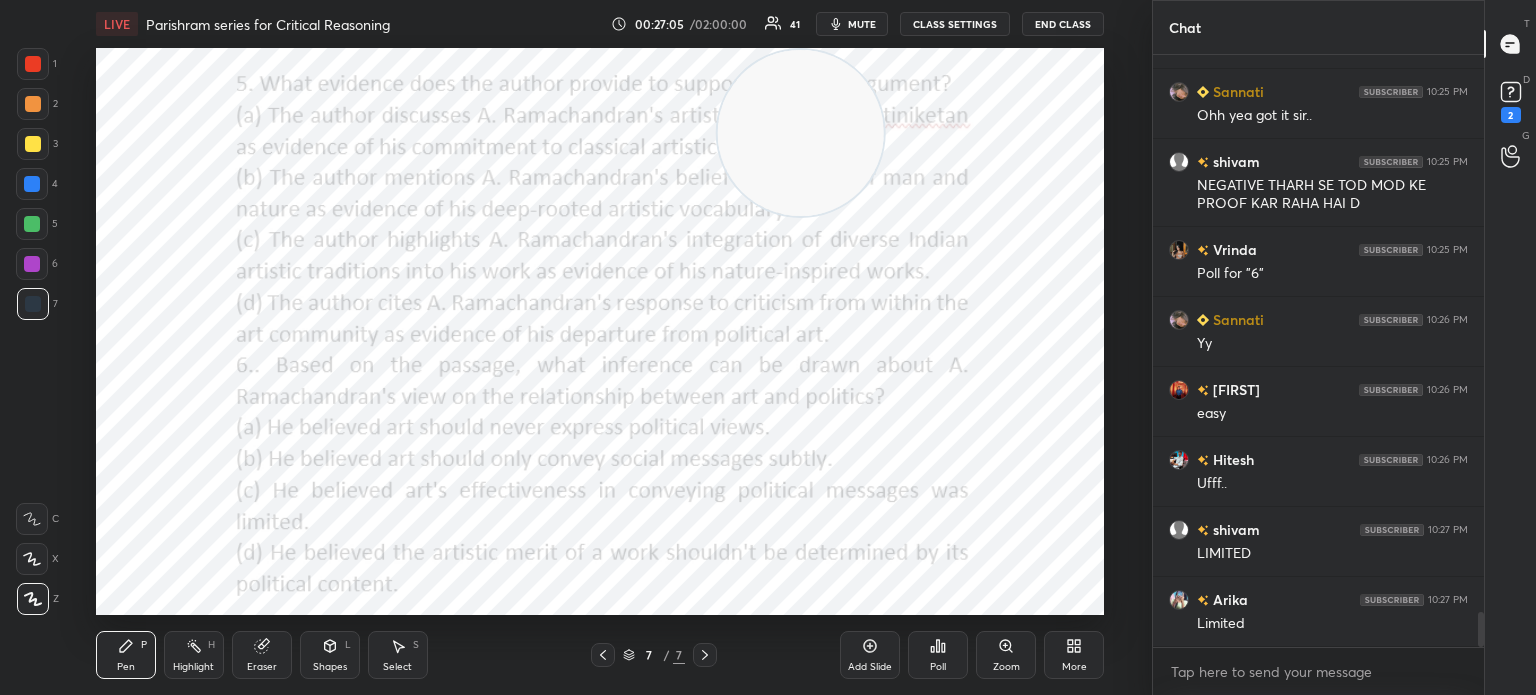click on "More" at bounding box center (1074, 655) 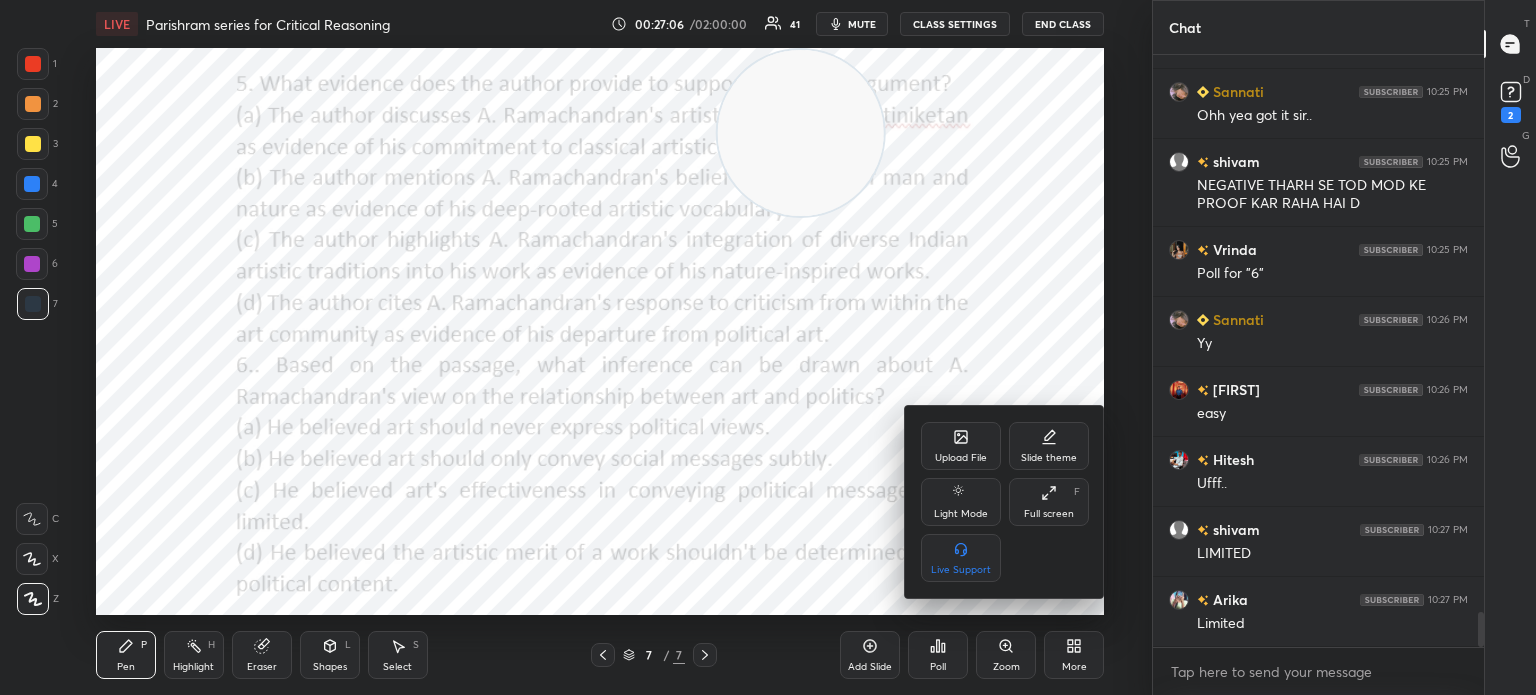 click on "Upload File" at bounding box center (961, 446) 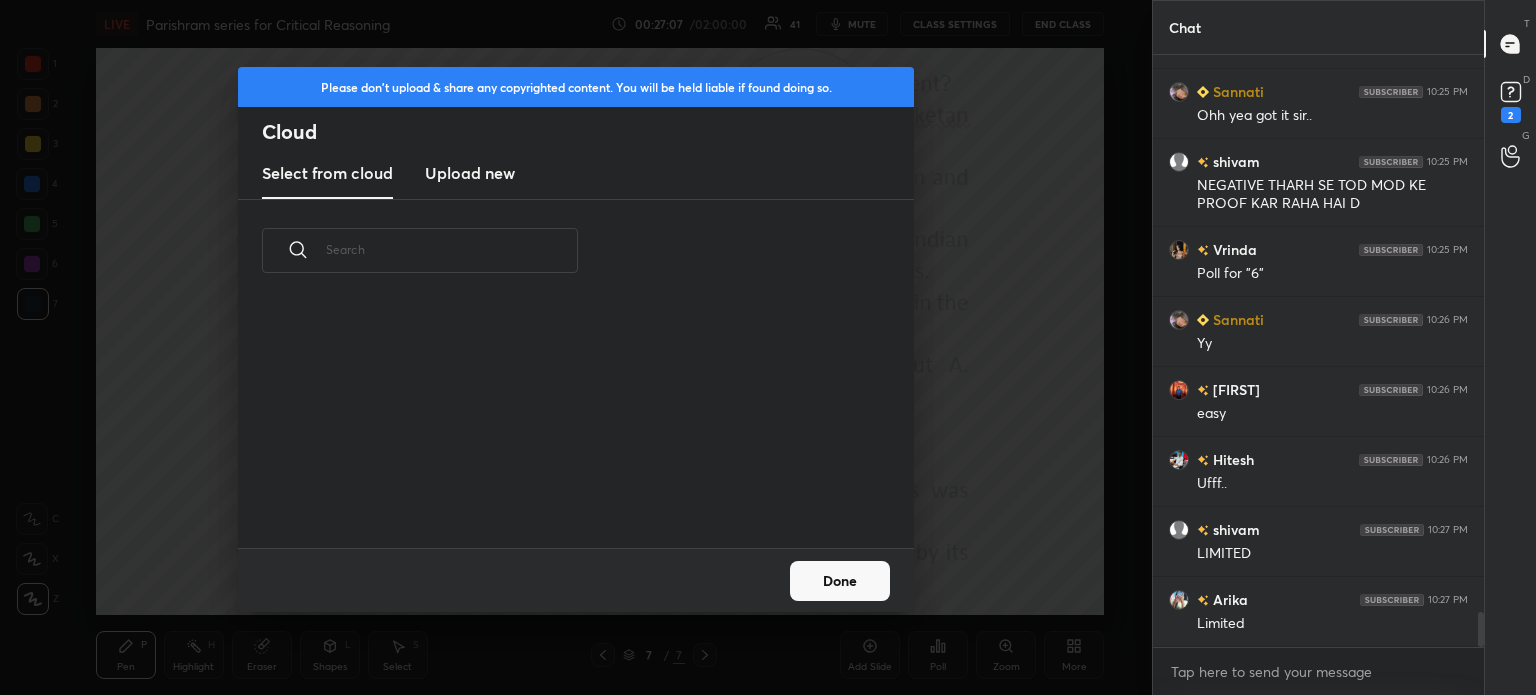 scroll, scrollTop: 246, scrollLeft: 642, axis: both 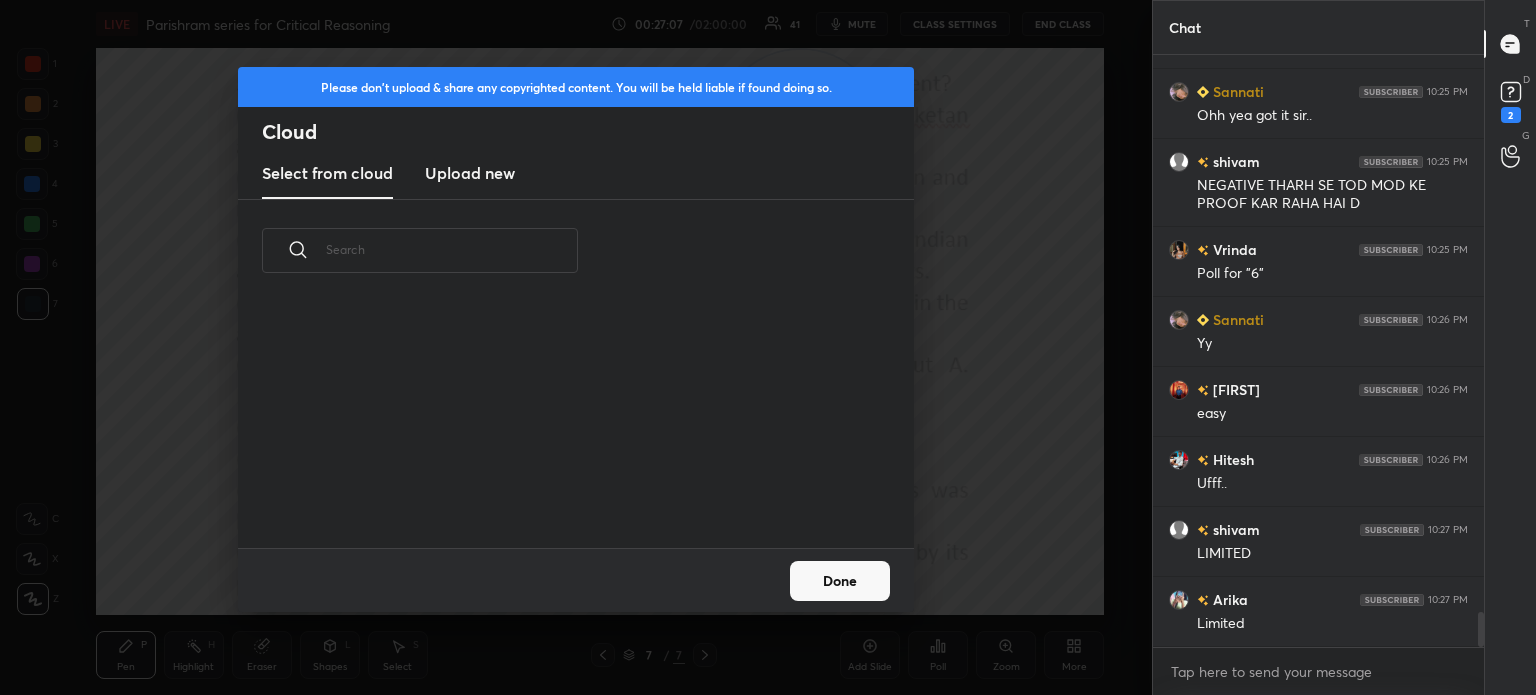 click on "Upload new" at bounding box center (470, 173) 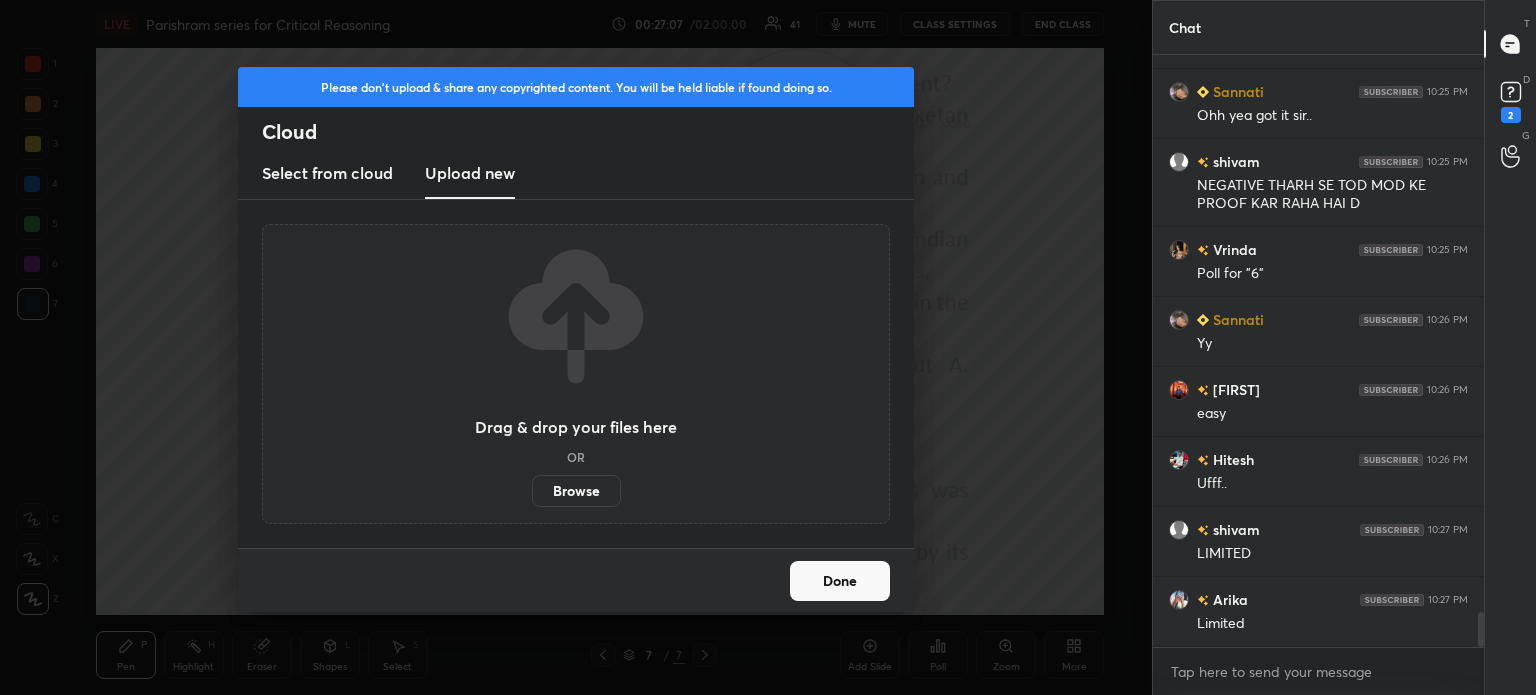 scroll, scrollTop: 9598, scrollLeft: 0, axis: vertical 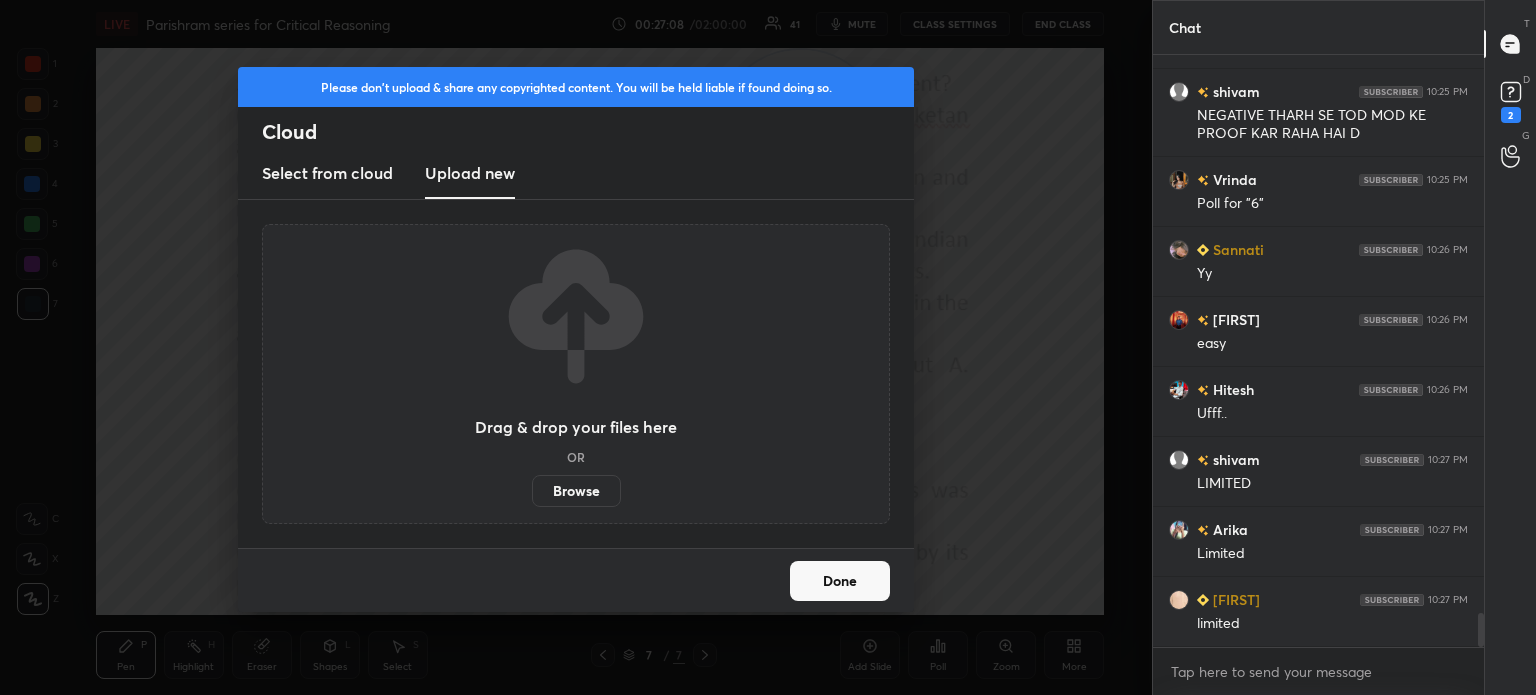 click on "Browse" at bounding box center [576, 491] 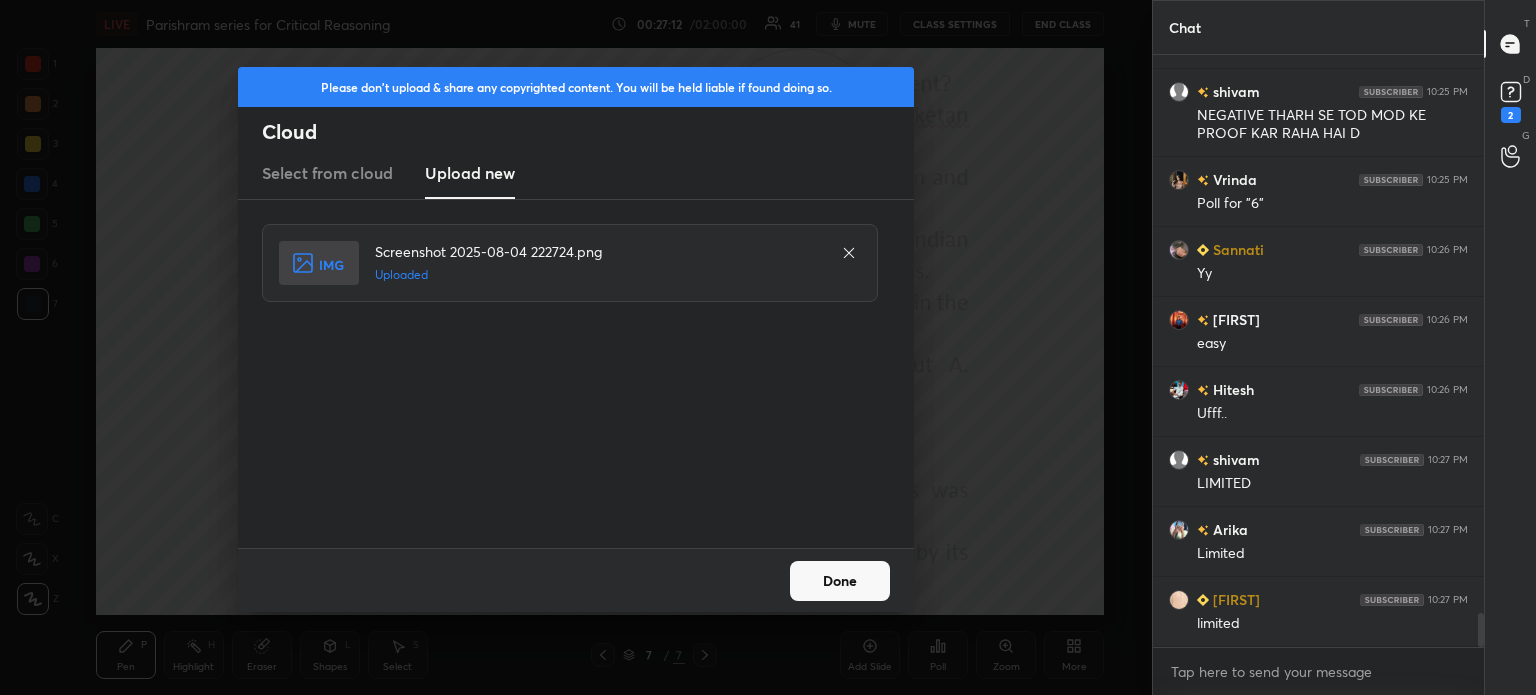 click on "Done" at bounding box center [840, 581] 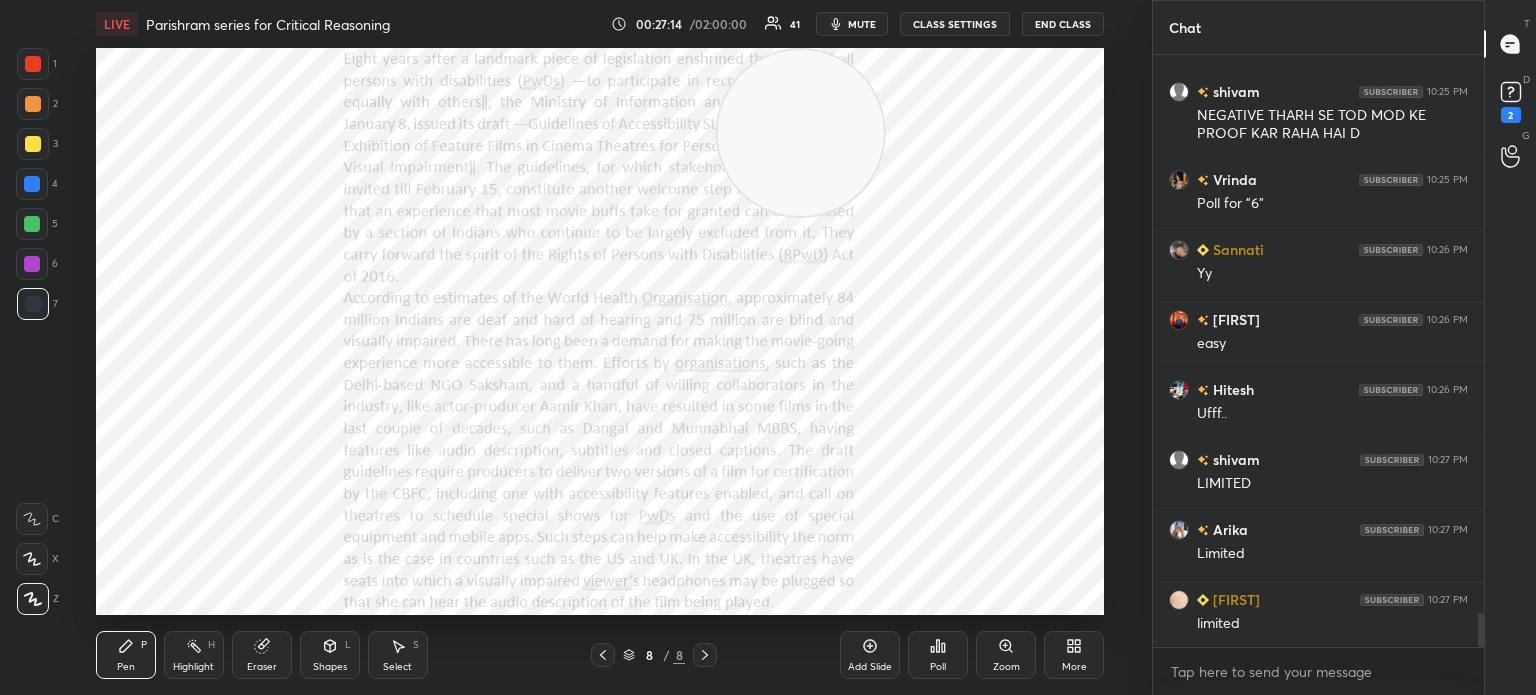 scroll, scrollTop: 9668, scrollLeft: 0, axis: vertical 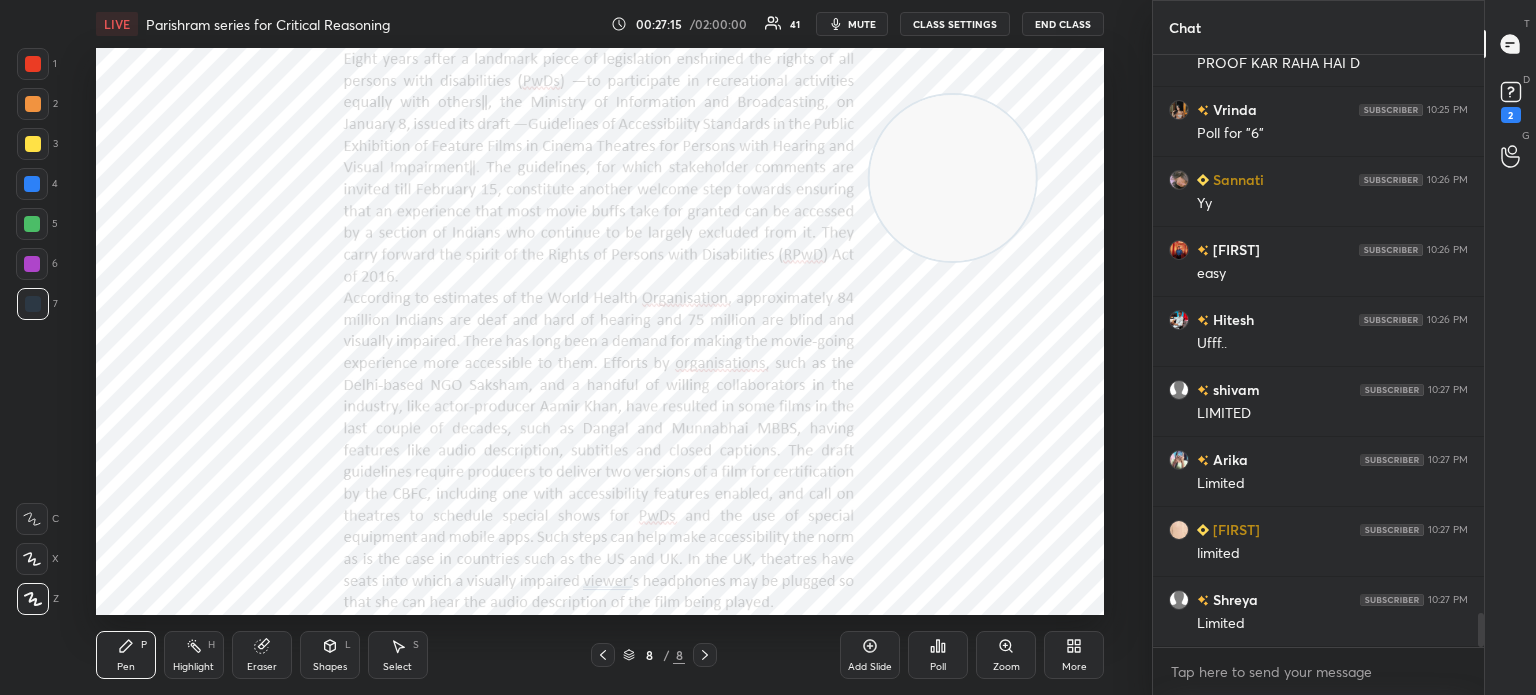 drag, startPoint x: 810, startPoint y: 108, endPoint x: 980, endPoint y: 159, distance: 177.48521 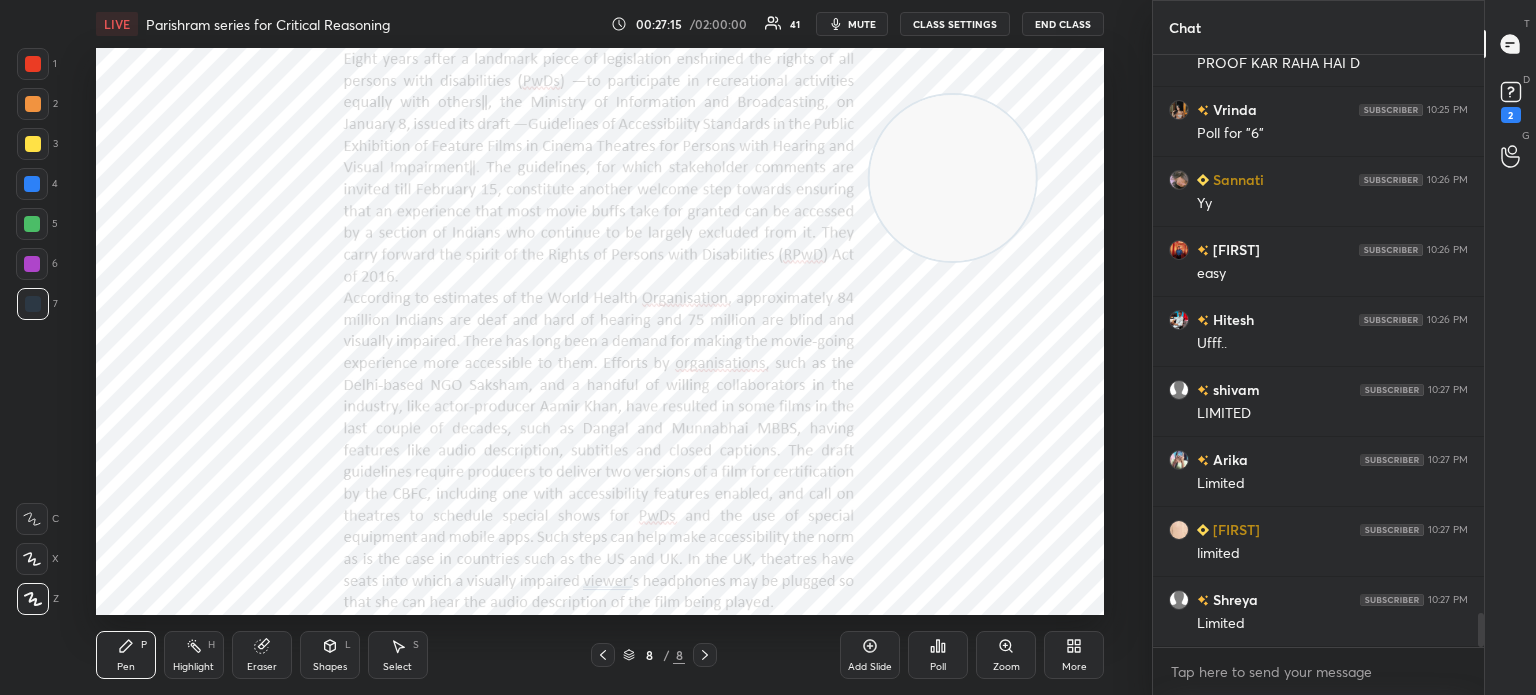 click at bounding box center (953, 178) 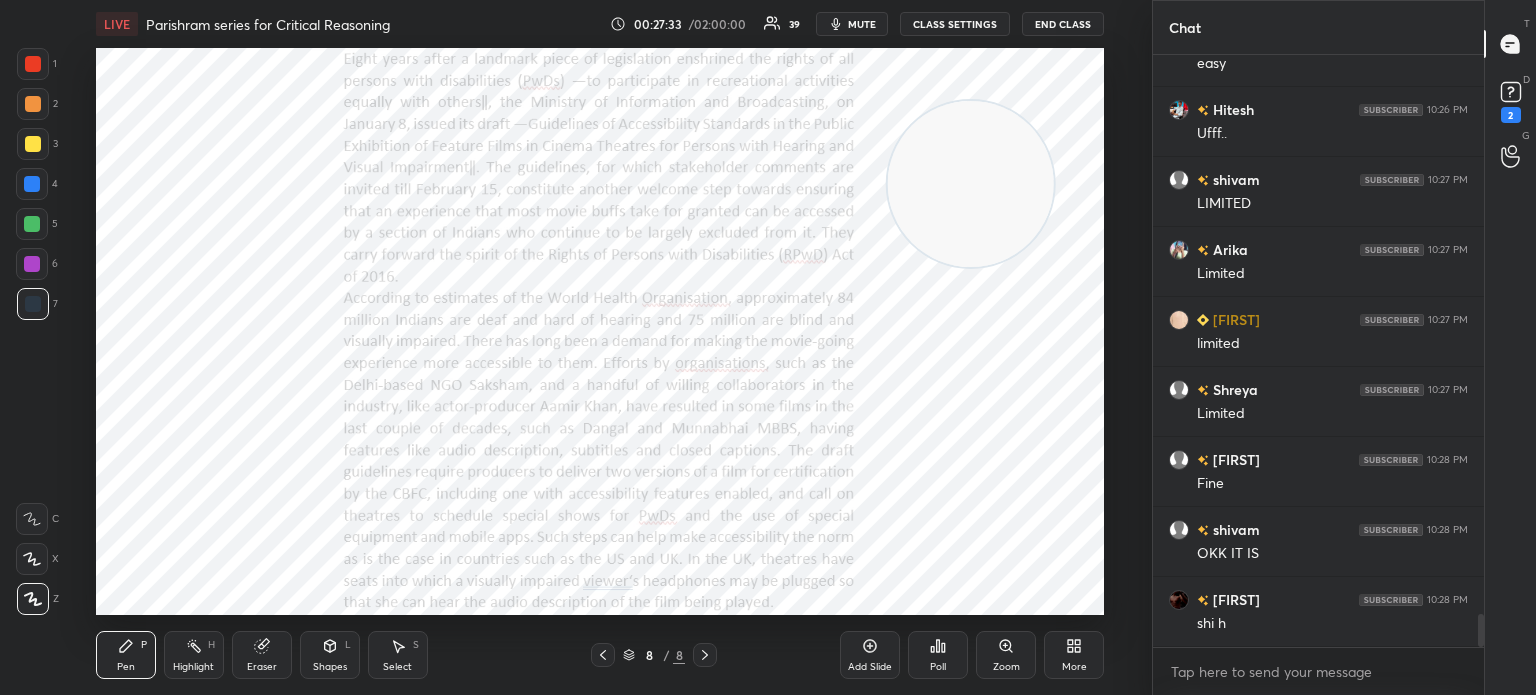scroll, scrollTop: 9948, scrollLeft: 0, axis: vertical 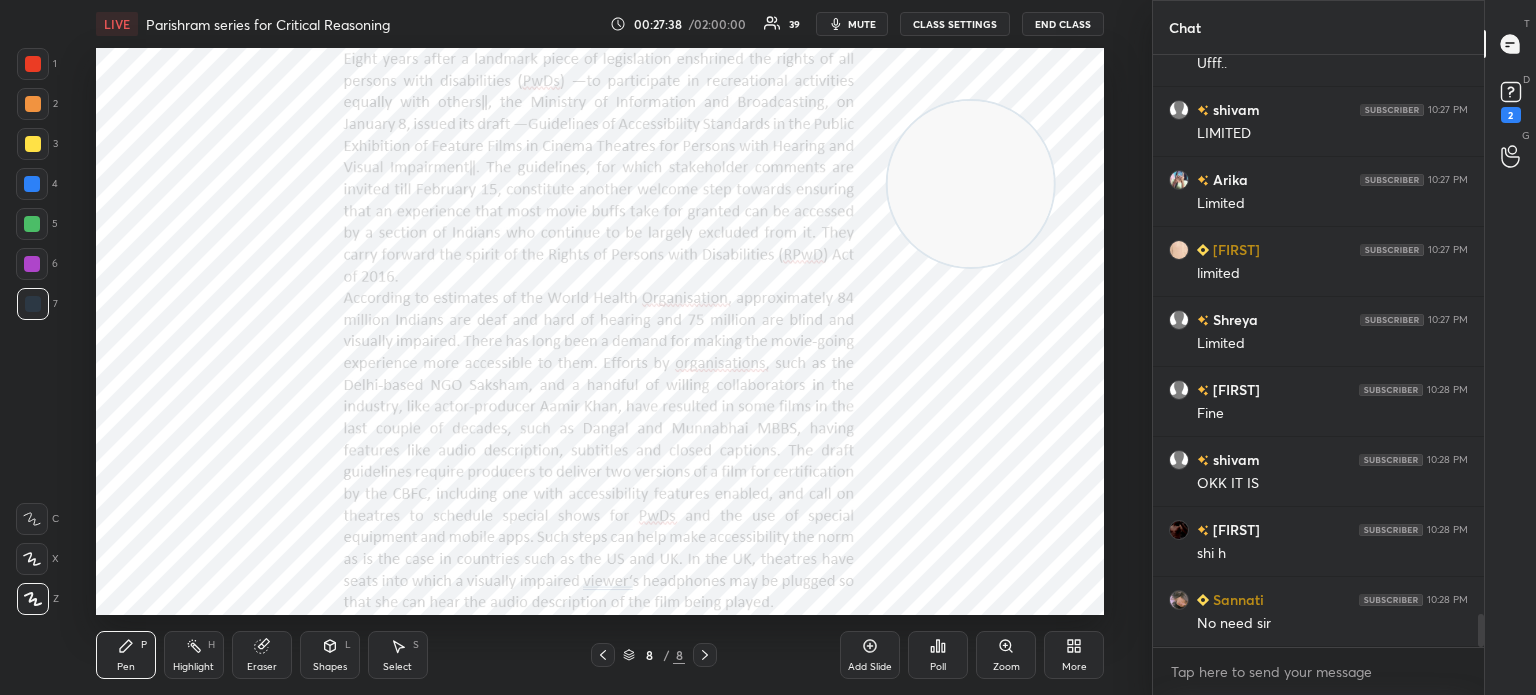 click on "mute" at bounding box center [852, 24] 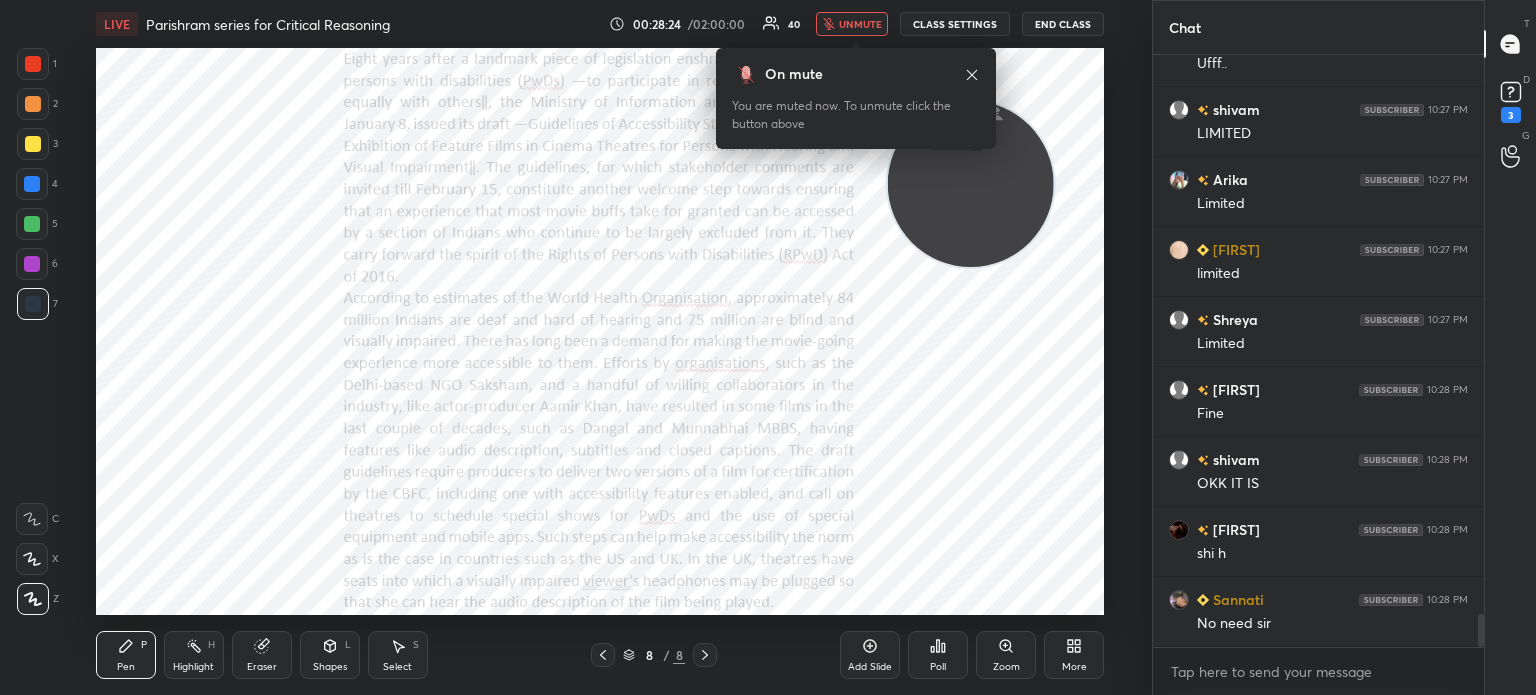 scroll, scrollTop: 10034, scrollLeft: 0, axis: vertical 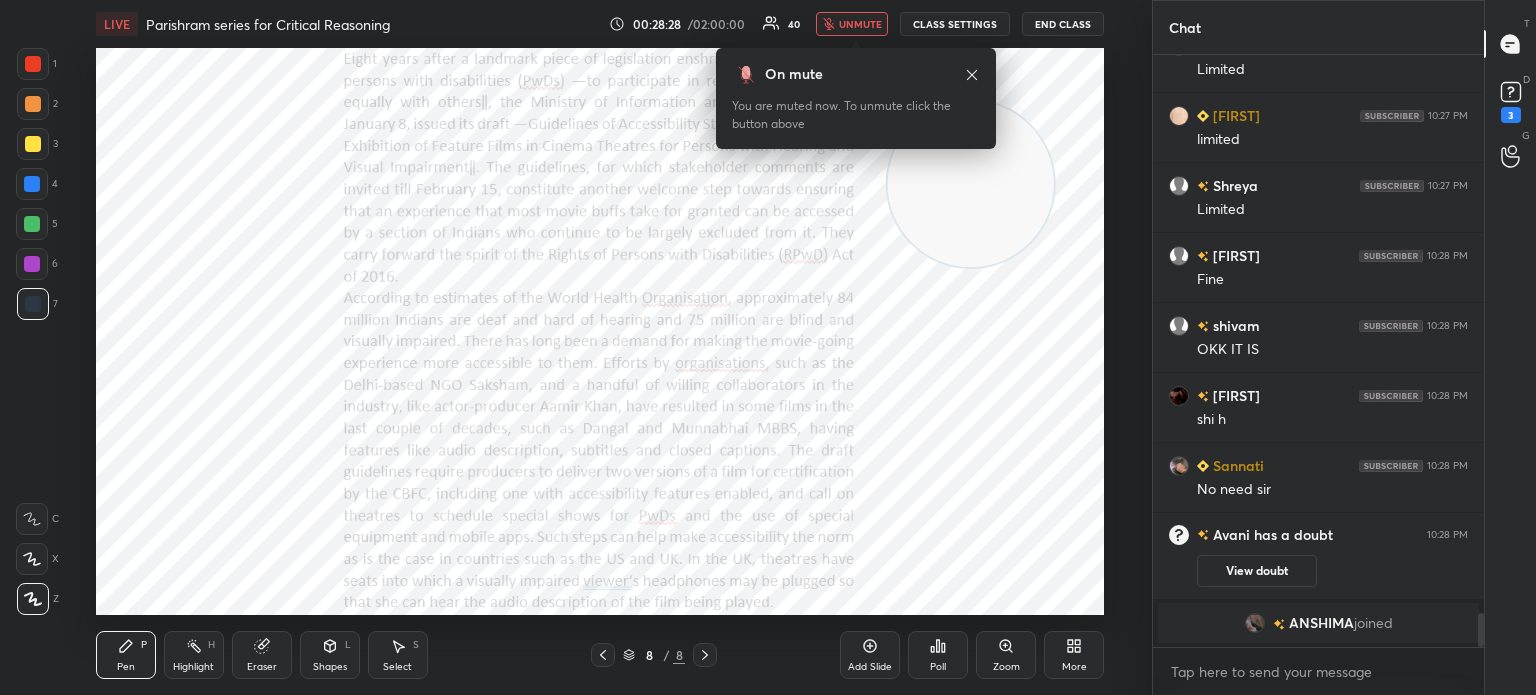 click 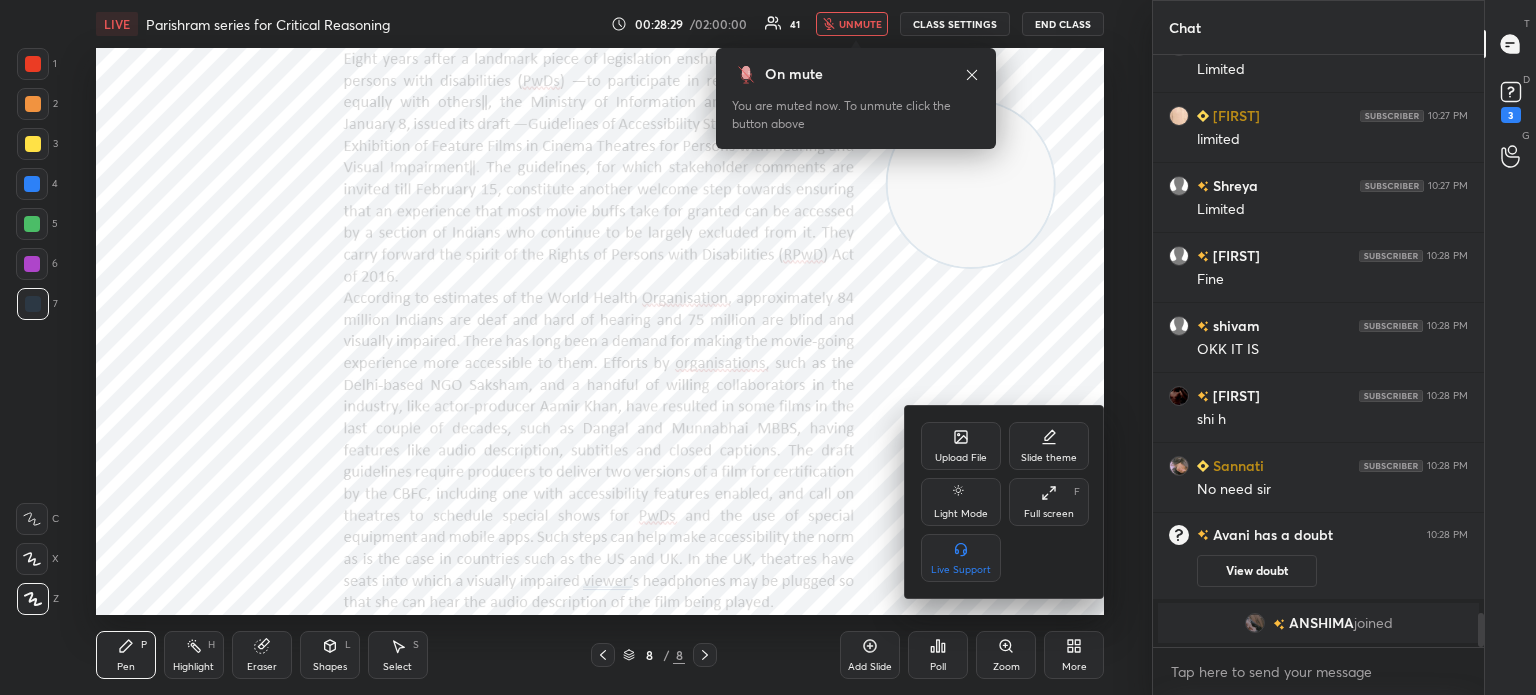 click on "Upload File" at bounding box center (961, 446) 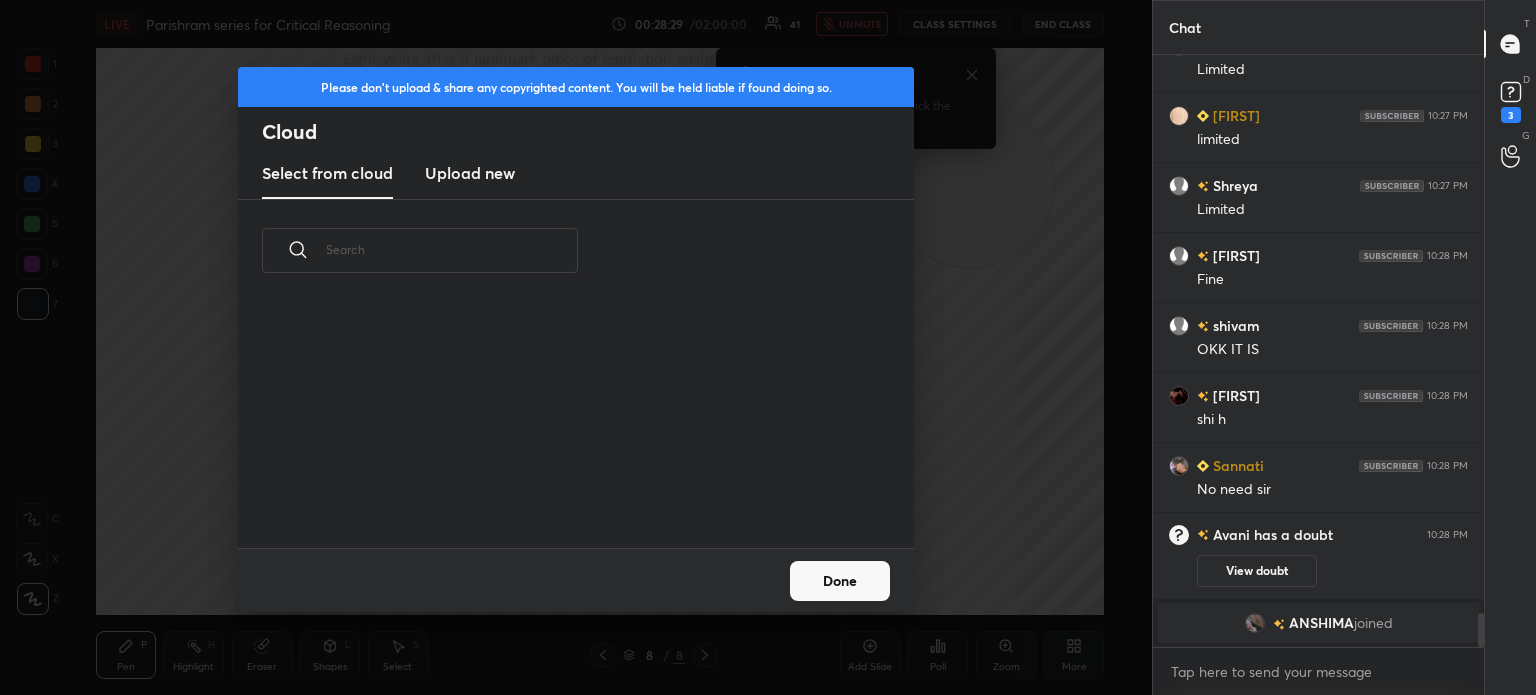 scroll, scrollTop: 5, scrollLeft: 10, axis: both 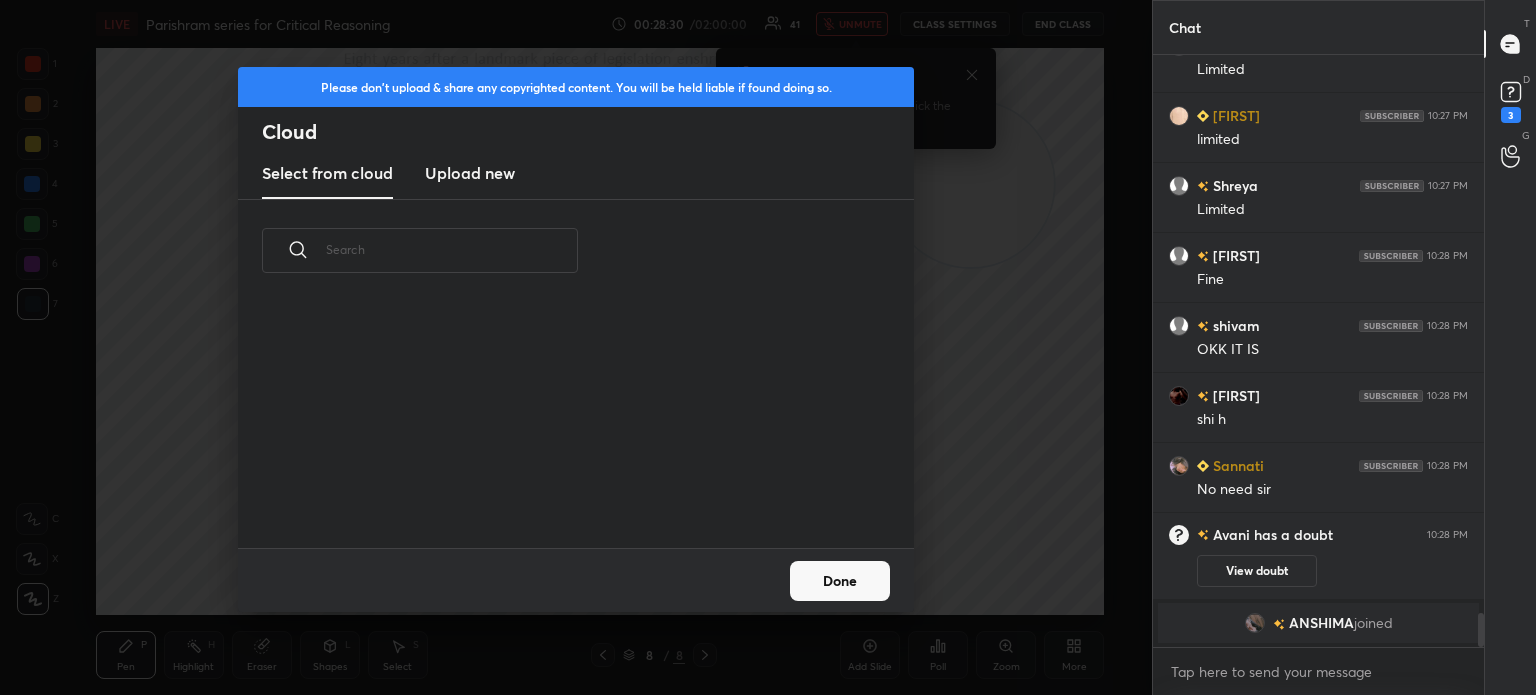 click on "Upload new" at bounding box center [470, 173] 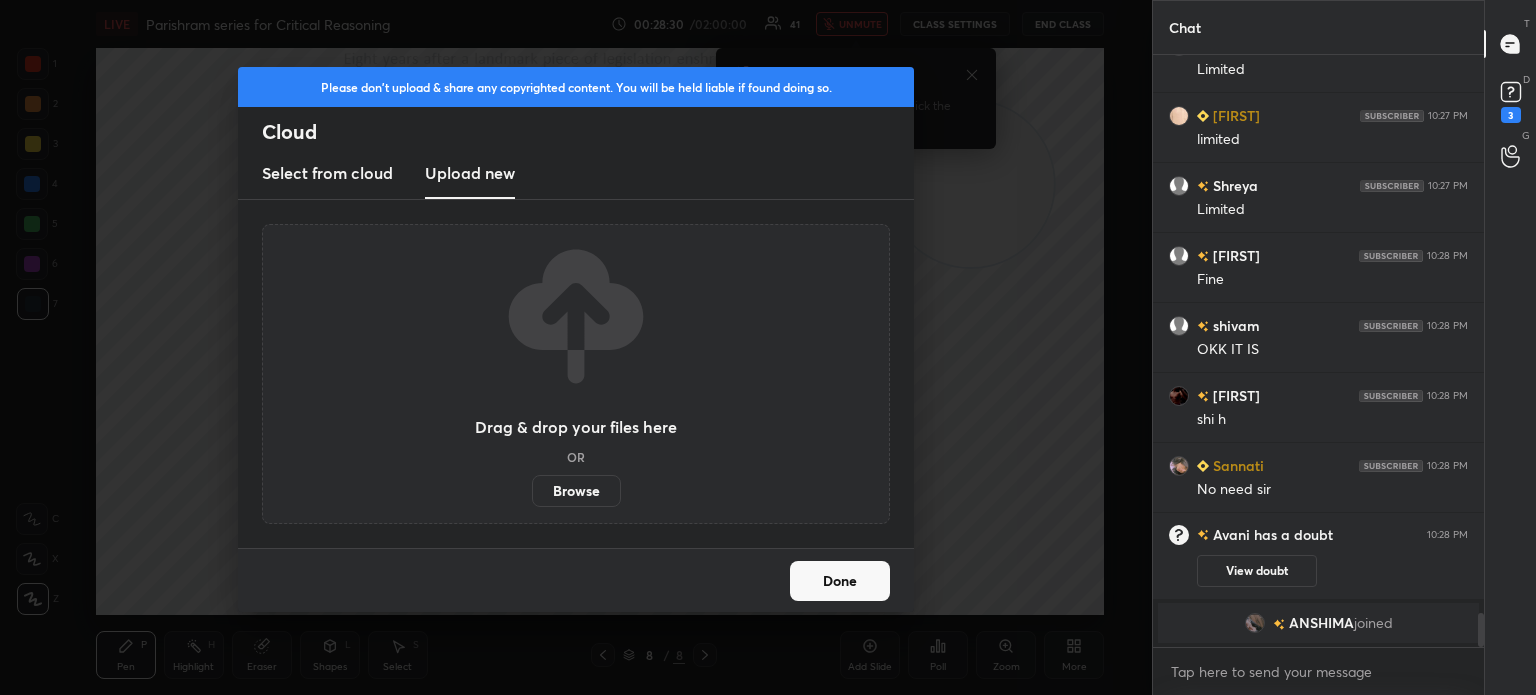 scroll, scrollTop: 9698, scrollLeft: 0, axis: vertical 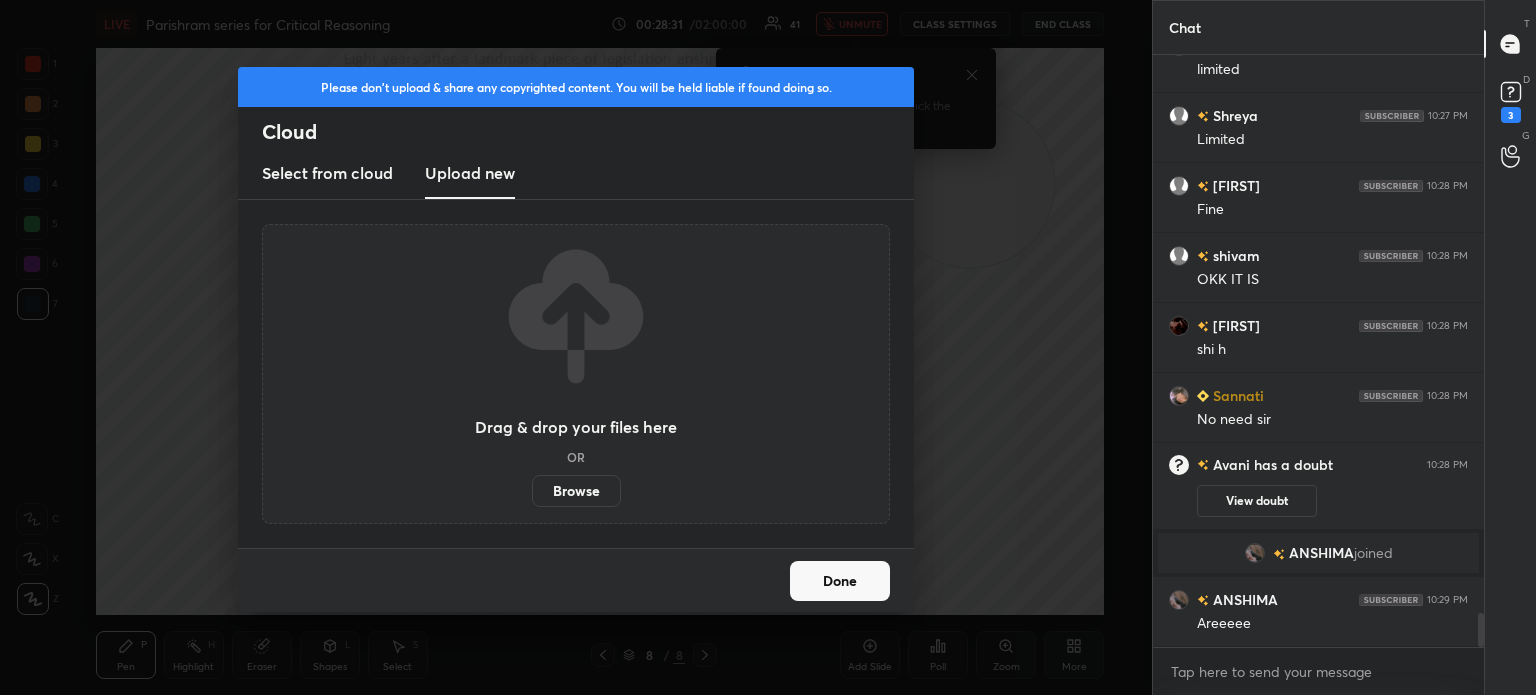 click on "Browse" at bounding box center (576, 491) 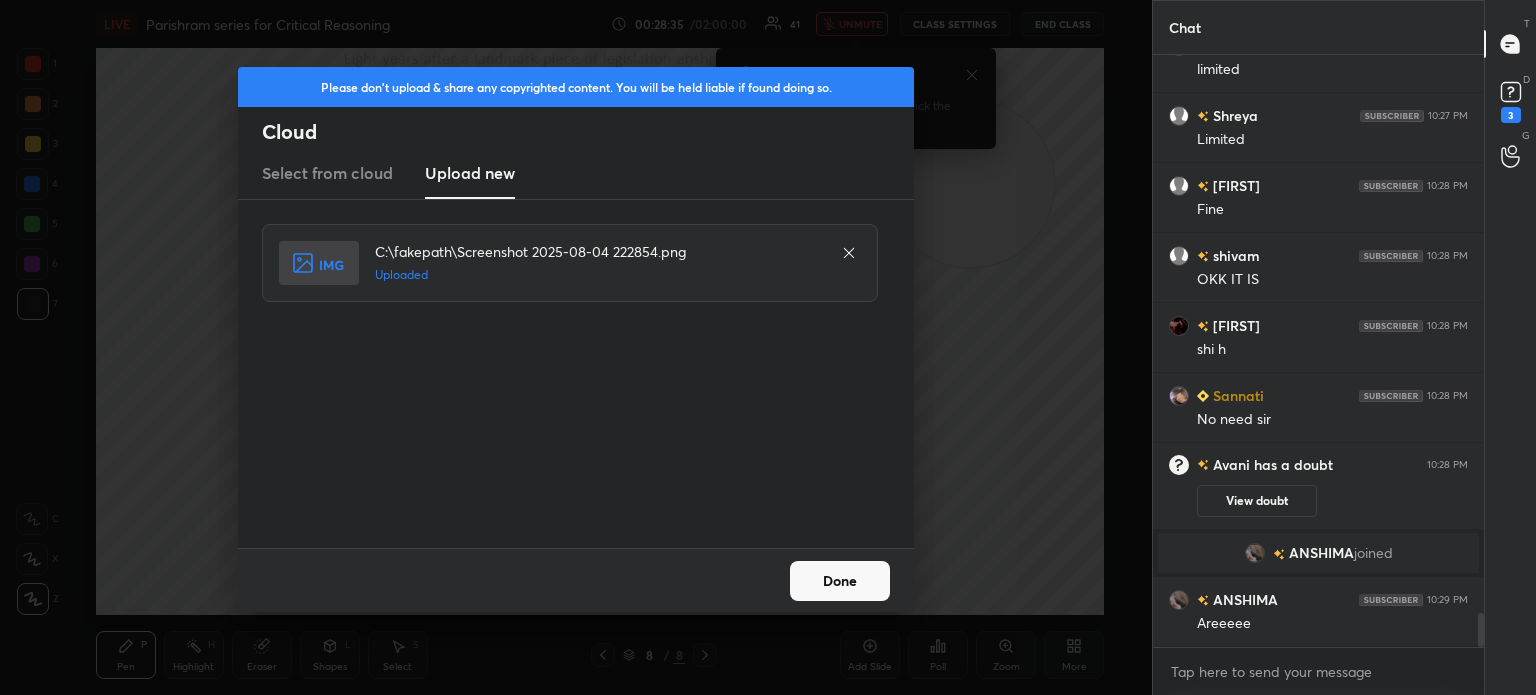 click on "Done" at bounding box center (840, 581) 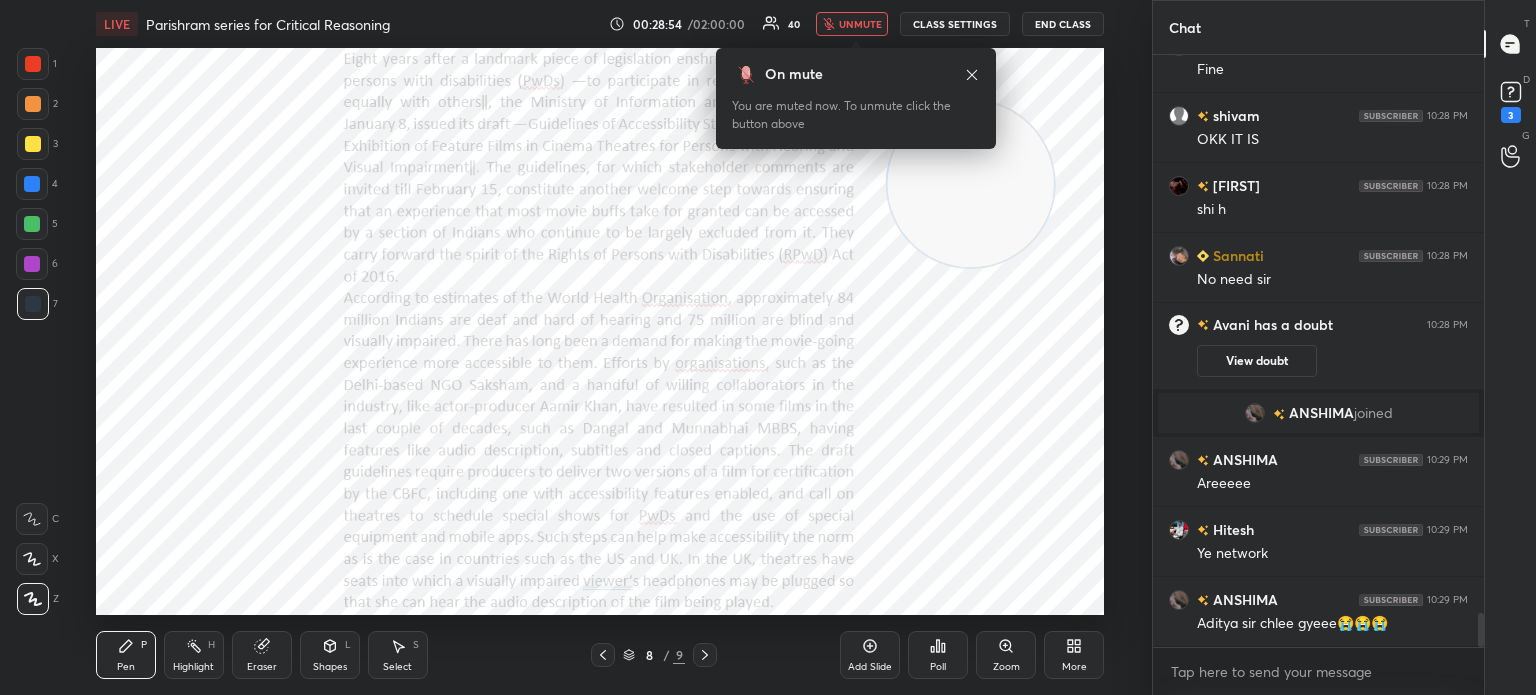 scroll, scrollTop: 9908, scrollLeft: 0, axis: vertical 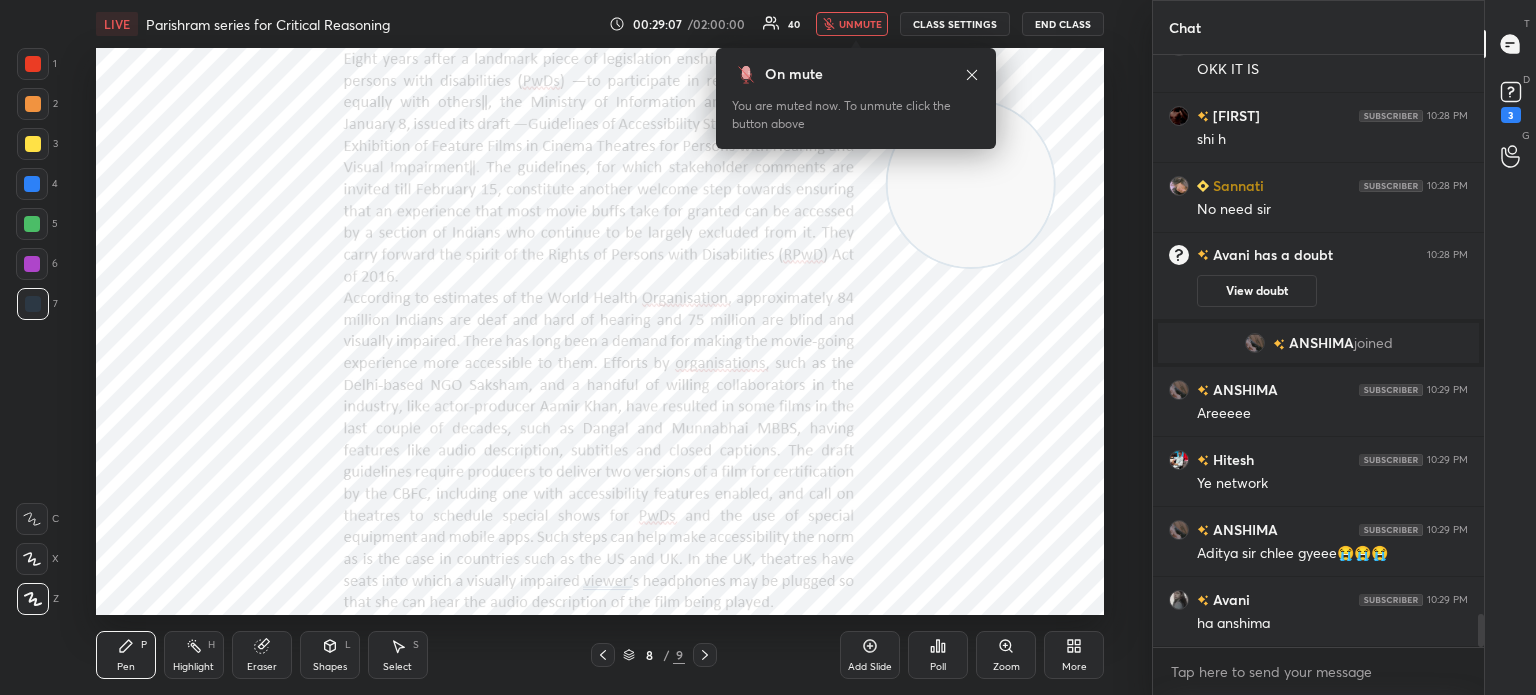 click on "unmute" at bounding box center [860, 24] 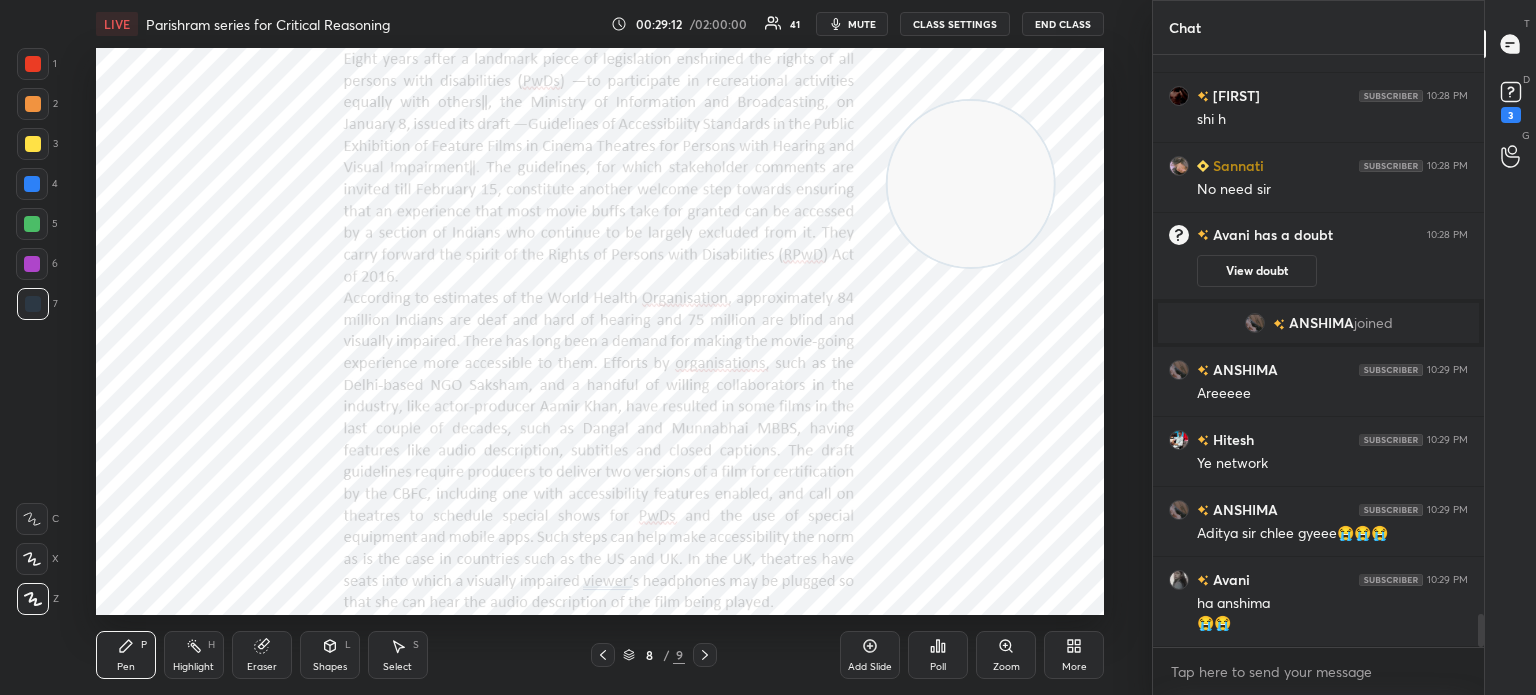 scroll, scrollTop: 9998, scrollLeft: 0, axis: vertical 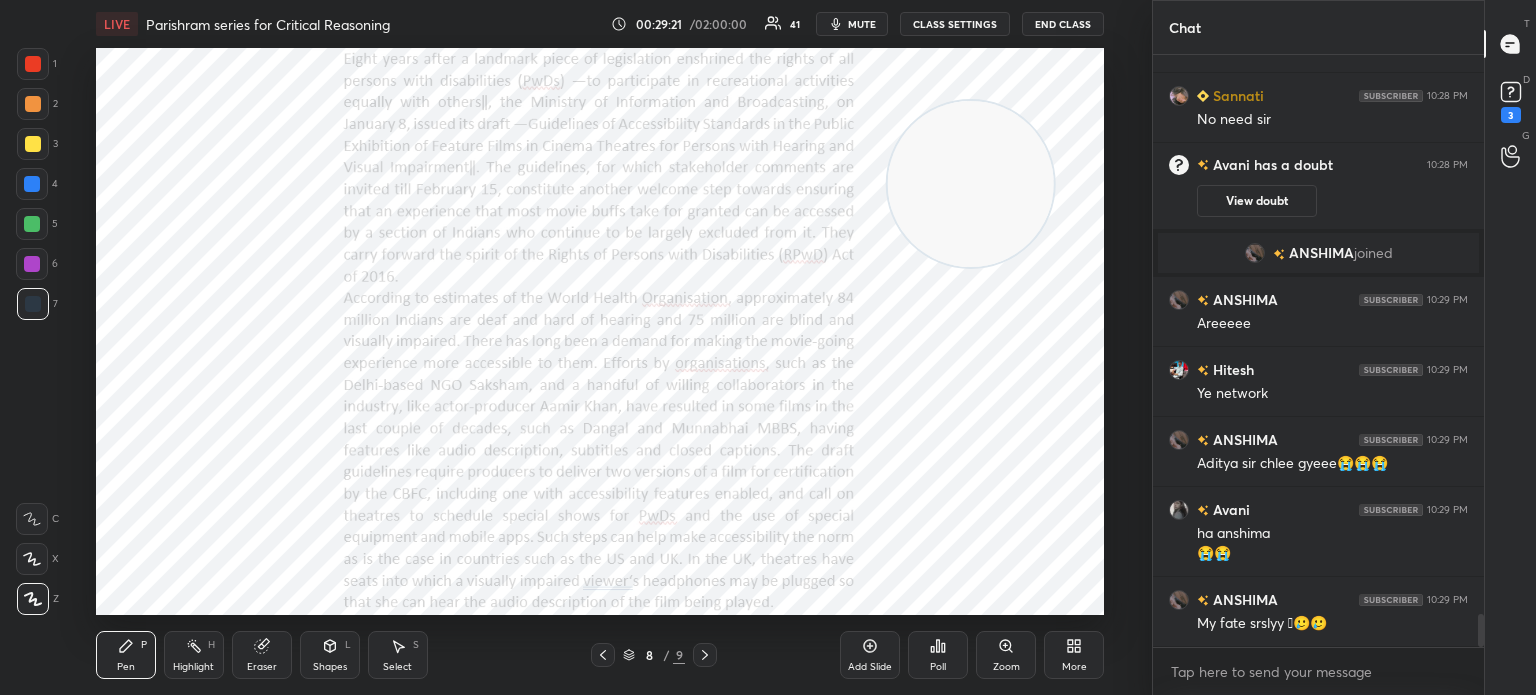 click on "mute" at bounding box center (852, 24) 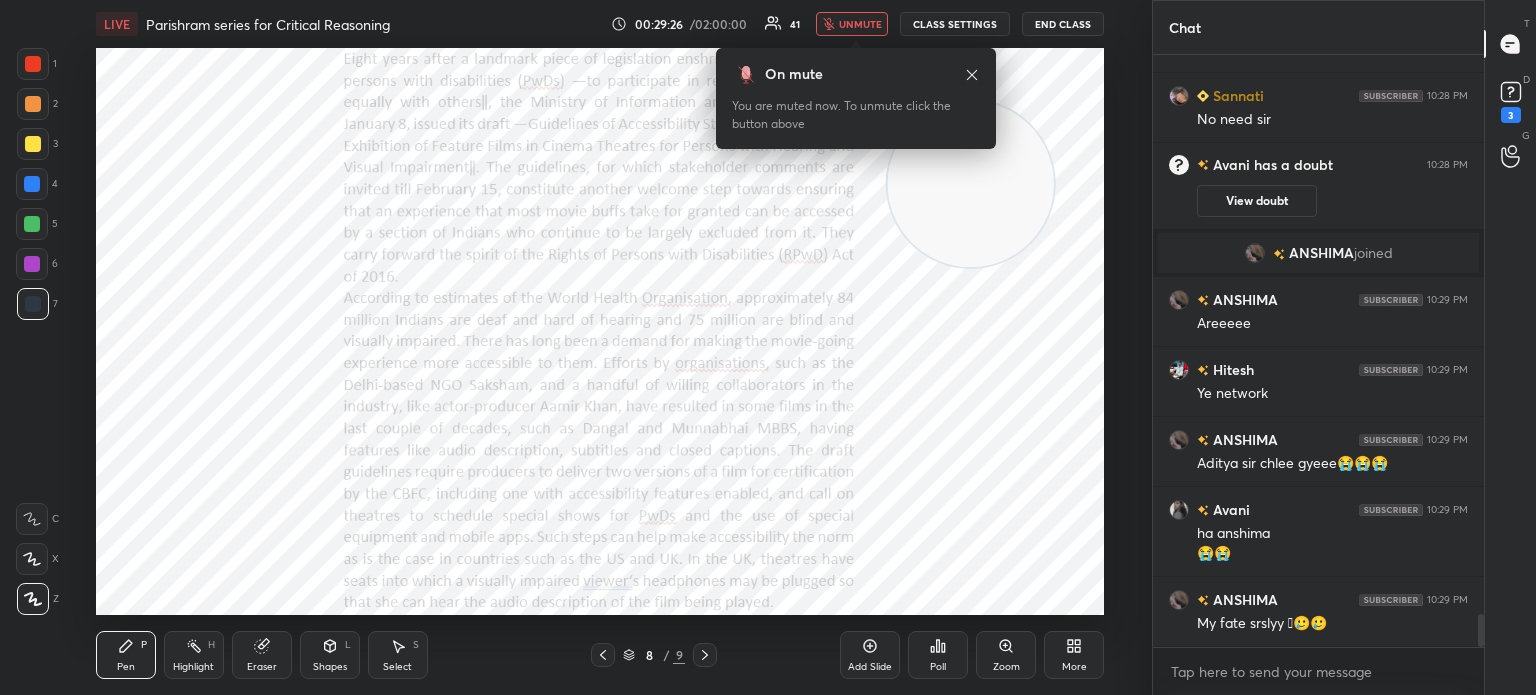 click on "unmute" at bounding box center (860, 24) 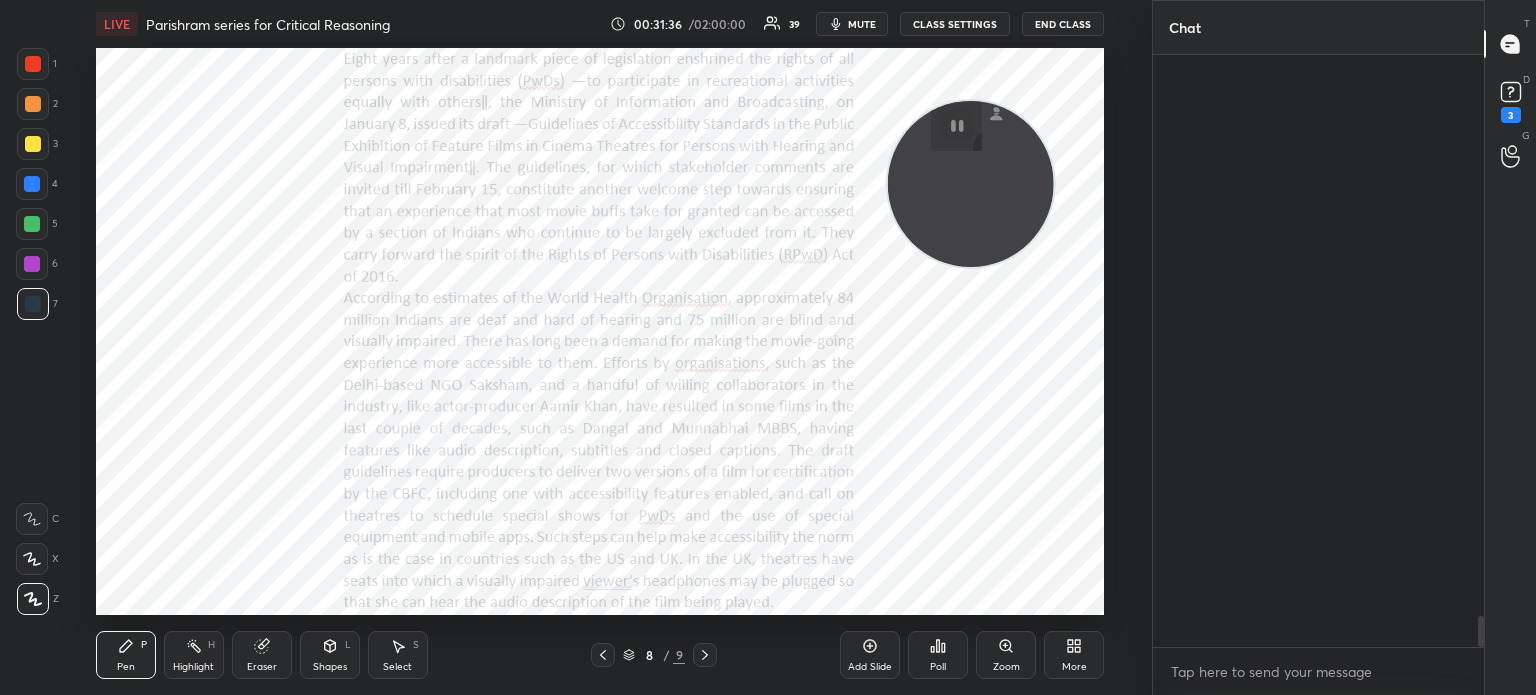 scroll, scrollTop: 10856, scrollLeft: 0, axis: vertical 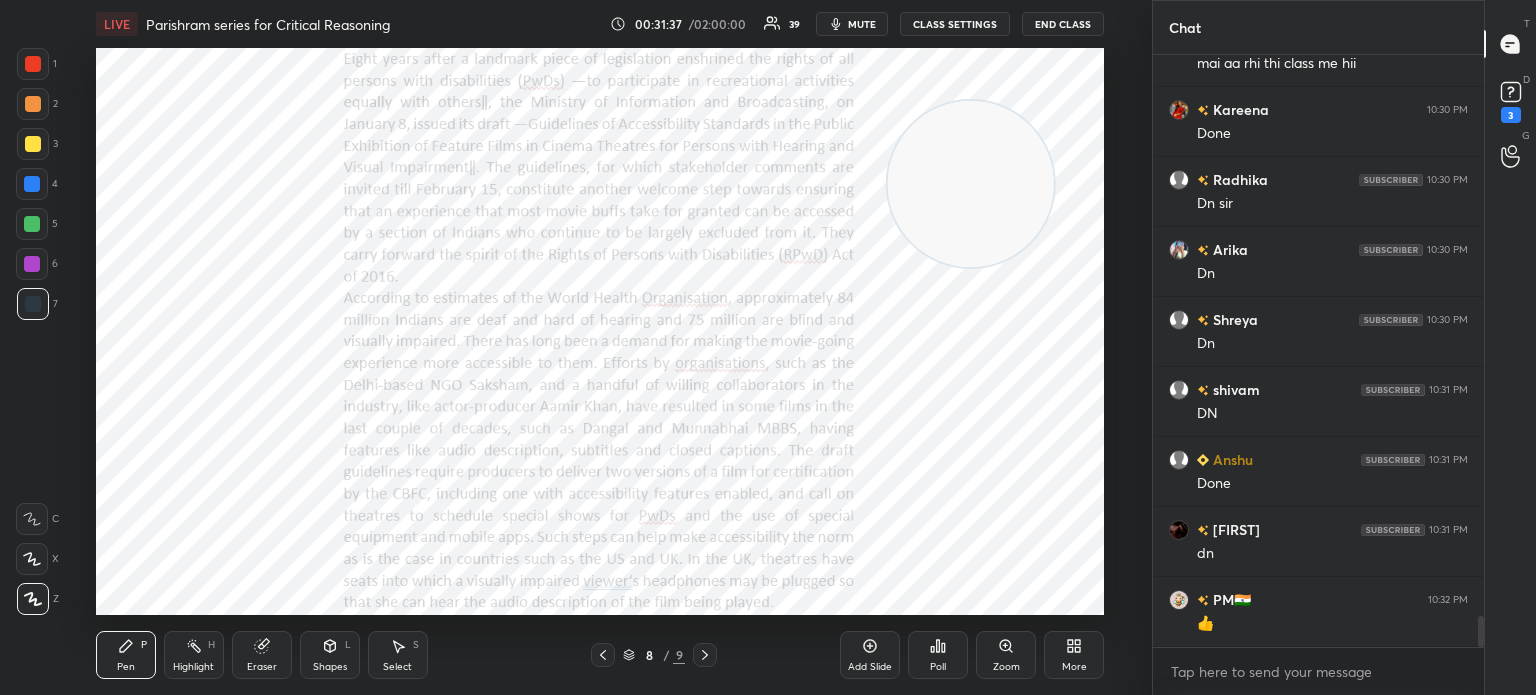 type 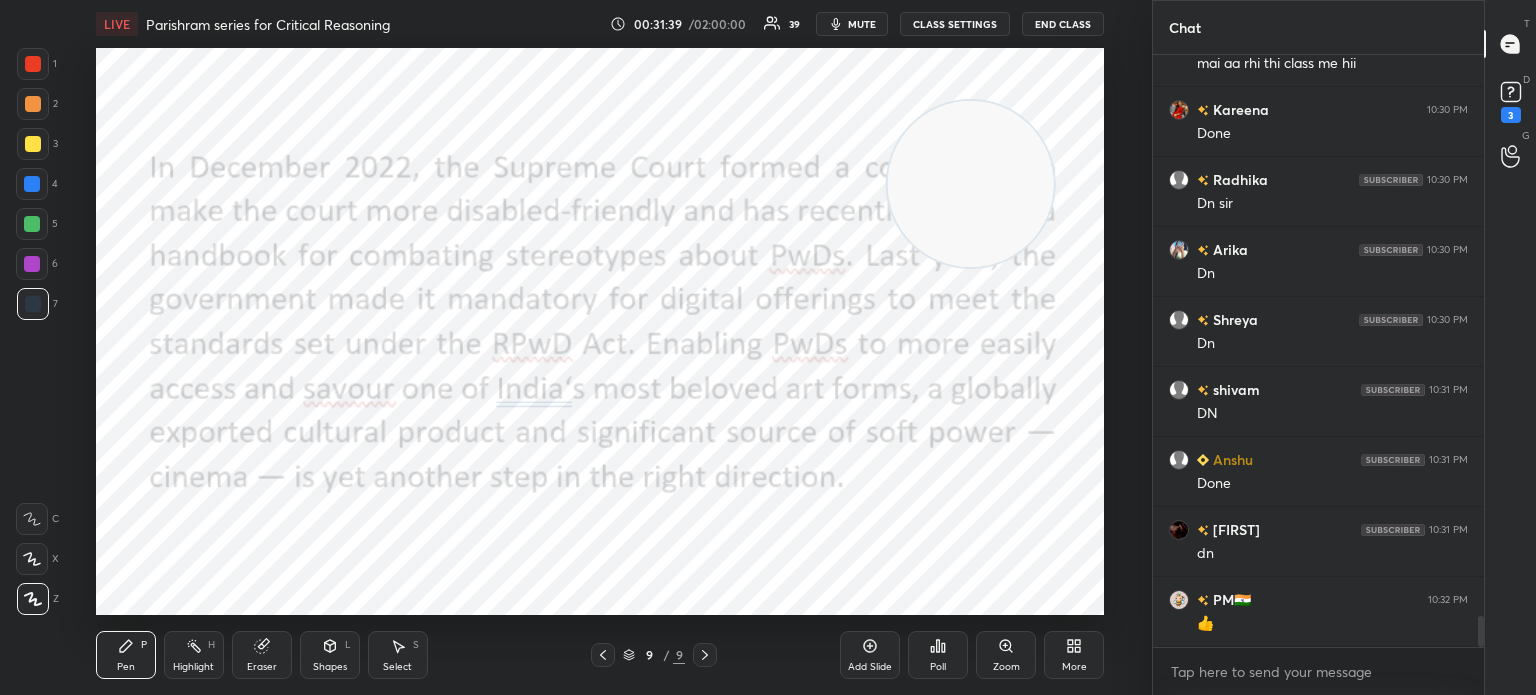 scroll, scrollTop: 10926, scrollLeft: 0, axis: vertical 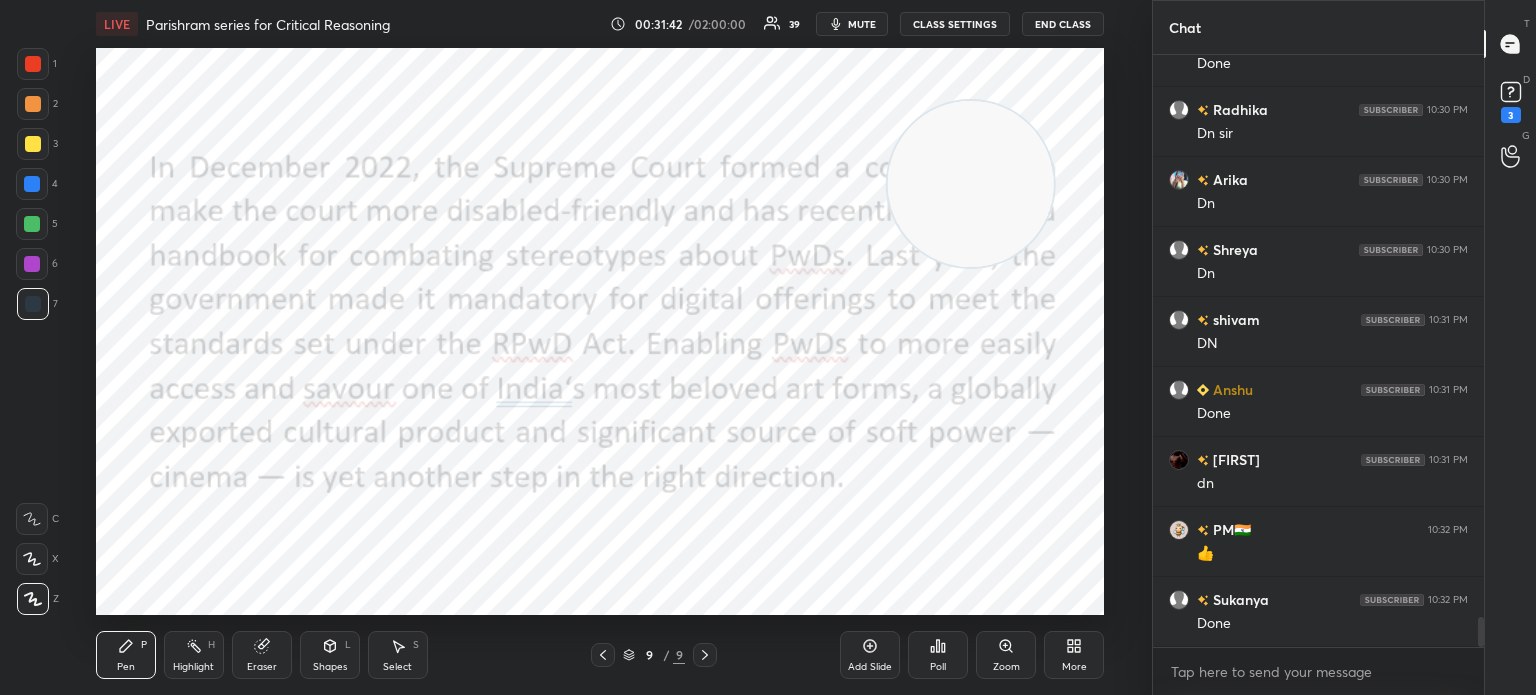 click on "More" at bounding box center [1074, 655] 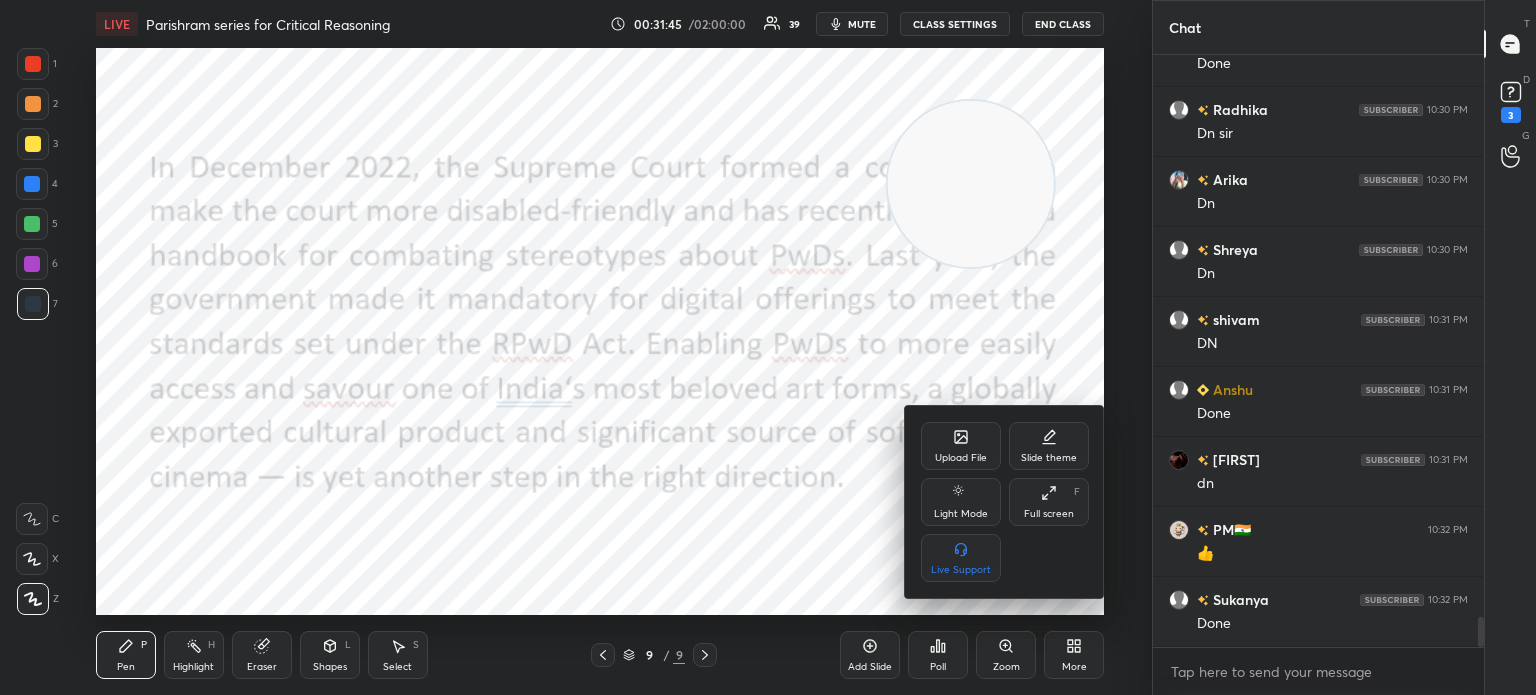 click at bounding box center [768, 347] 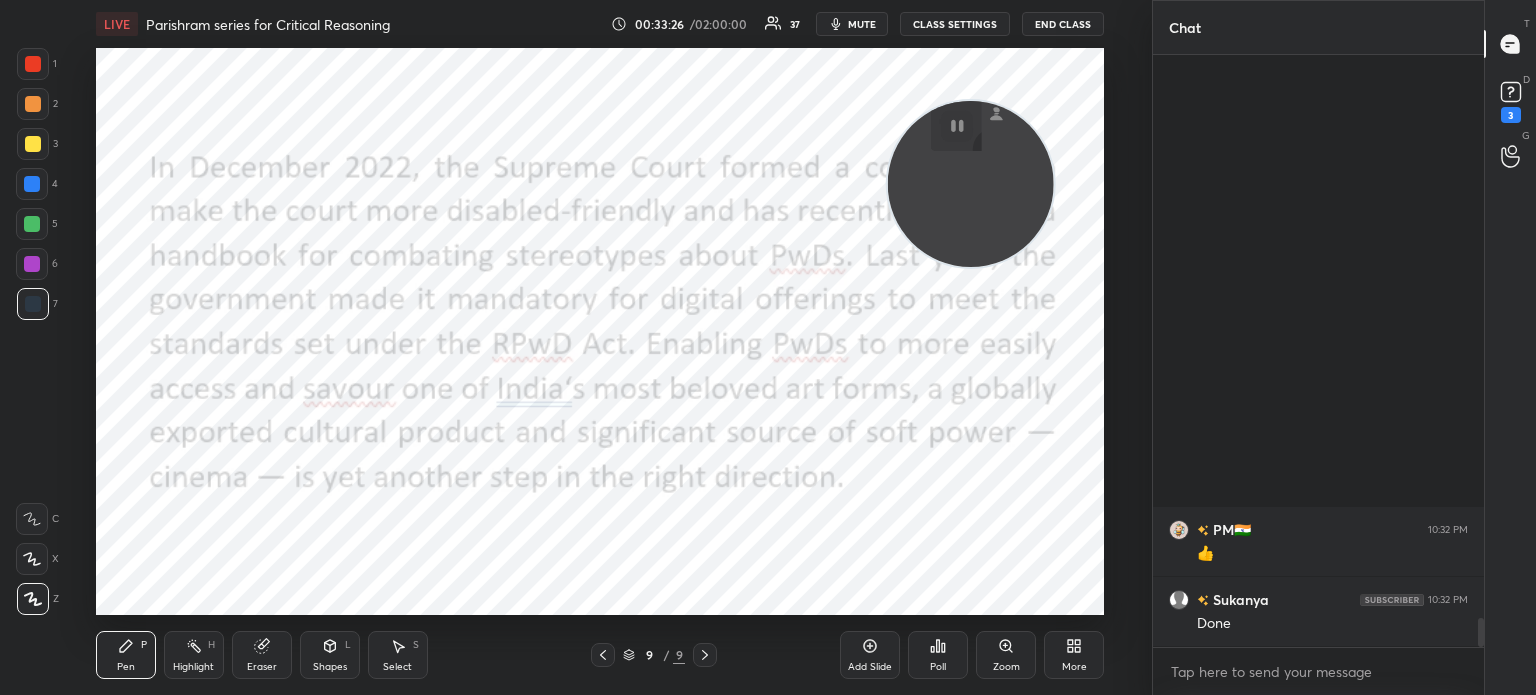 scroll, scrollTop: 11486, scrollLeft: 0, axis: vertical 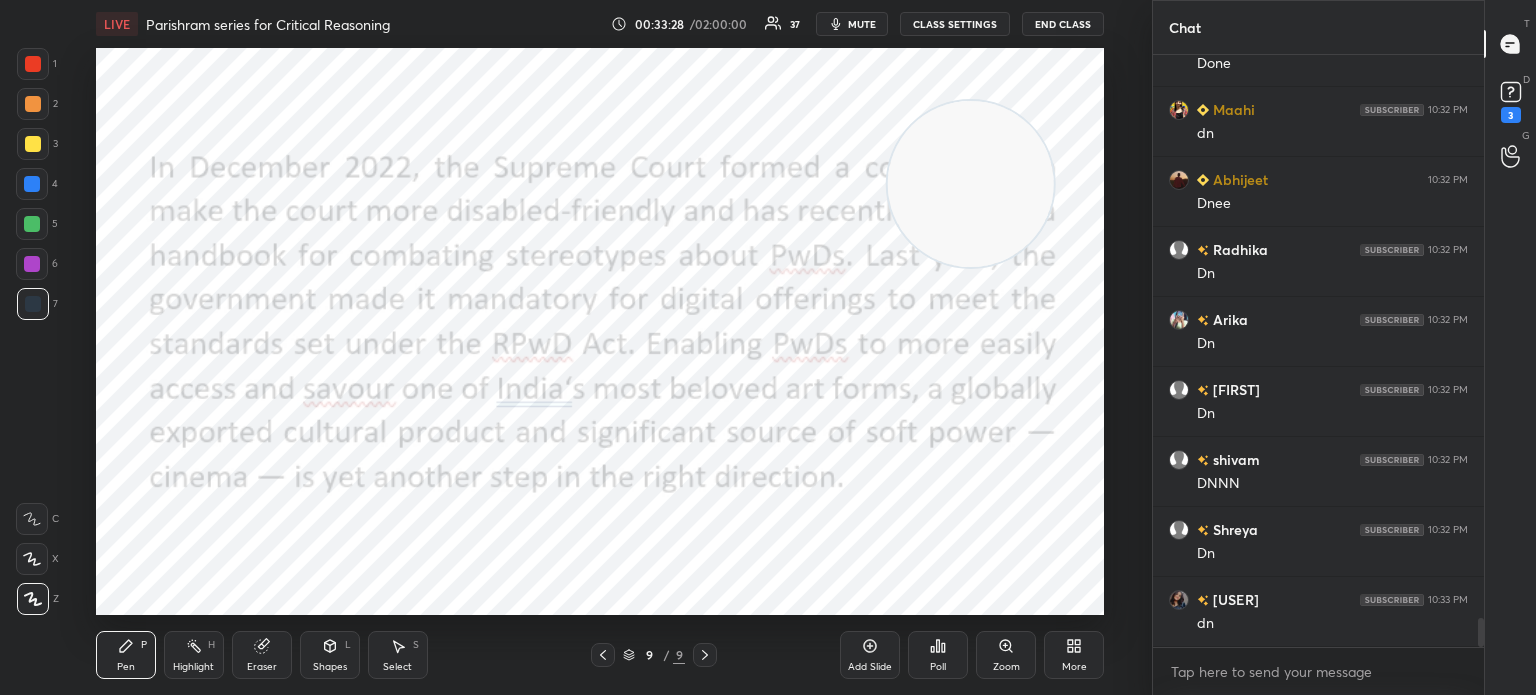 click 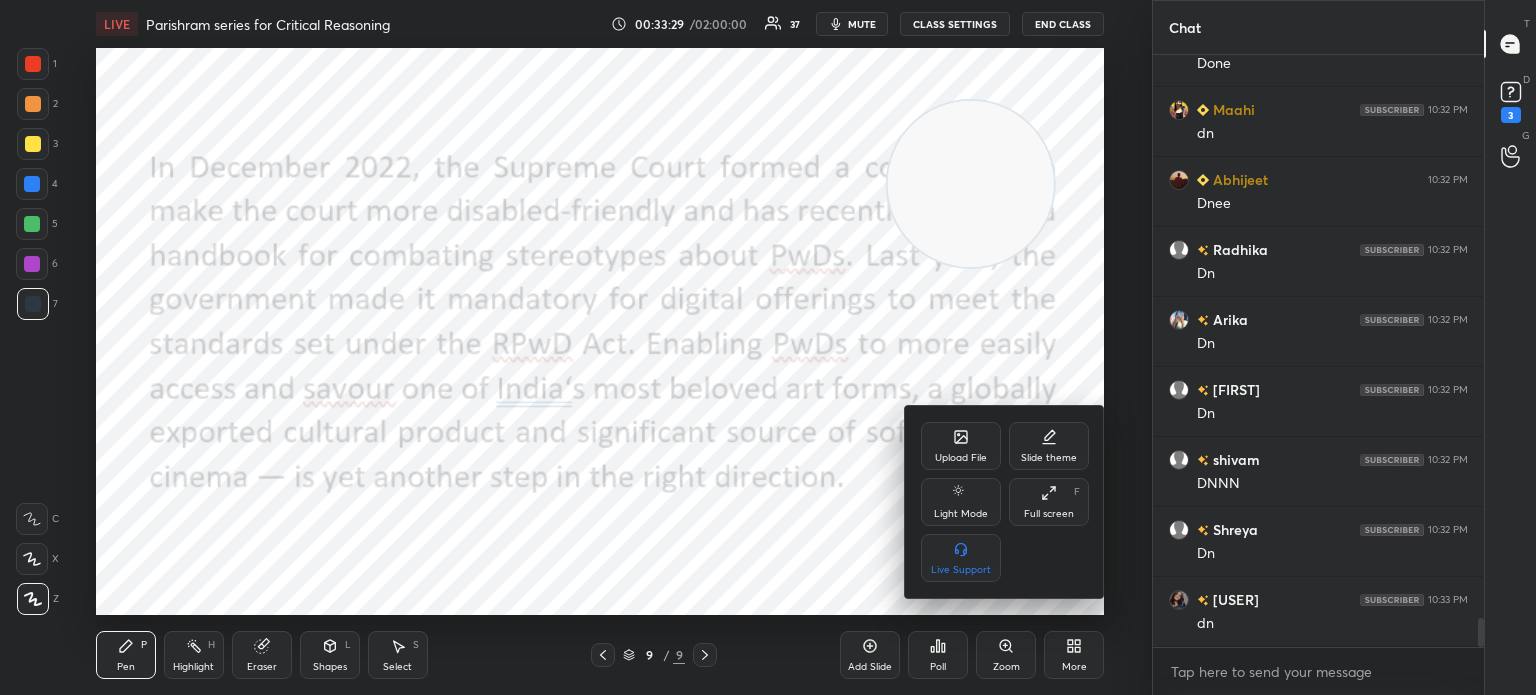 click 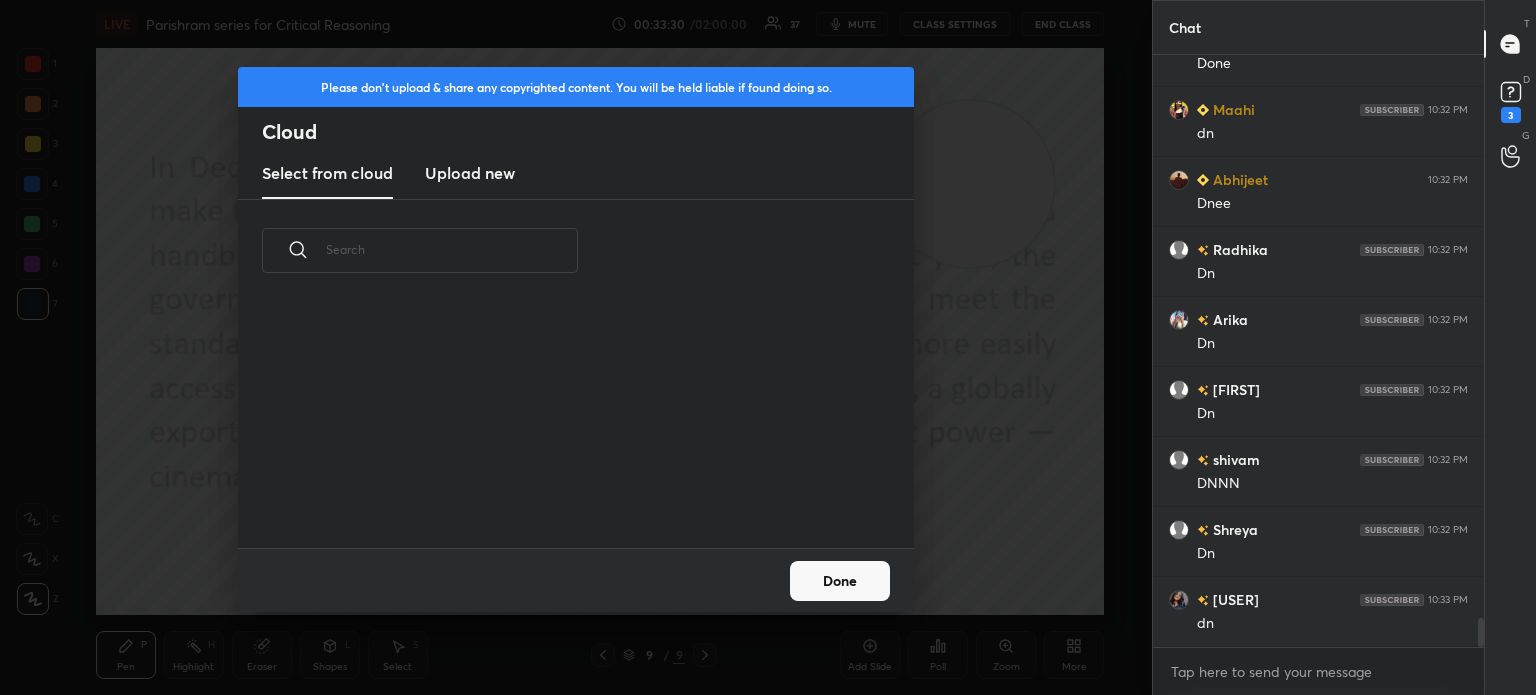 scroll, scrollTop: 5, scrollLeft: 10, axis: both 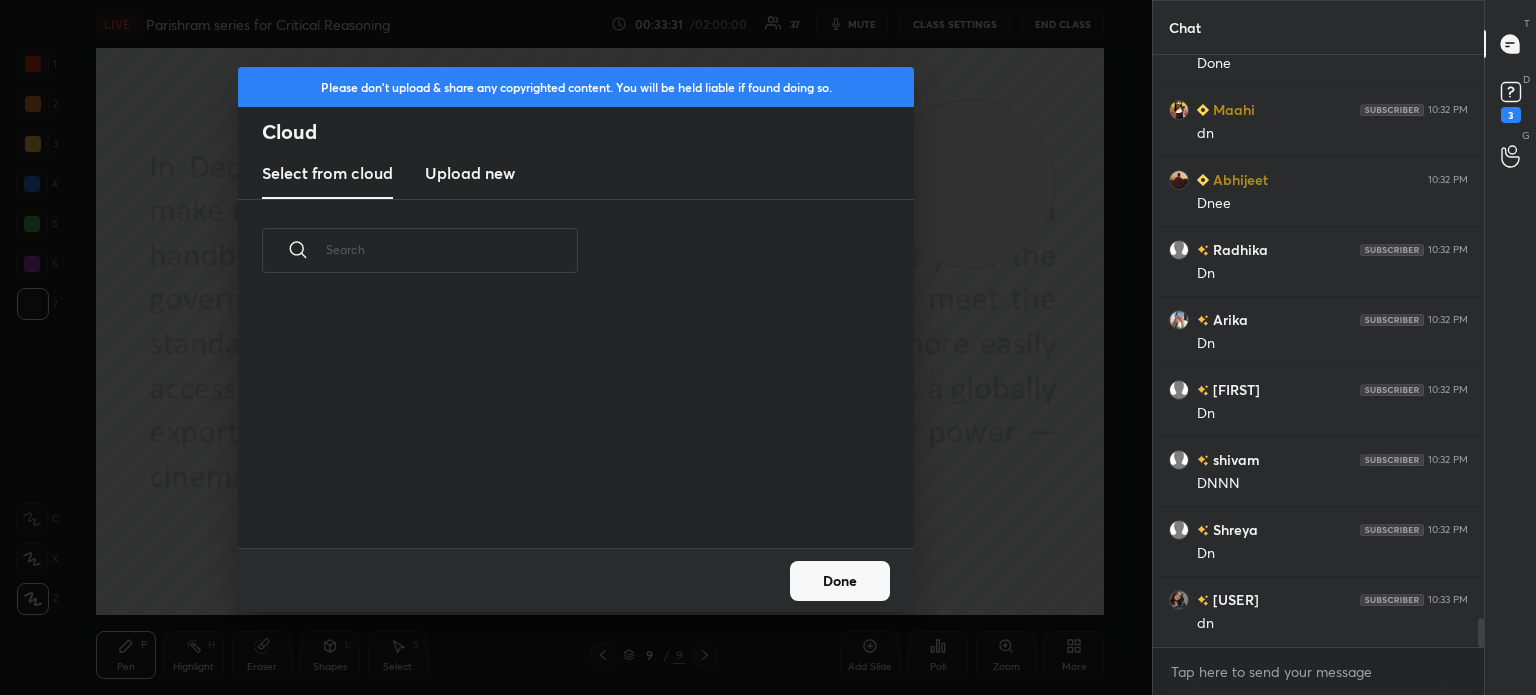click on "Upload new" at bounding box center (470, 173) 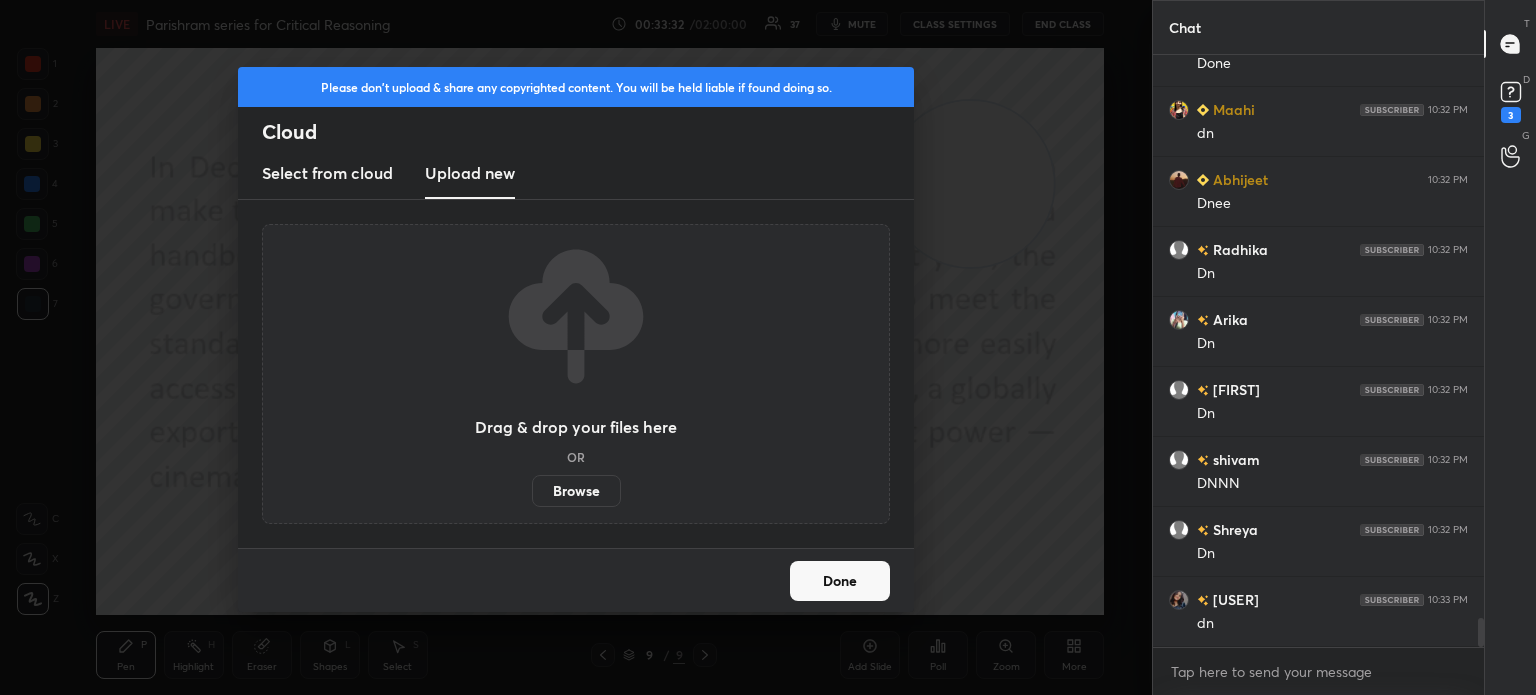 click on "Browse" at bounding box center (576, 491) 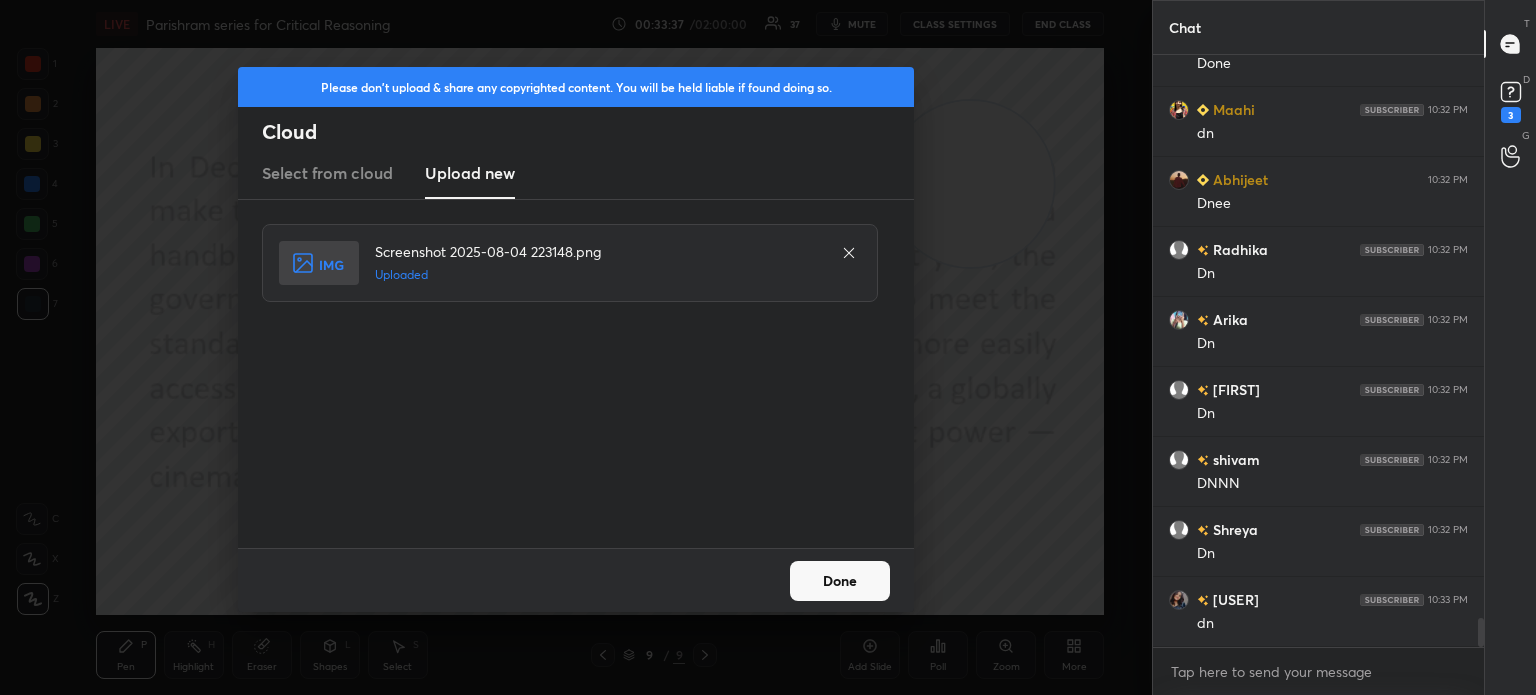 click on "Done" at bounding box center [840, 581] 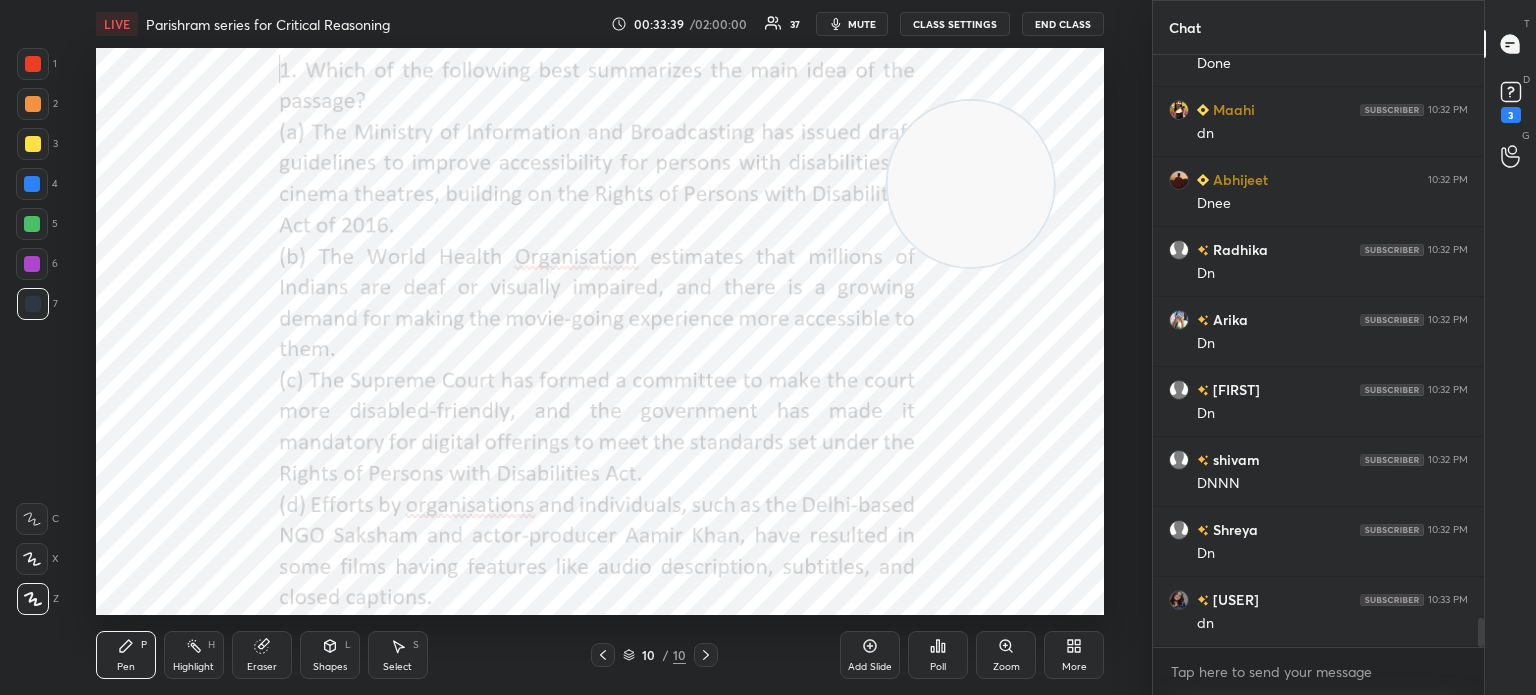 click 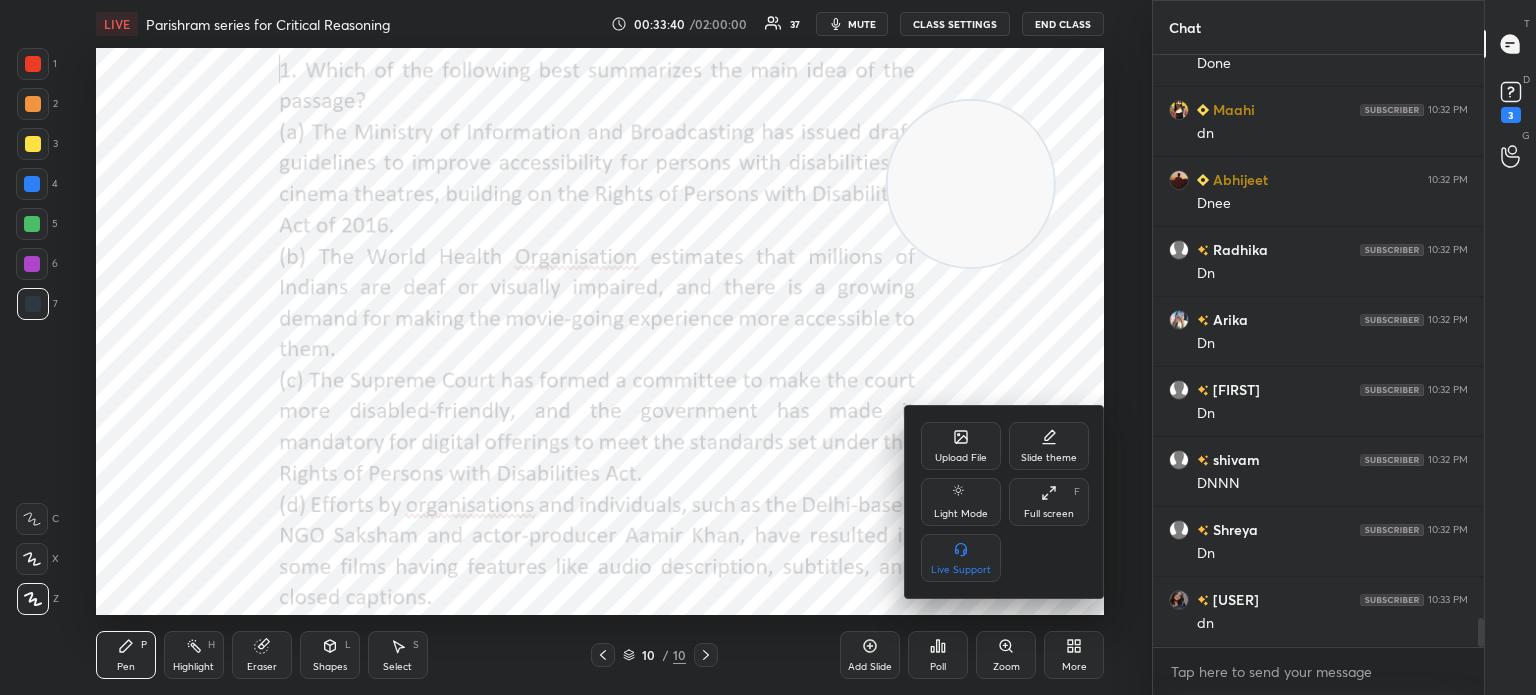 click 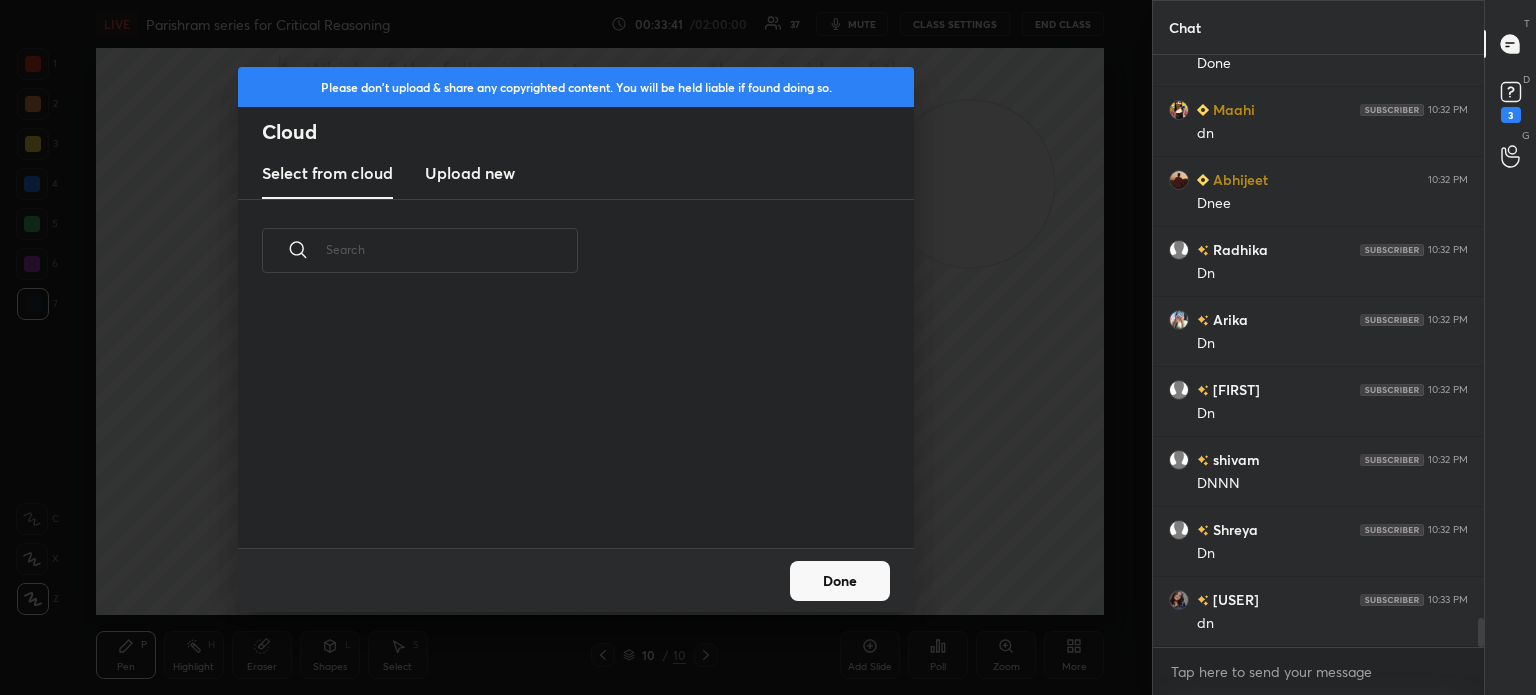 scroll, scrollTop: 5, scrollLeft: 10, axis: both 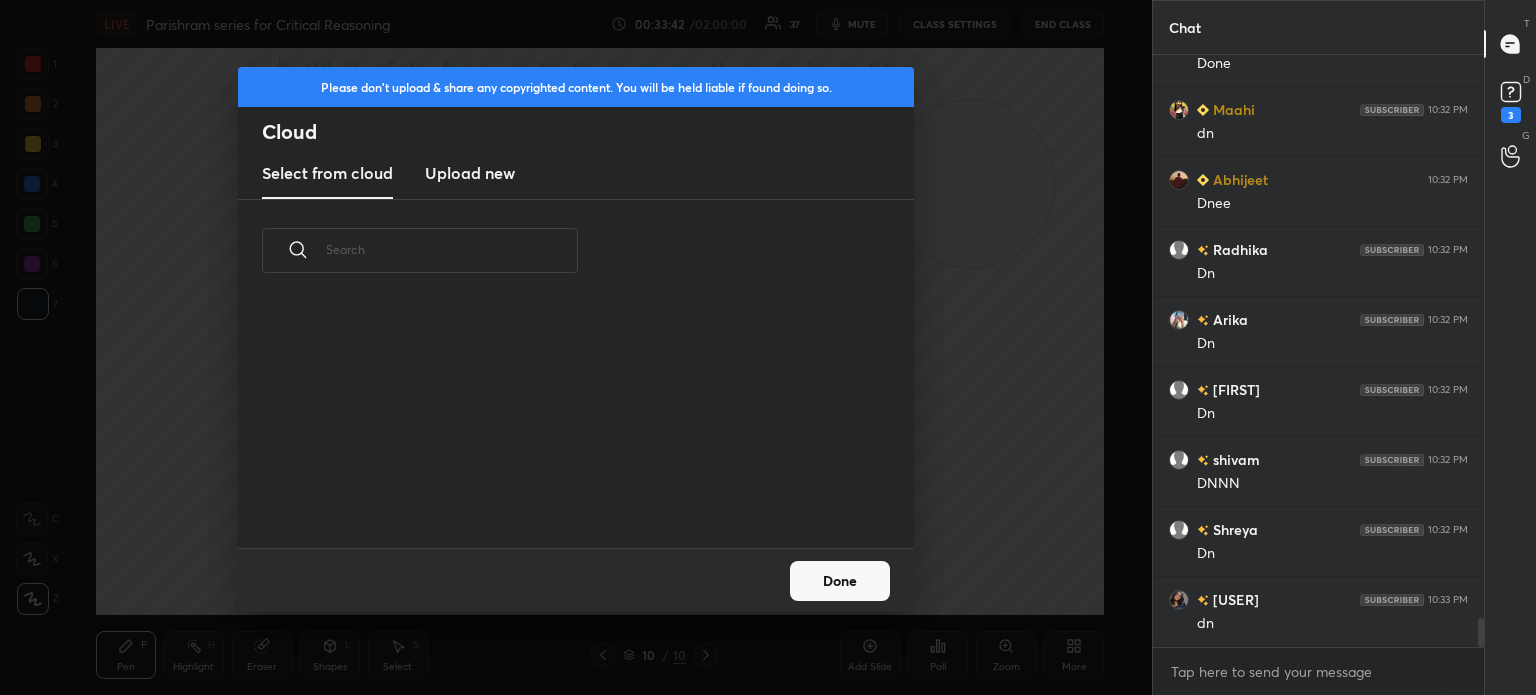 click on "Upload new" at bounding box center (470, 173) 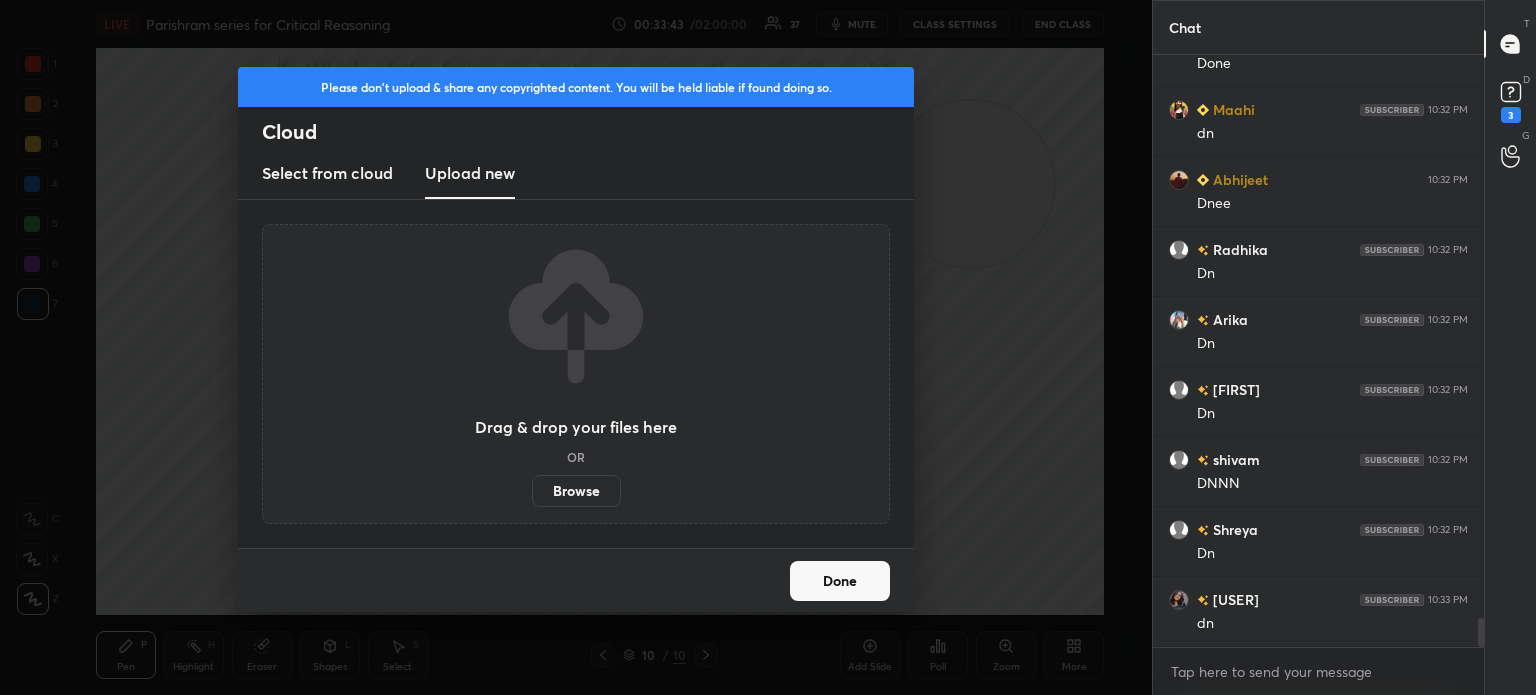 click on "Browse" at bounding box center (576, 491) 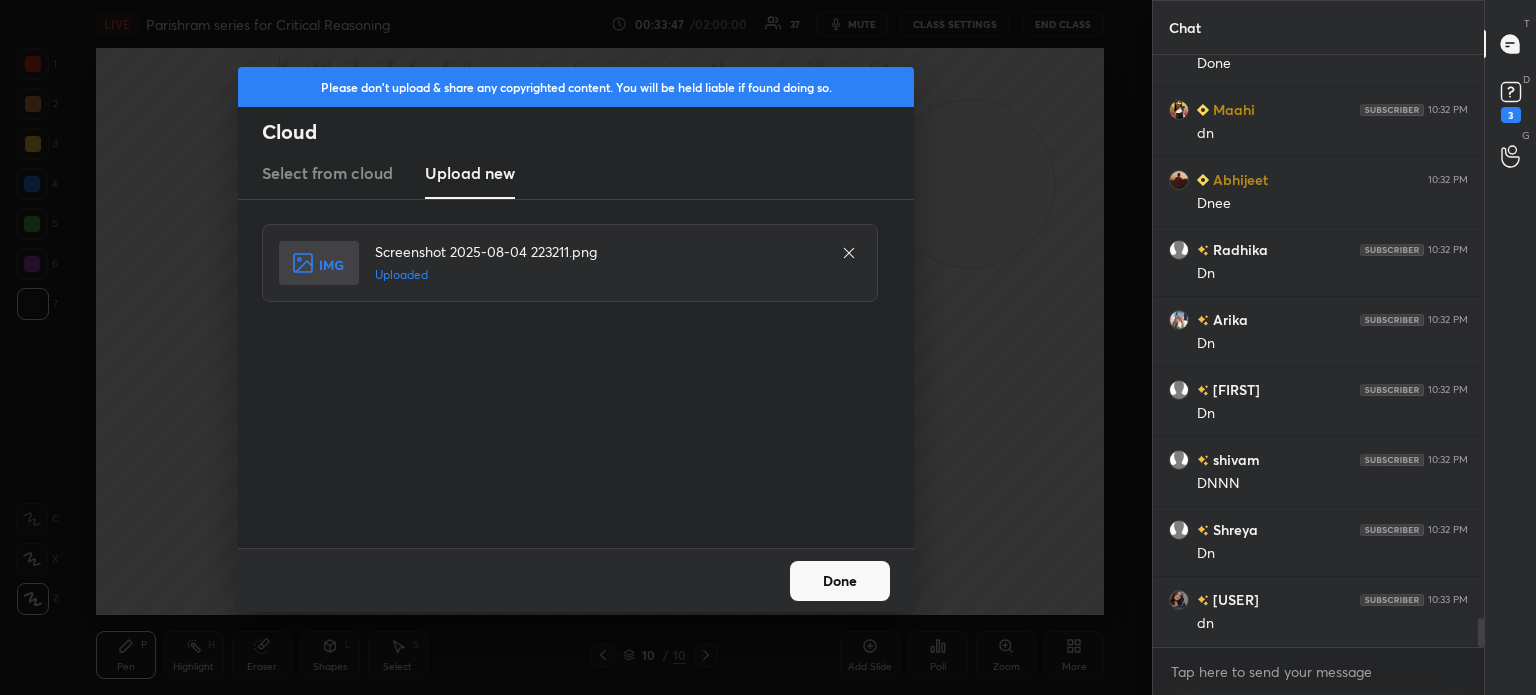 click on "Done" at bounding box center [840, 581] 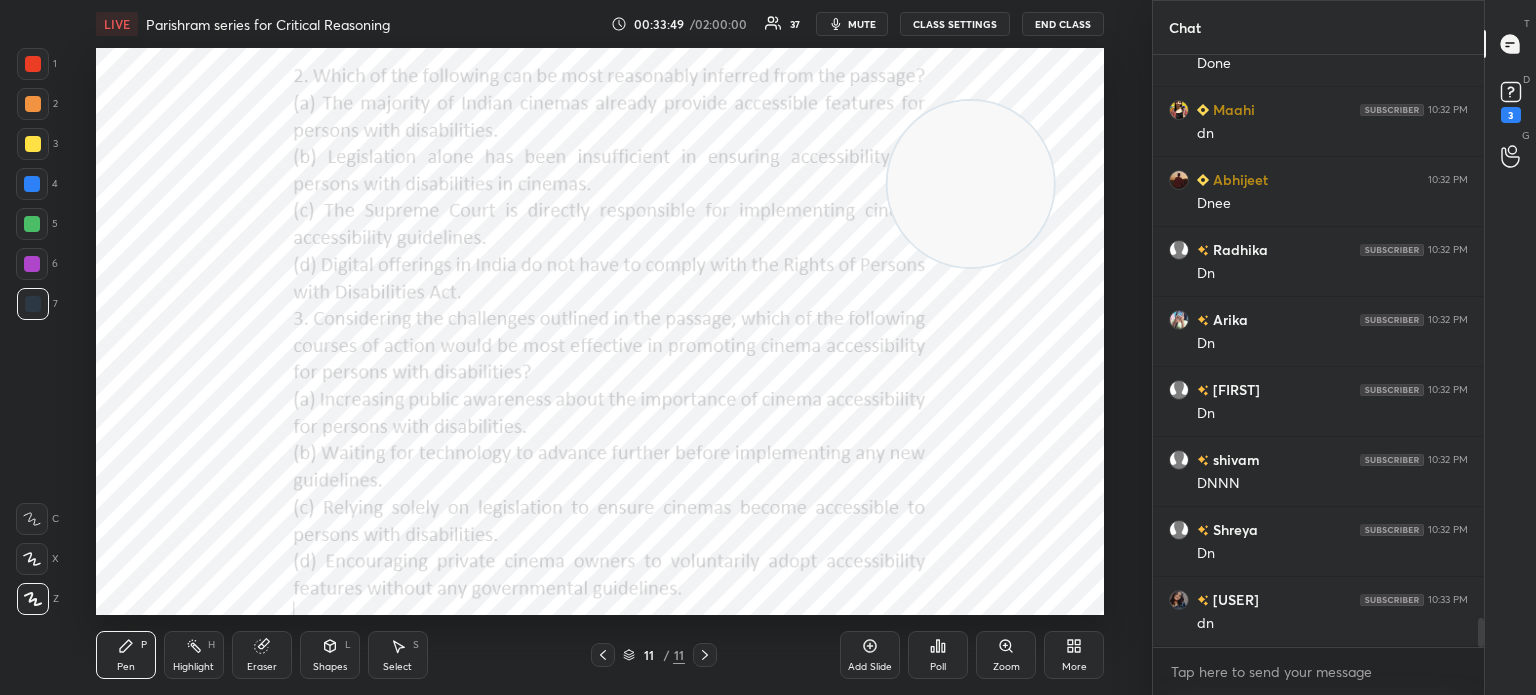 click 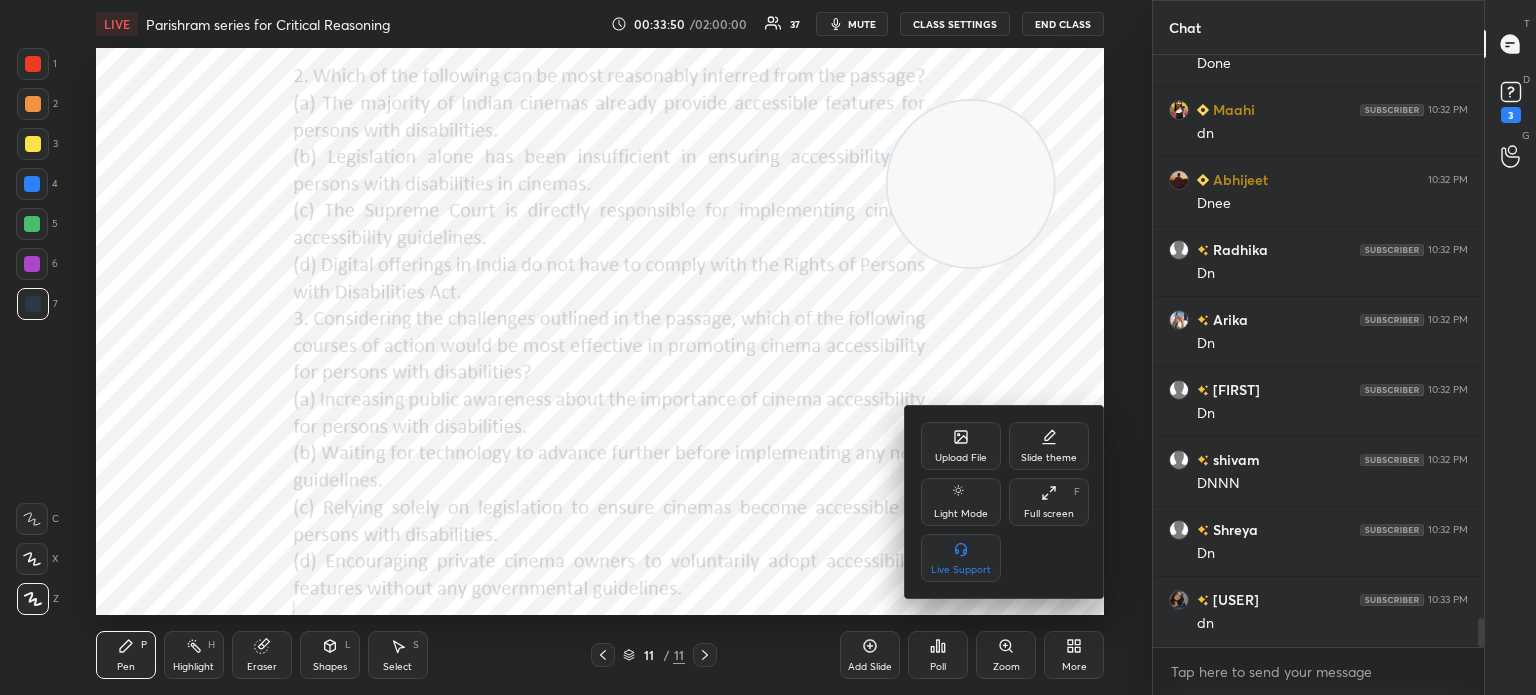 click on "Upload File" at bounding box center (961, 446) 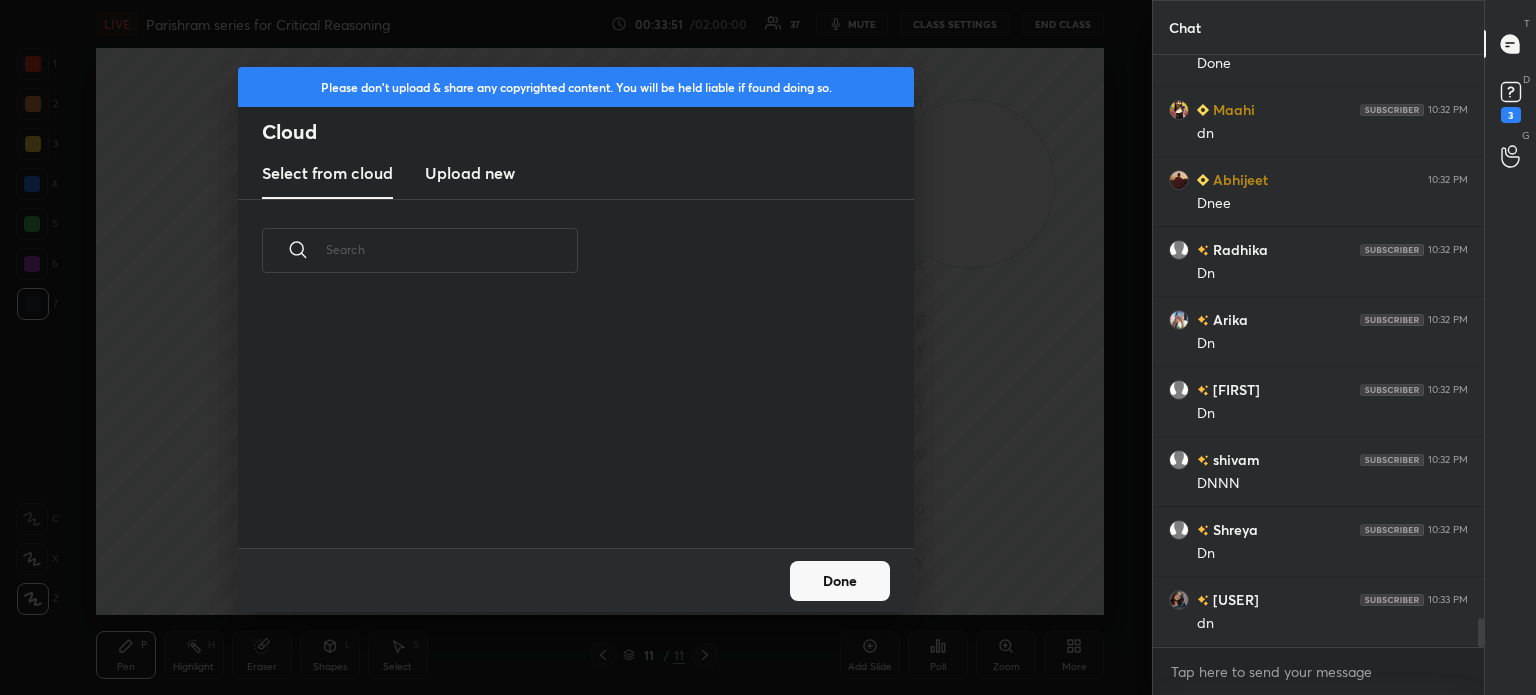 scroll, scrollTop: 5, scrollLeft: 10, axis: both 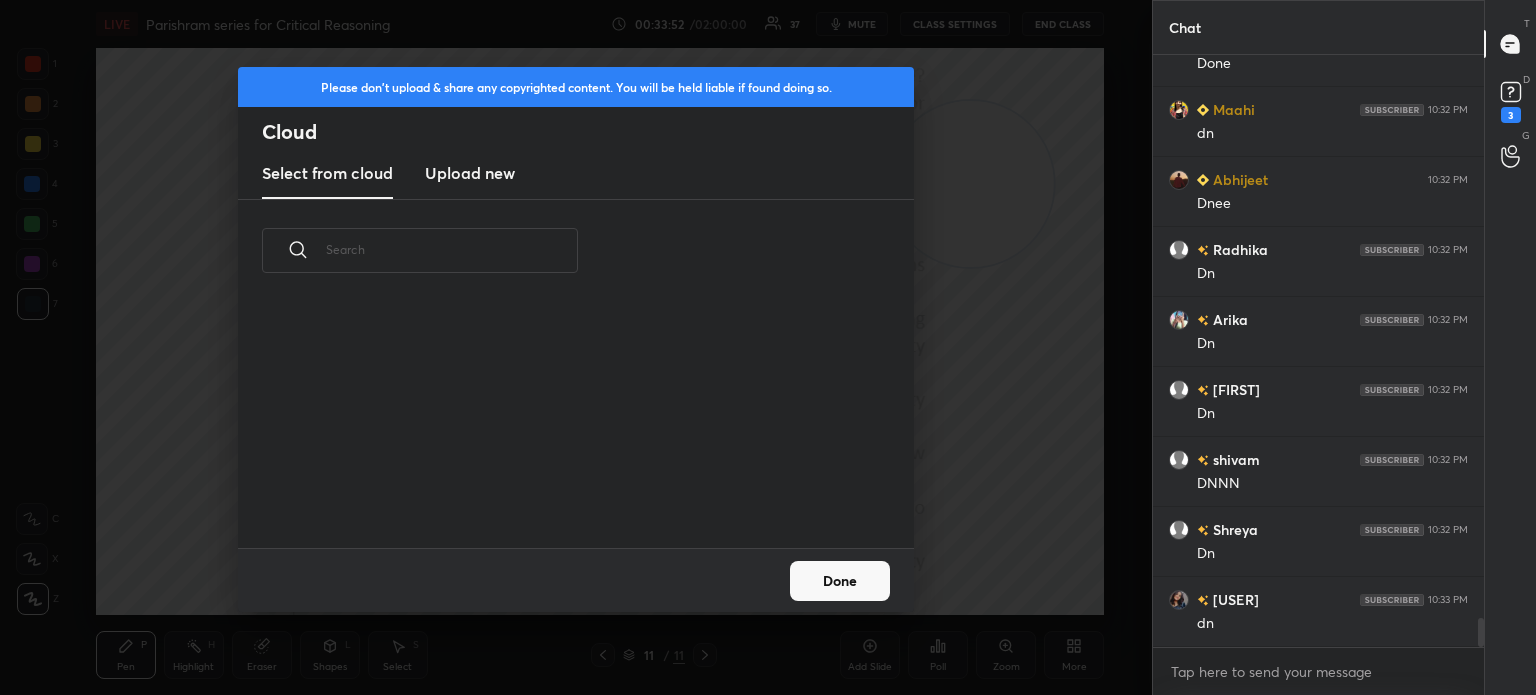 click on "Upload new" at bounding box center [470, 173] 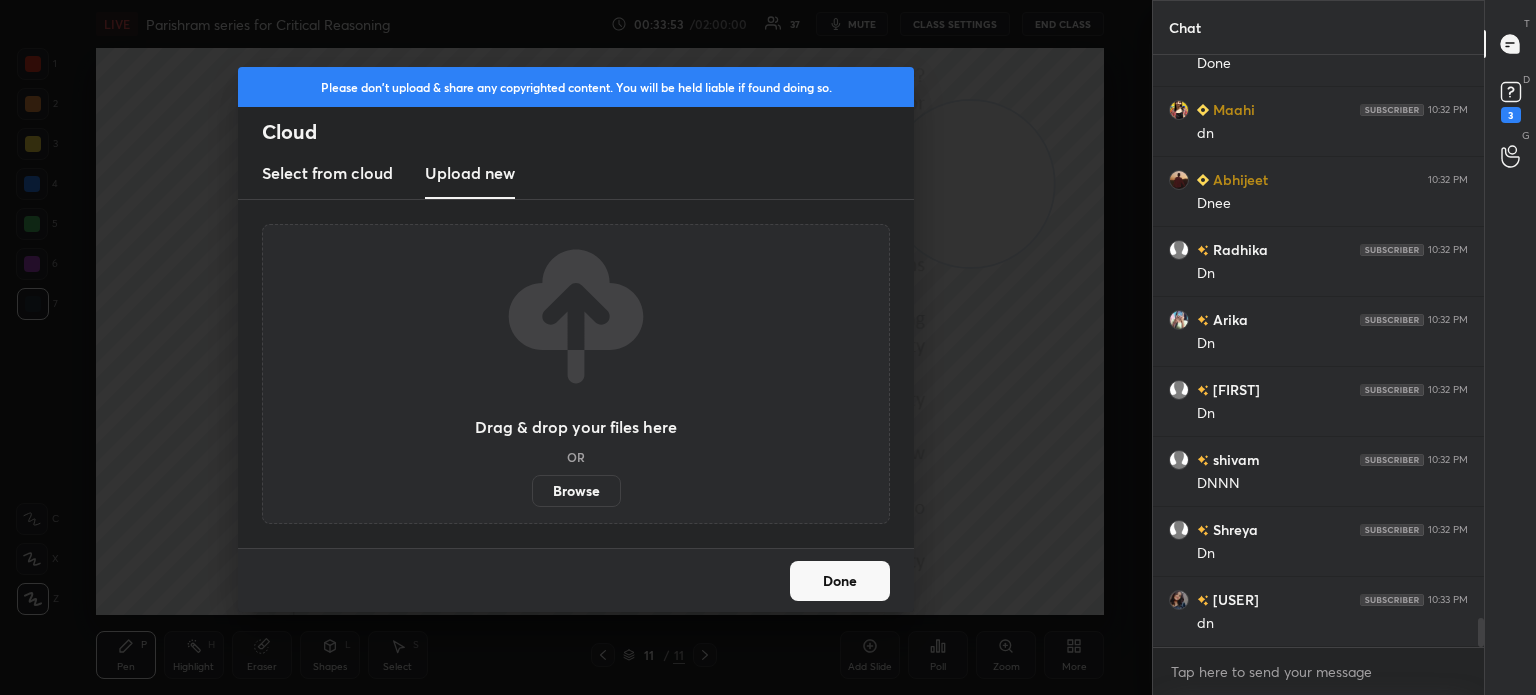 click on "Browse" at bounding box center [576, 491] 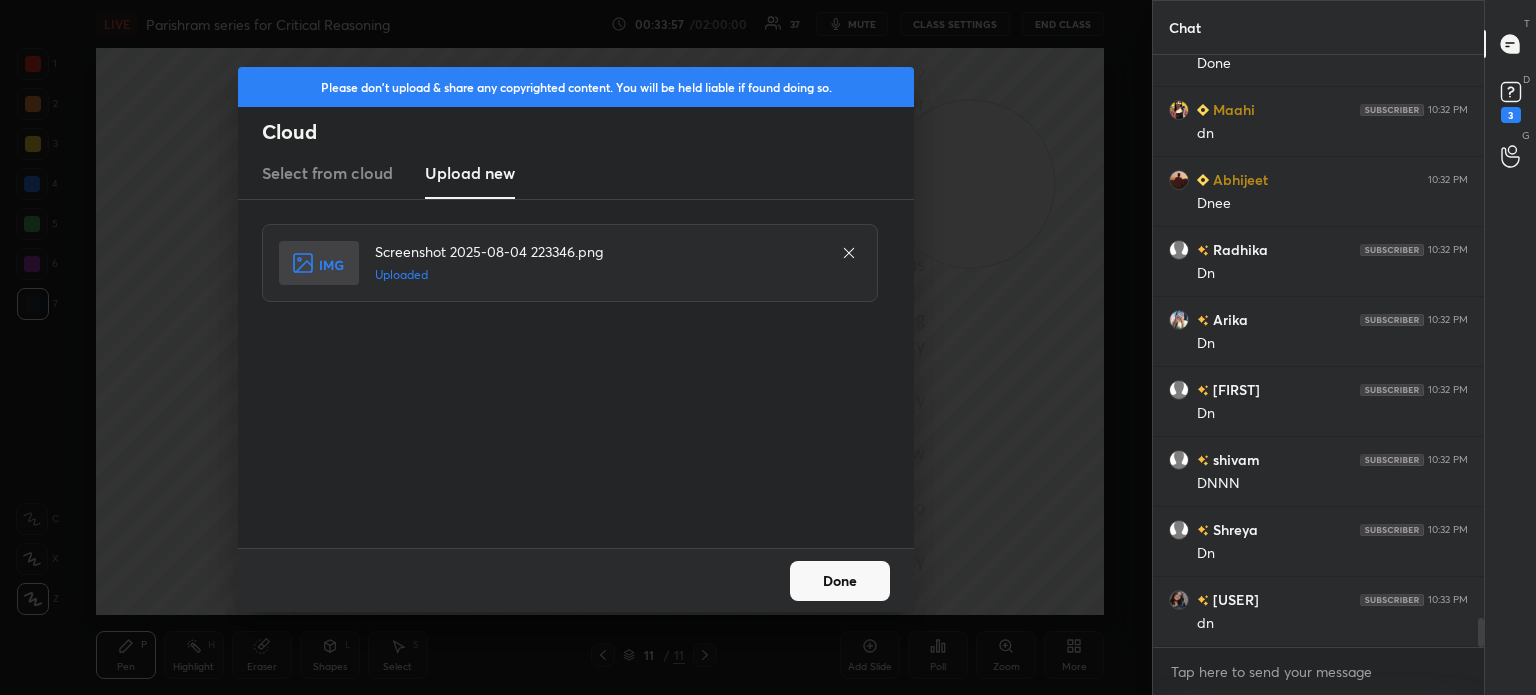 click on "Done" at bounding box center [840, 581] 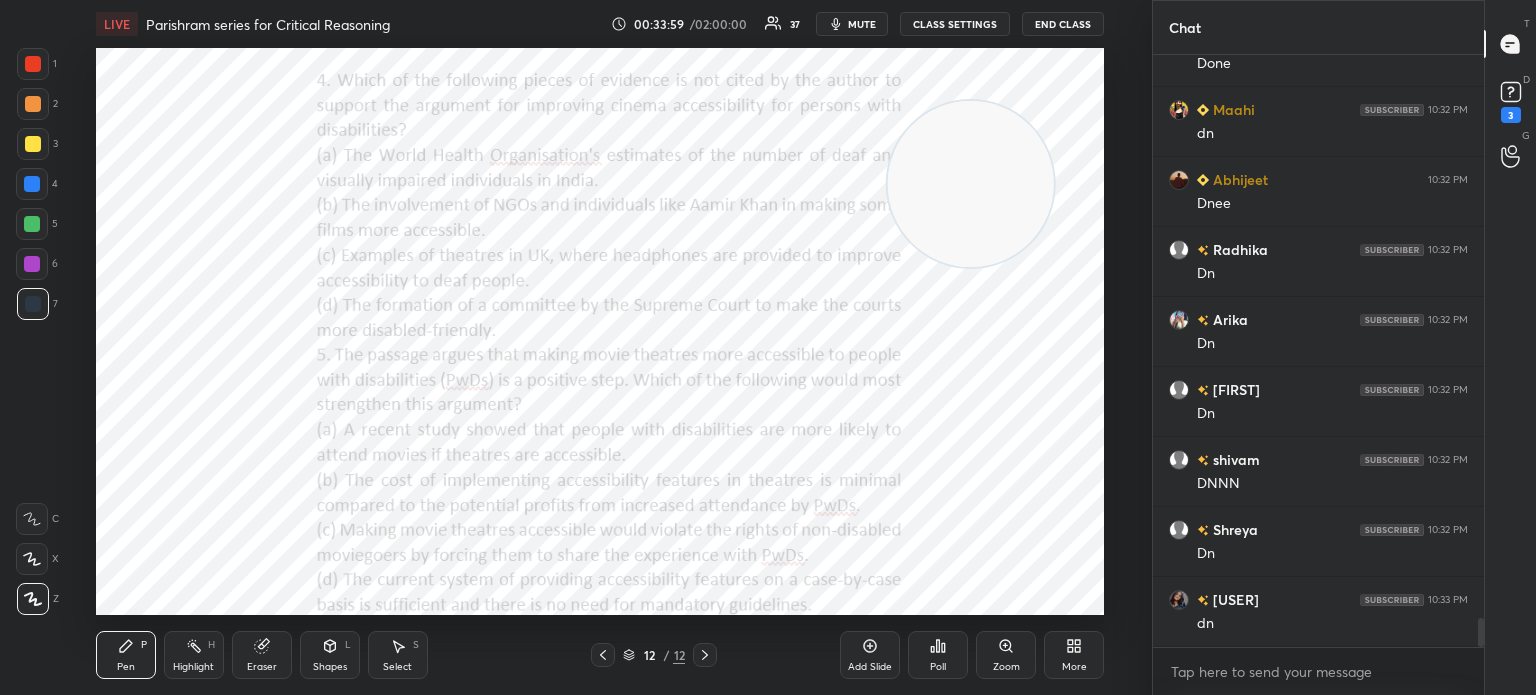 click 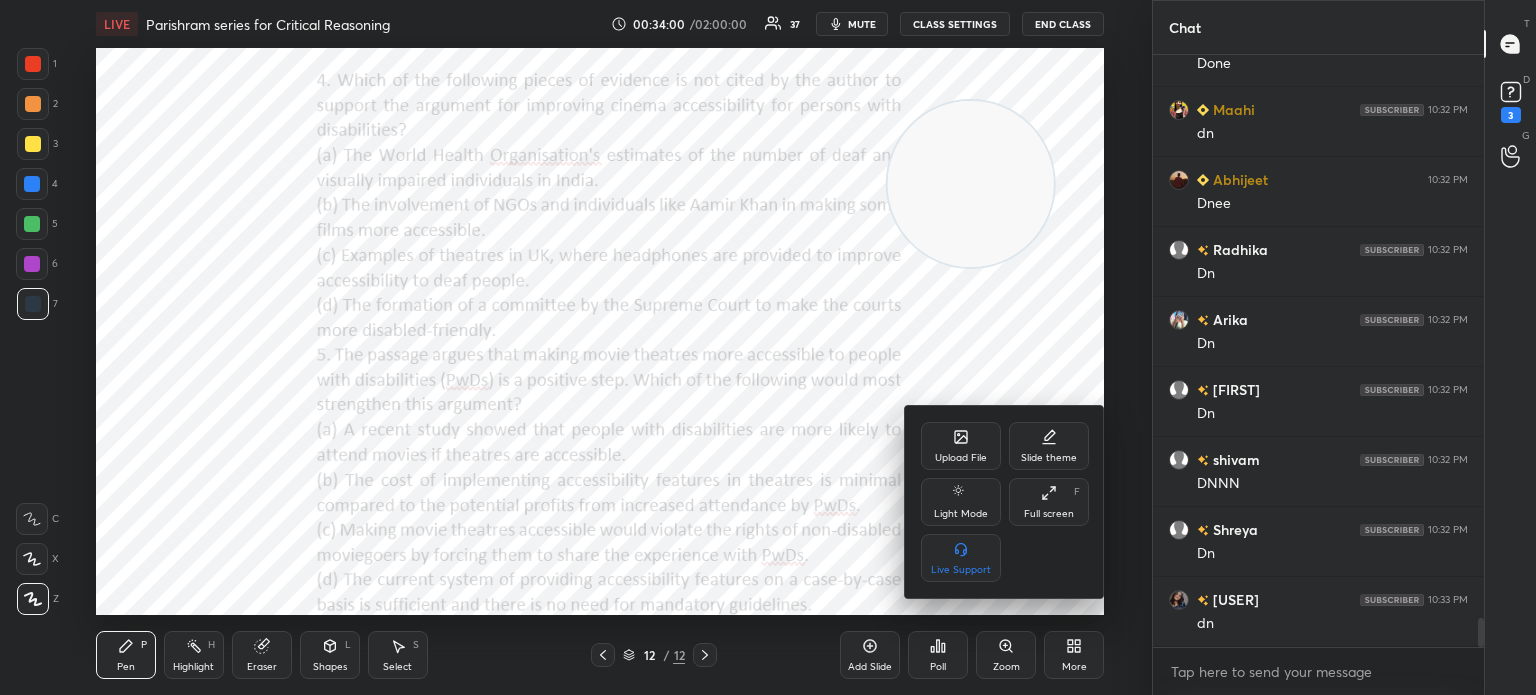 click on "Upload File" at bounding box center [961, 446] 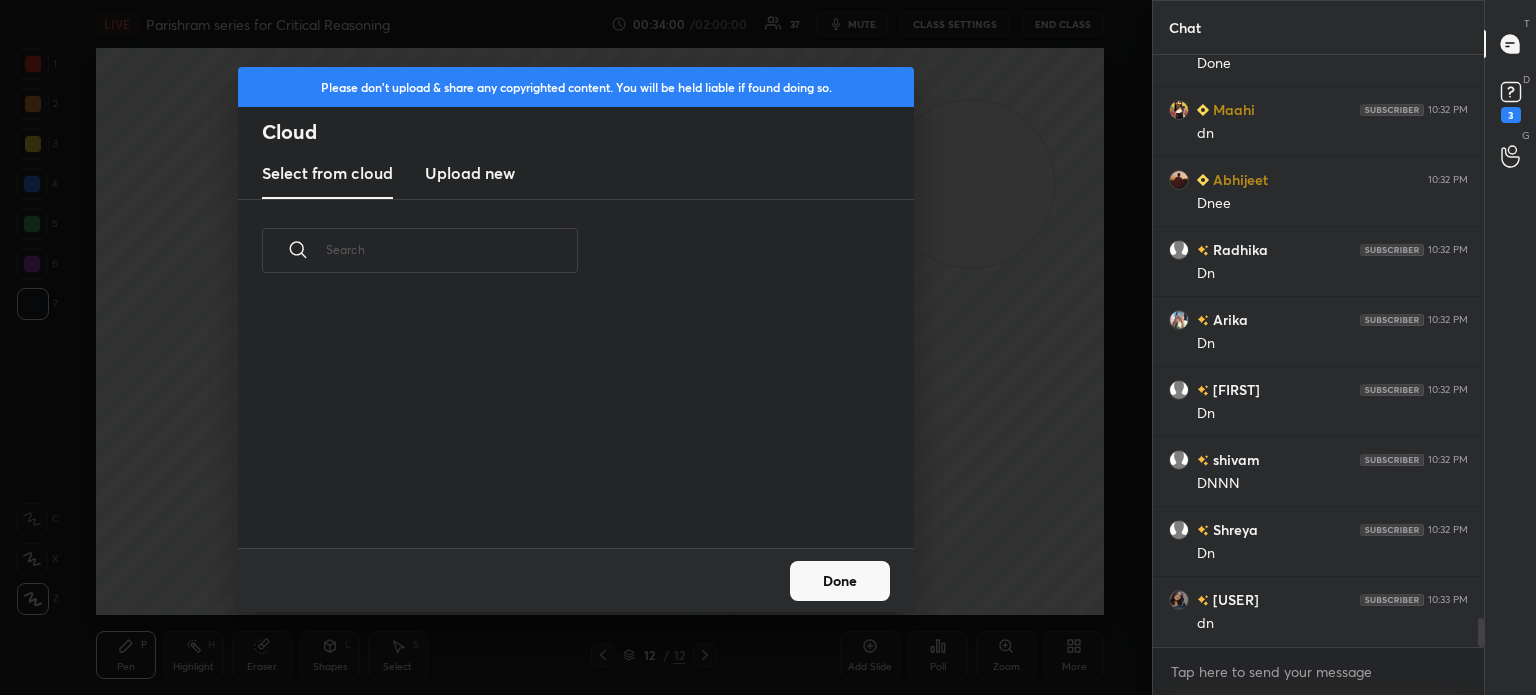 scroll, scrollTop: 5, scrollLeft: 10, axis: both 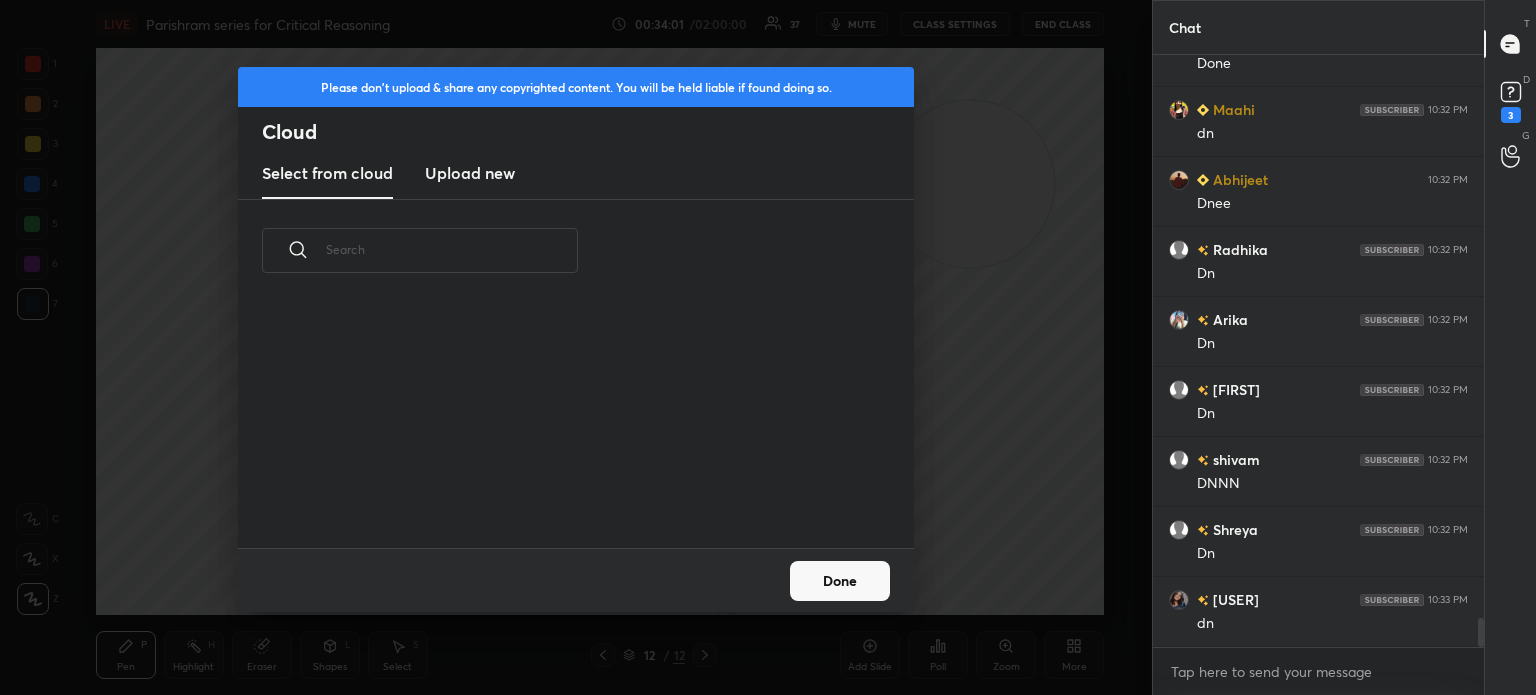 click on "Upload new" at bounding box center [470, 173] 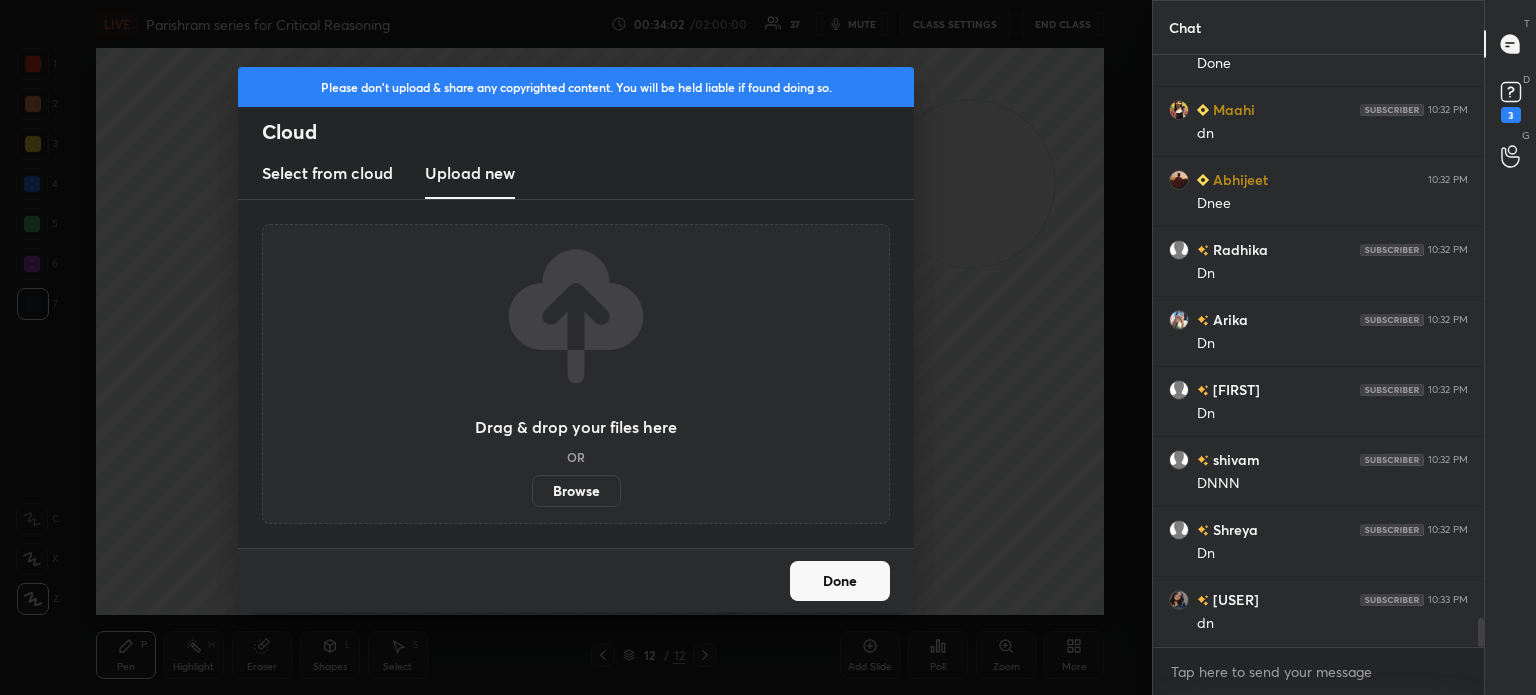 click on "Browse" at bounding box center (576, 491) 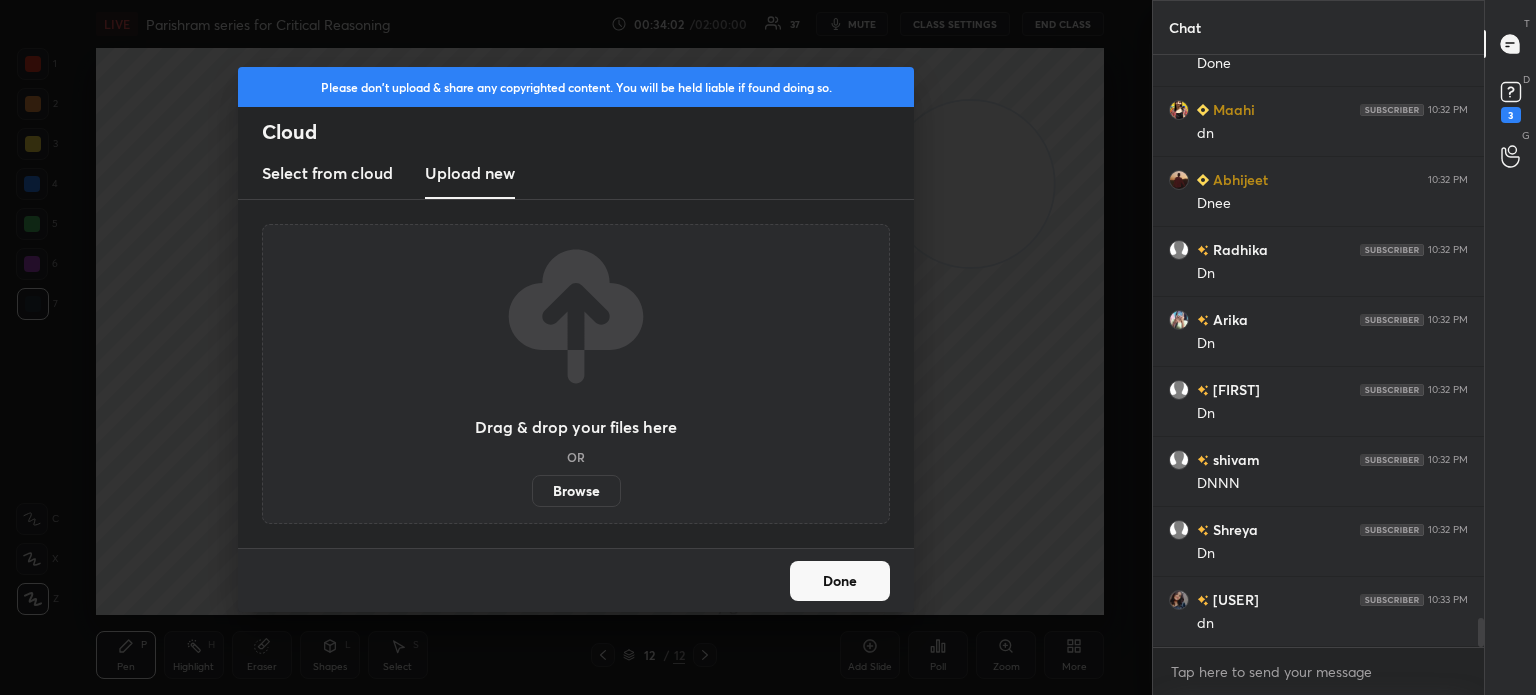 click on "Browse" at bounding box center [532, 491] 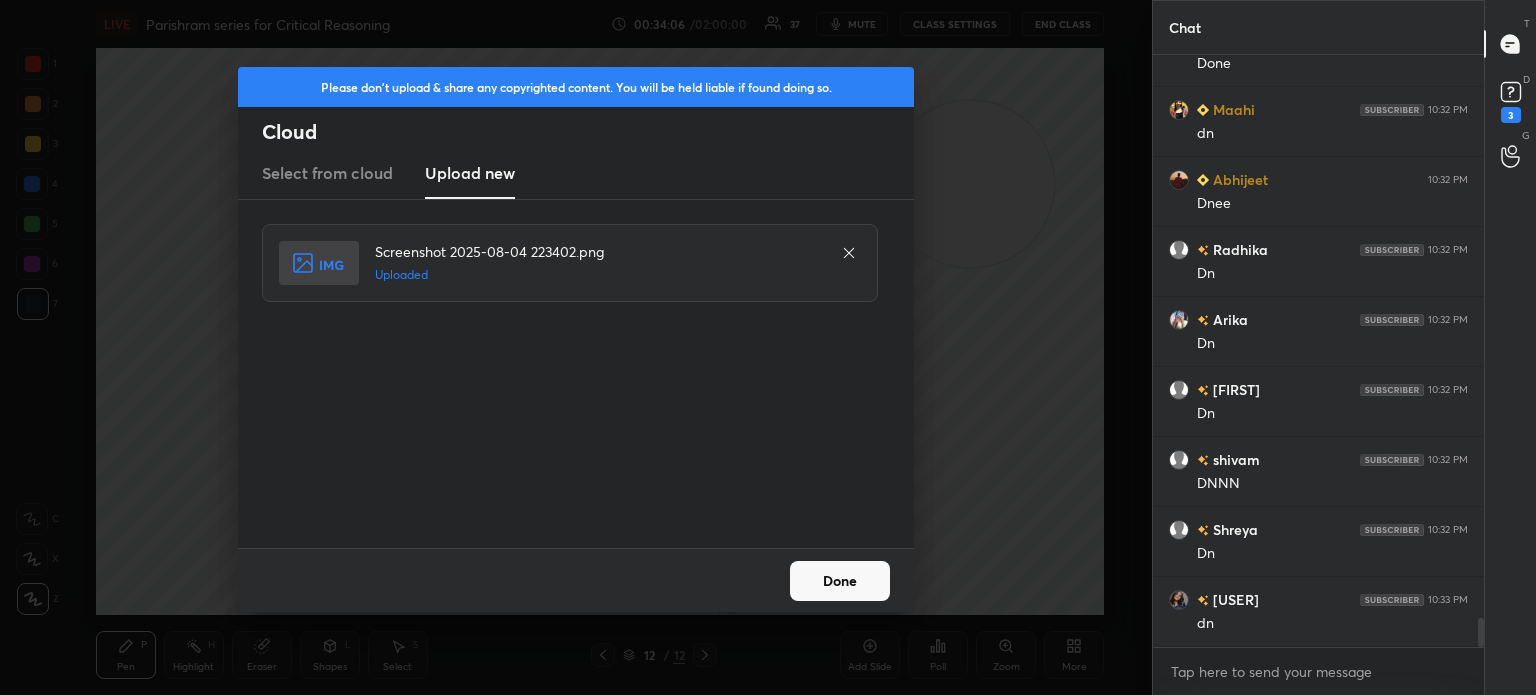 click on "Done" at bounding box center (840, 581) 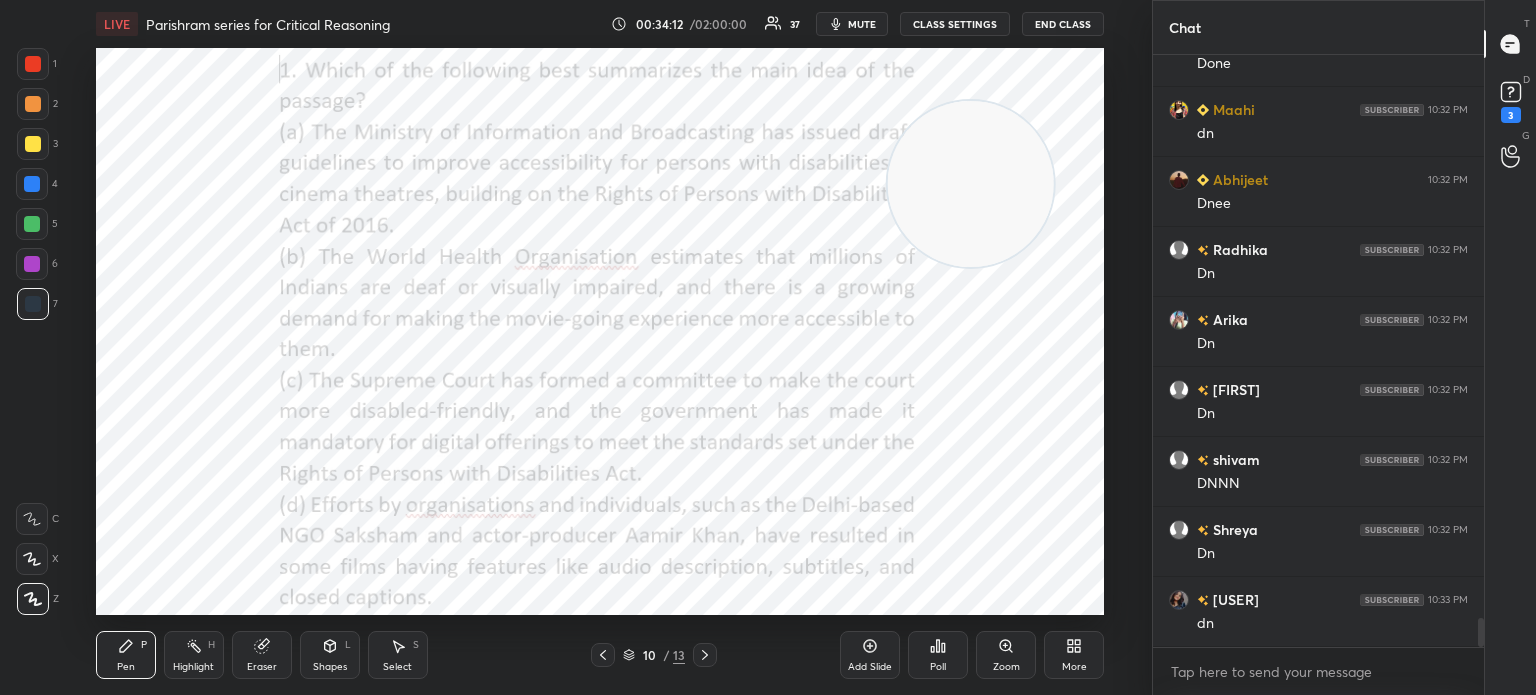 scroll, scrollTop: 11556, scrollLeft: 0, axis: vertical 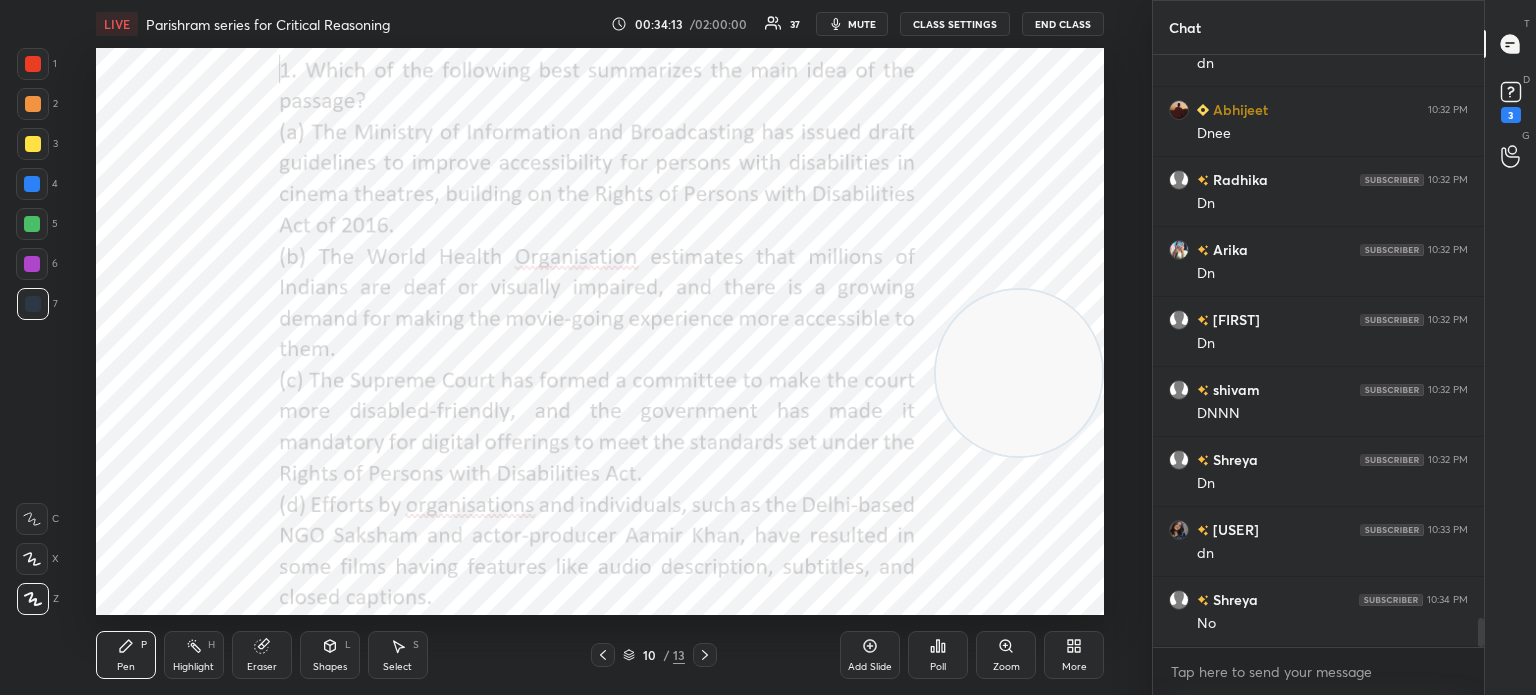 drag, startPoint x: 987, startPoint y: 218, endPoint x: 1079, endPoint y: 416, distance: 218.33003 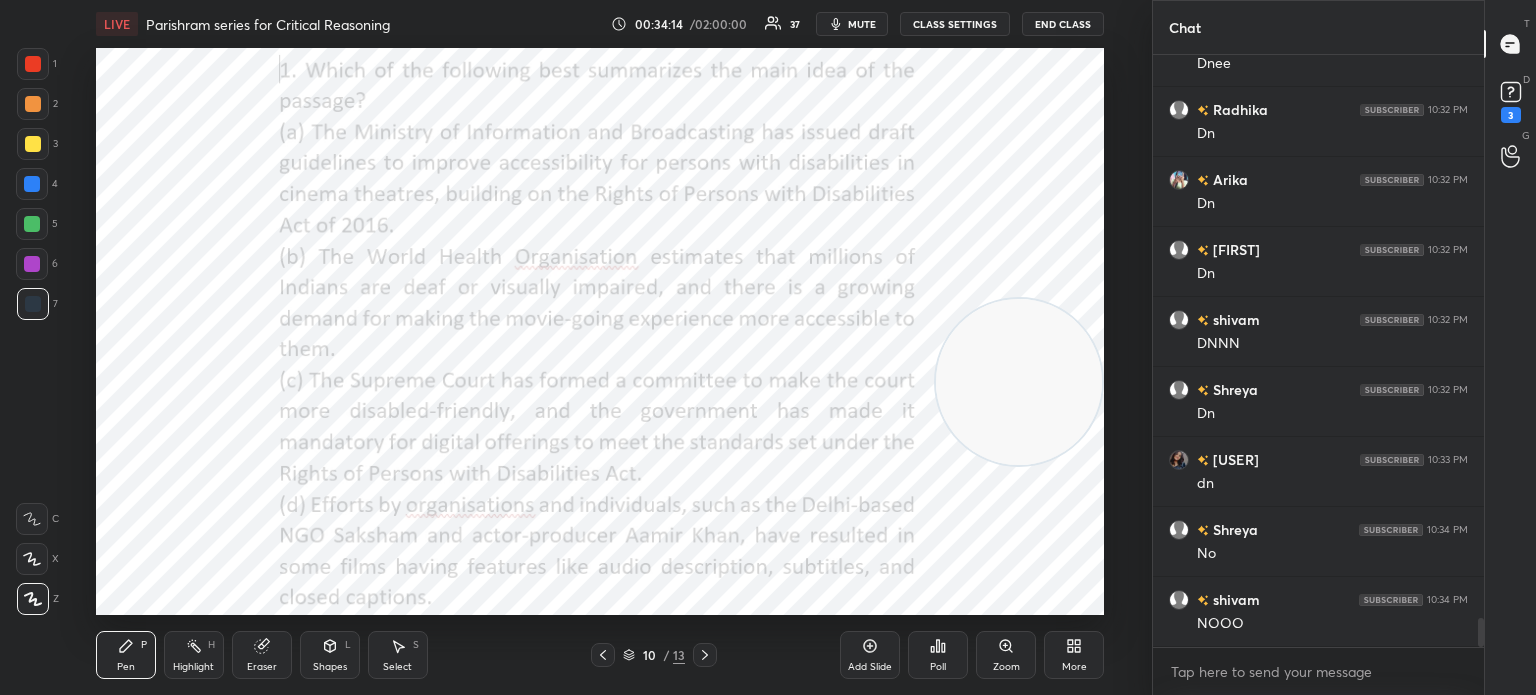 scroll, scrollTop: 11696, scrollLeft: 0, axis: vertical 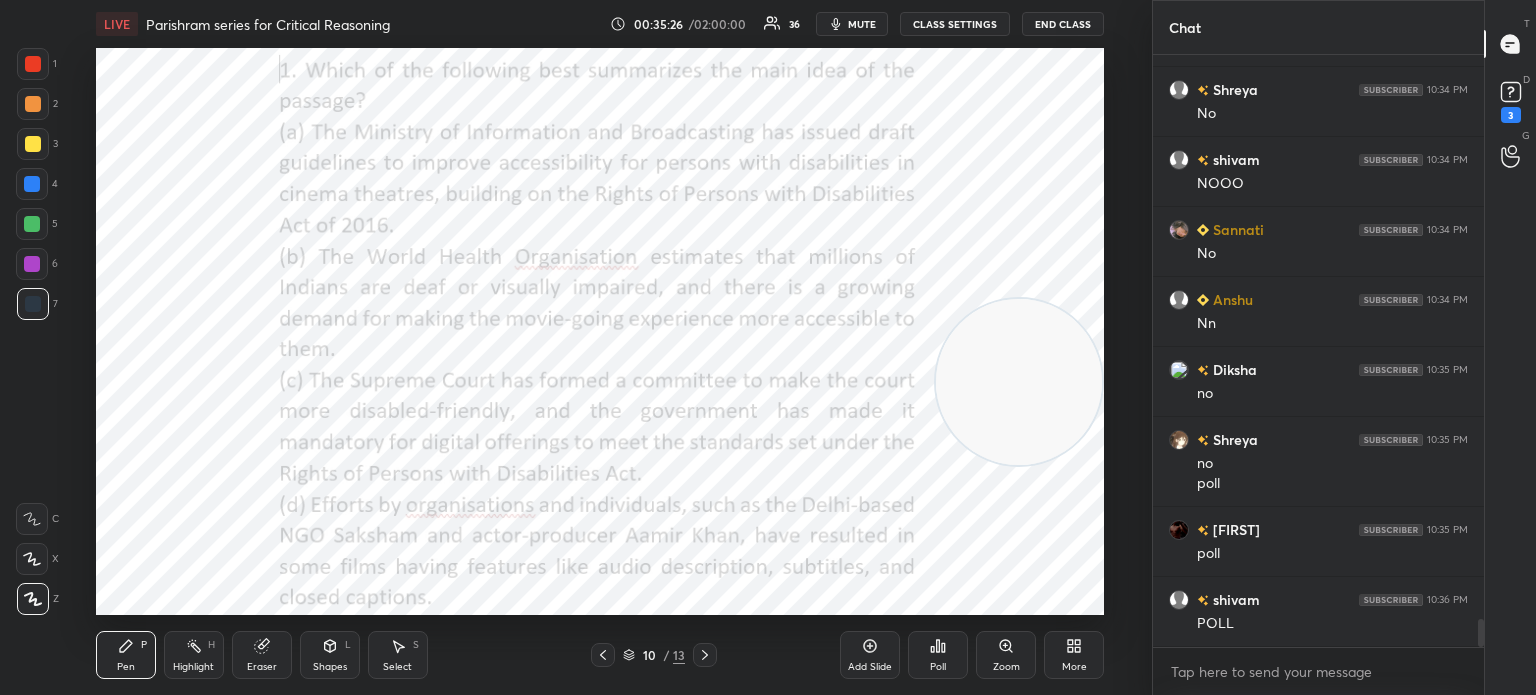 click on "Poll" at bounding box center (938, 667) 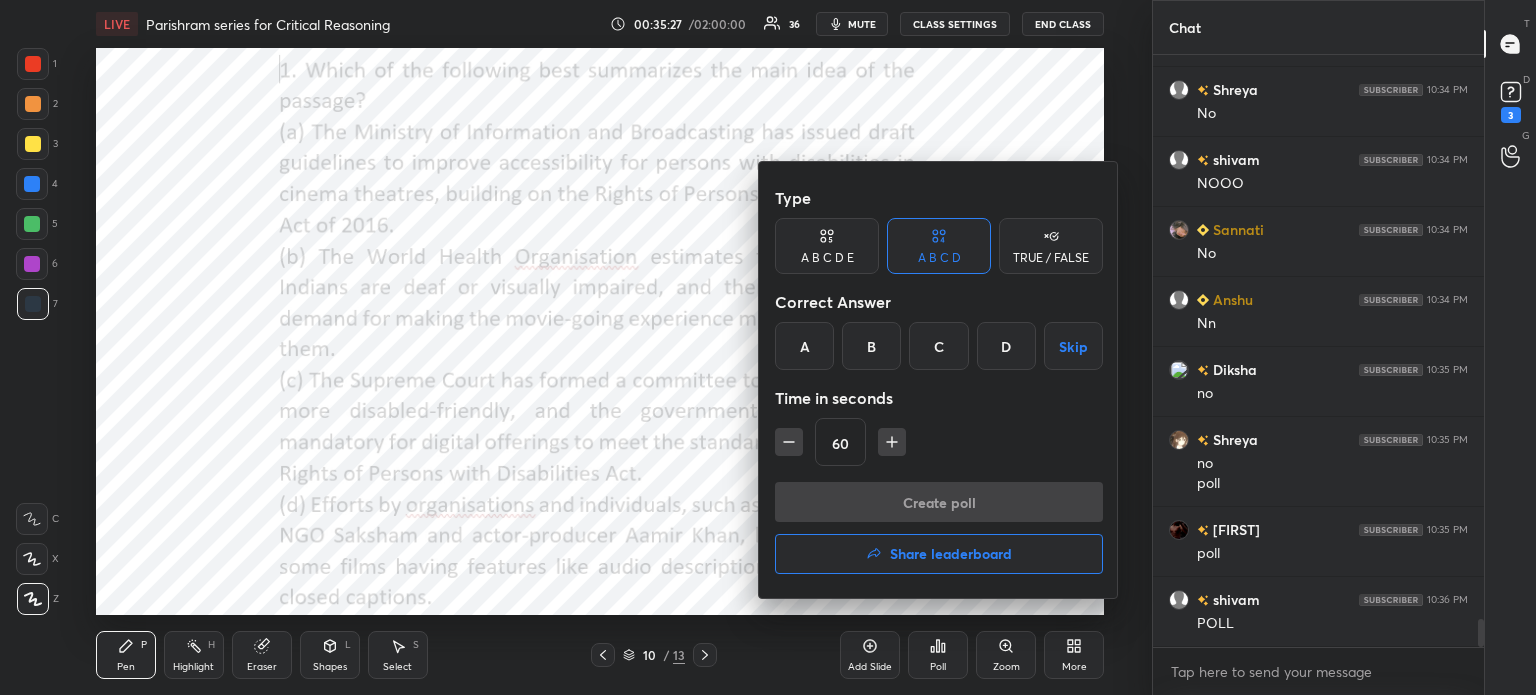 click on "A" at bounding box center (804, 346) 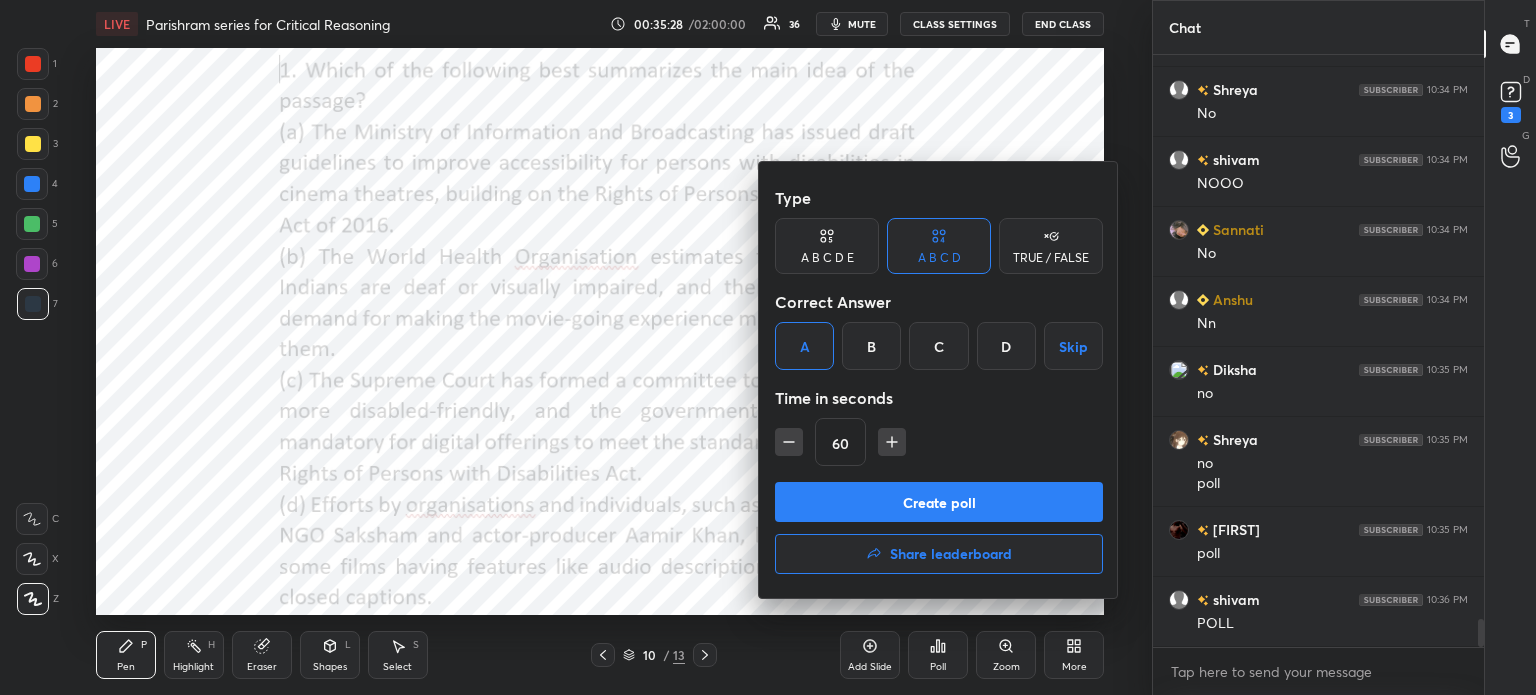 click on "Create poll" at bounding box center [939, 502] 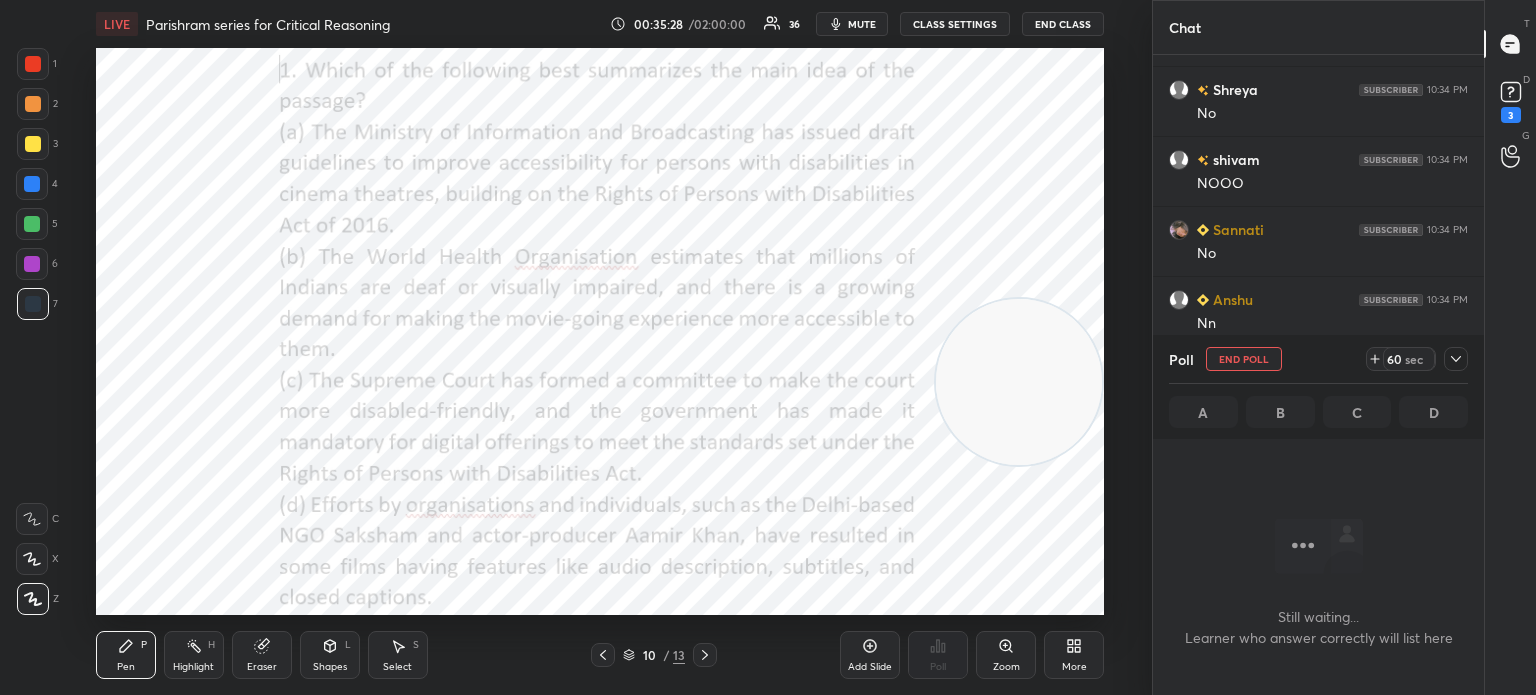 scroll, scrollTop: 520, scrollLeft: 325, axis: both 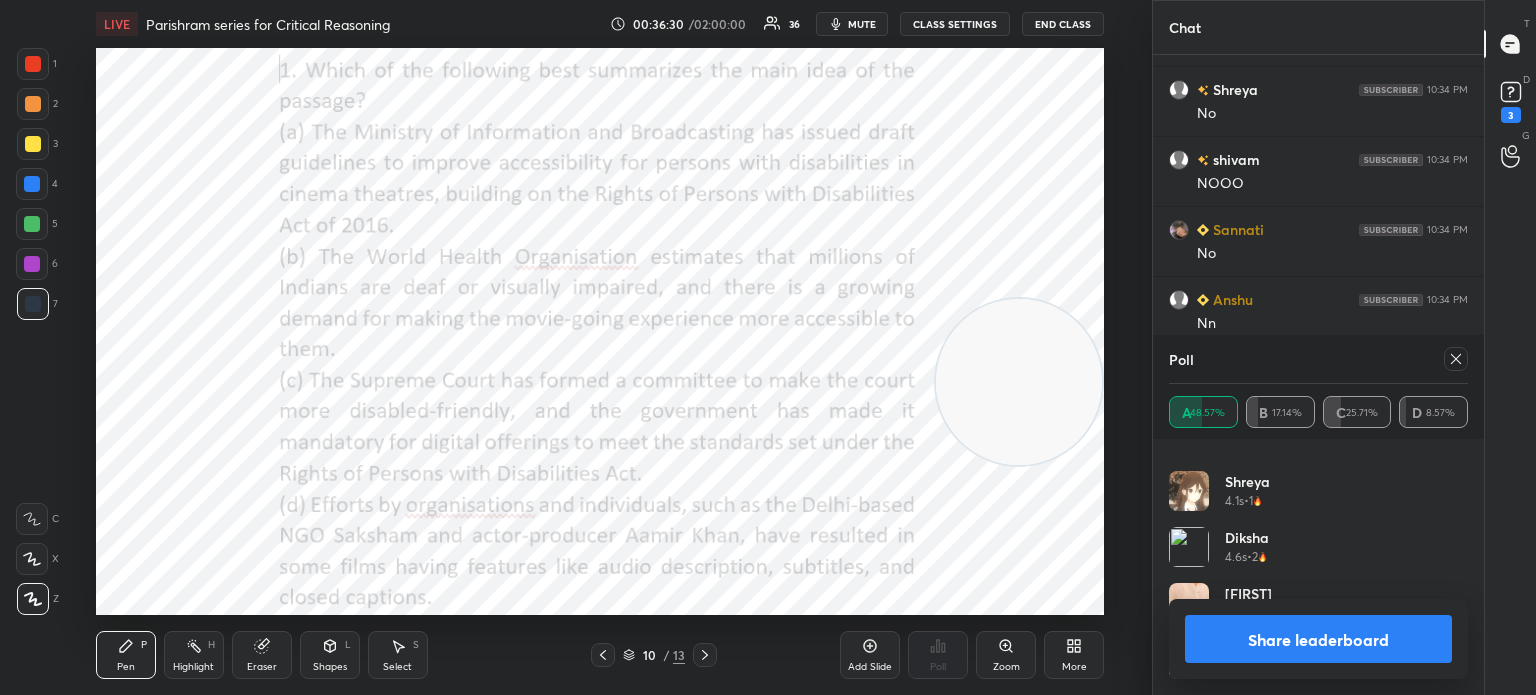 click 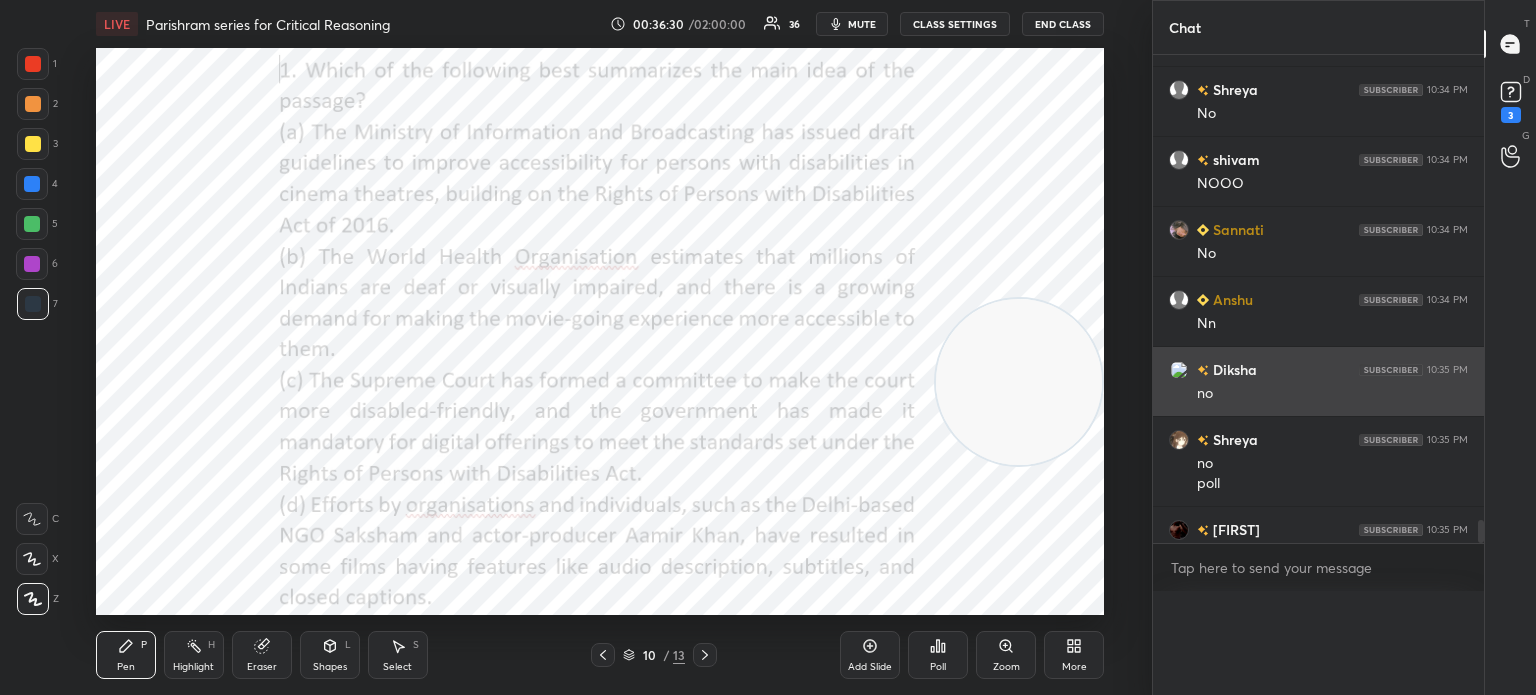scroll, scrollTop: 136, scrollLeft: 293, axis: both 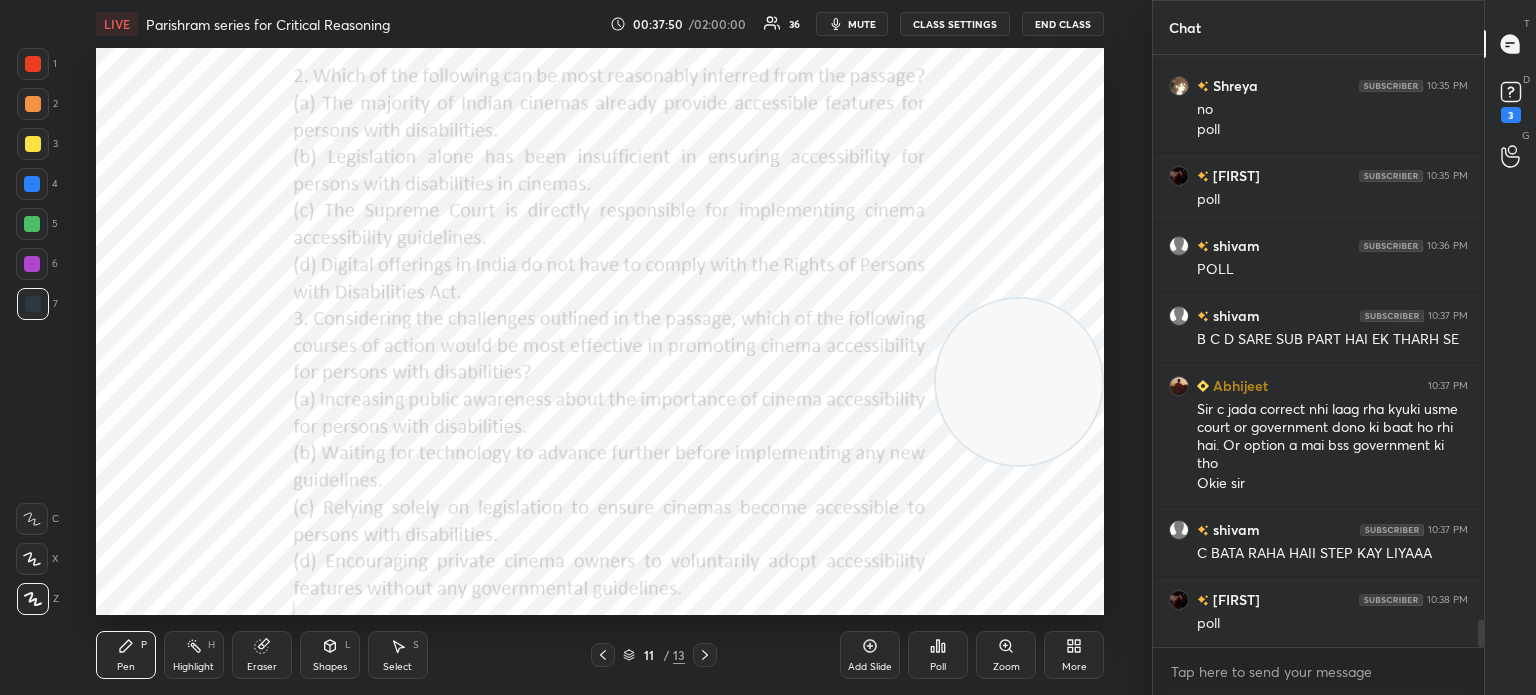 click on "Poll" at bounding box center (938, 655) 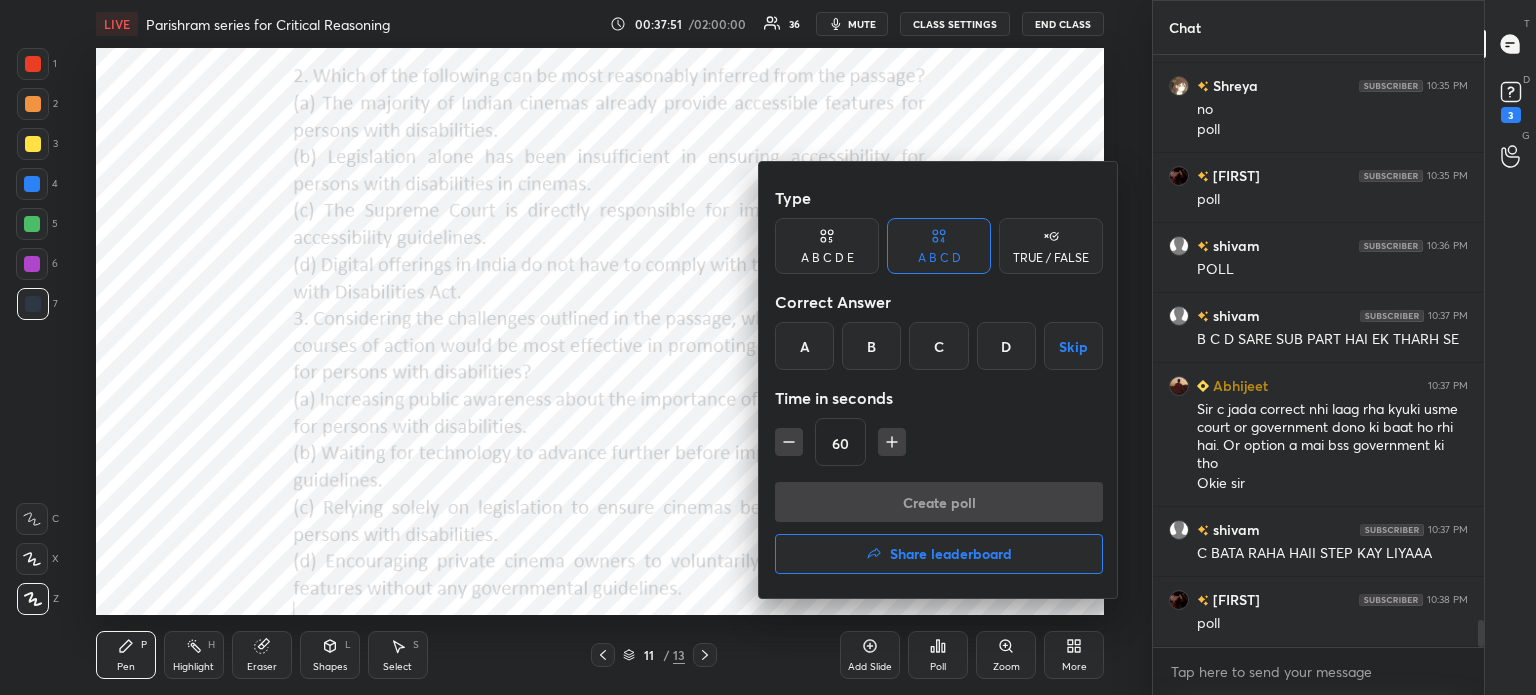 click on "B" at bounding box center (871, 346) 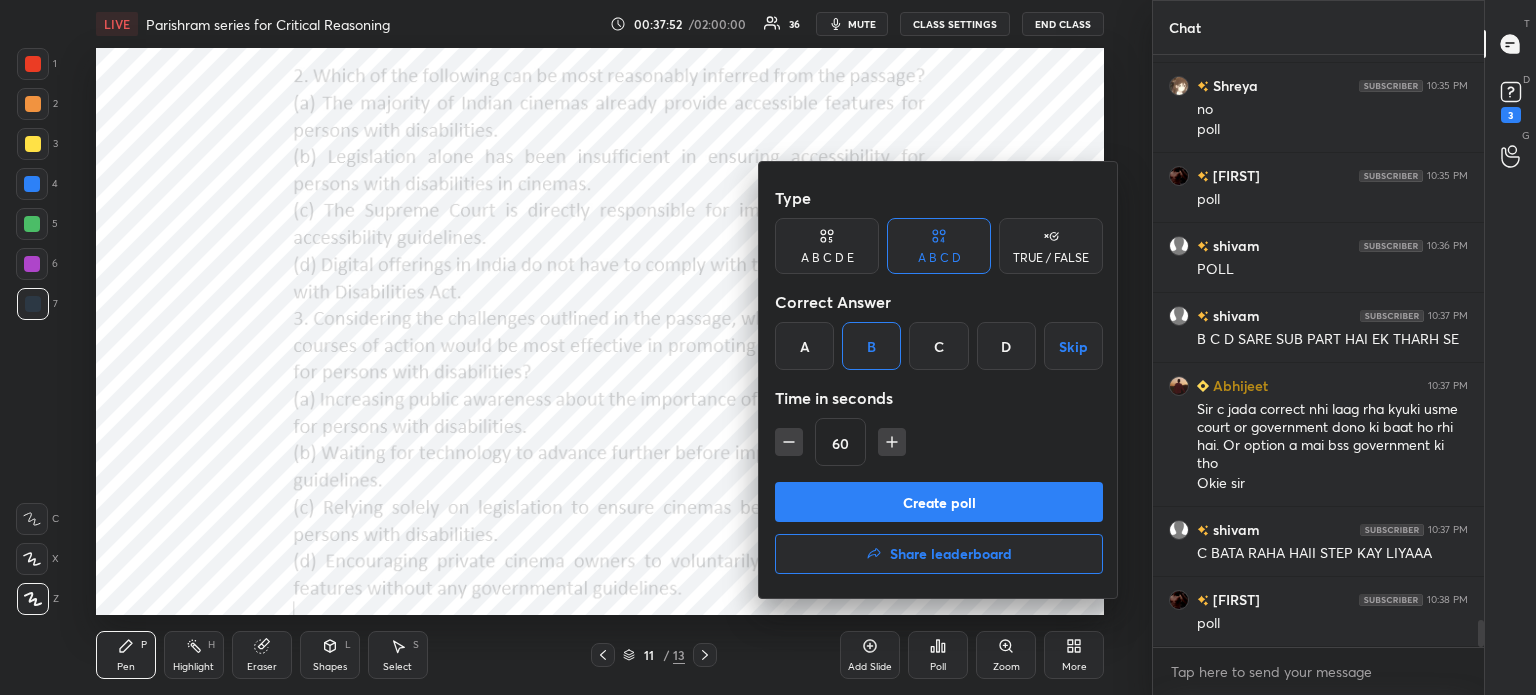 click on "Create poll" at bounding box center (939, 502) 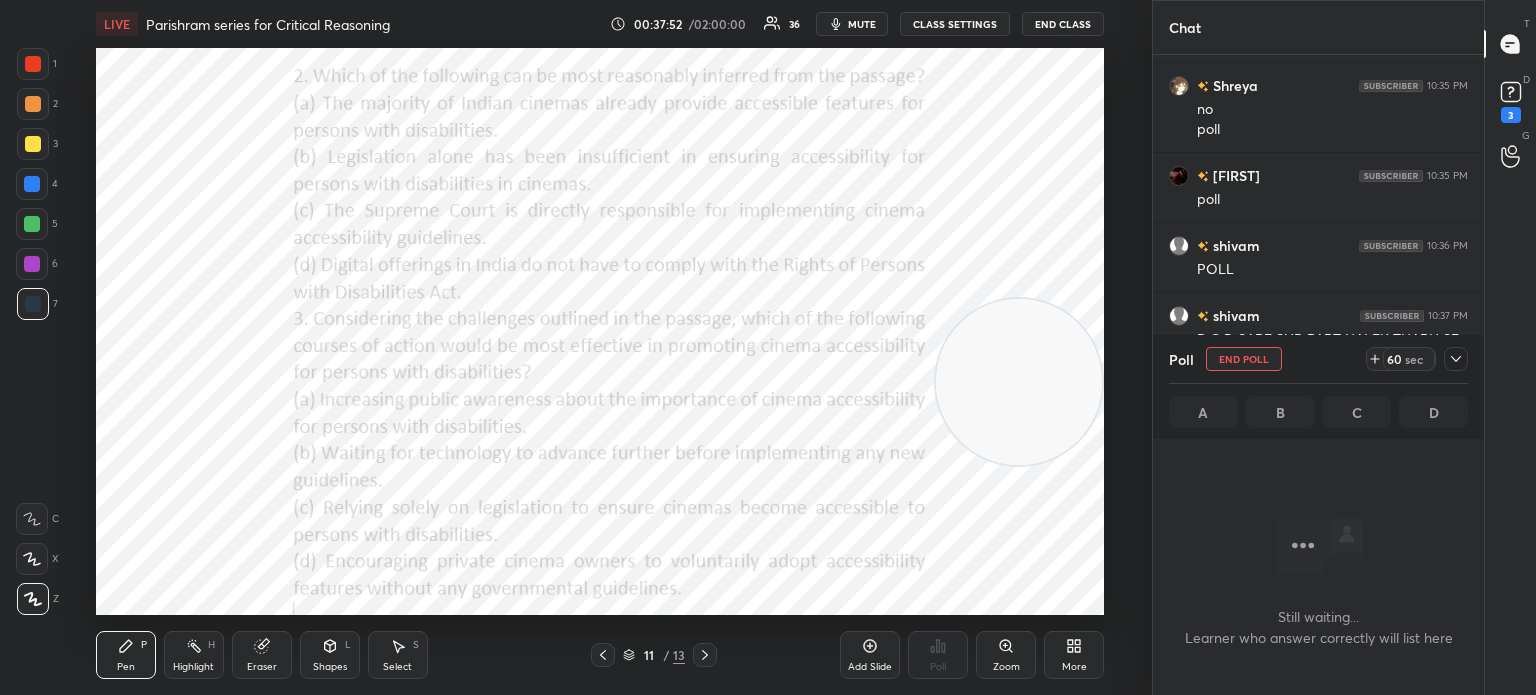 scroll, scrollTop: 7, scrollLeft: 6, axis: both 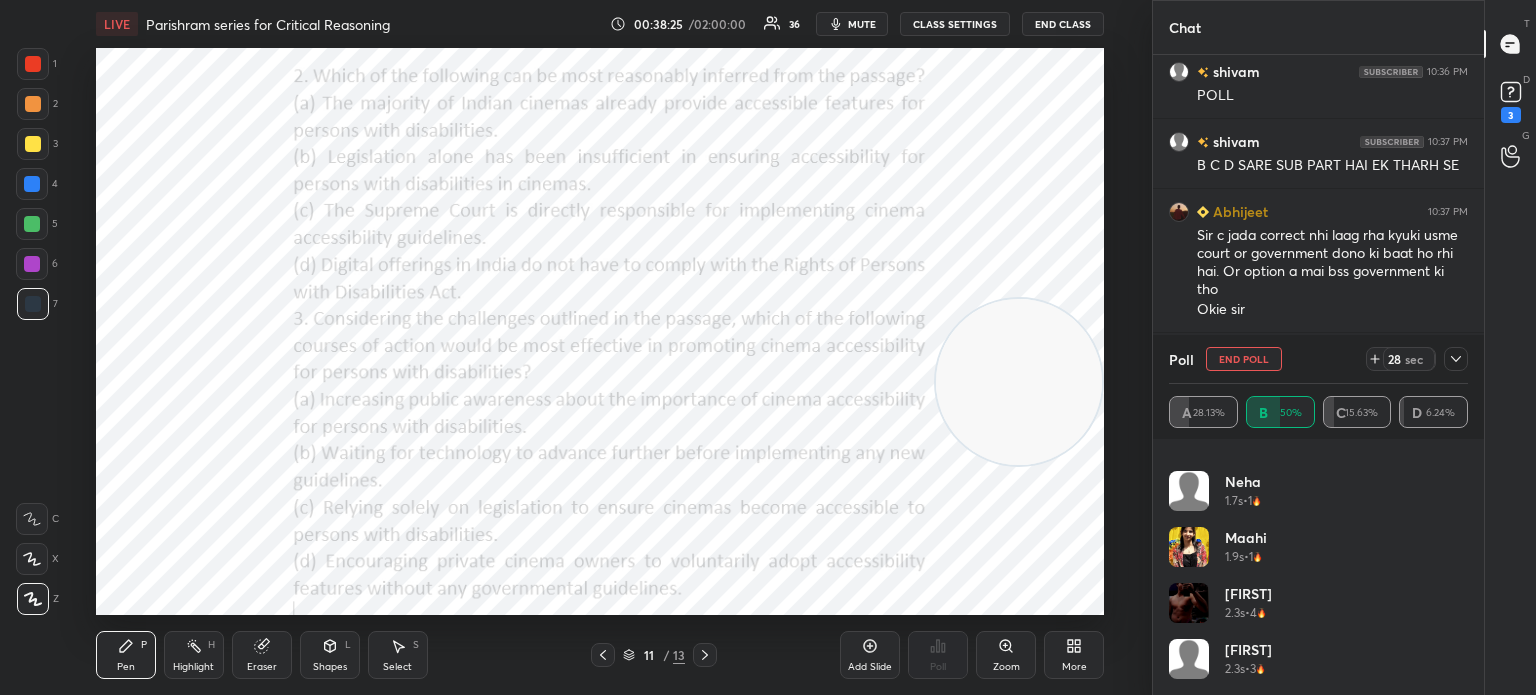 click 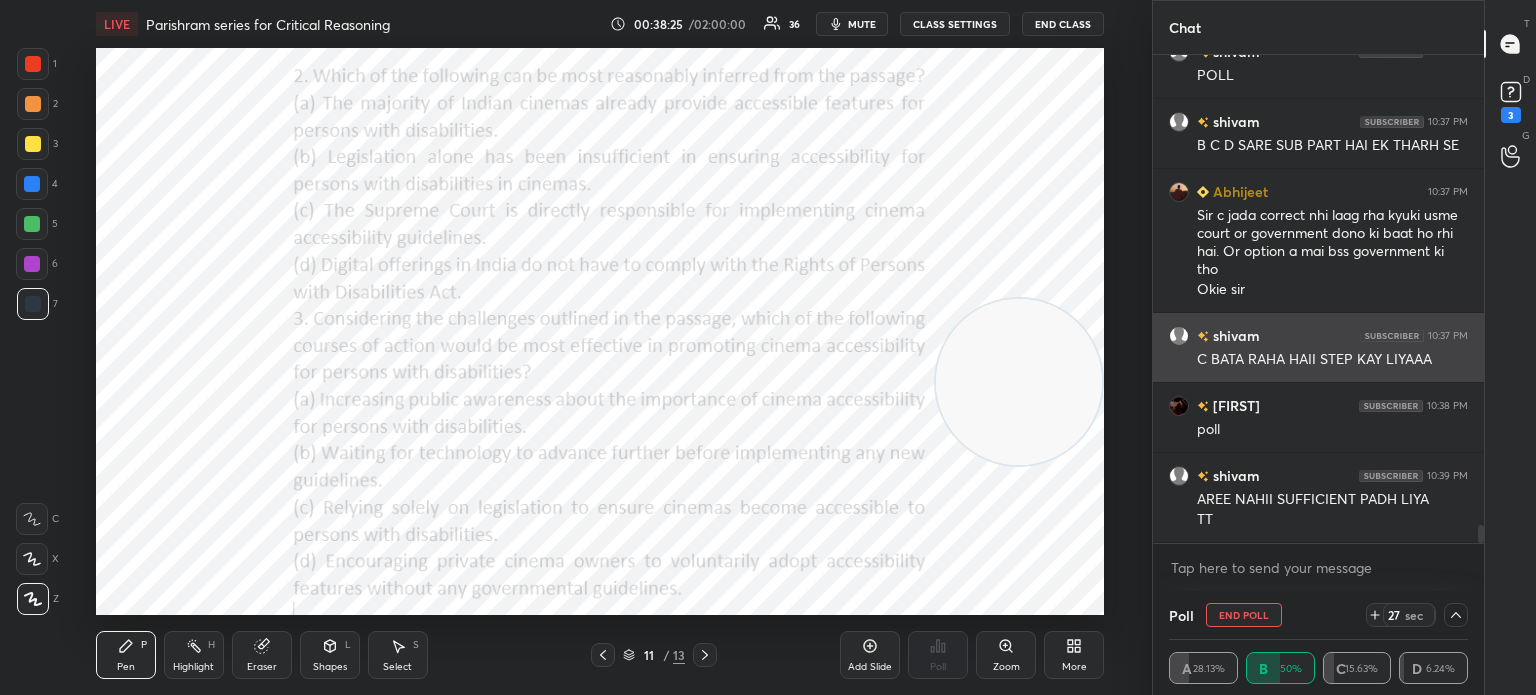 scroll, scrollTop: 184, scrollLeft: 293, axis: both 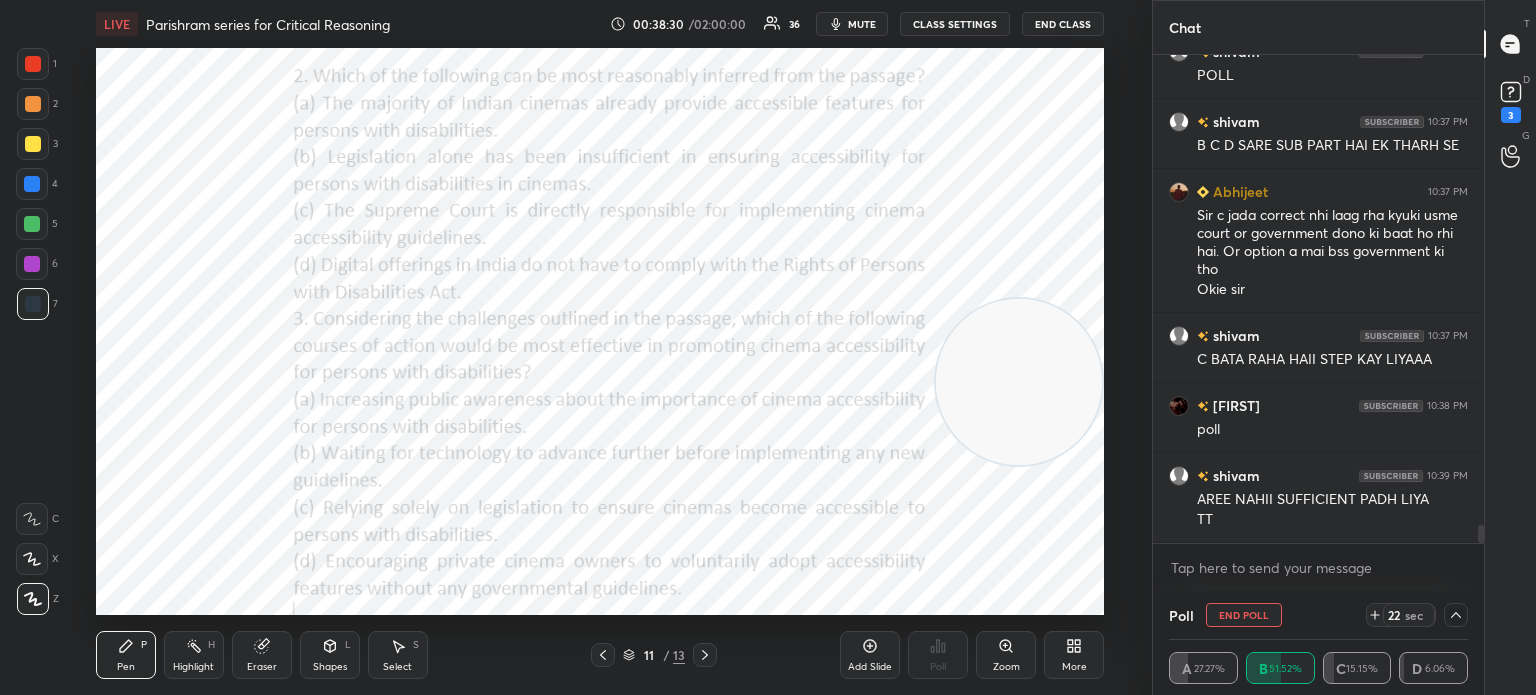 click 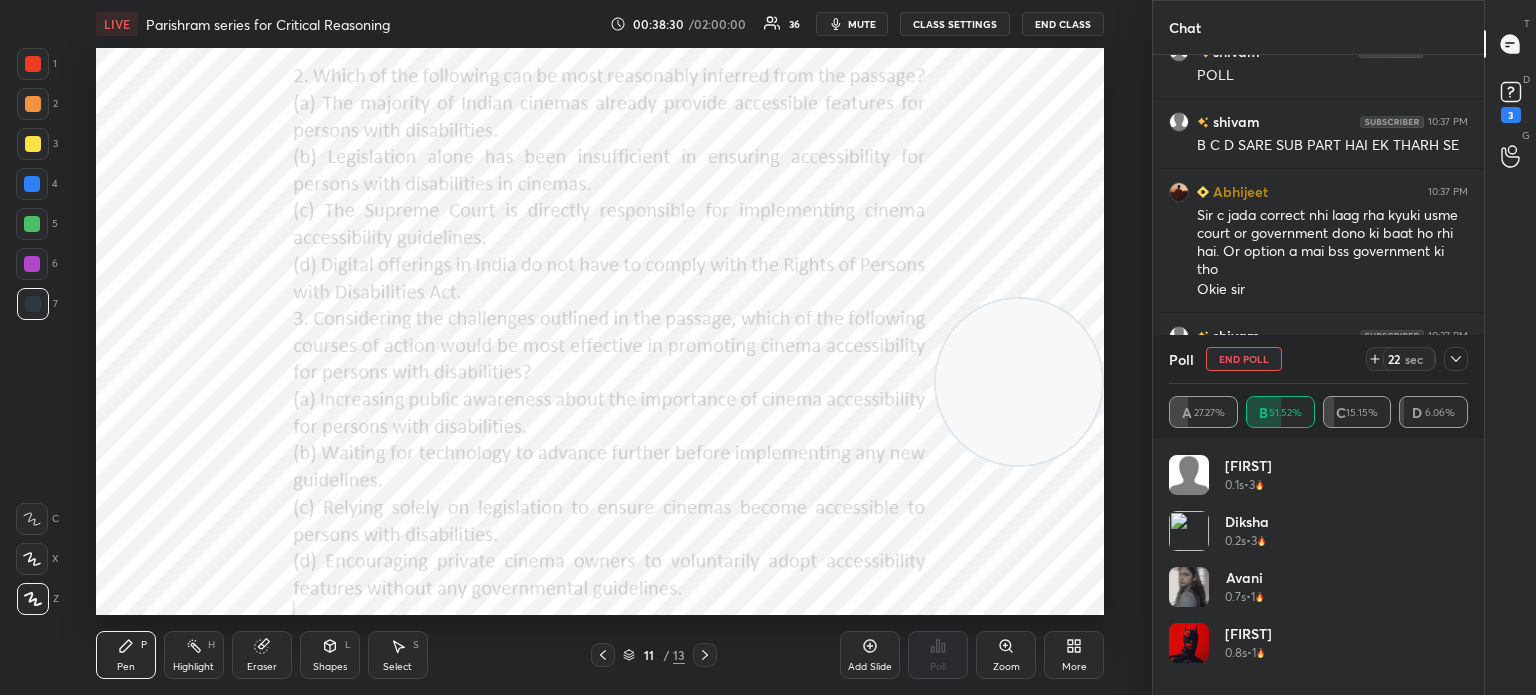 scroll, scrollTop: 6, scrollLeft: 6, axis: both 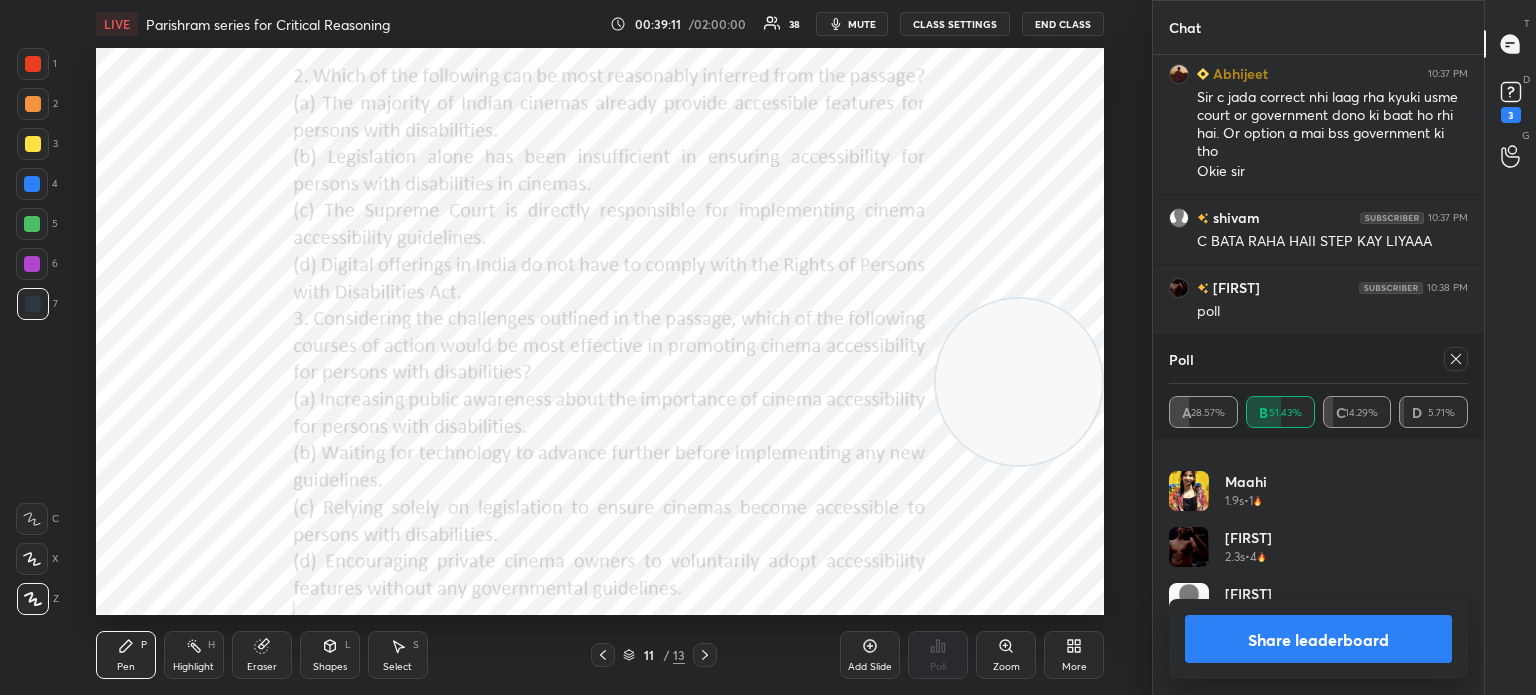 click 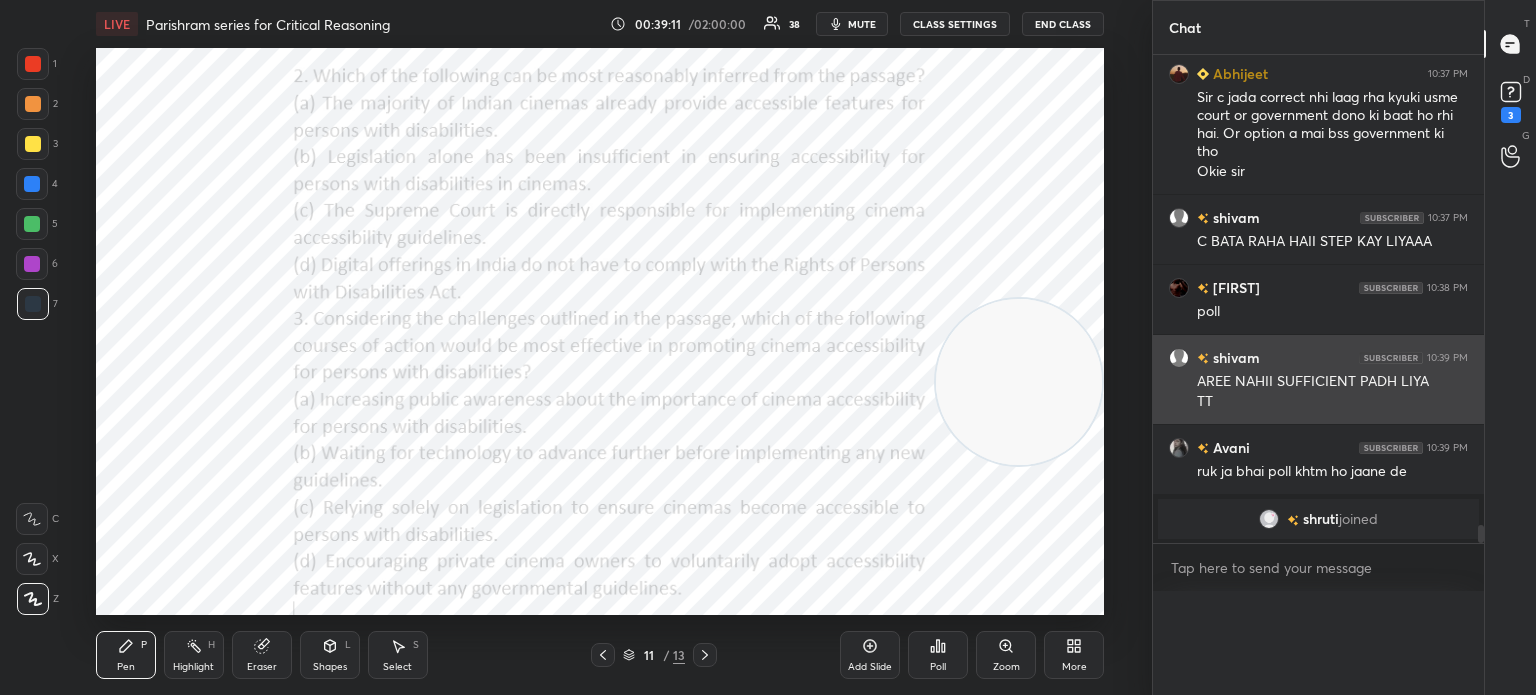 scroll, scrollTop: 151, scrollLeft: 293, axis: both 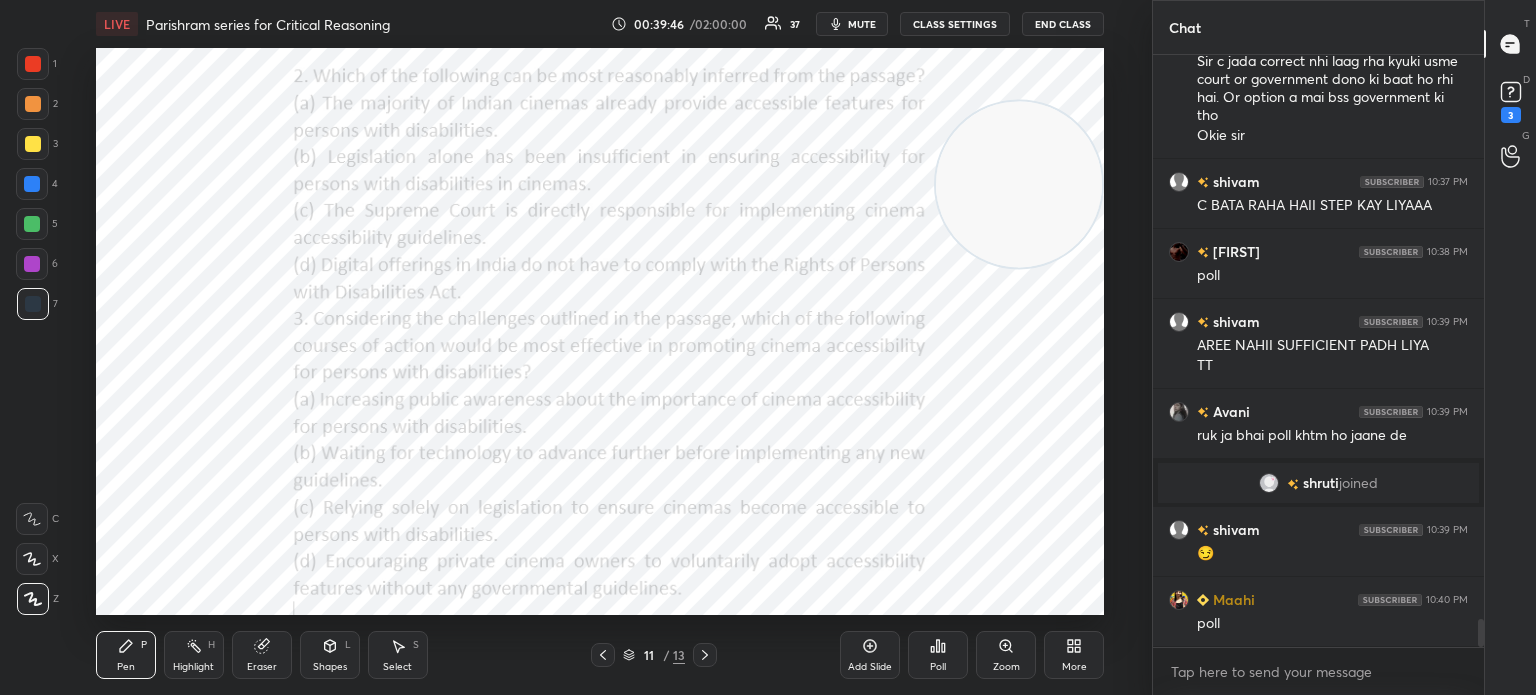 click on "Poll" at bounding box center (938, 667) 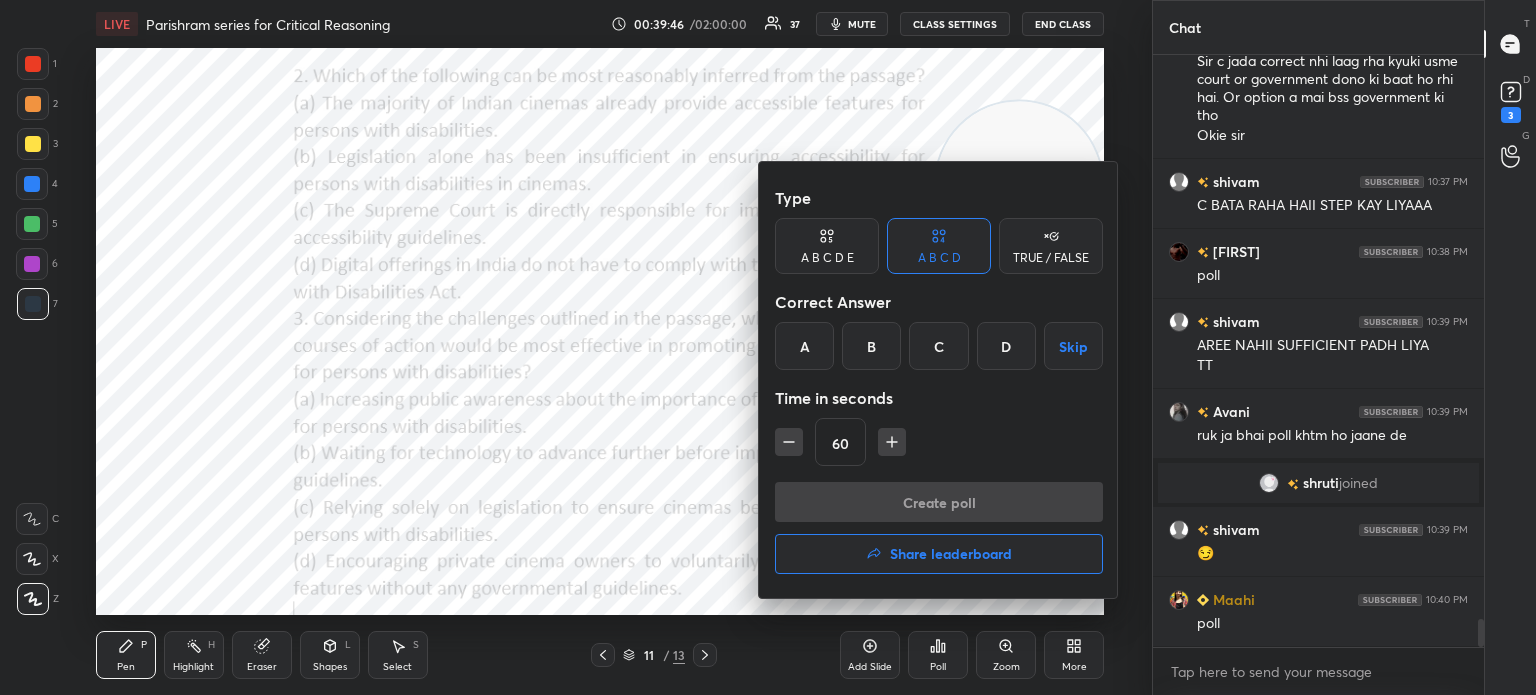 click on "A" at bounding box center (804, 346) 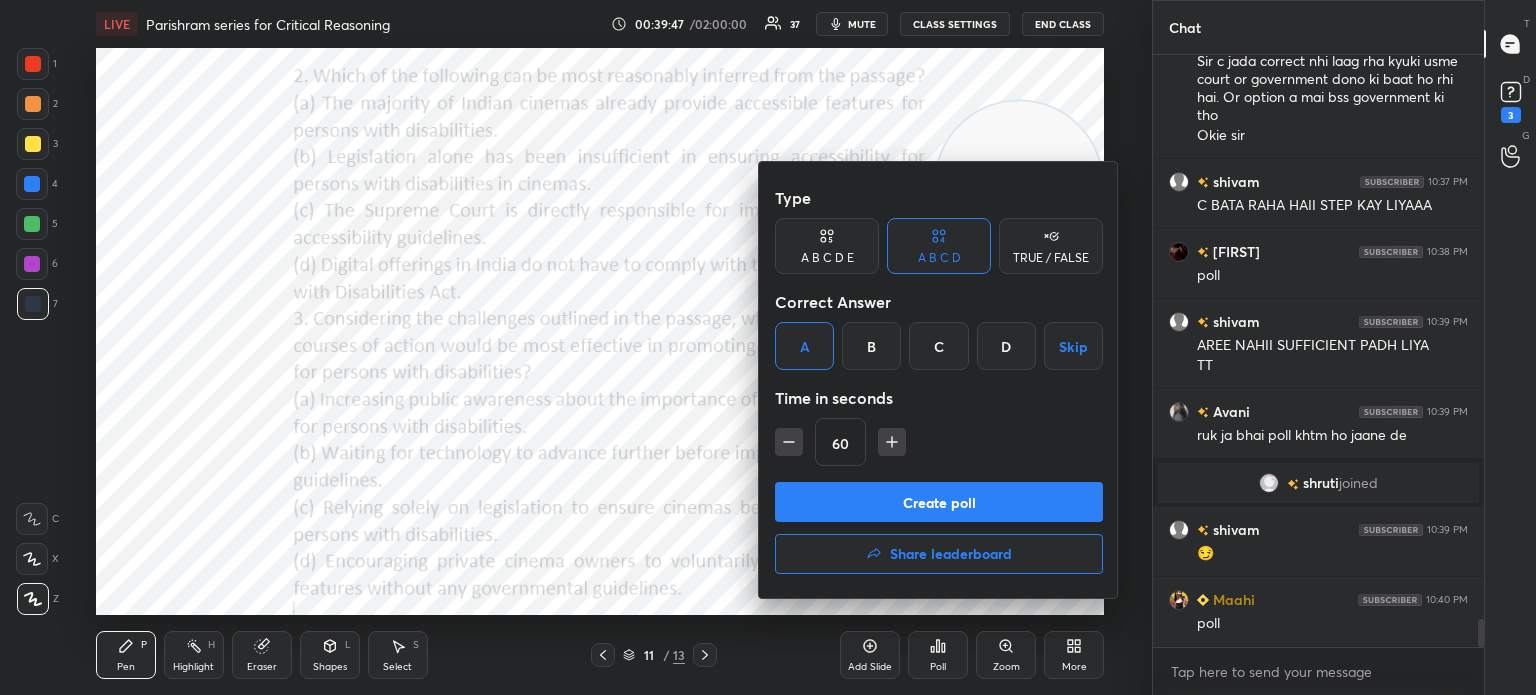 click on "Create poll" at bounding box center (939, 502) 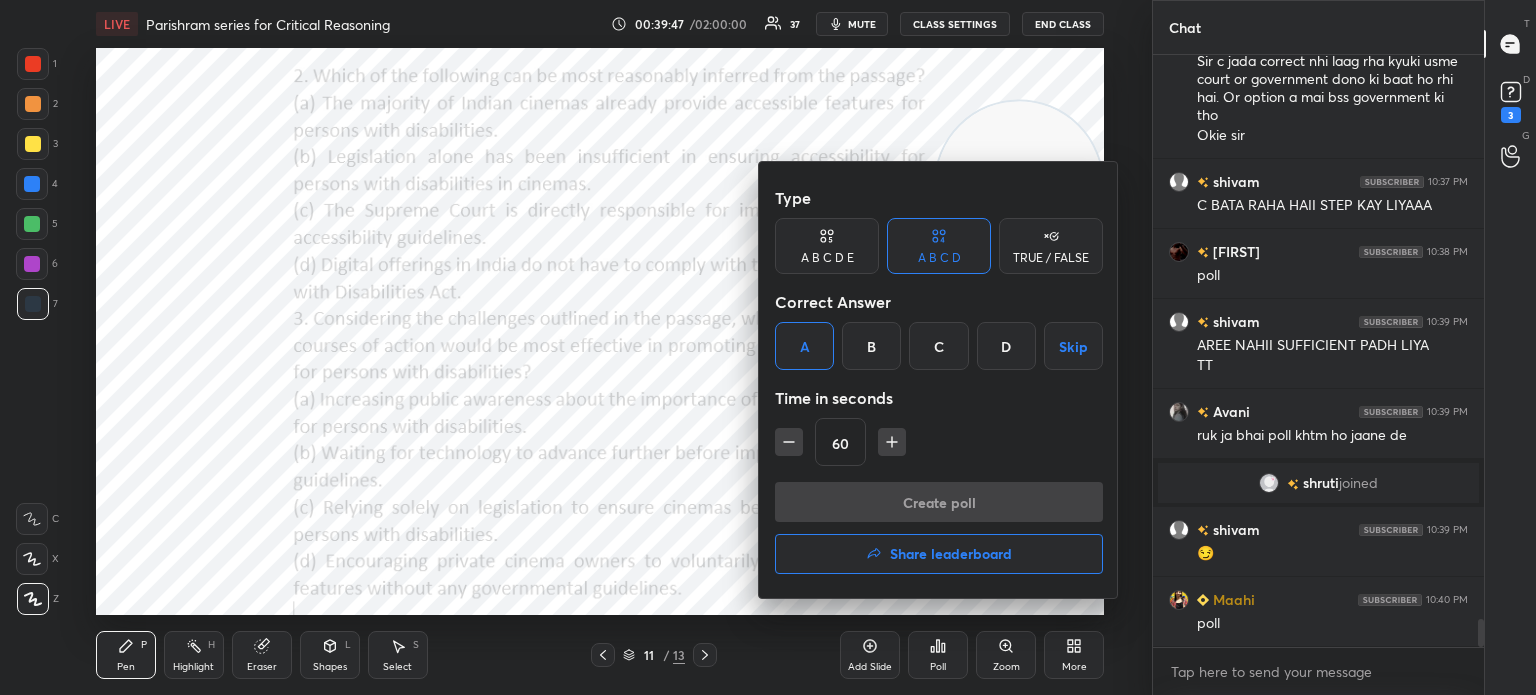 scroll, scrollTop: 6, scrollLeft: 6, axis: both 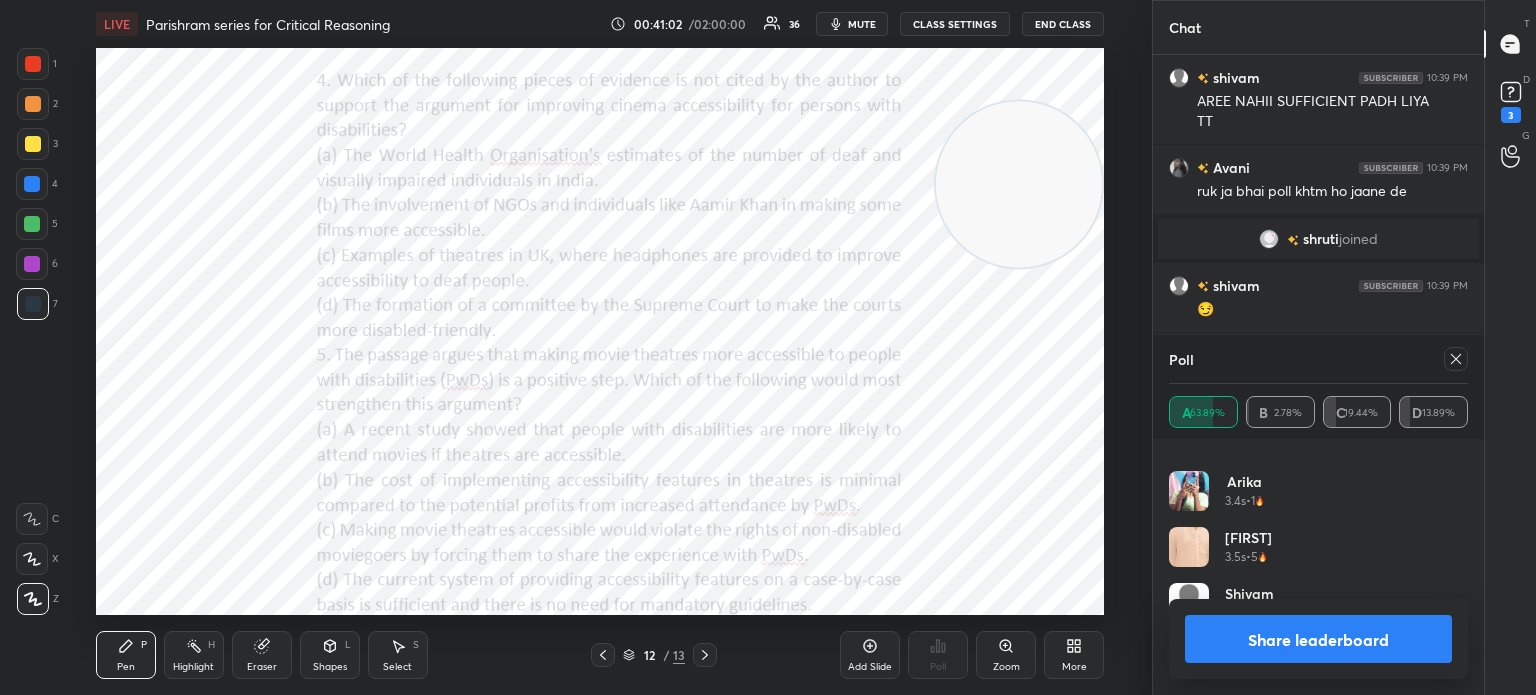click 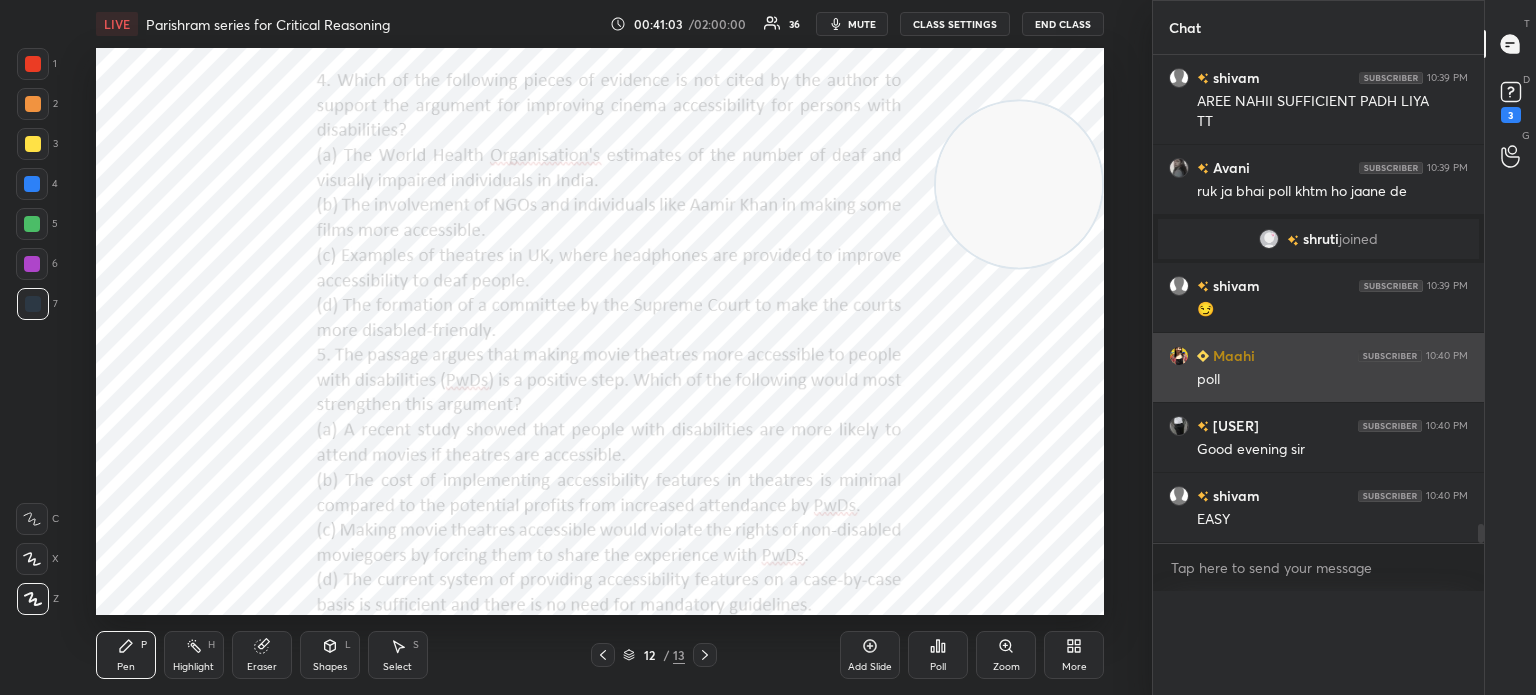 scroll, scrollTop: 0, scrollLeft: 0, axis: both 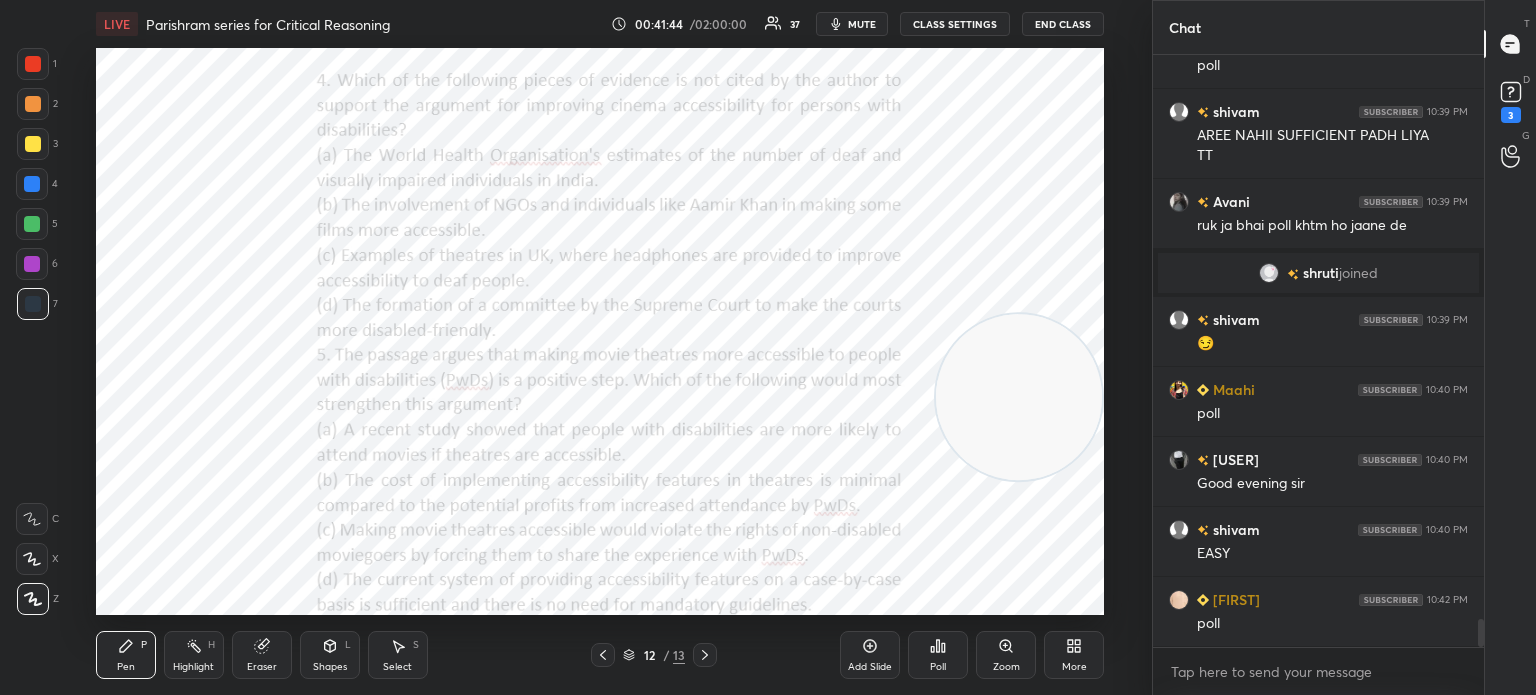 click on "Poll" at bounding box center (938, 667) 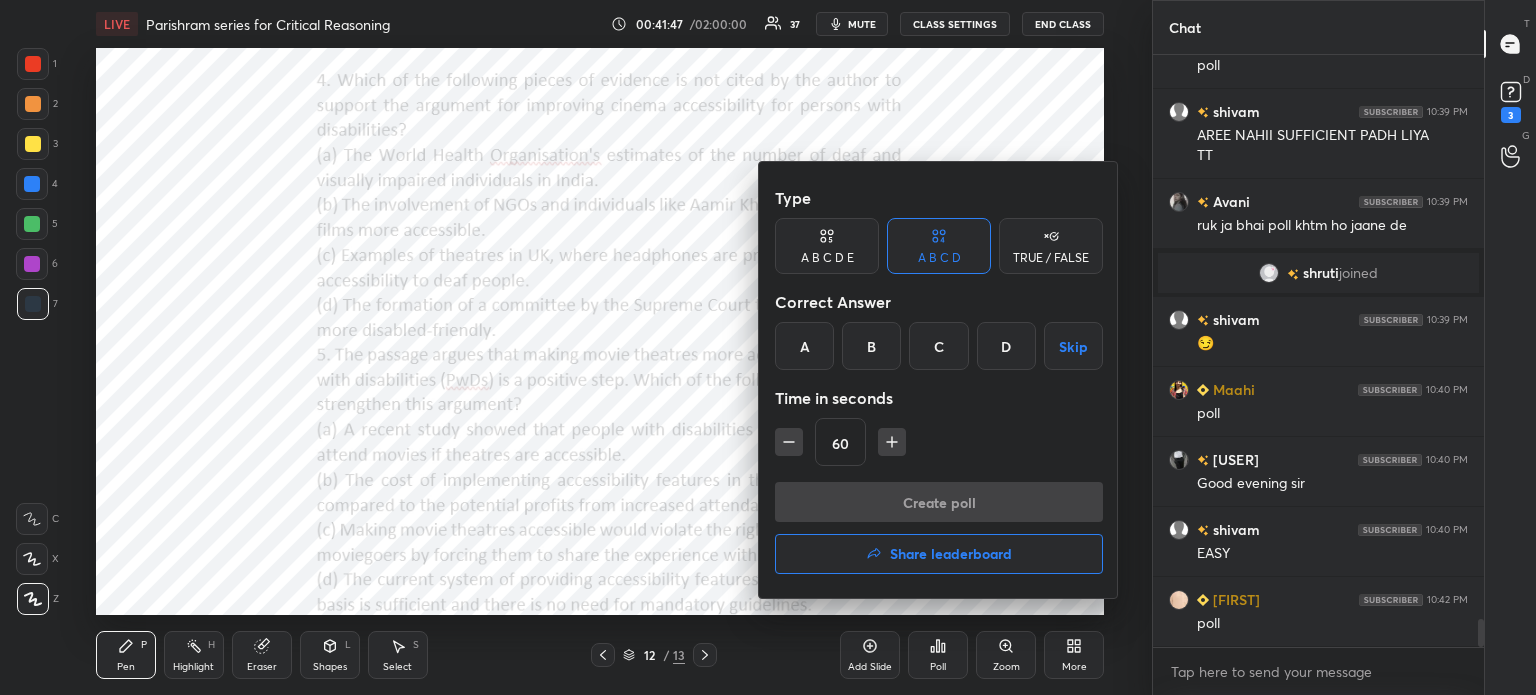 click on "D" at bounding box center [1006, 346] 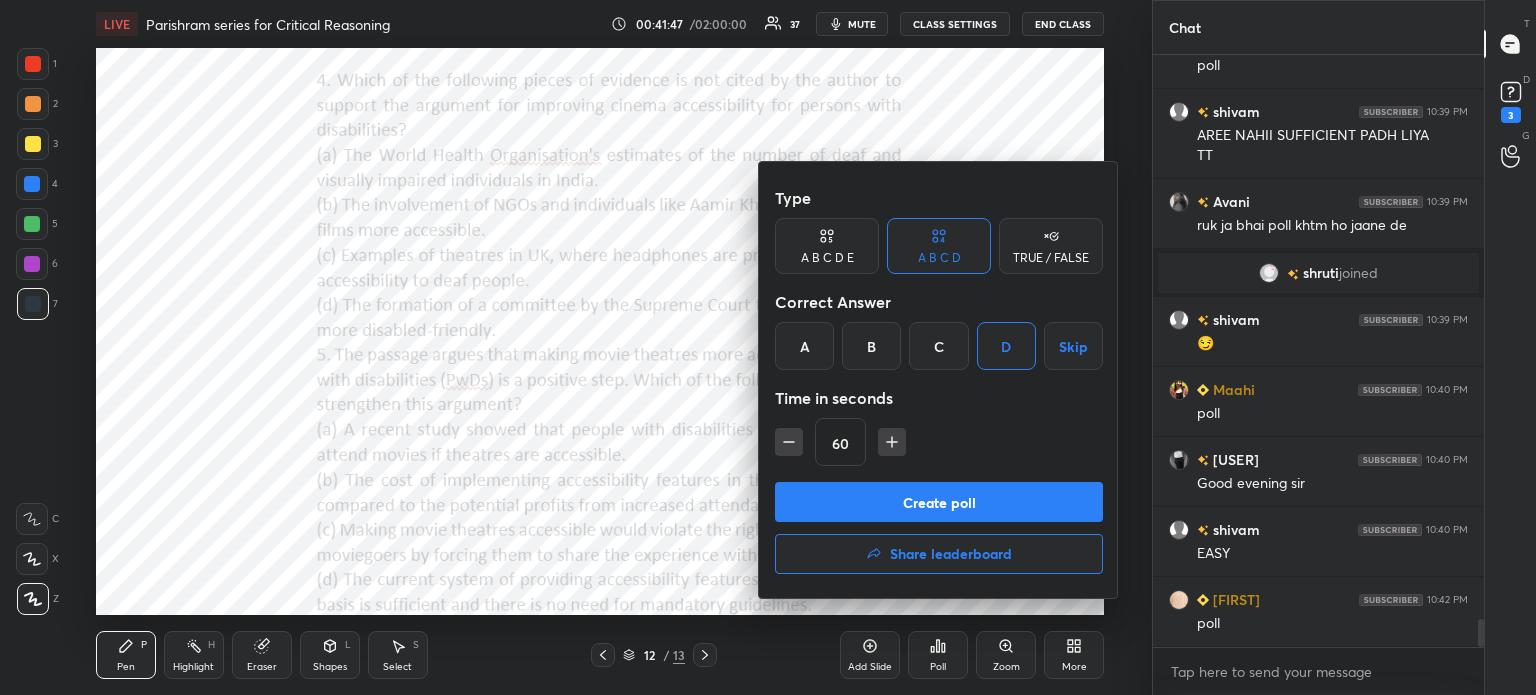 click on "Create poll" at bounding box center (939, 502) 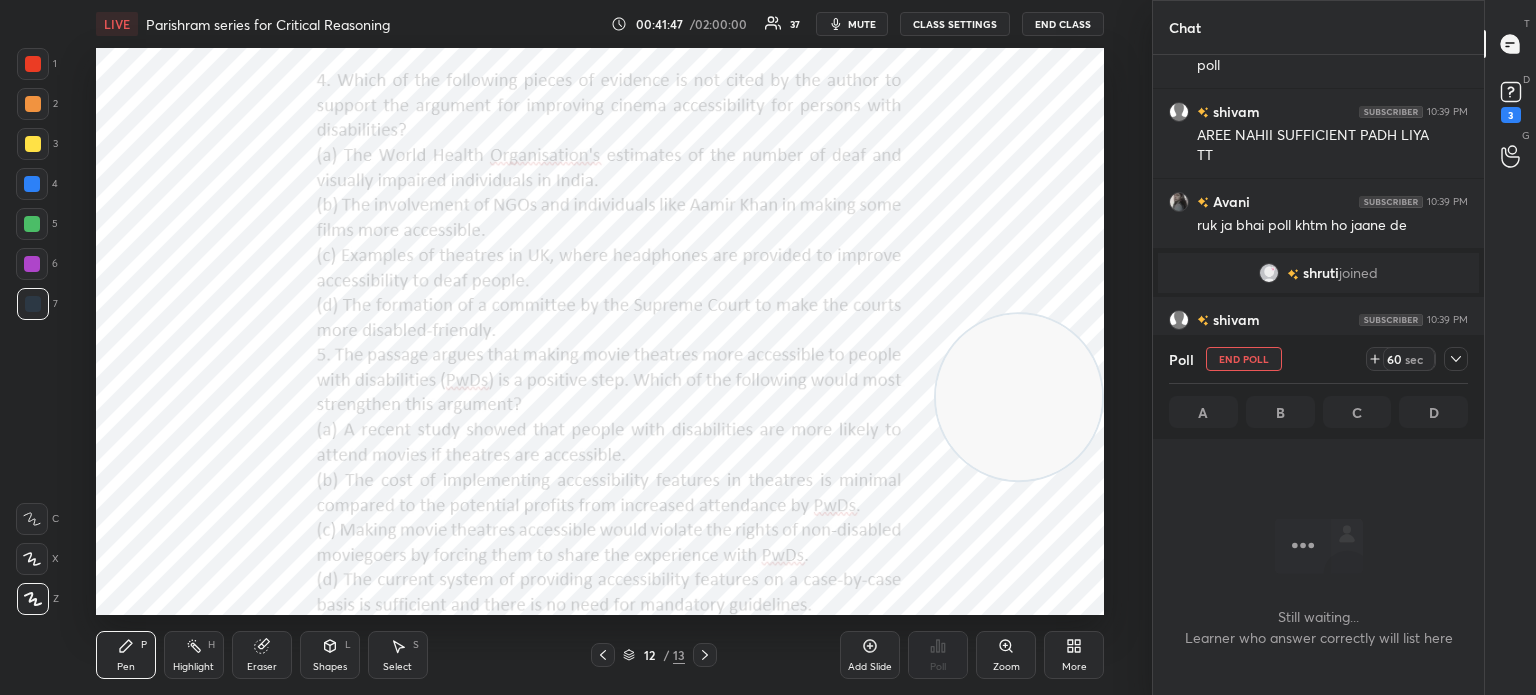 scroll, scrollTop: 6, scrollLeft: 6, axis: both 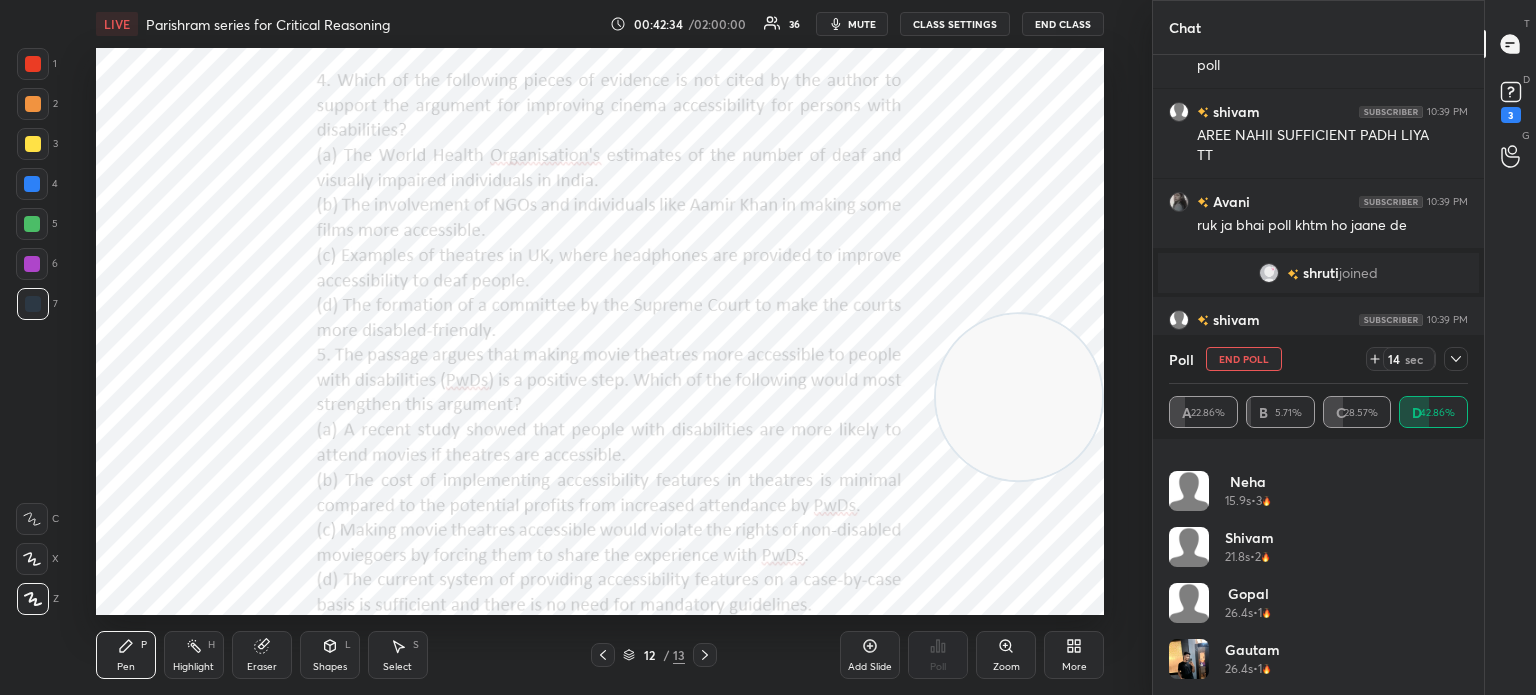 click 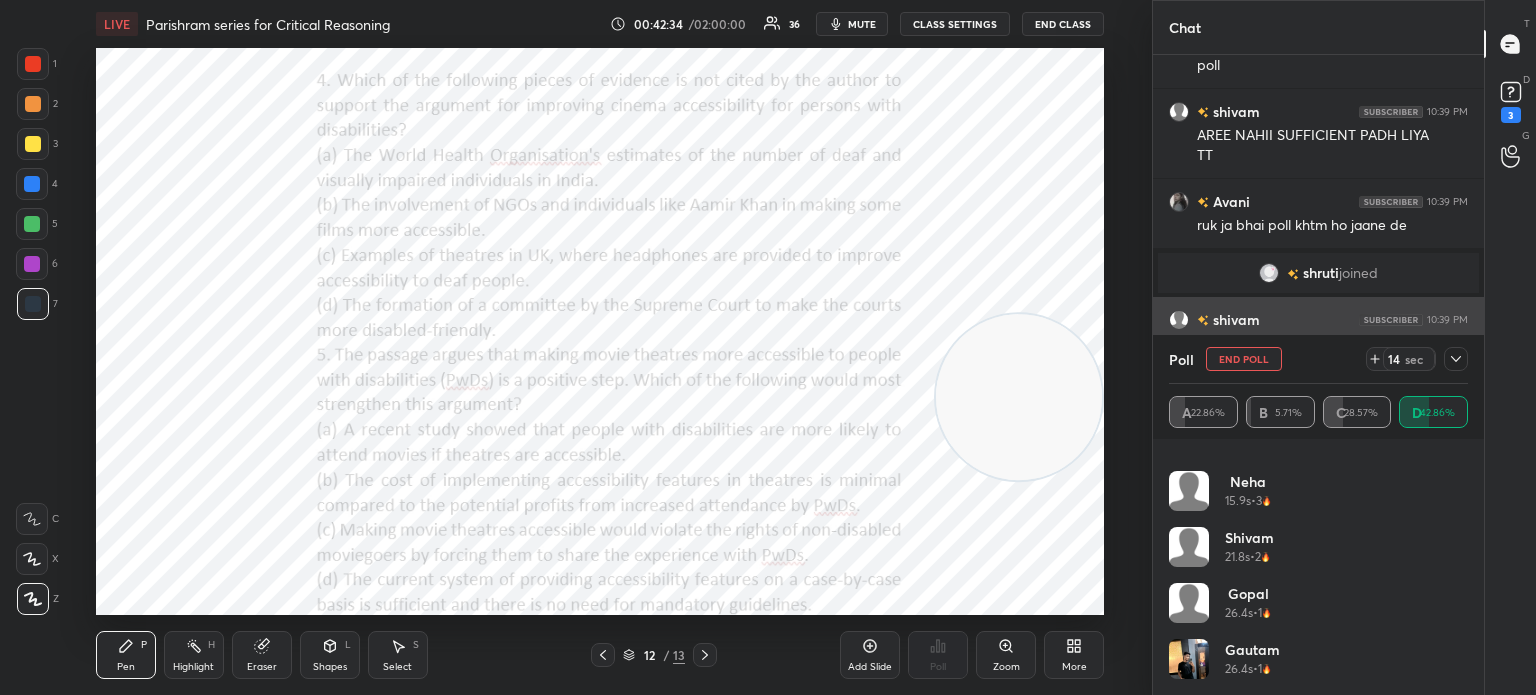 scroll, scrollTop: 184, scrollLeft: 293, axis: both 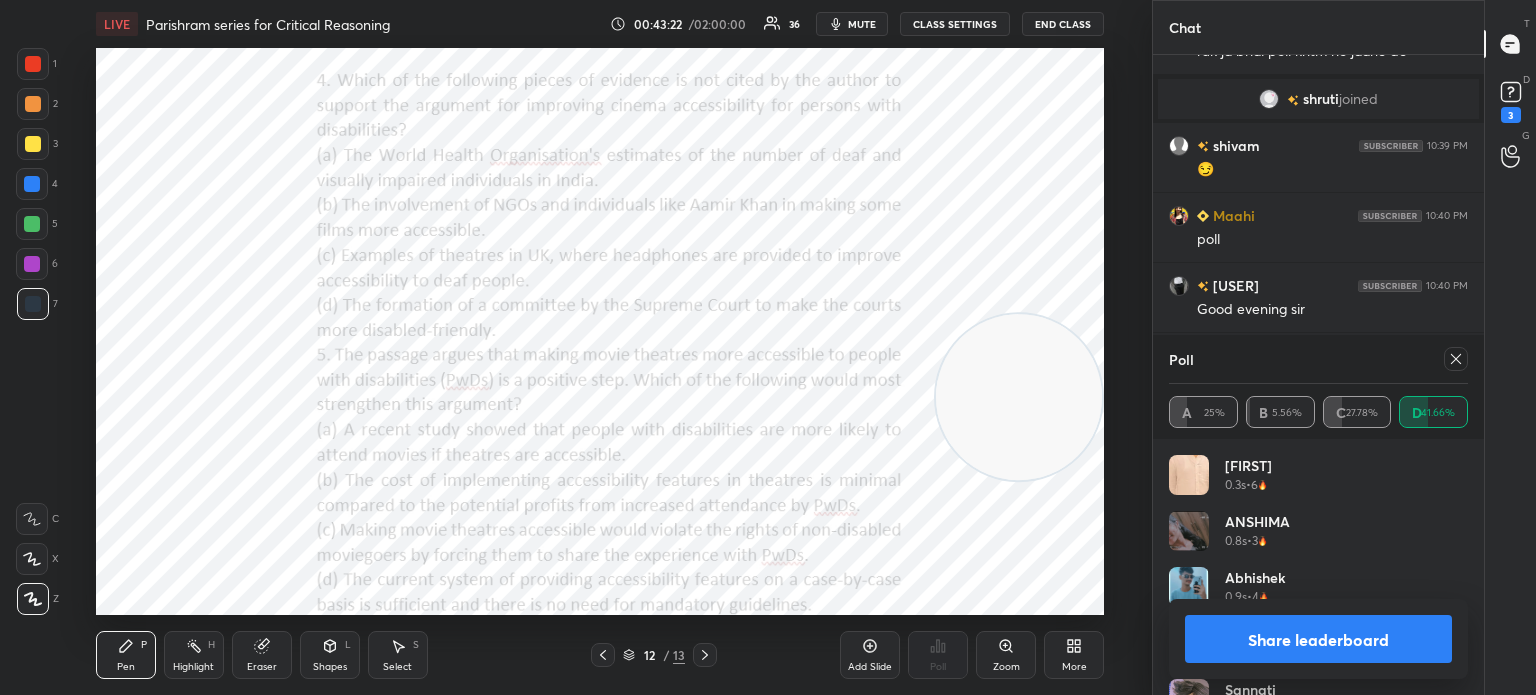 click on "mute" at bounding box center (862, 24) 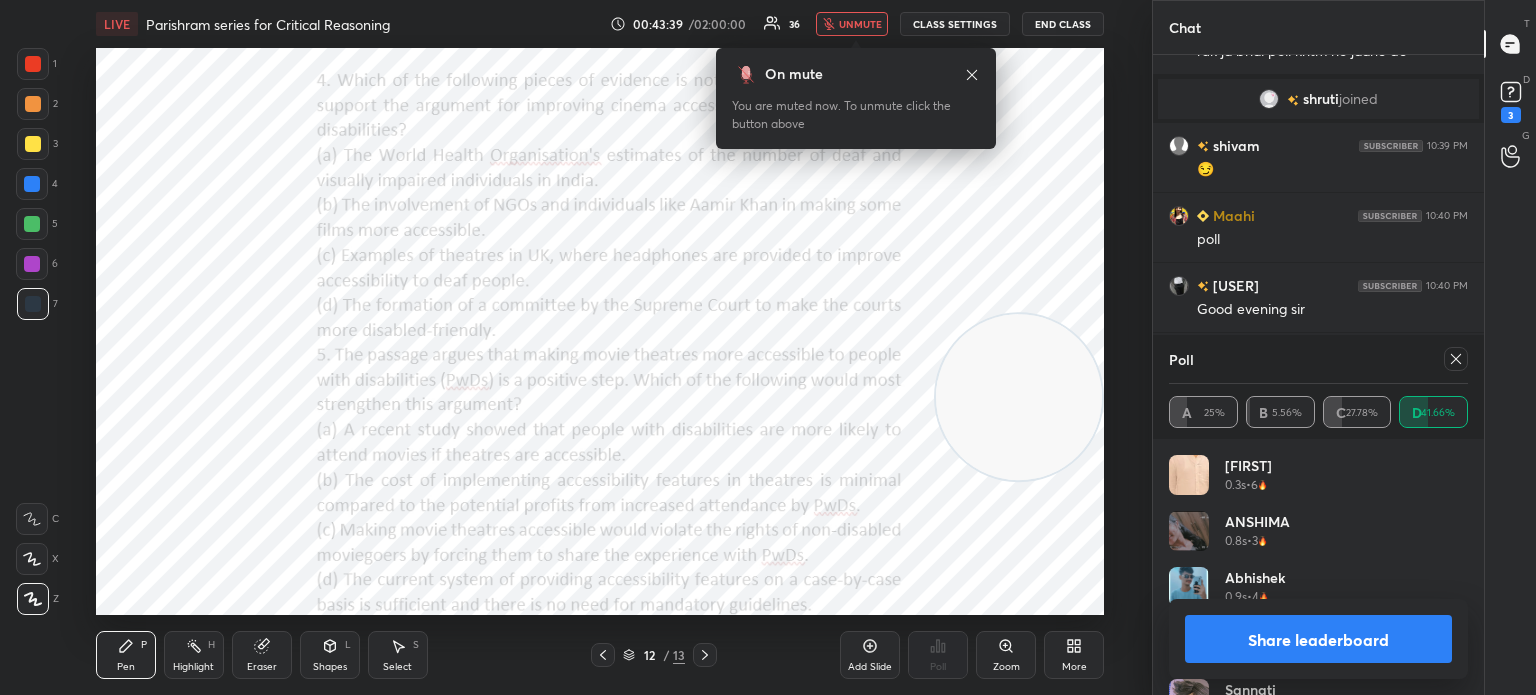click on "unmute" at bounding box center [860, 24] 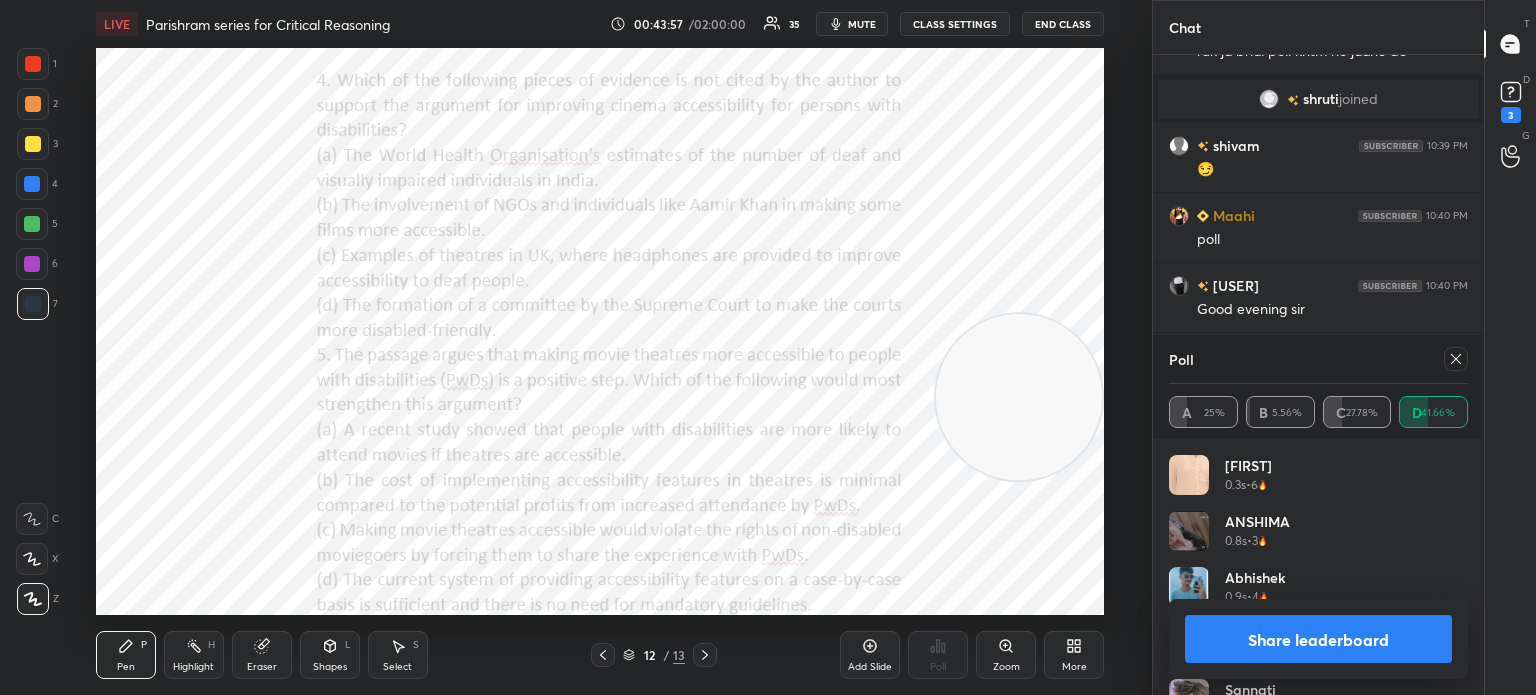 click on "Share leaderboard" at bounding box center [1318, 639] 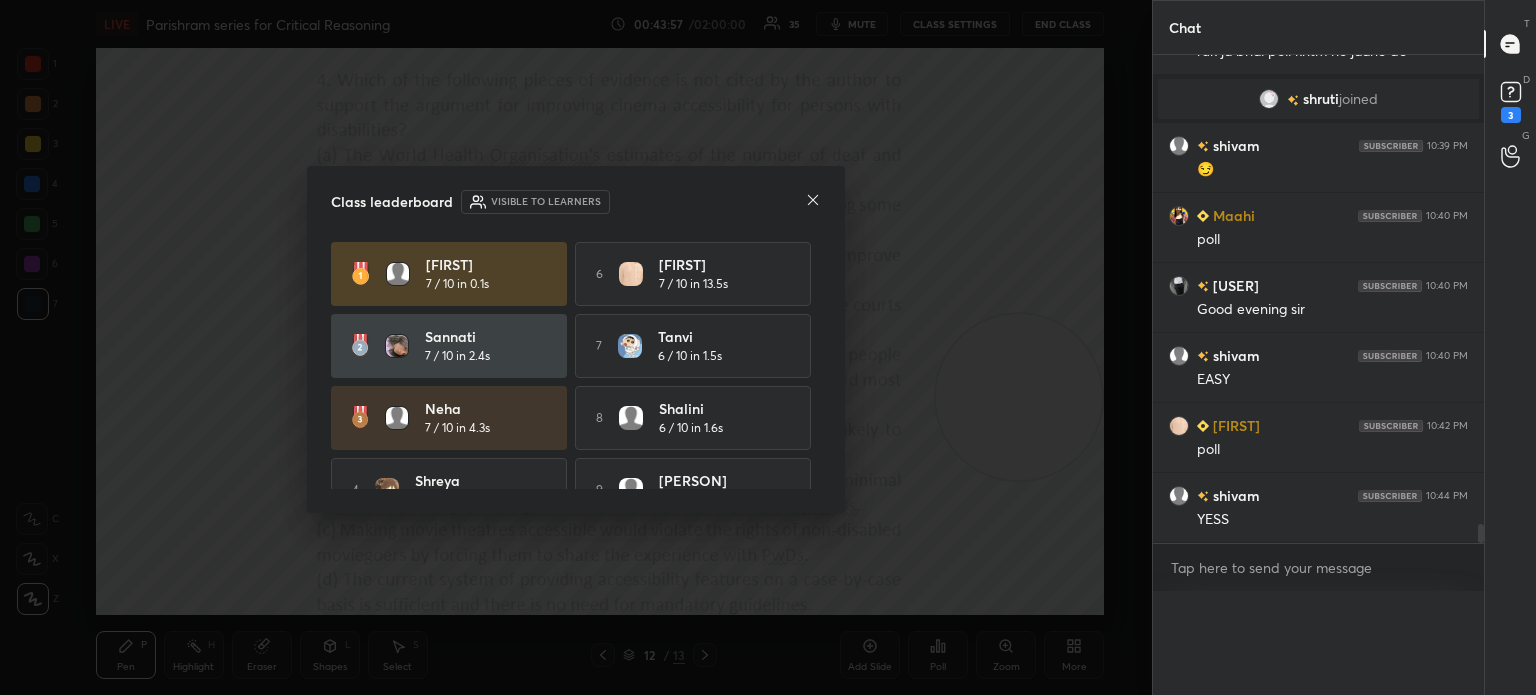 scroll, scrollTop: 0, scrollLeft: 0, axis: both 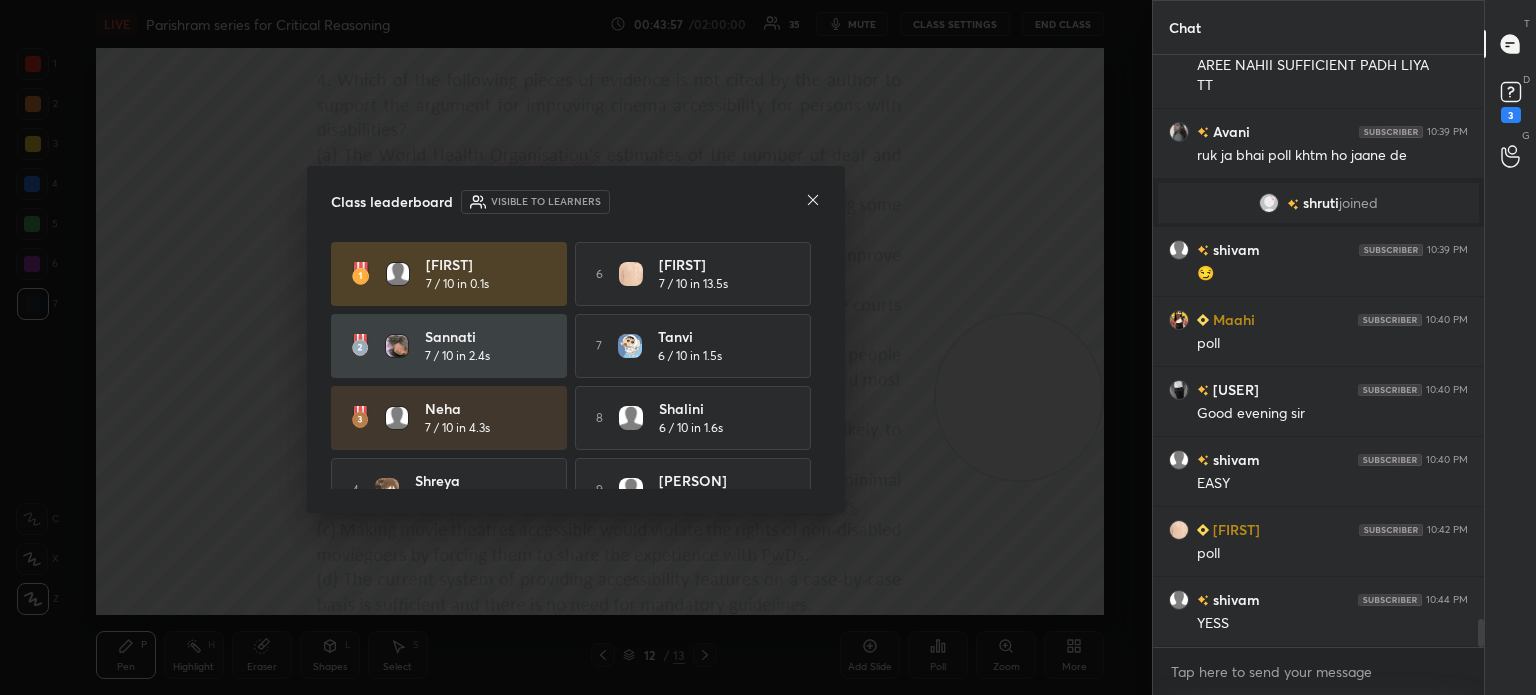 click 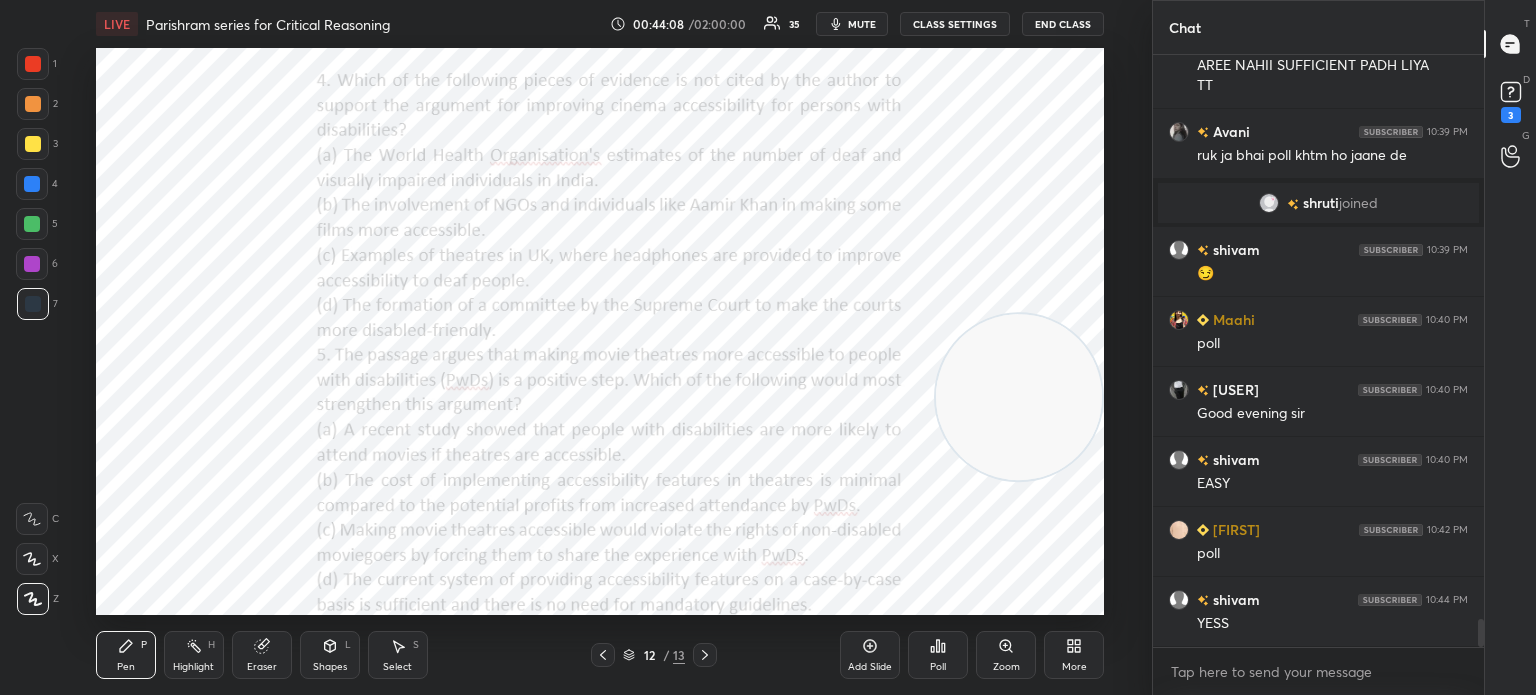 click on "Poll" at bounding box center [938, 667] 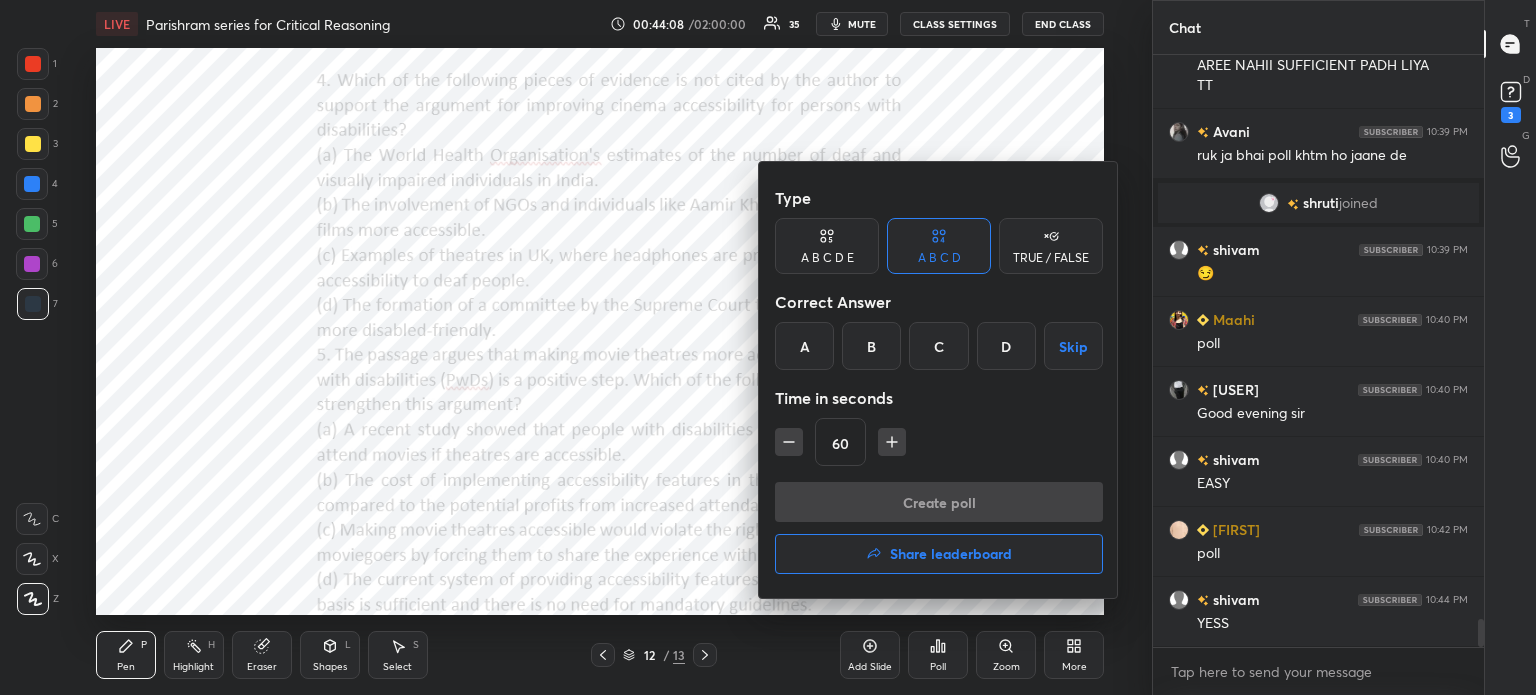 click on "A" at bounding box center (804, 346) 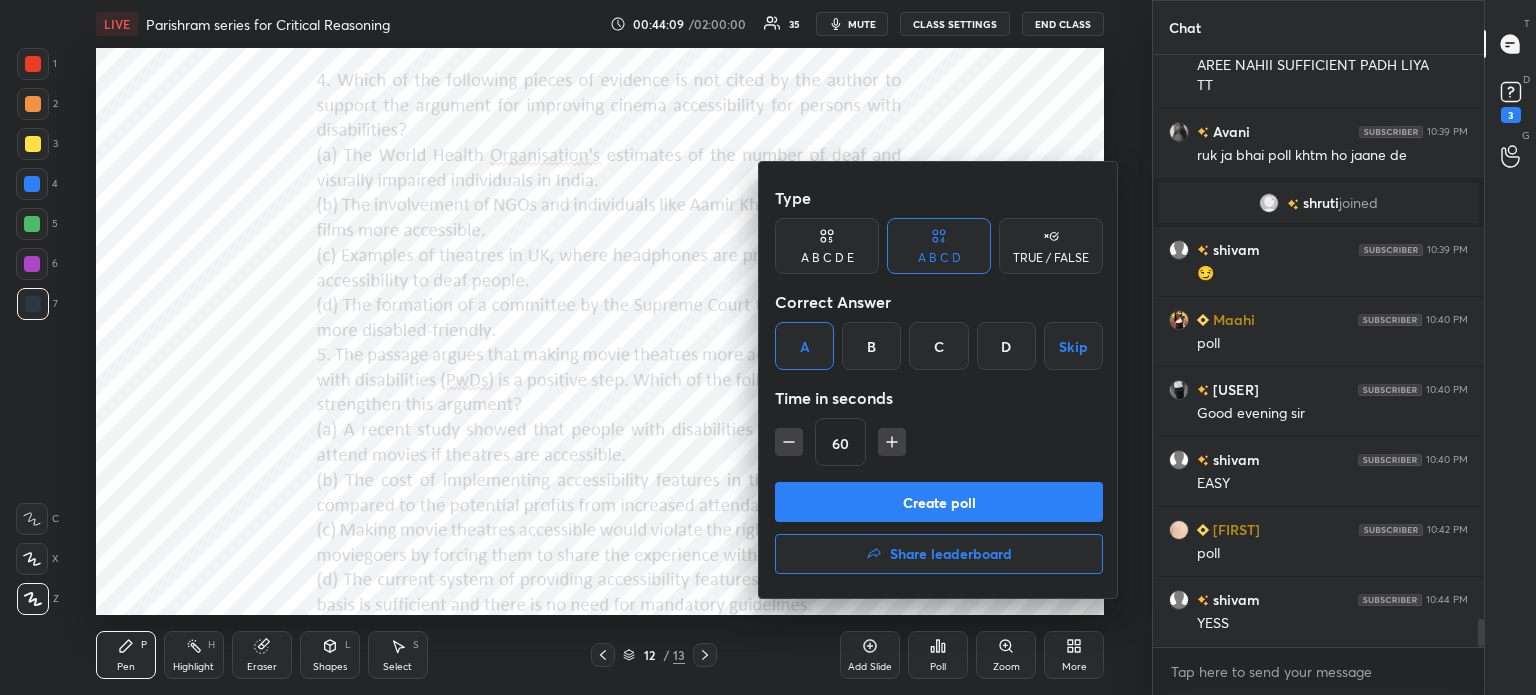 click on "Create poll" at bounding box center (939, 502) 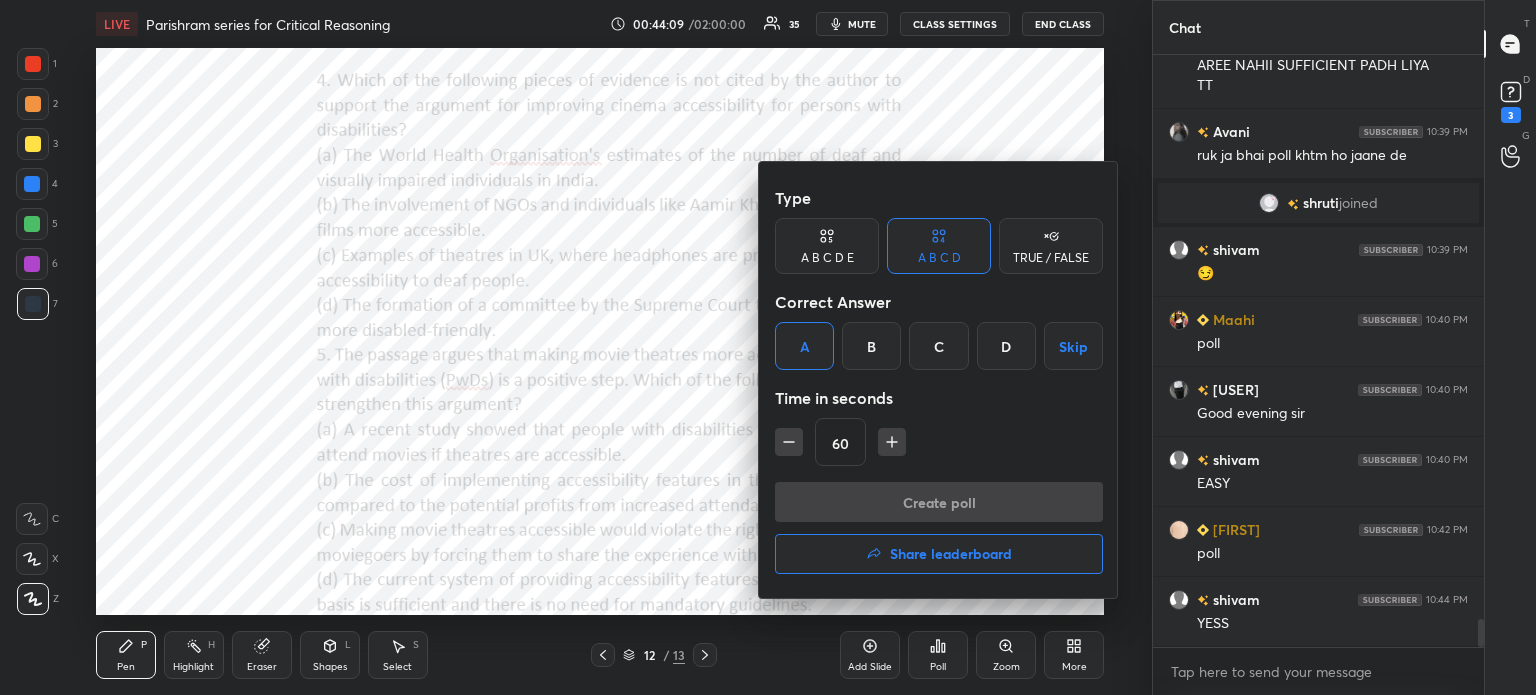 scroll, scrollTop: 6, scrollLeft: 6, axis: both 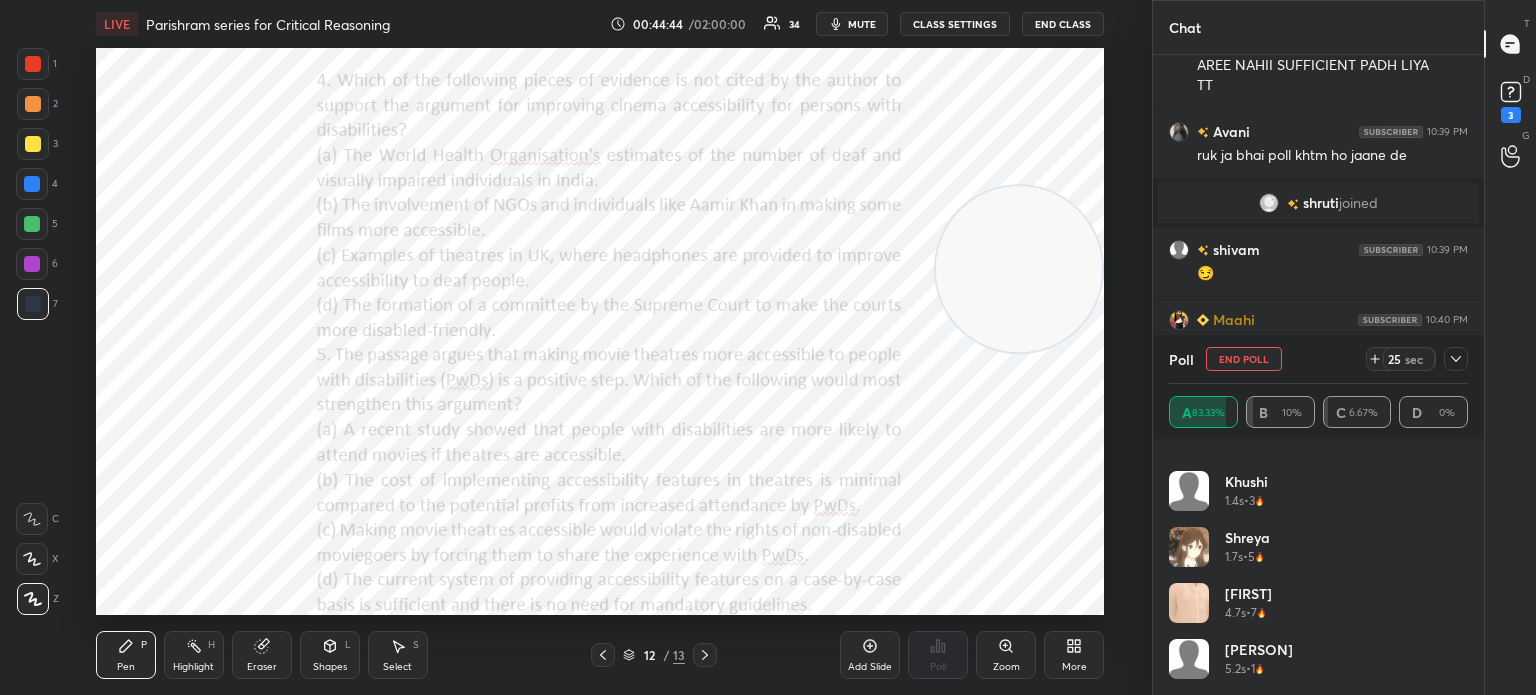 drag, startPoint x: 944, startPoint y: 439, endPoint x: 975, endPoint y: 310, distance: 132.67253 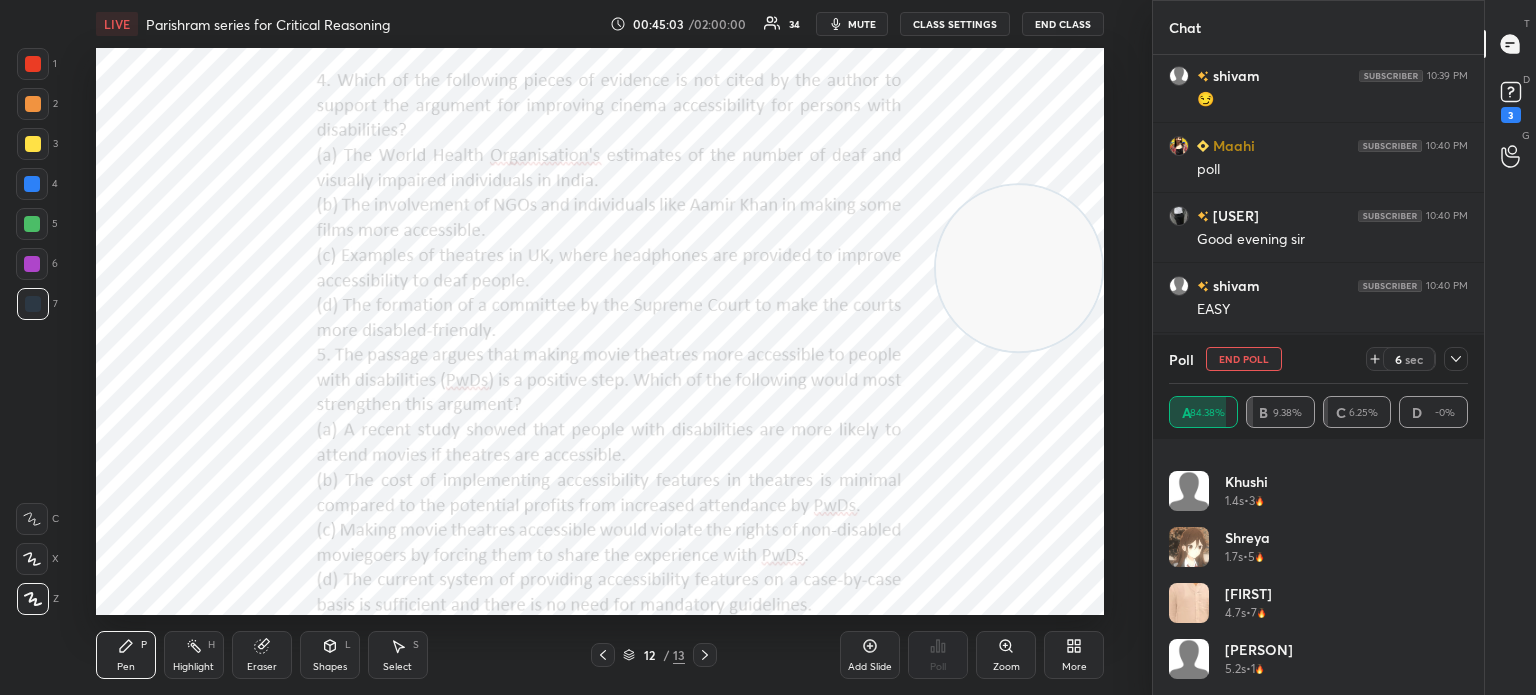 scroll, scrollTop: 12324, scrollLeft: 0, axis: vertical 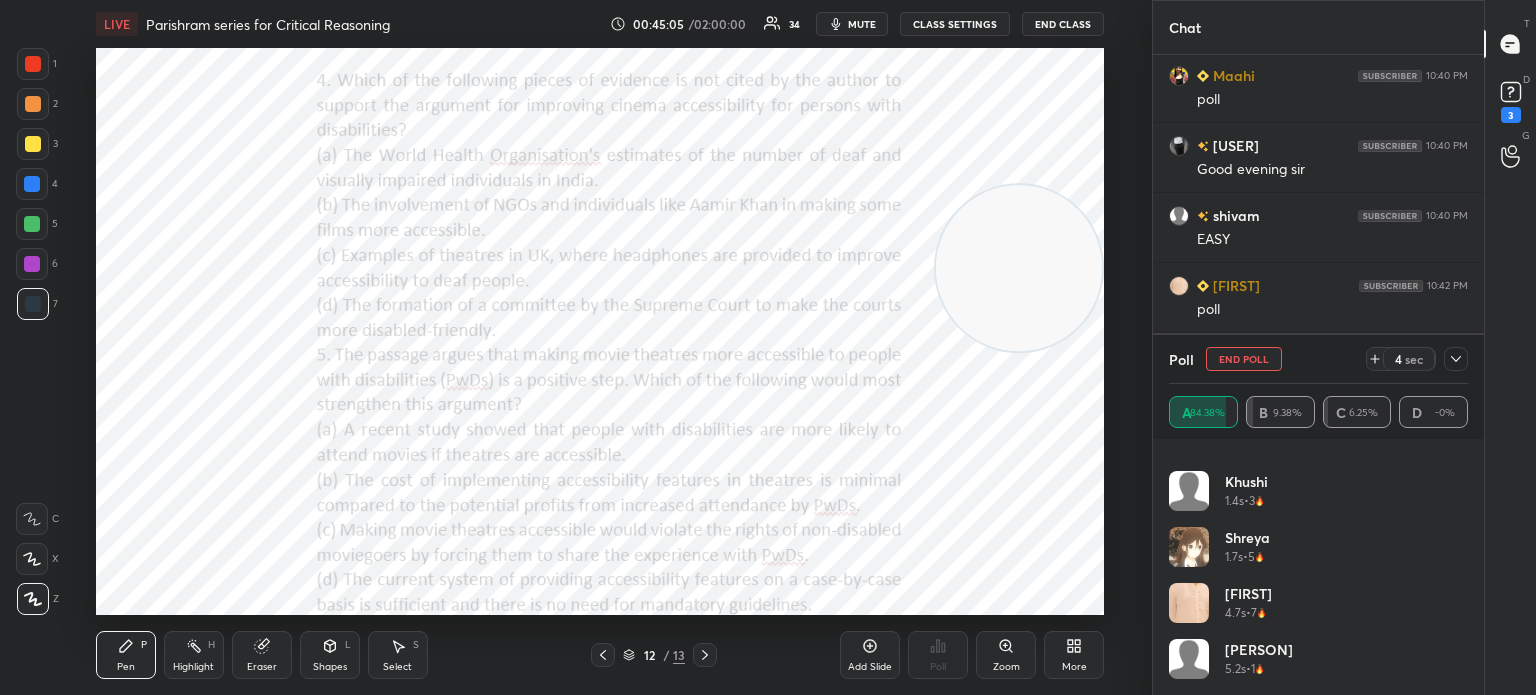 click on "End Poll" at bounding box center [1244, 359] 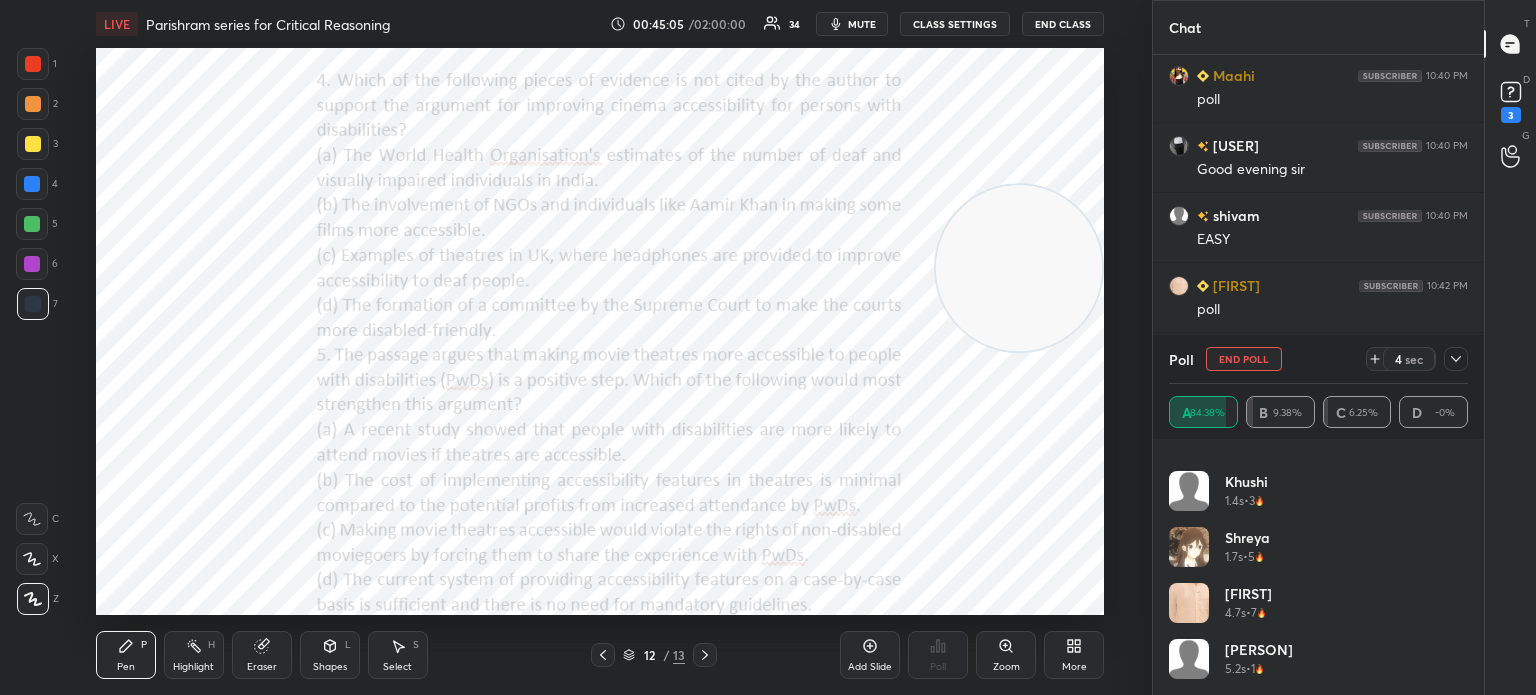 scroll, scrollTop: 0, scrollLeft: 0, axis: both 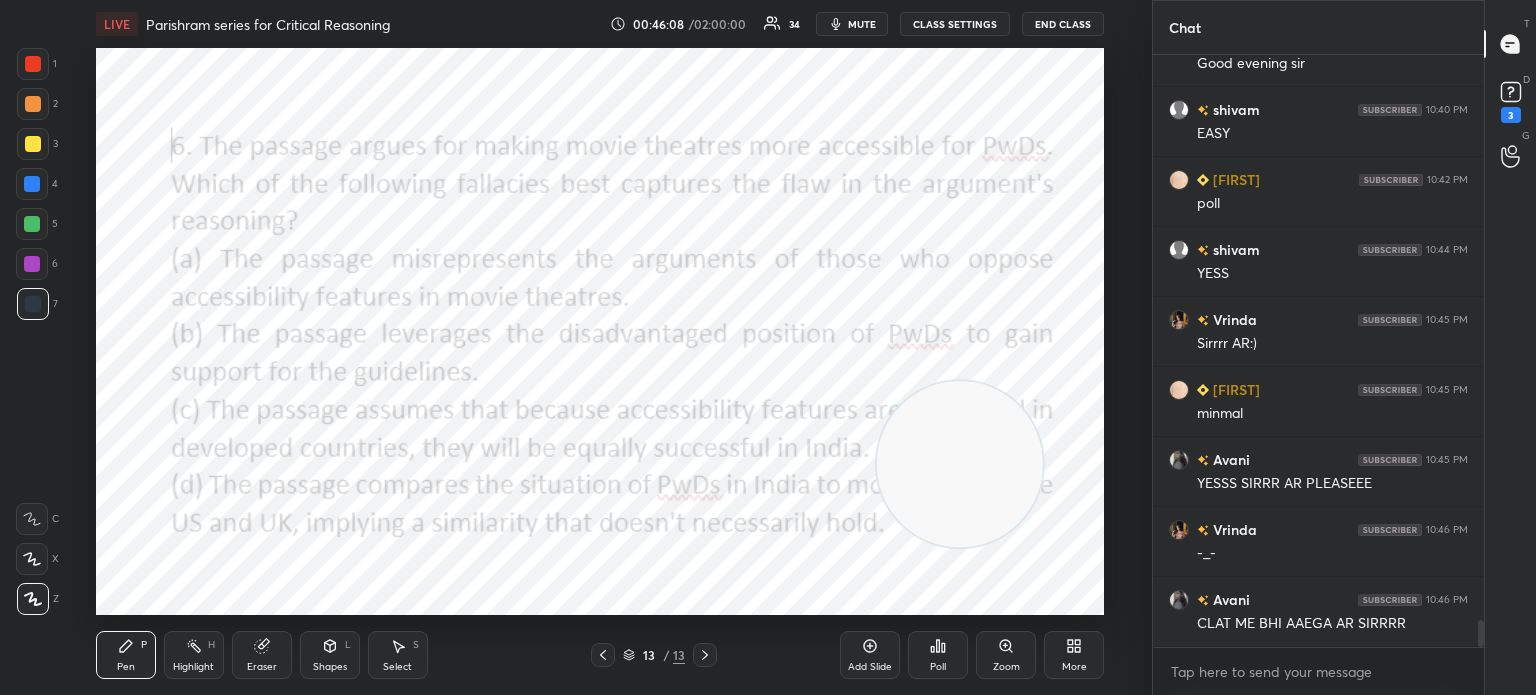 click 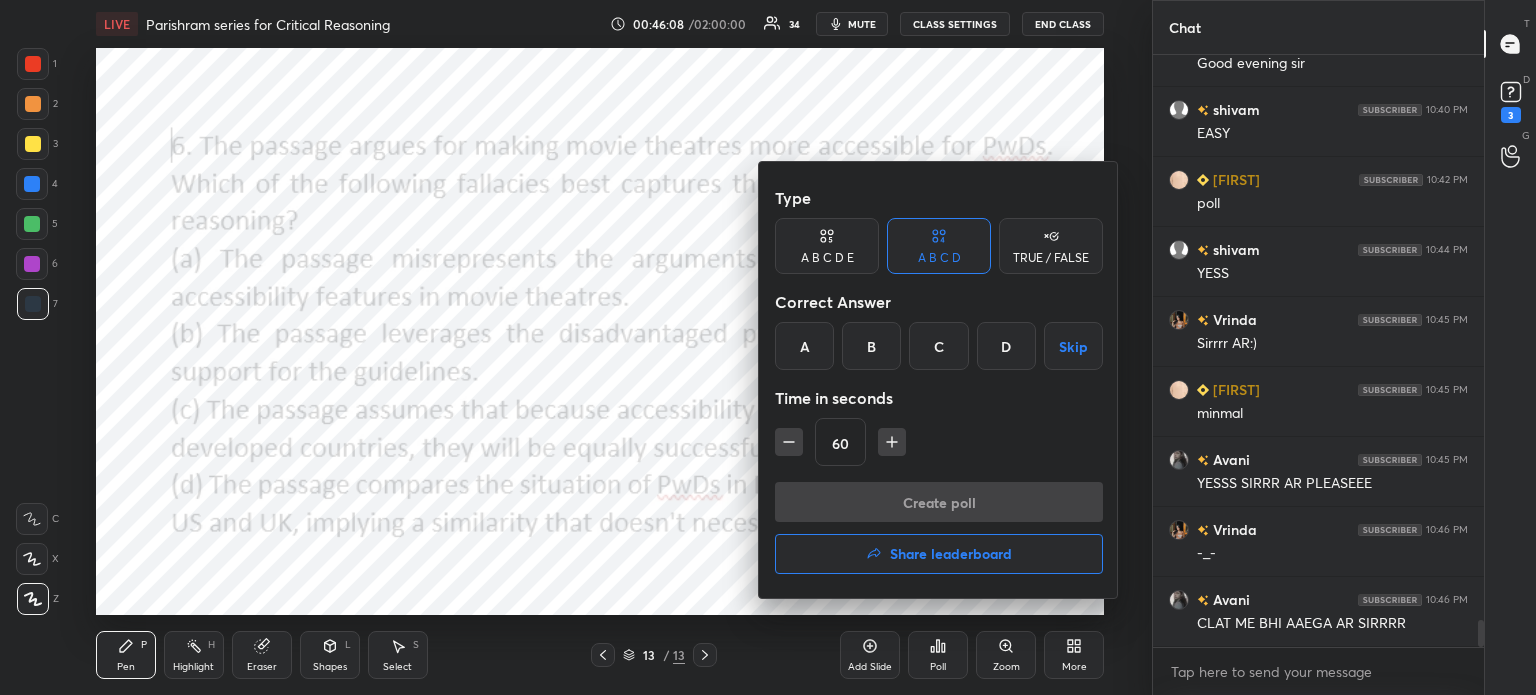 click on "D" at bounding box center [1006, 346] 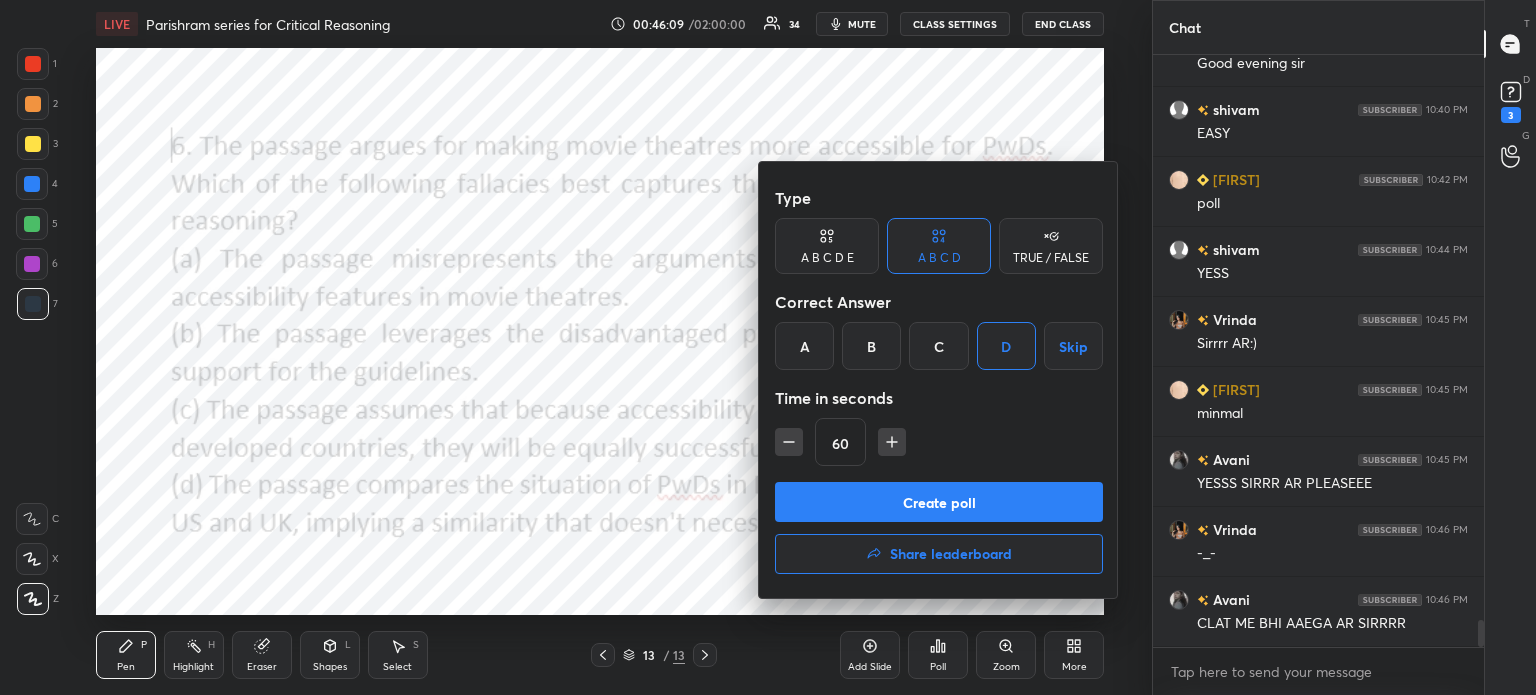click on "Create poll" at bounding box center (939, 502) 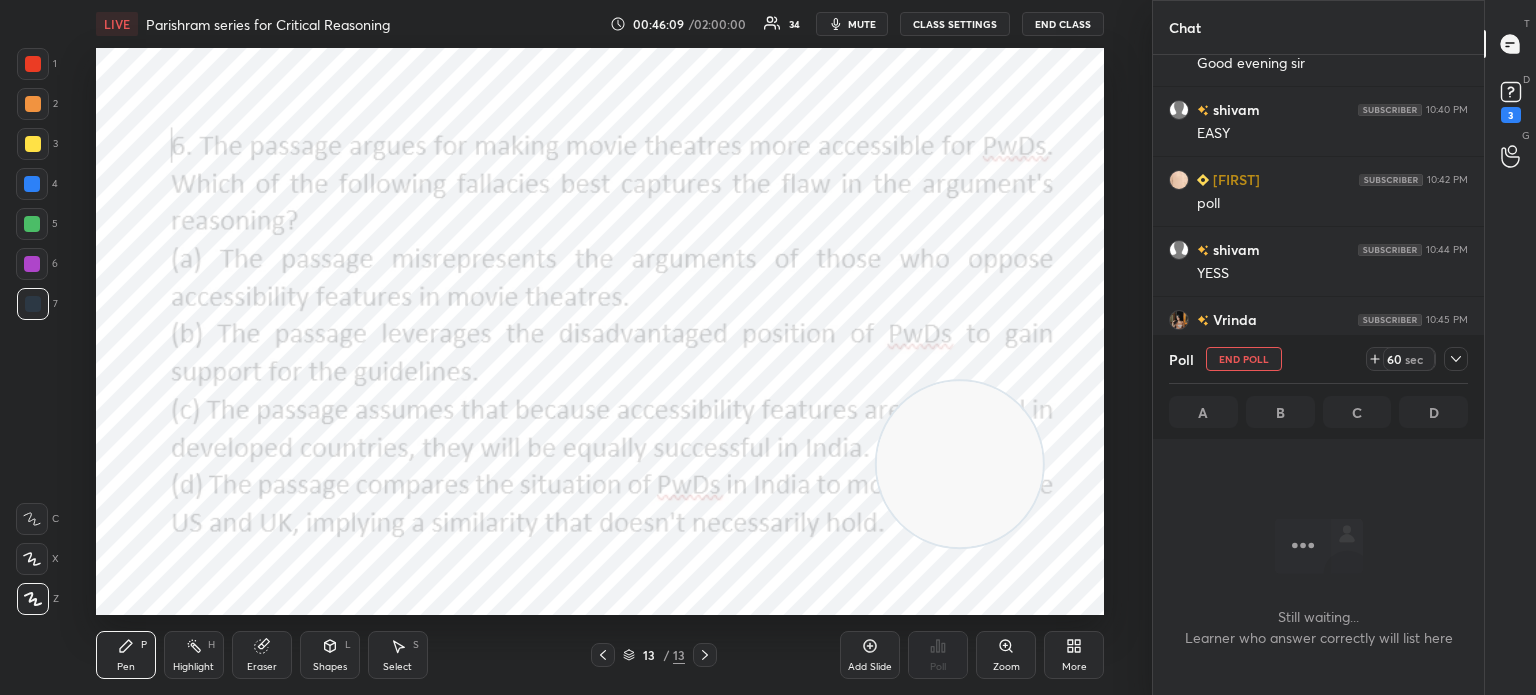 scroll, scrollTop: 6, scrollLeft: 6, axis: both 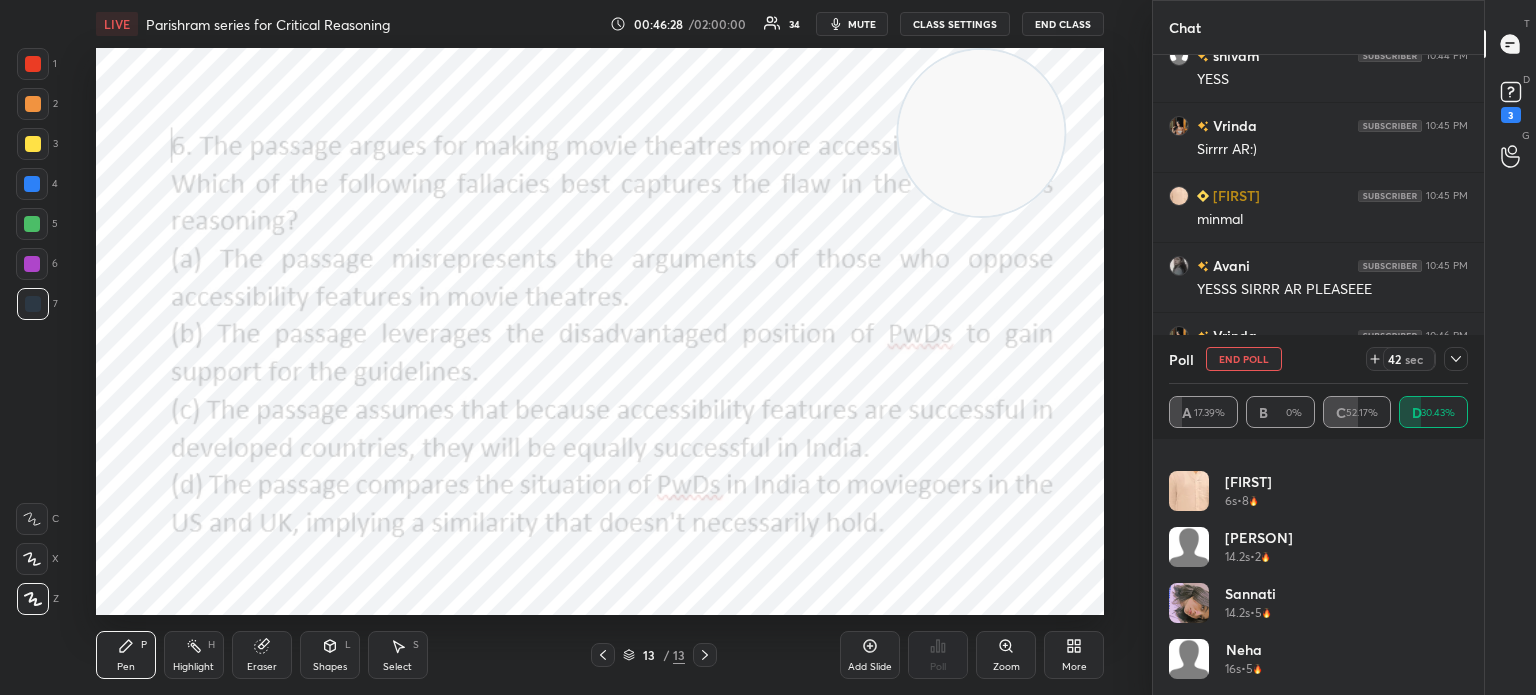click 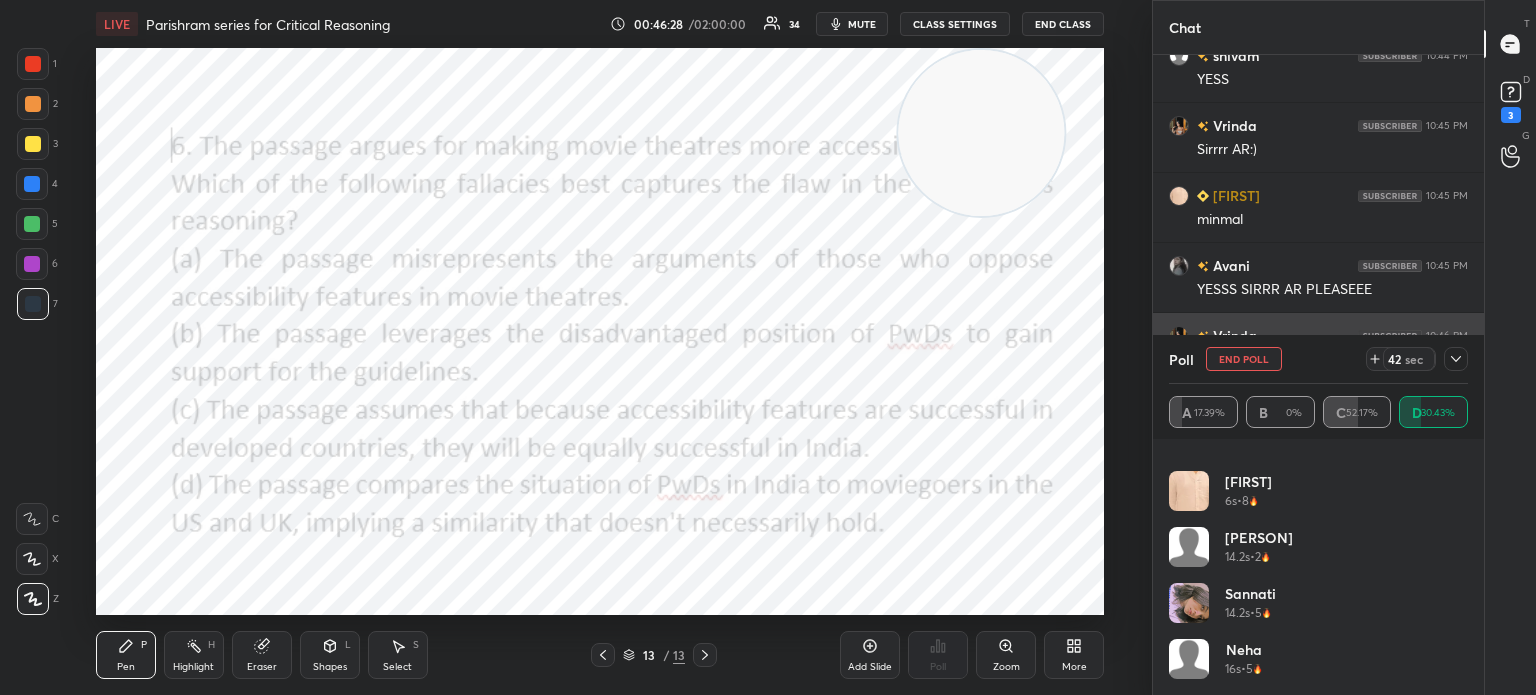 scroll, scrollTop: 180, scrollLeft: 293, axis: both 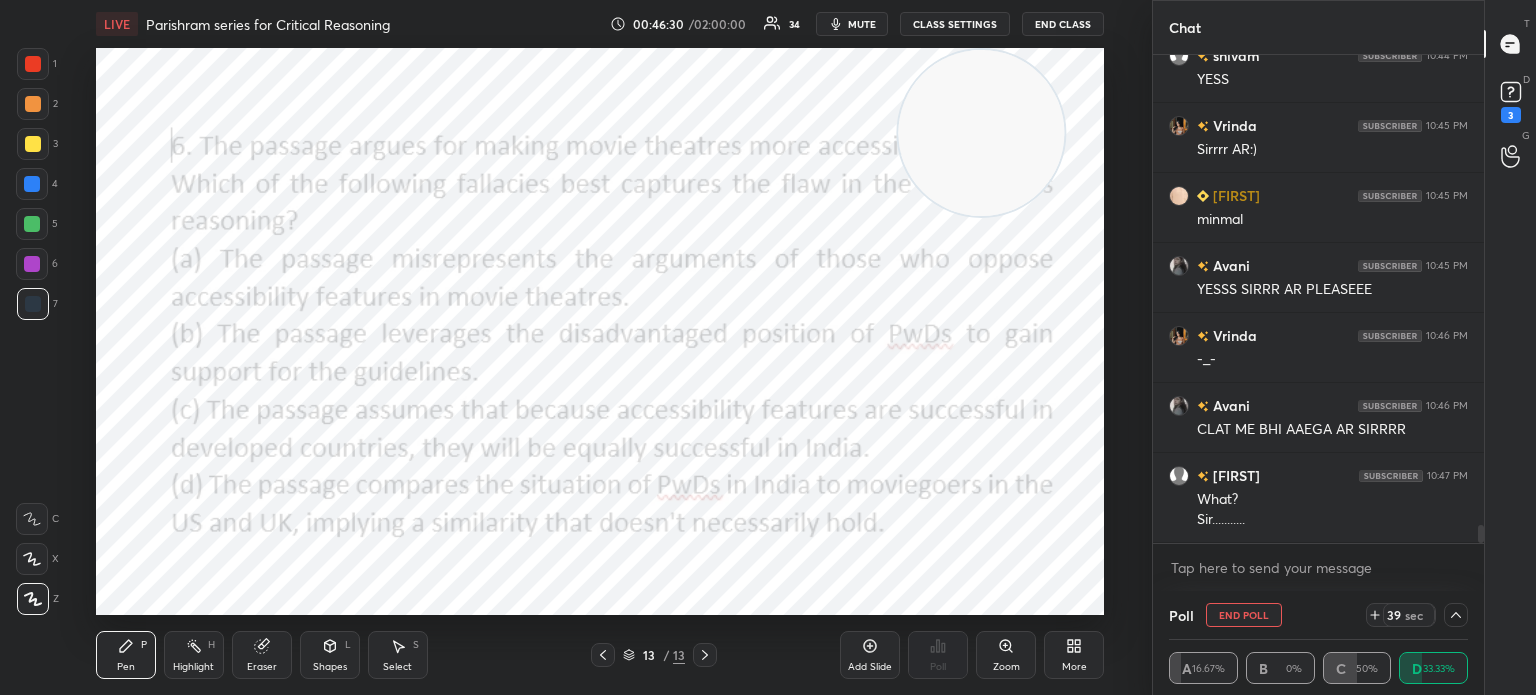 click at bounding box center [1456, 615] 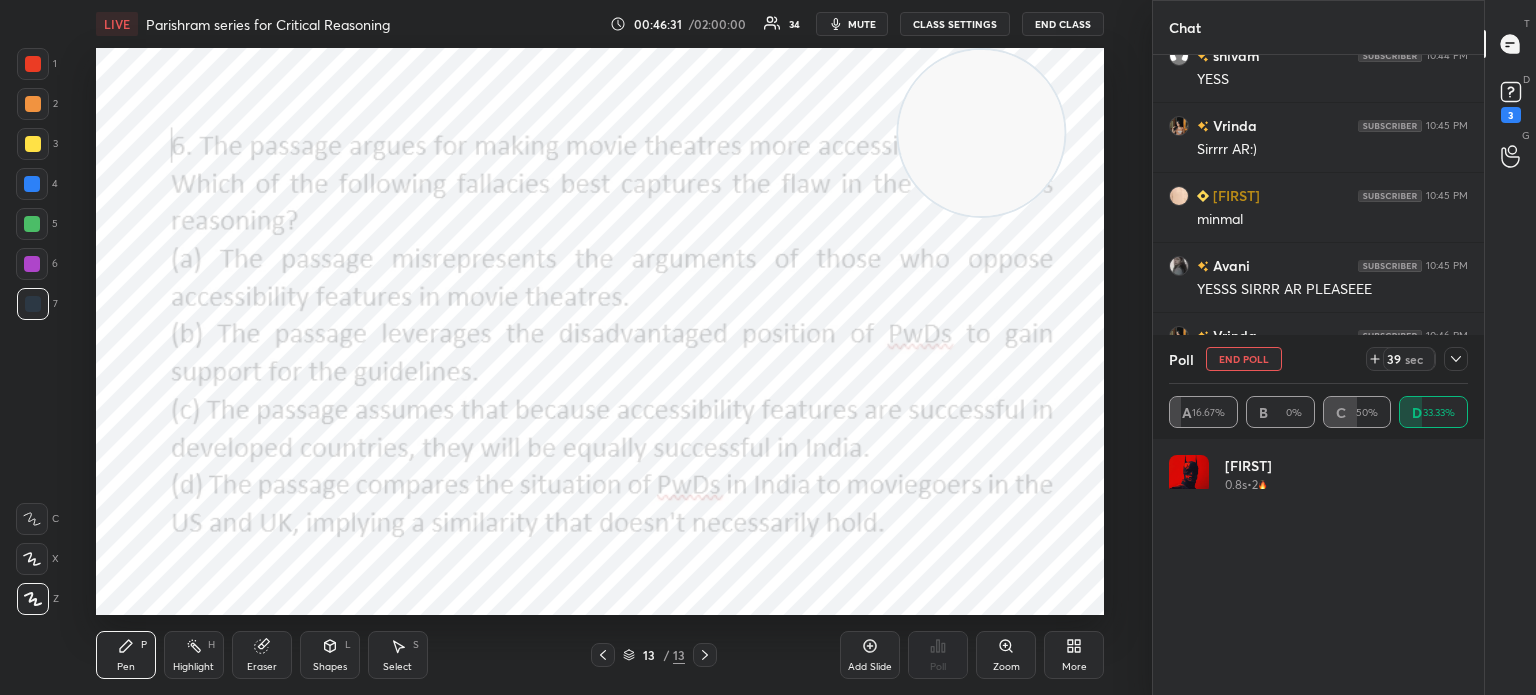 scroll, scrollTop: 0, scrollLeft: 0, axis: both 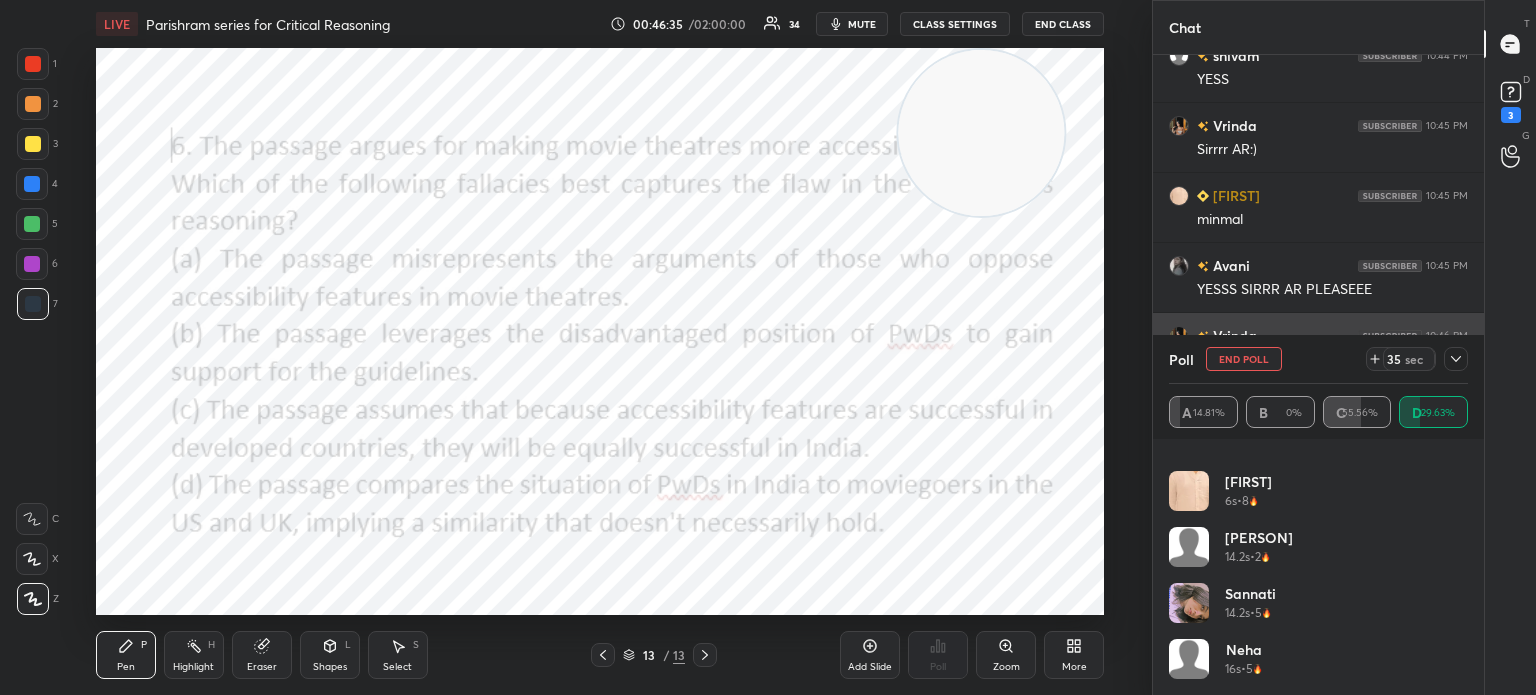 click 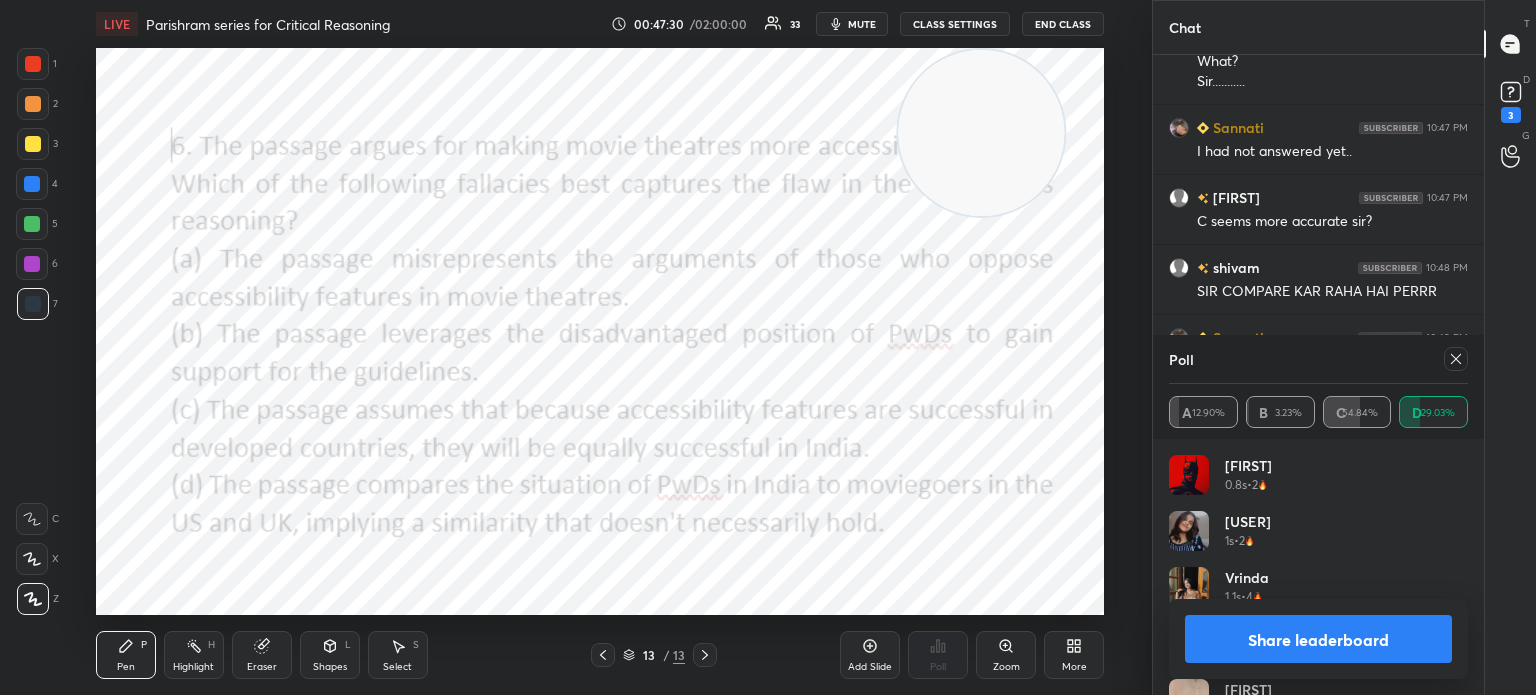 scroll, scrollTop: 13150, scrollLeft: 0, axis: vertical 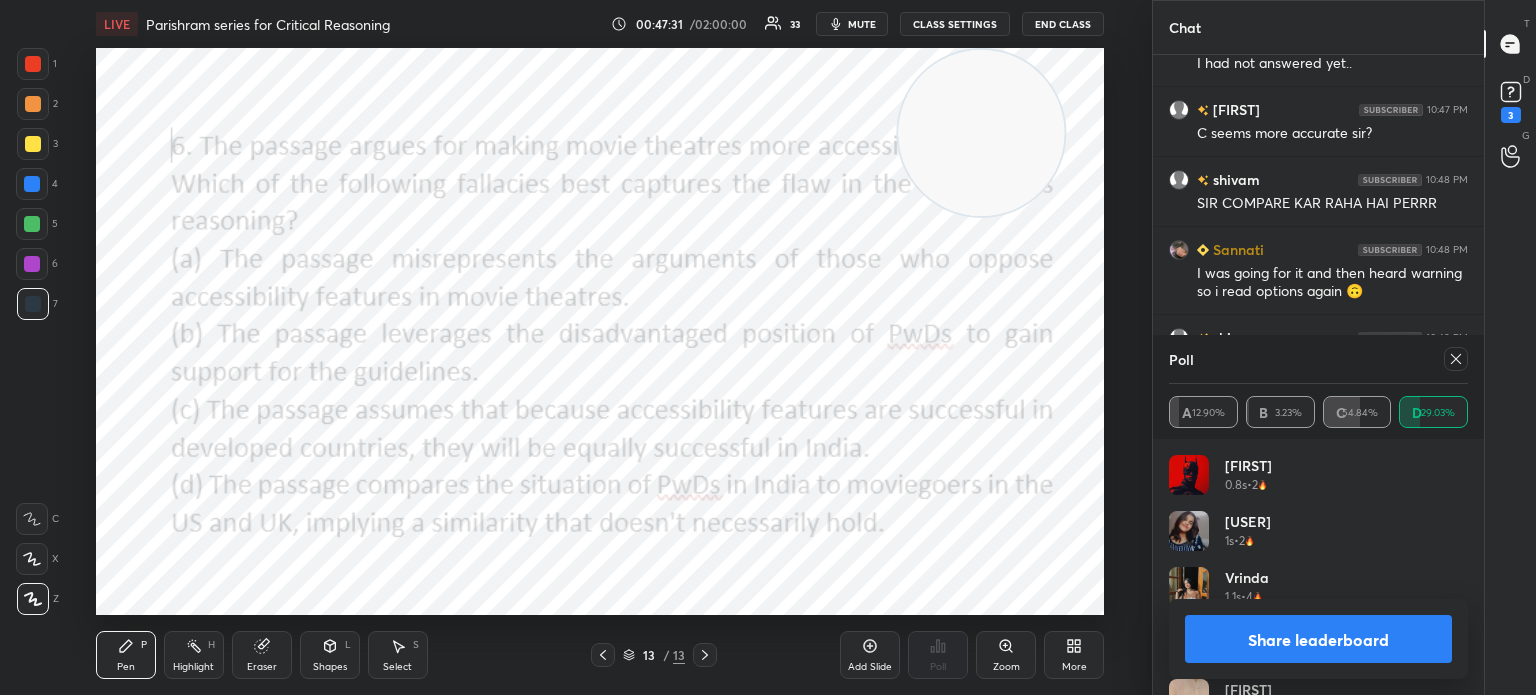 click 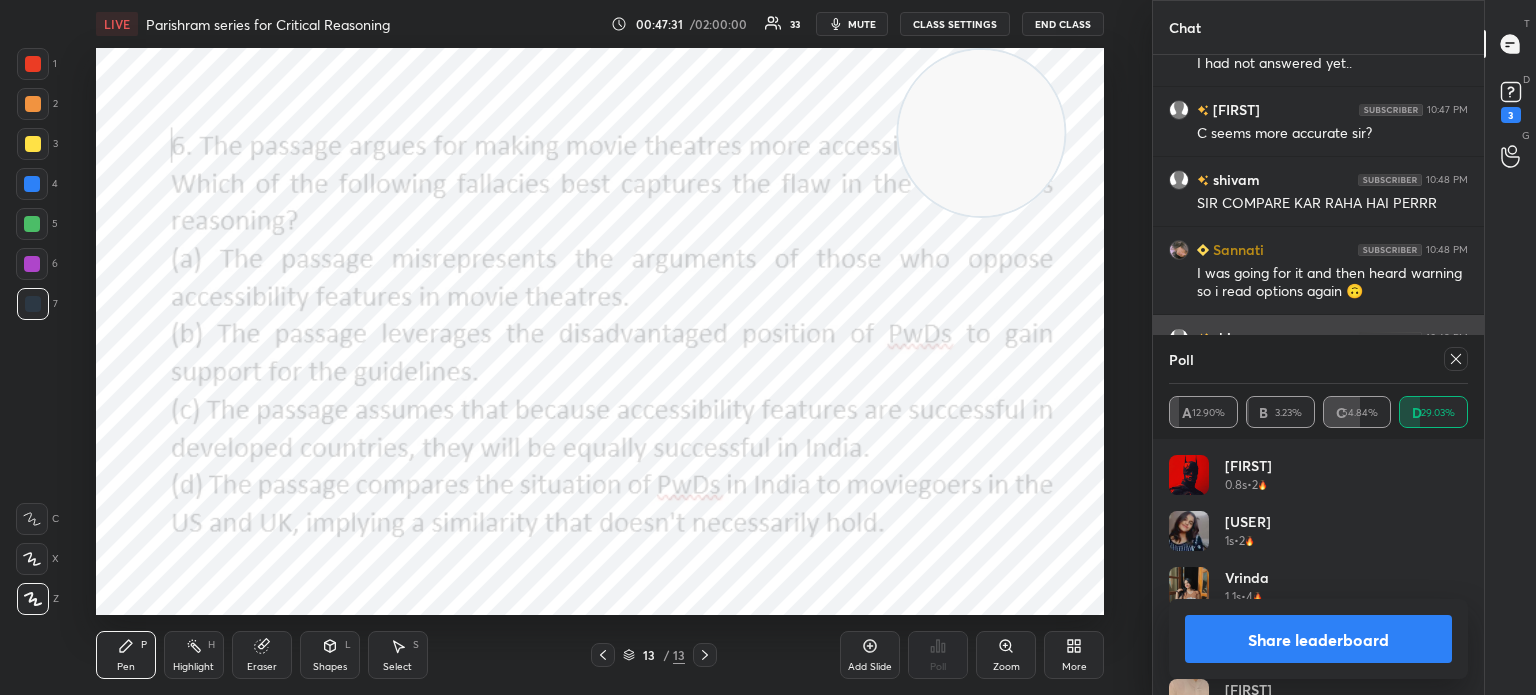 scroll, scrollTop: 150, scrollLeft: 293, axis: both 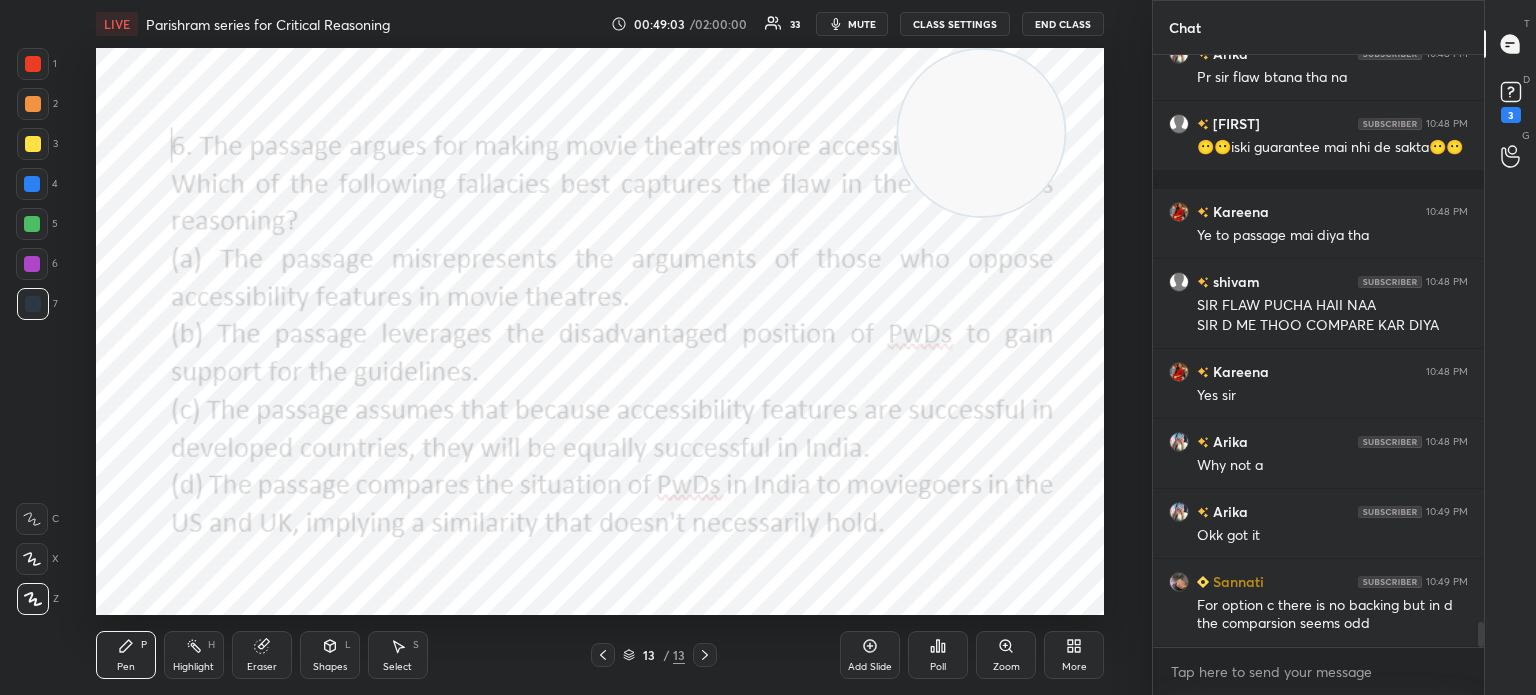 click 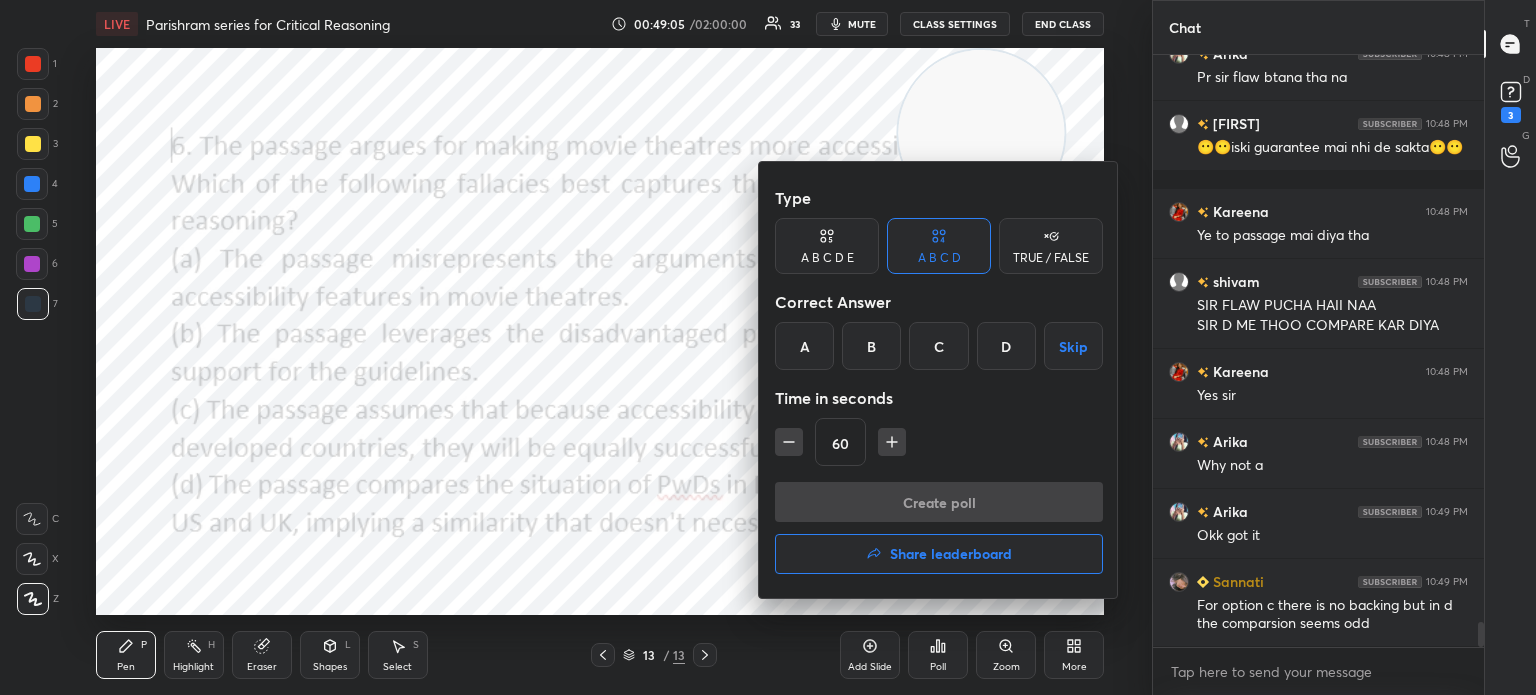 click on "Share leaderboard" at bounding box center (939, 554) 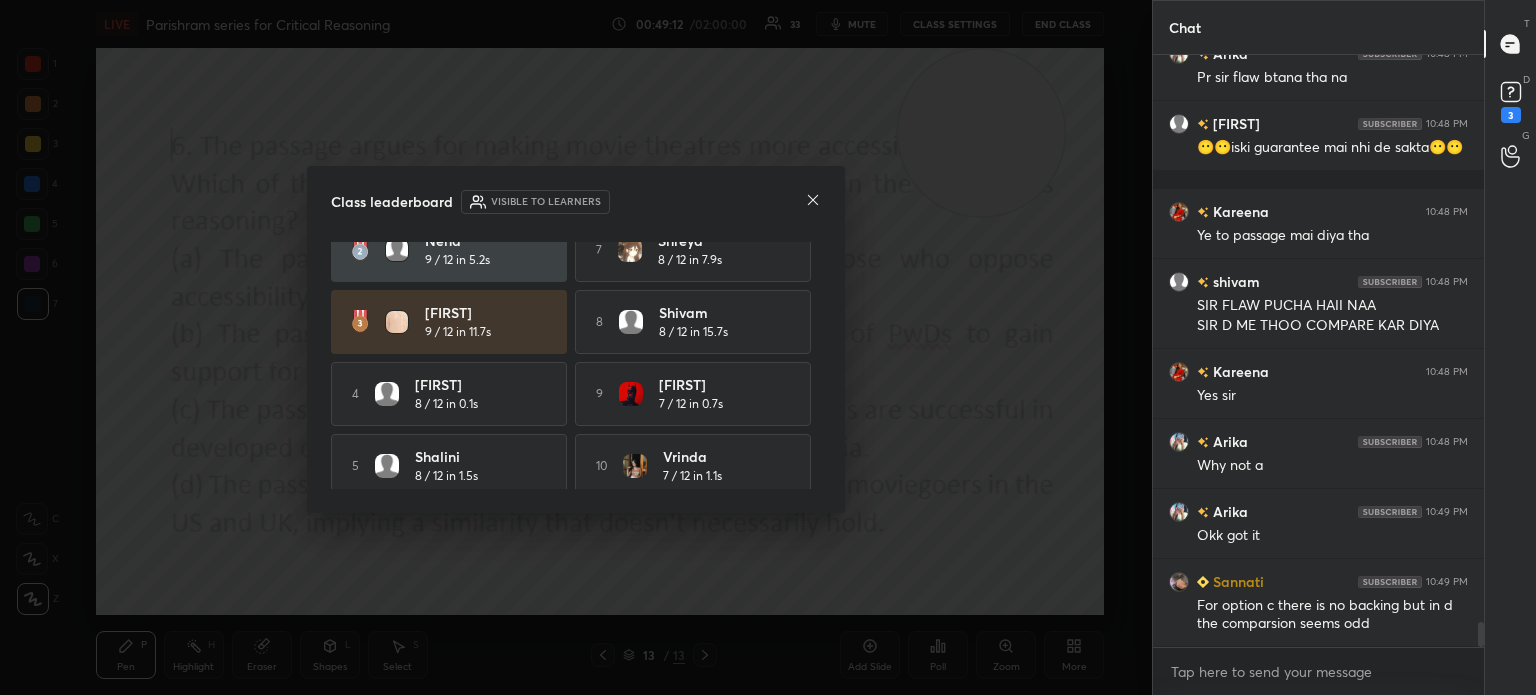 scroll, scrollTop: 109, scrollLeft: 0, axis: vertical 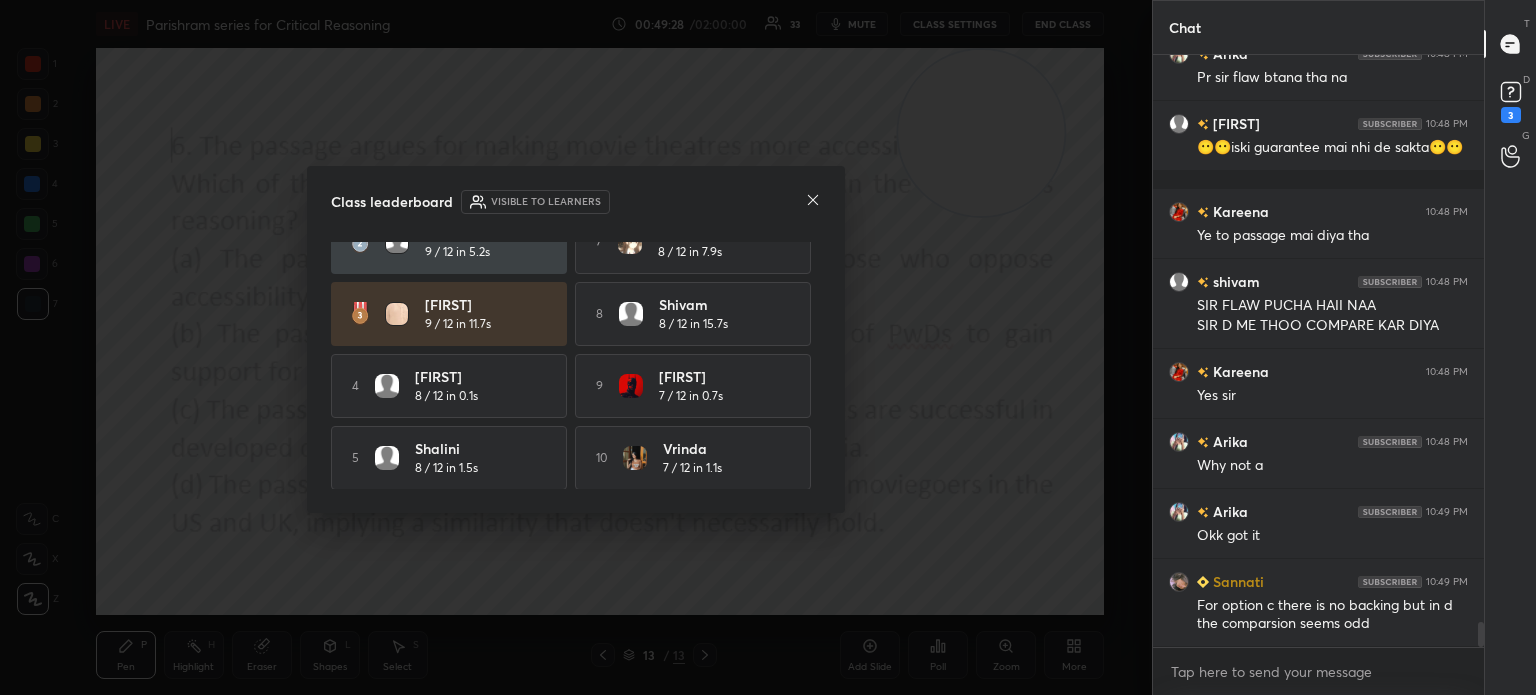 click 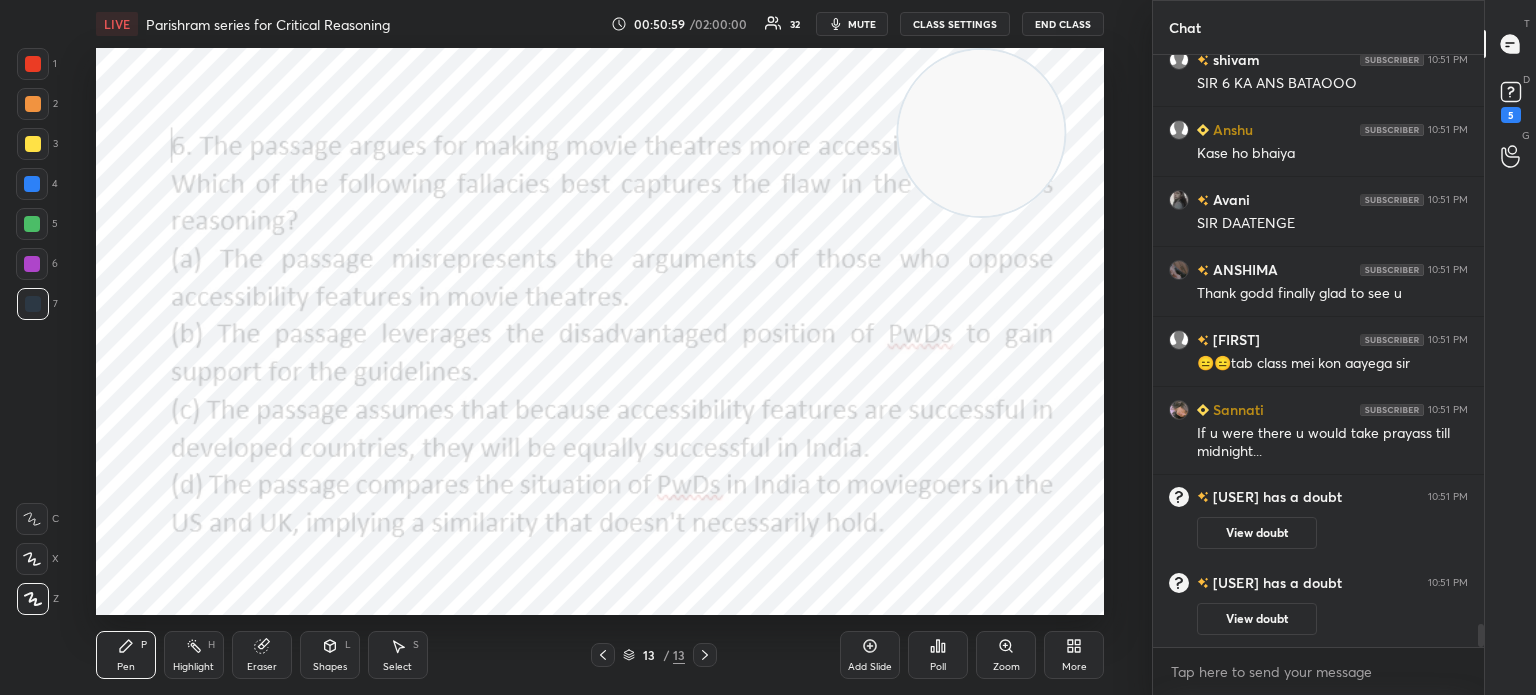 scroll, scrollTop: 14408, scrollLeft: 0, axis: vertical 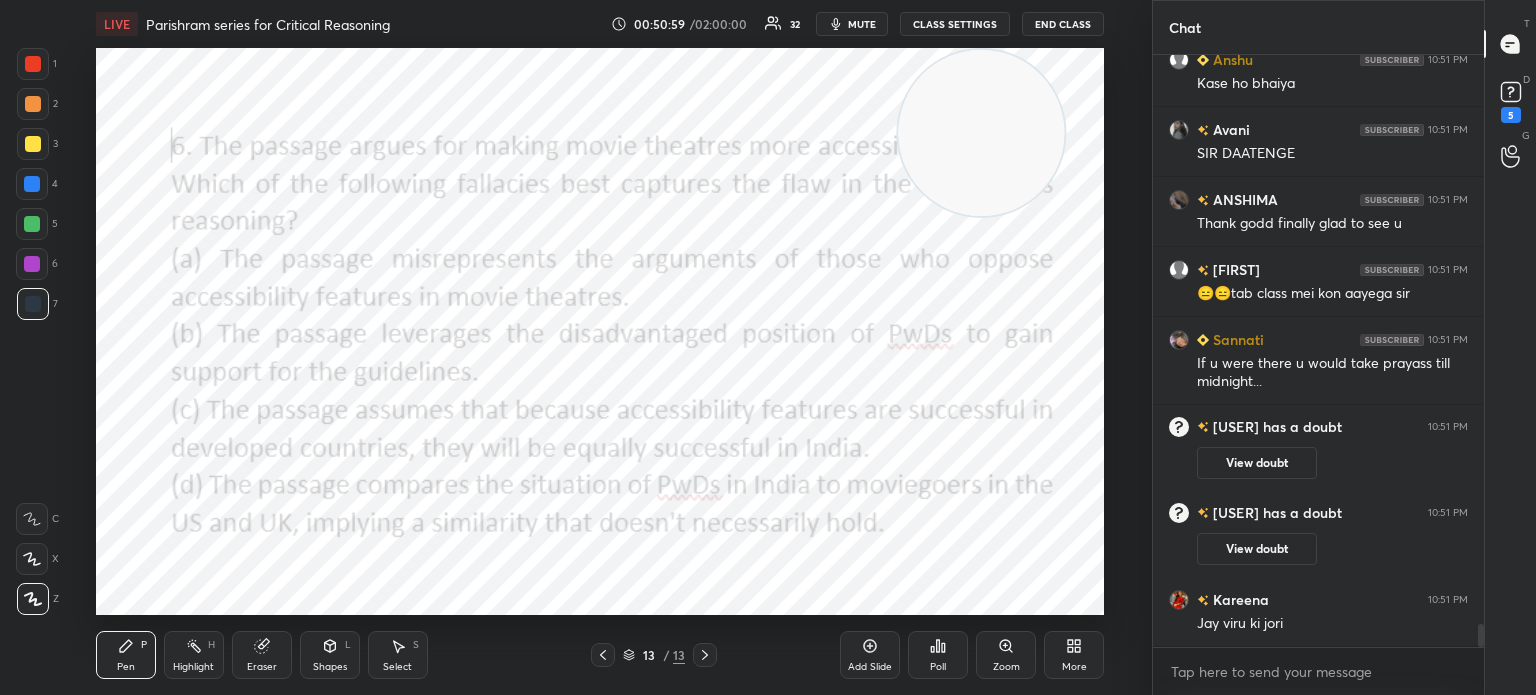click on "mute" at bounding box center [862, 24] 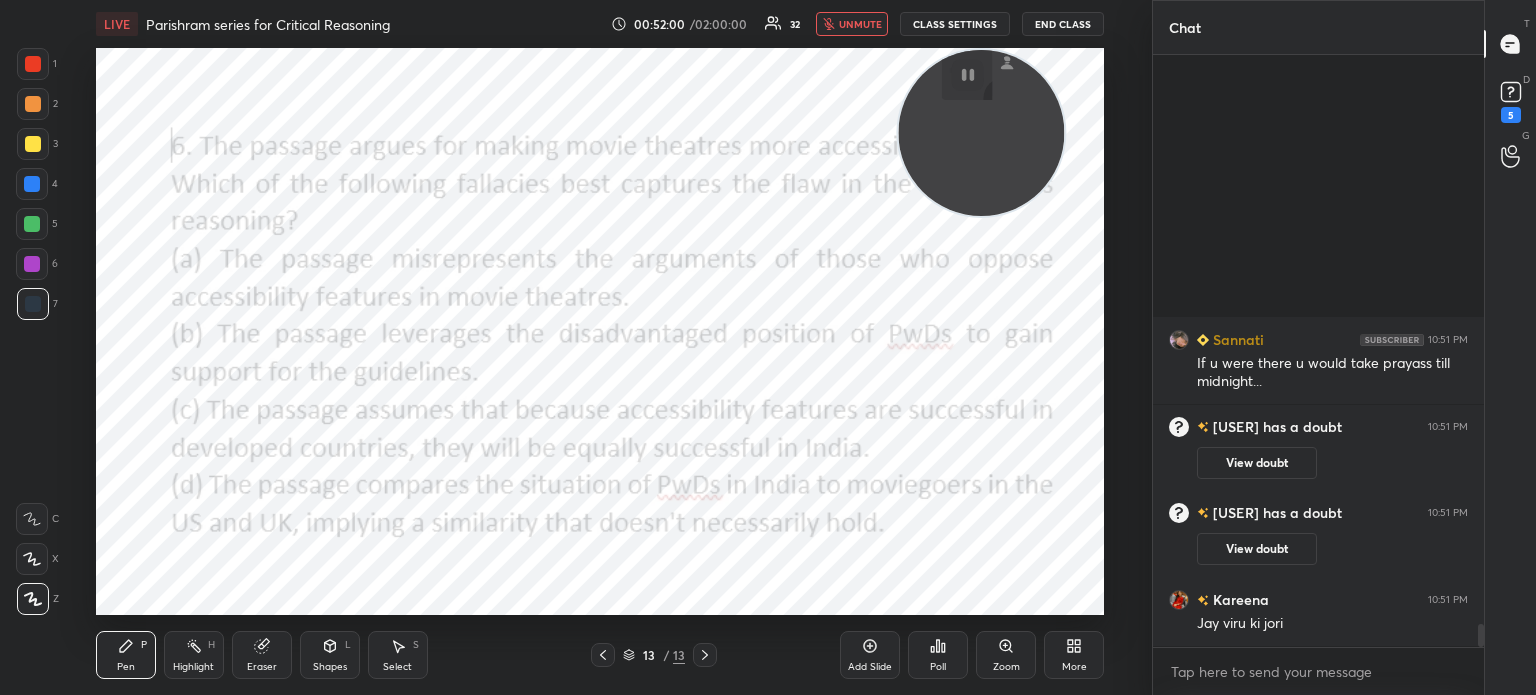 scroll, scrollTop: 14758, scrollLeft: 0, axis: vertical 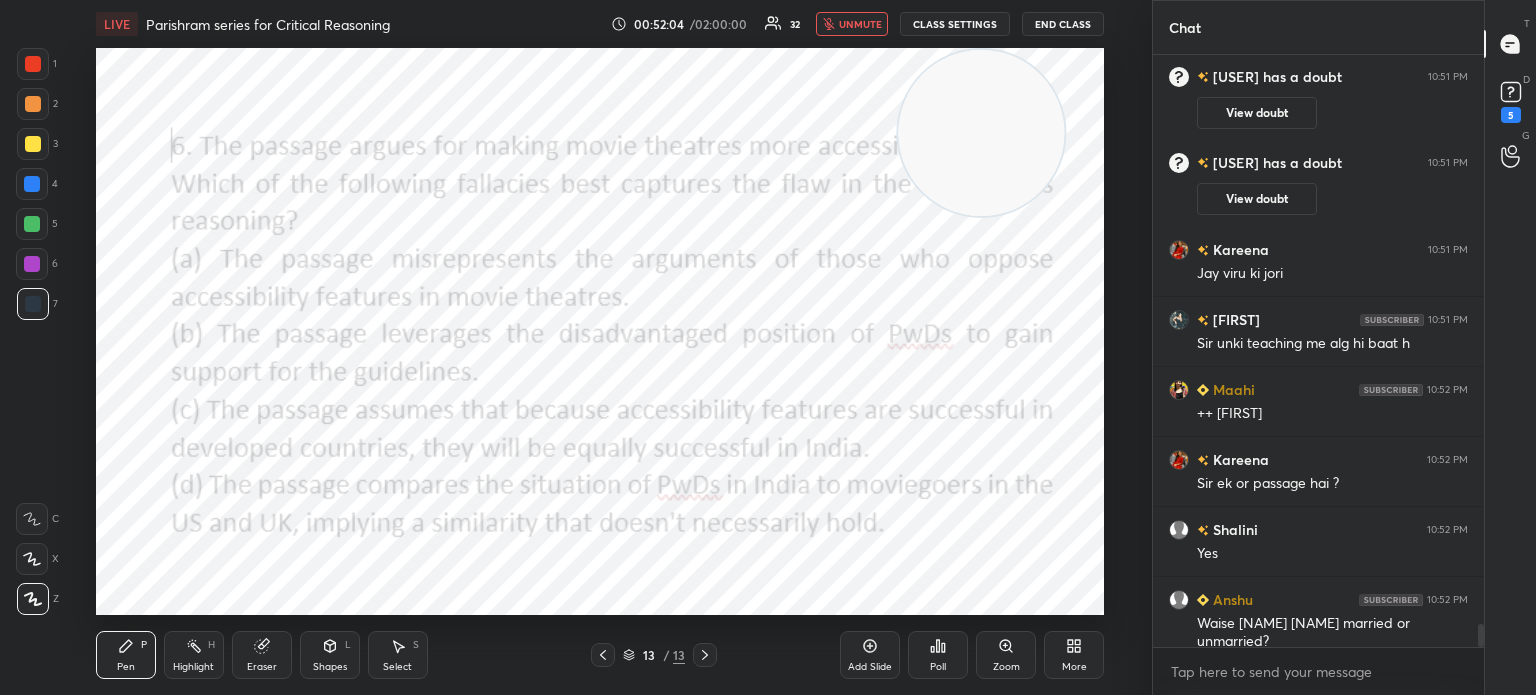 click on "unmute" at bounding box center (860, 24) 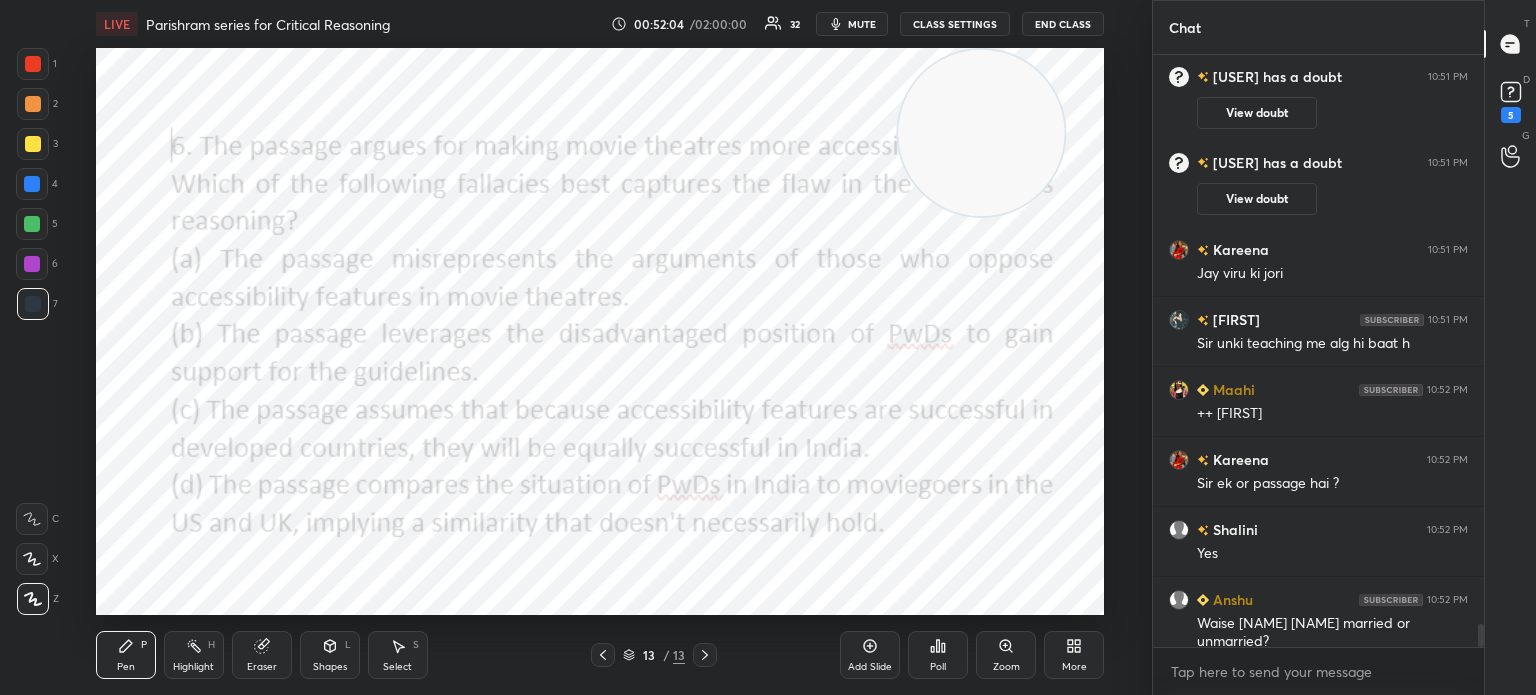 scroll, scrollTop: 14828, scrollLeft: 0, axis: vertical 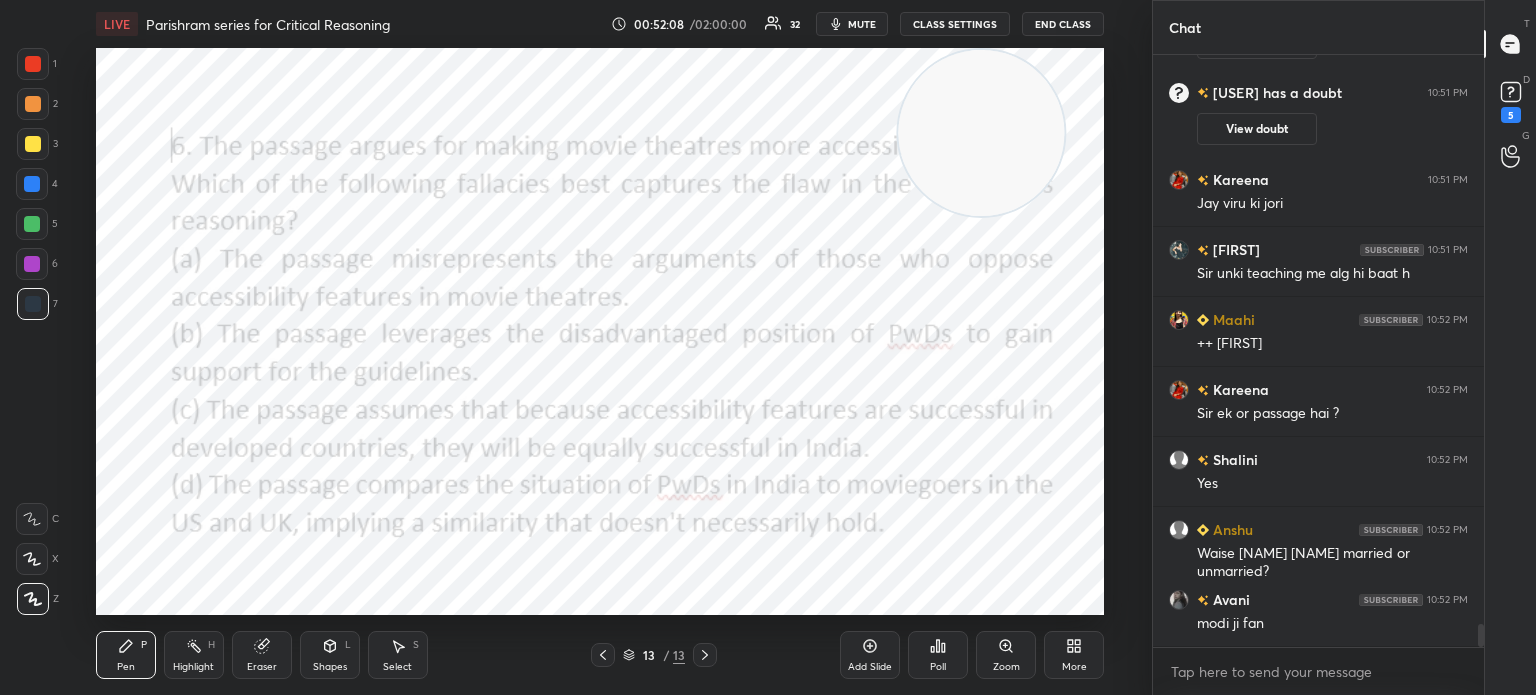 click on "More" at bounding box center (1074, 655) 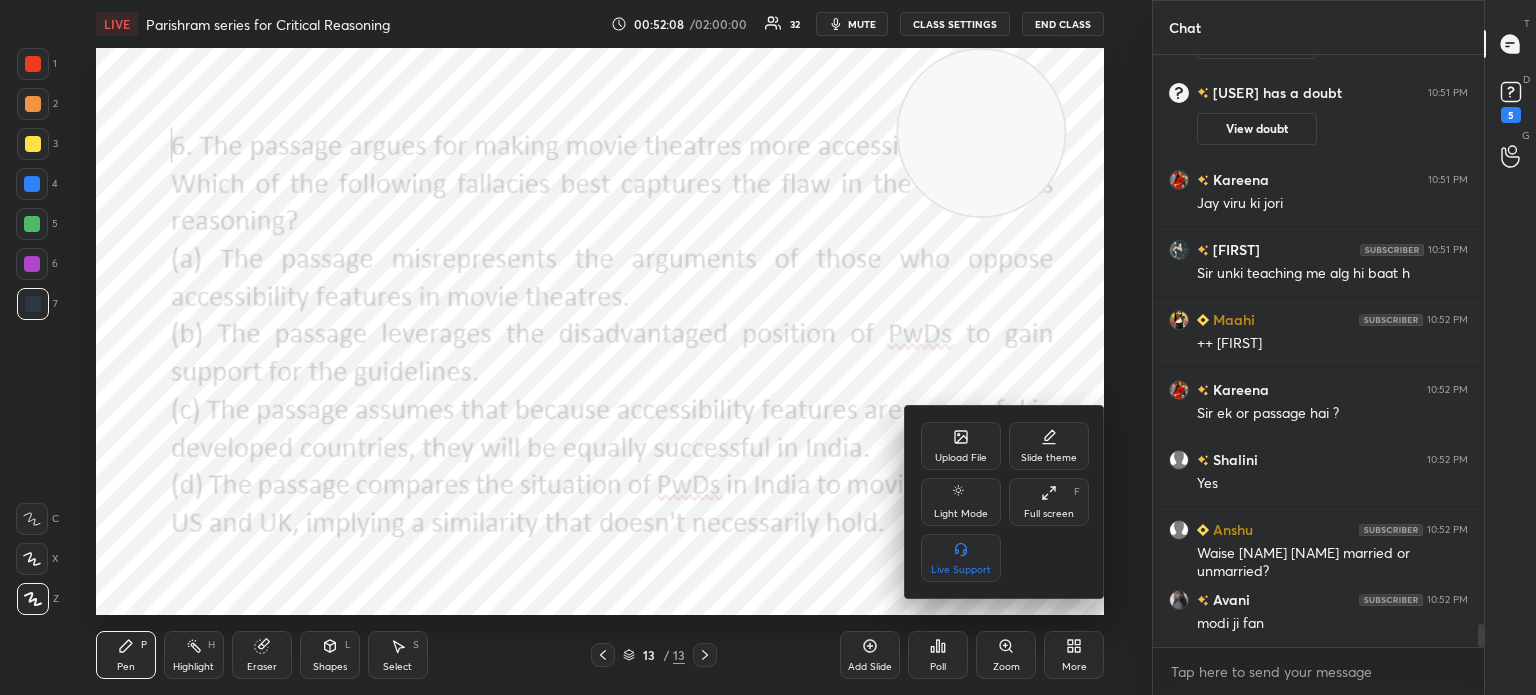 scroll, scrollTop: 14898, scrollLeft: 0, axis: vertical 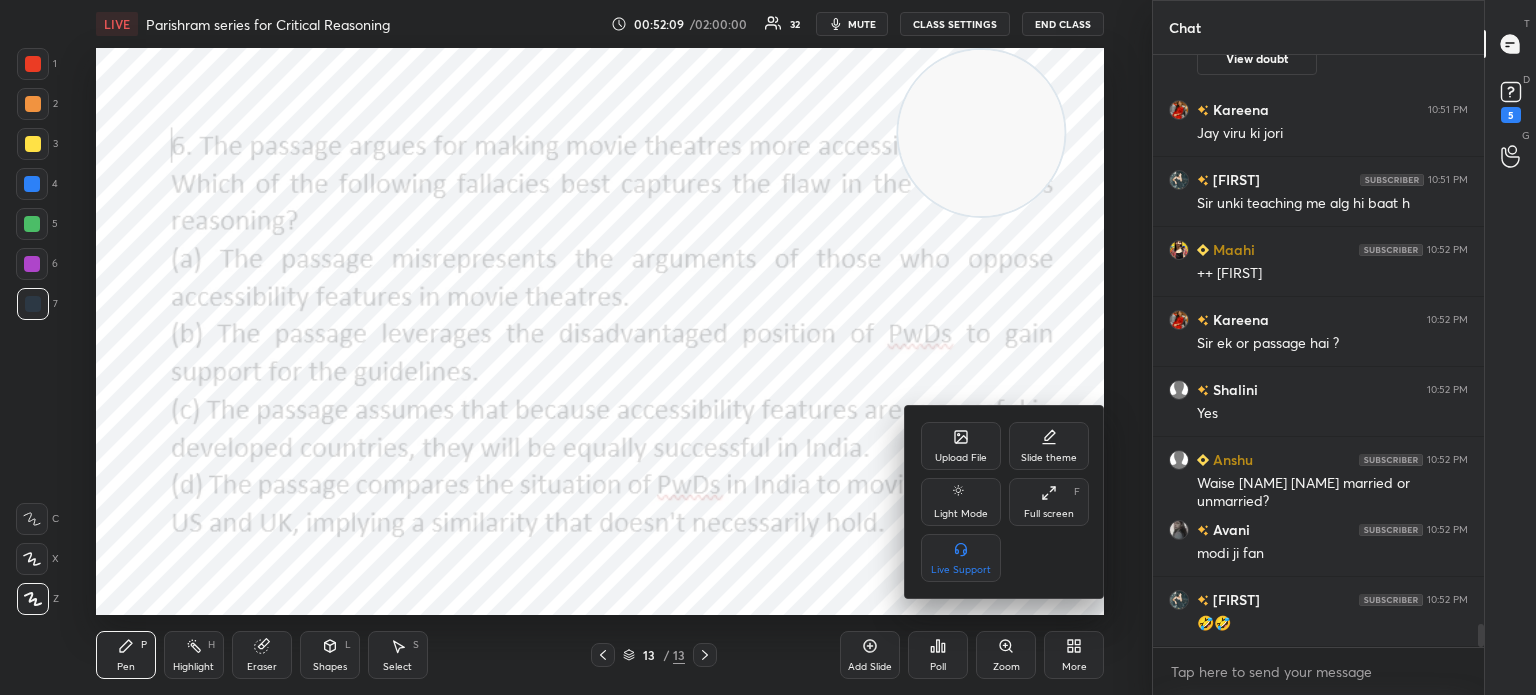 click on "Upload File" at bounding box center (961, 458) 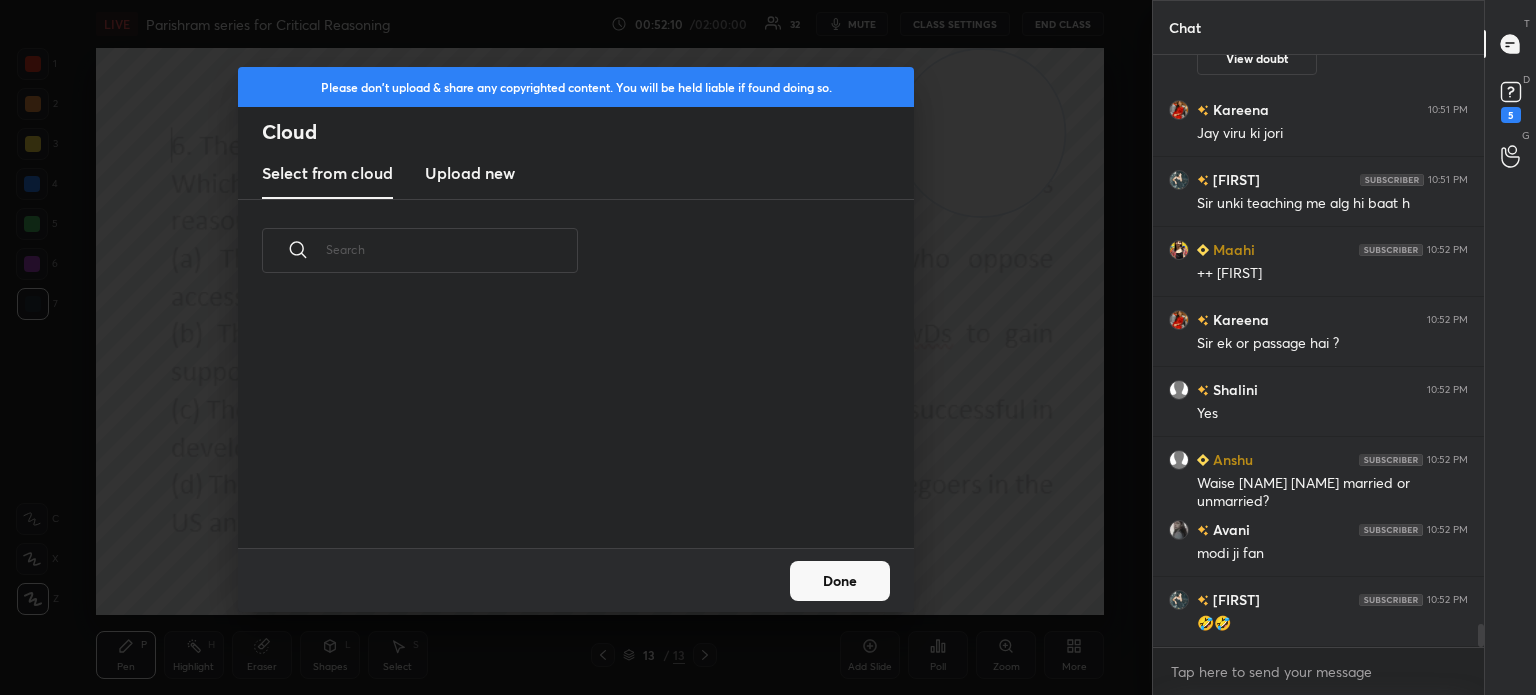 scroll, scrollTop: 5, scrollLeft: 10, axis: both 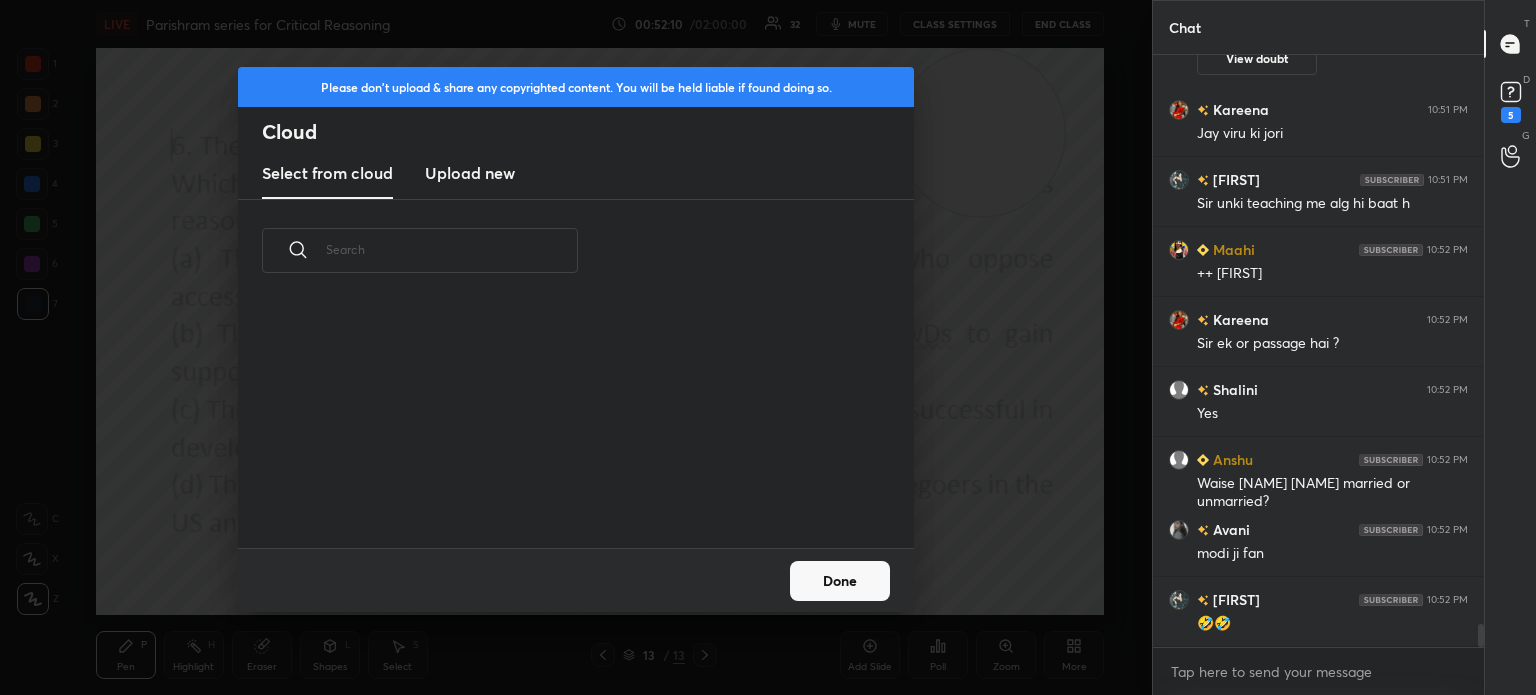 click on "Upload new" at bounding box center (470, 173) 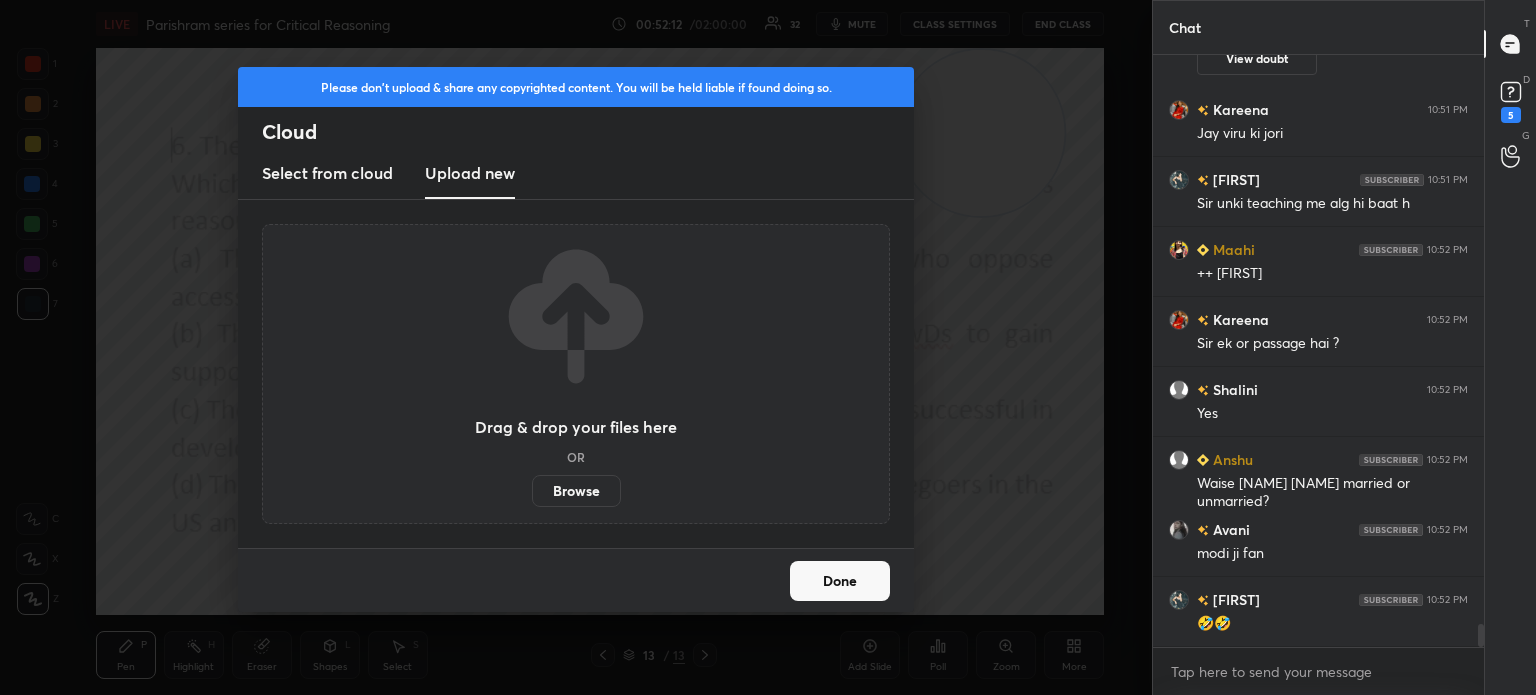 click on "Browse" at bounding box center (576, 491) 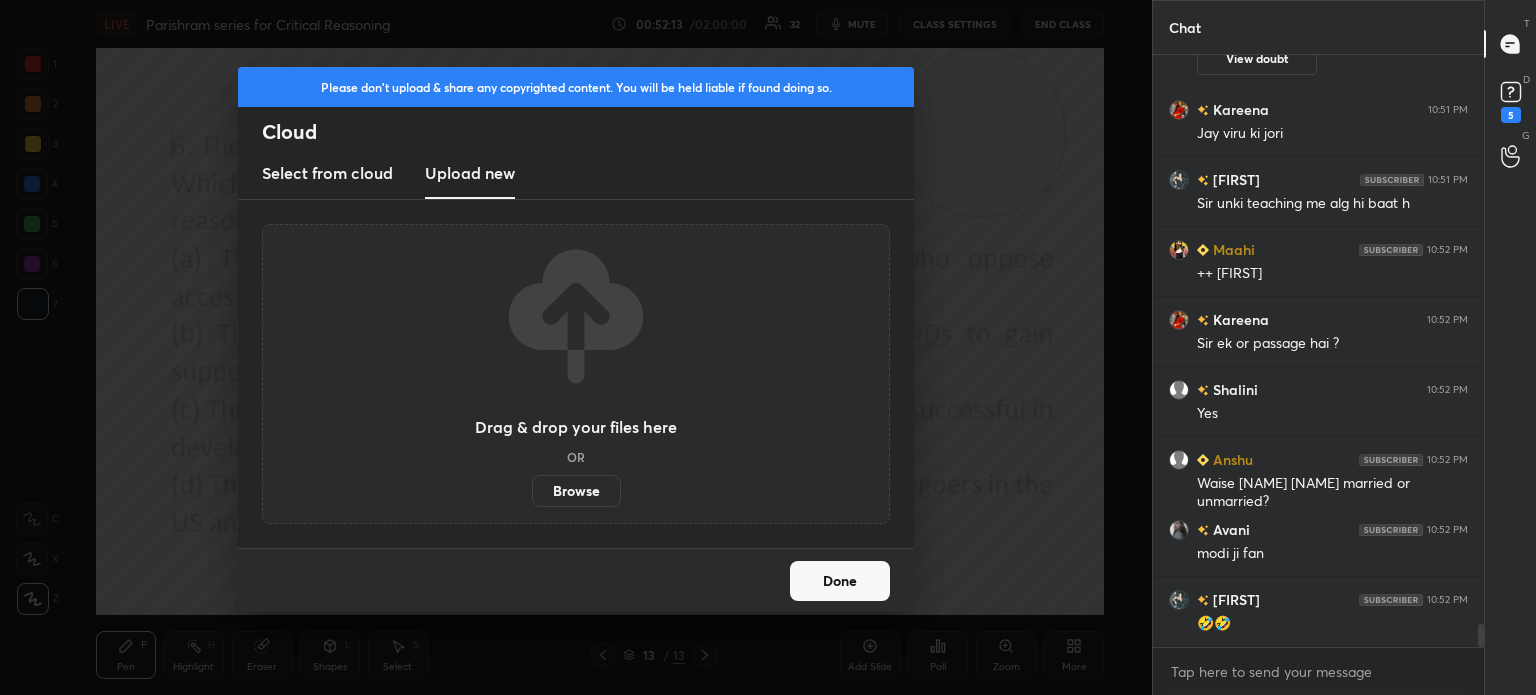 scroll, scrollTop: 14968, scrollLeft: 0, axis: vertical 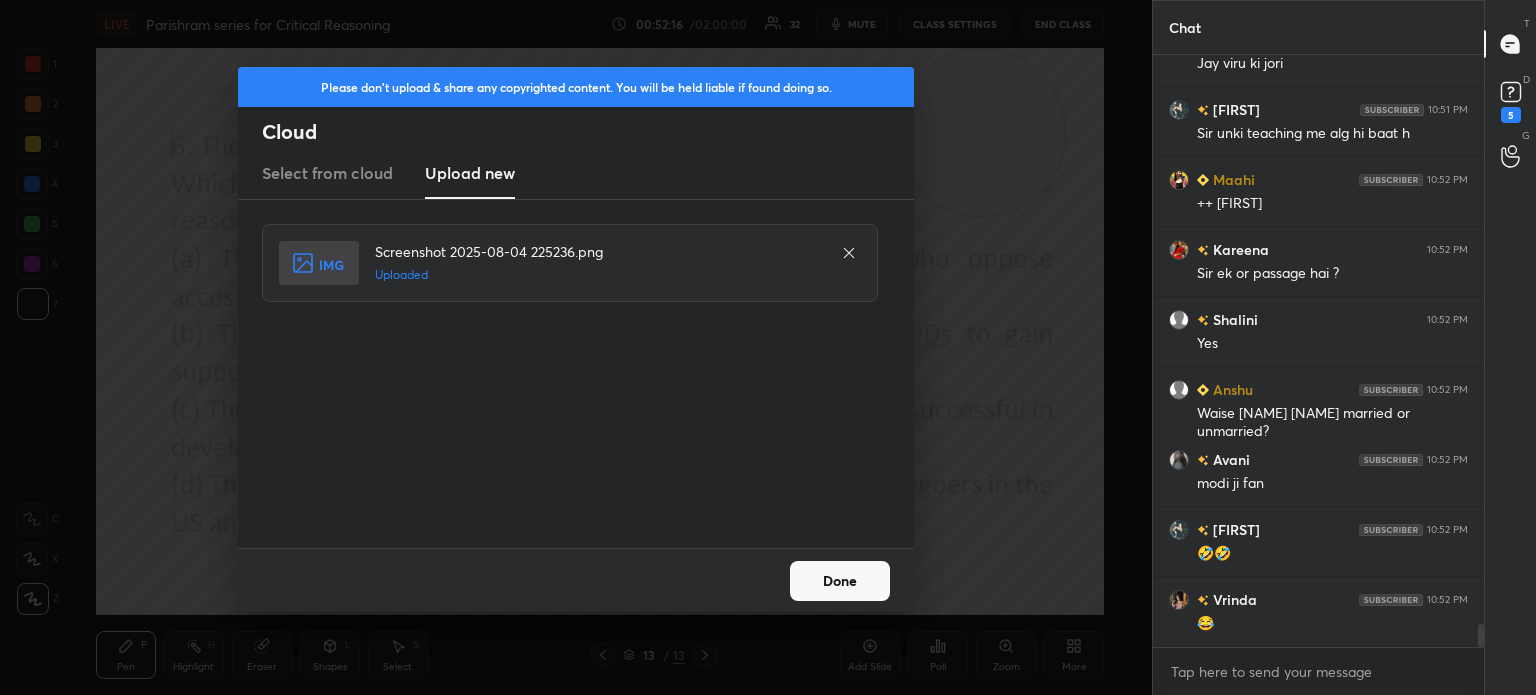 click on "Done" at bounding box center (840, 581) 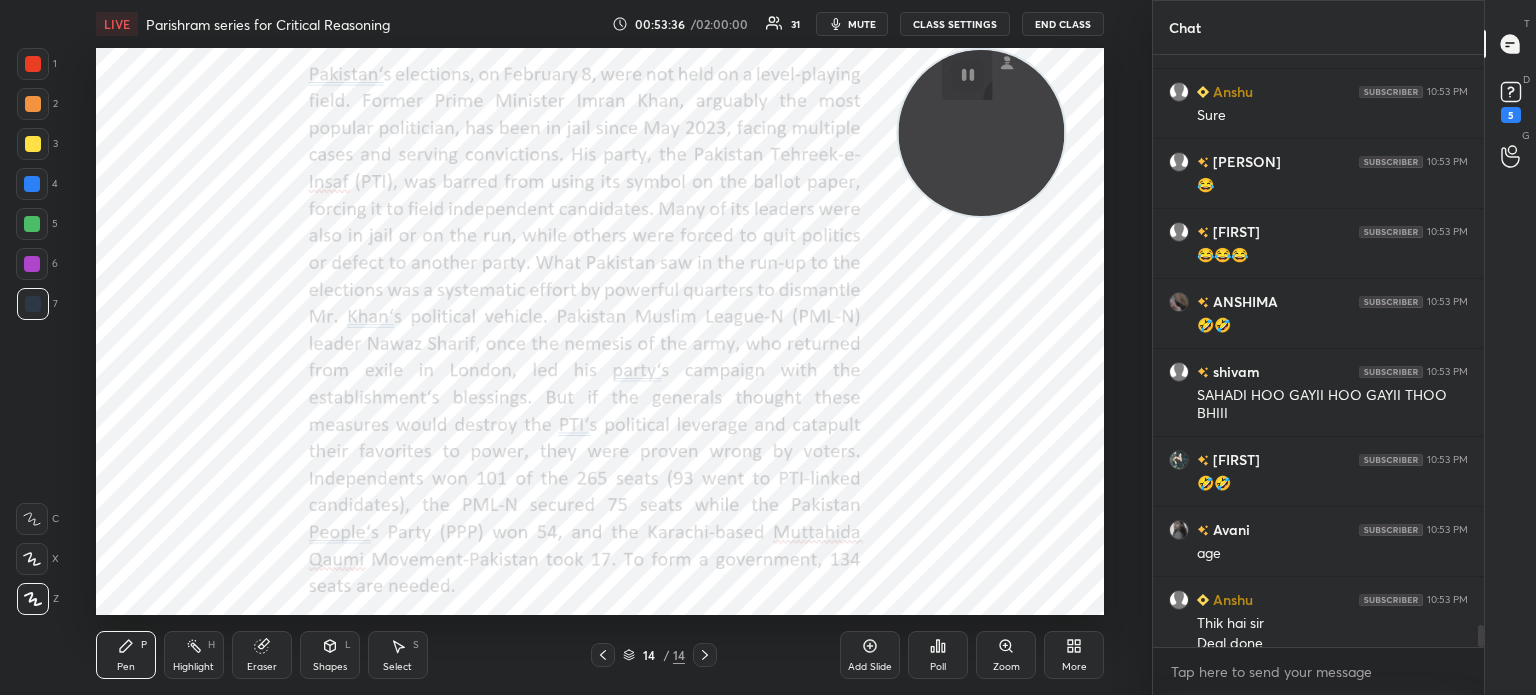 scroll, scrollTop: 15796, scrollLeft: 0, axis: vertical 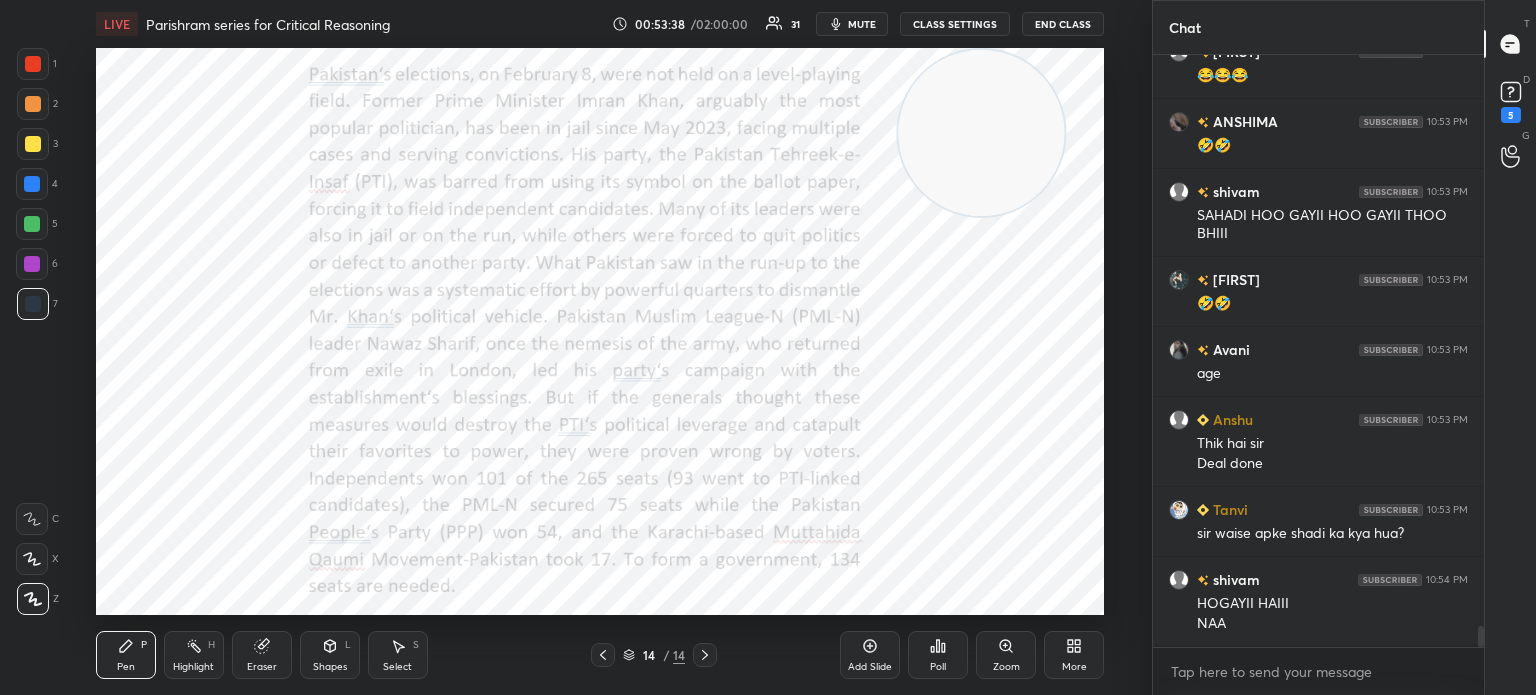 click on "mute" at bounding box center (852, 24) 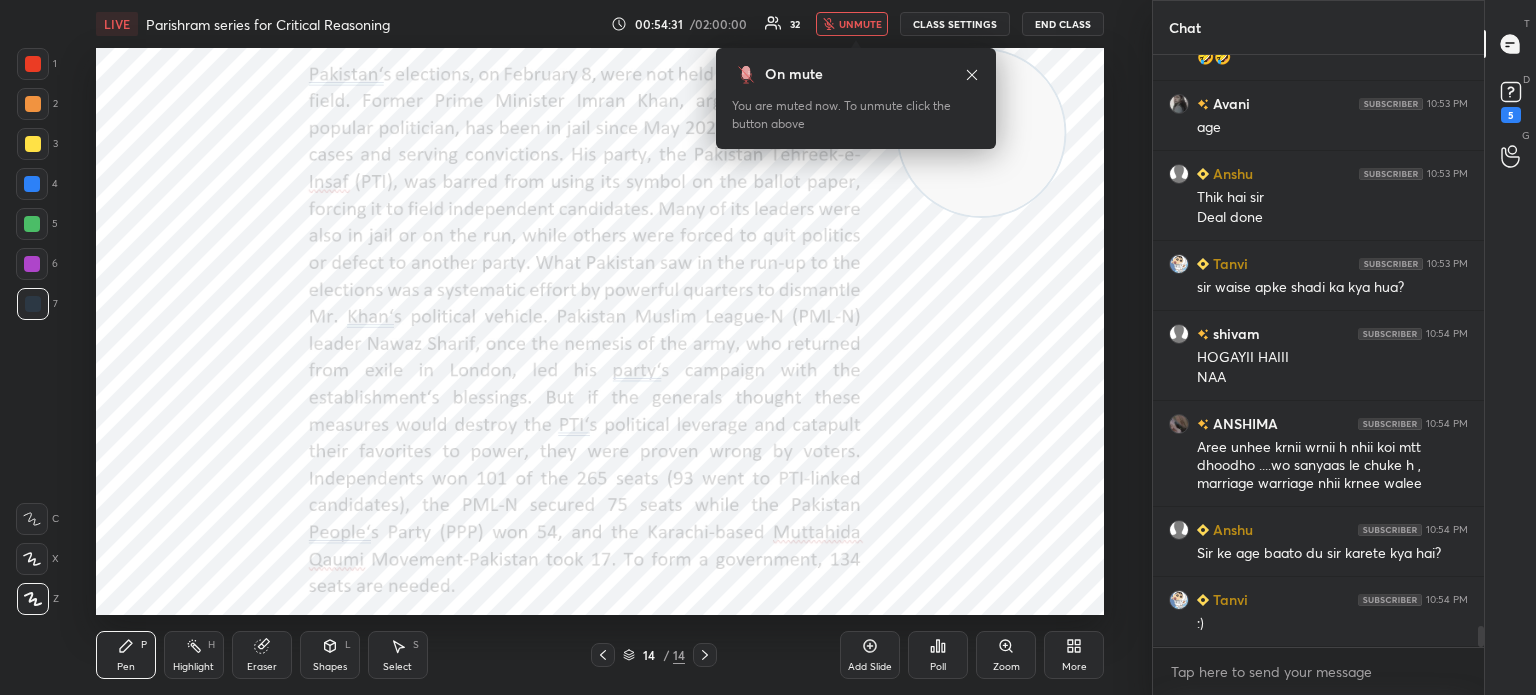 scroll, scrollTop: 16112, scrollLeft: 0, axis: vertical 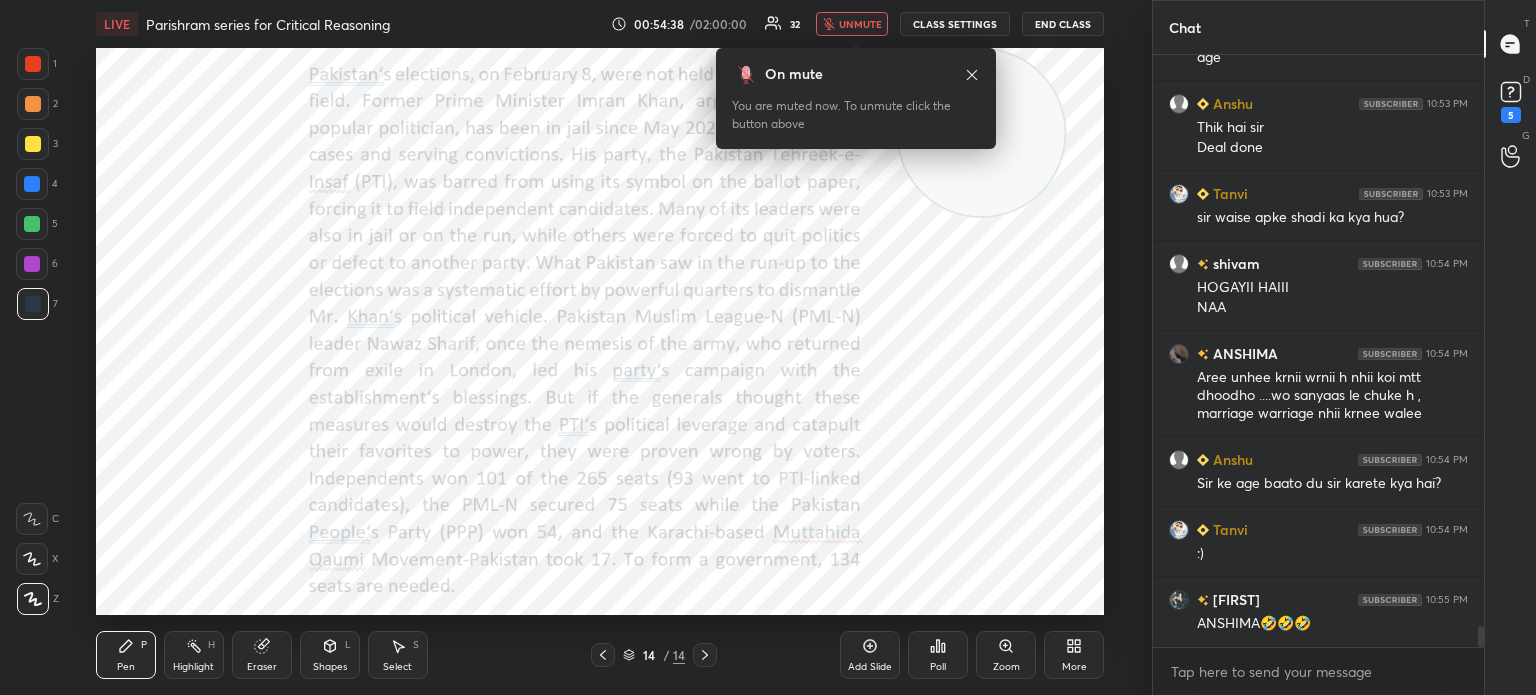 click on "unmute" at bounding box center (860, 24) 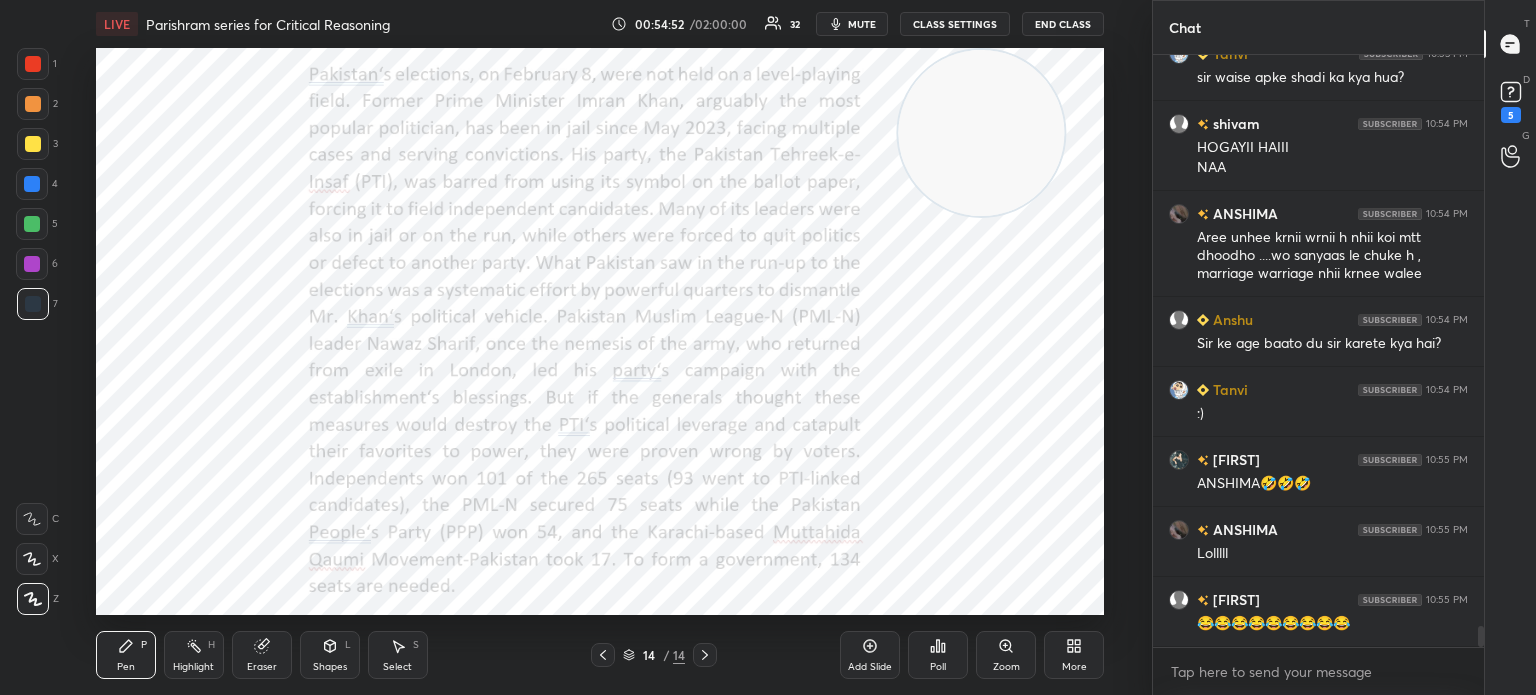 scroll, scrollTop: 16322, scrollLeft: 0, axis: vertical 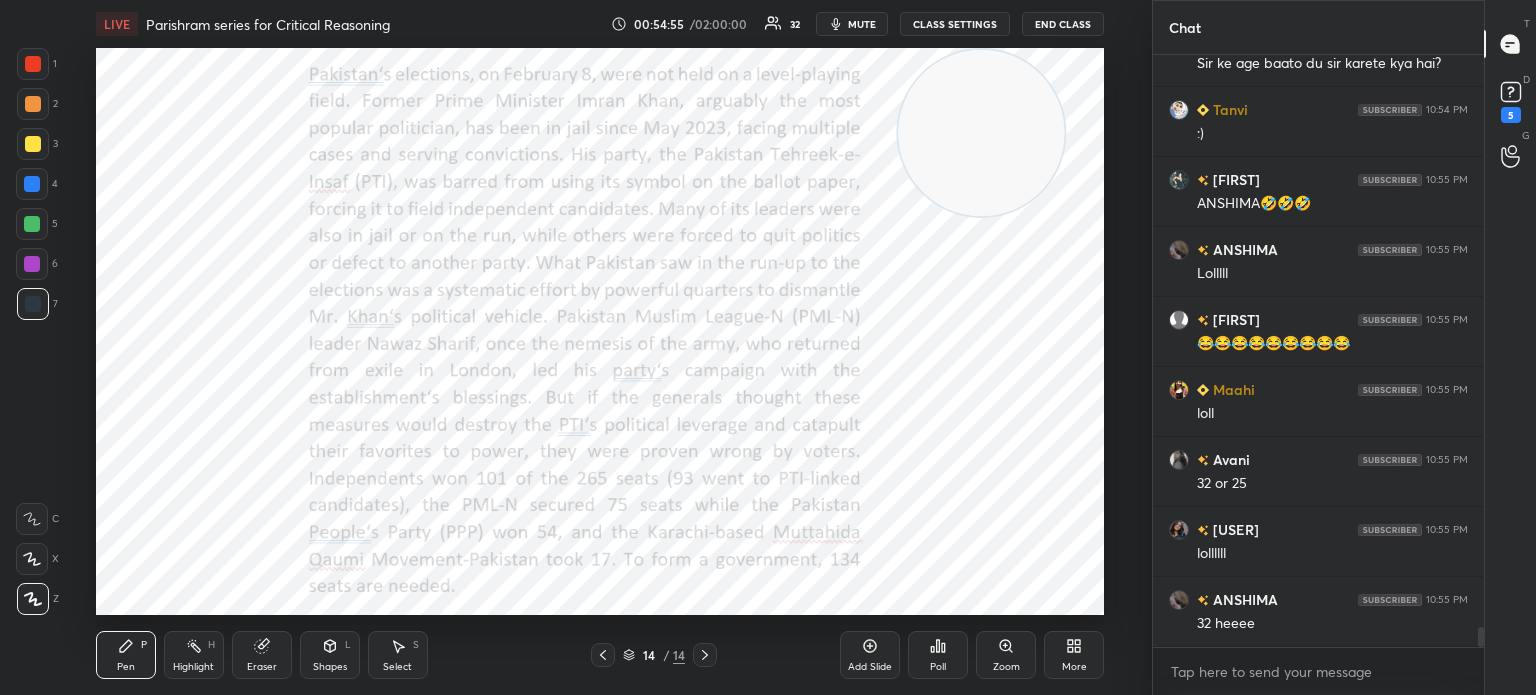 click on "Eraser" at bounding box center [262, 655] 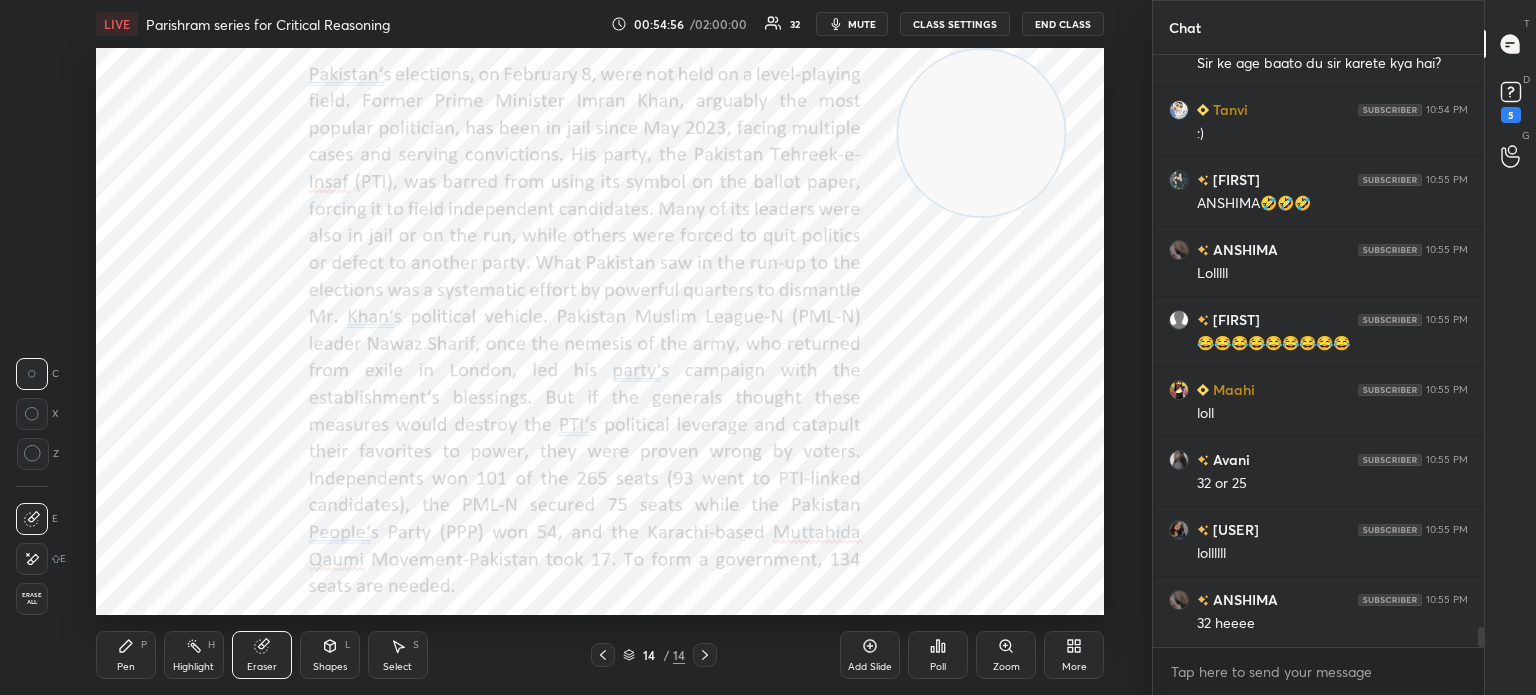 click on "Erase all" at bounding box center [32, 599] 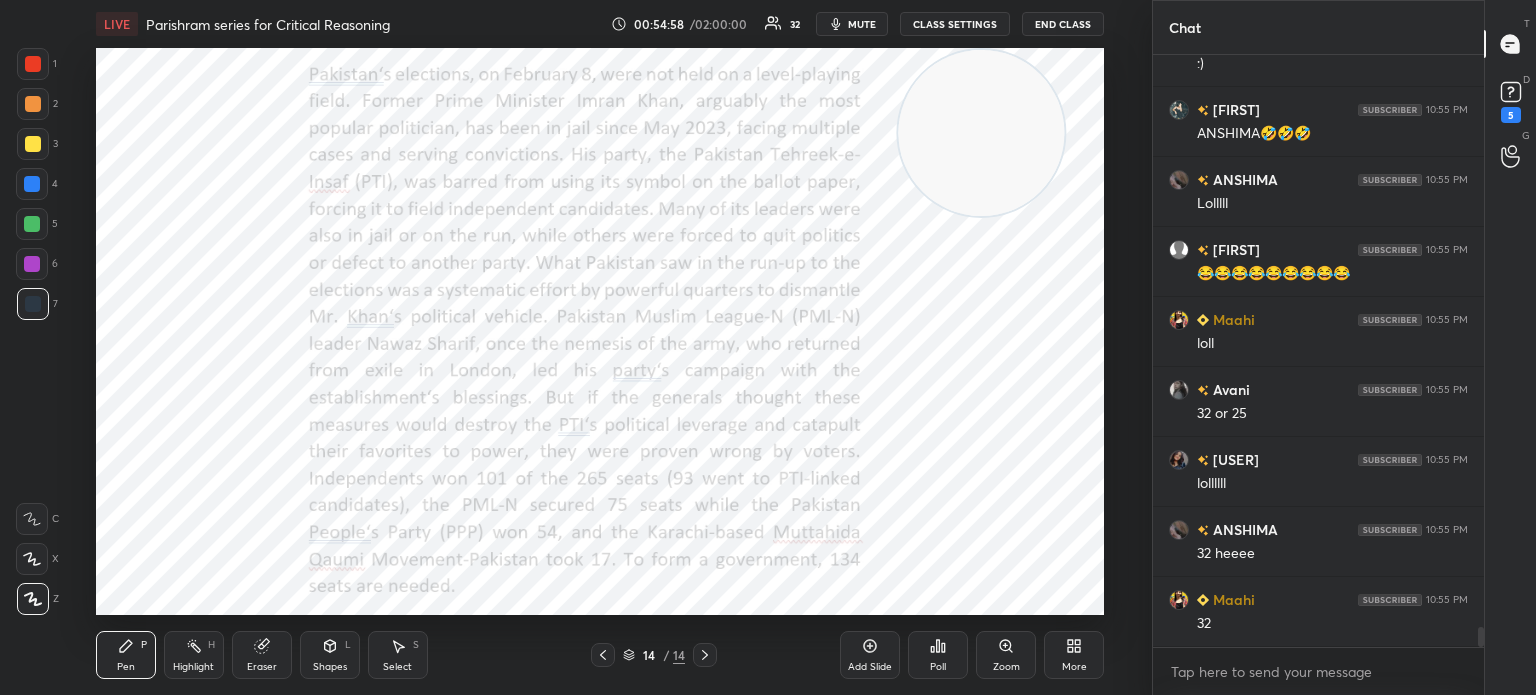scroll, scrollTop: 16672, scrollLeft: 0, axis: vertical 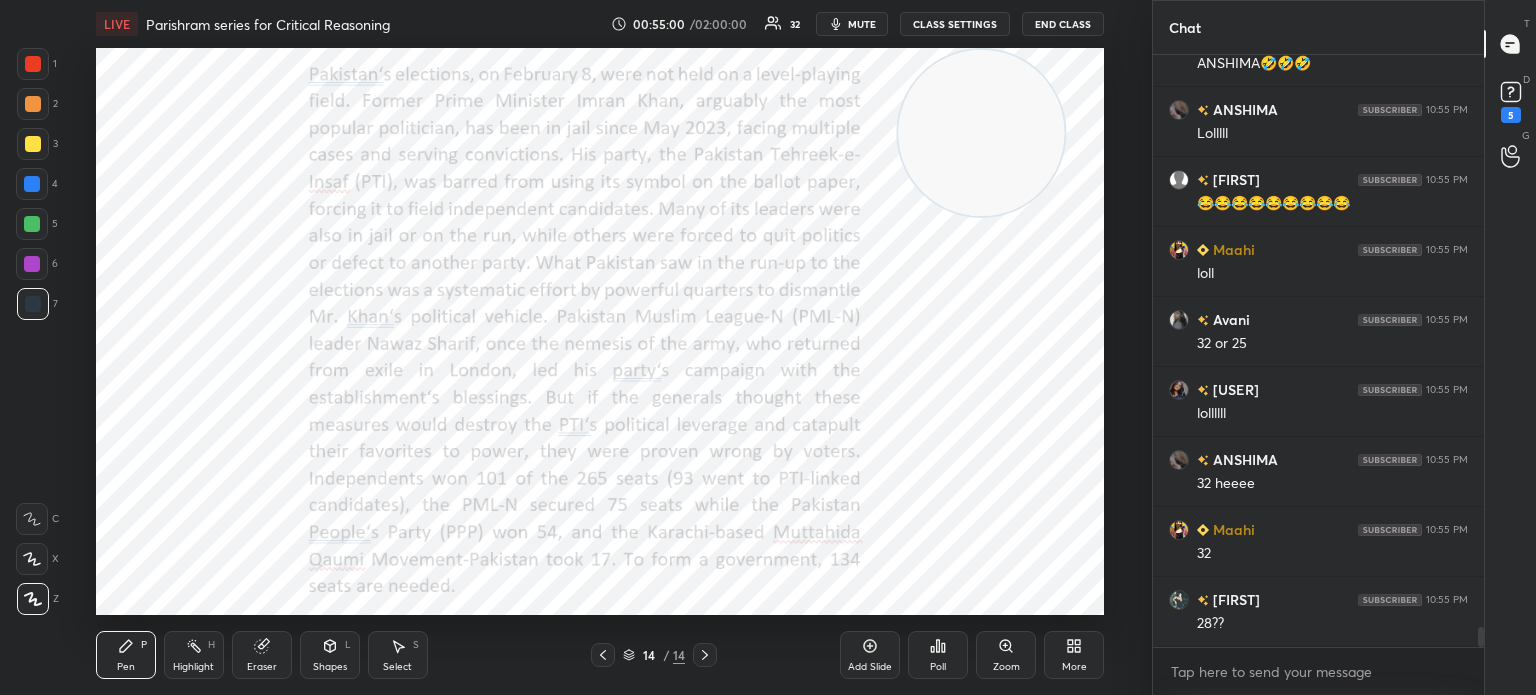 click on "More" at bounding box center [1074, 655] 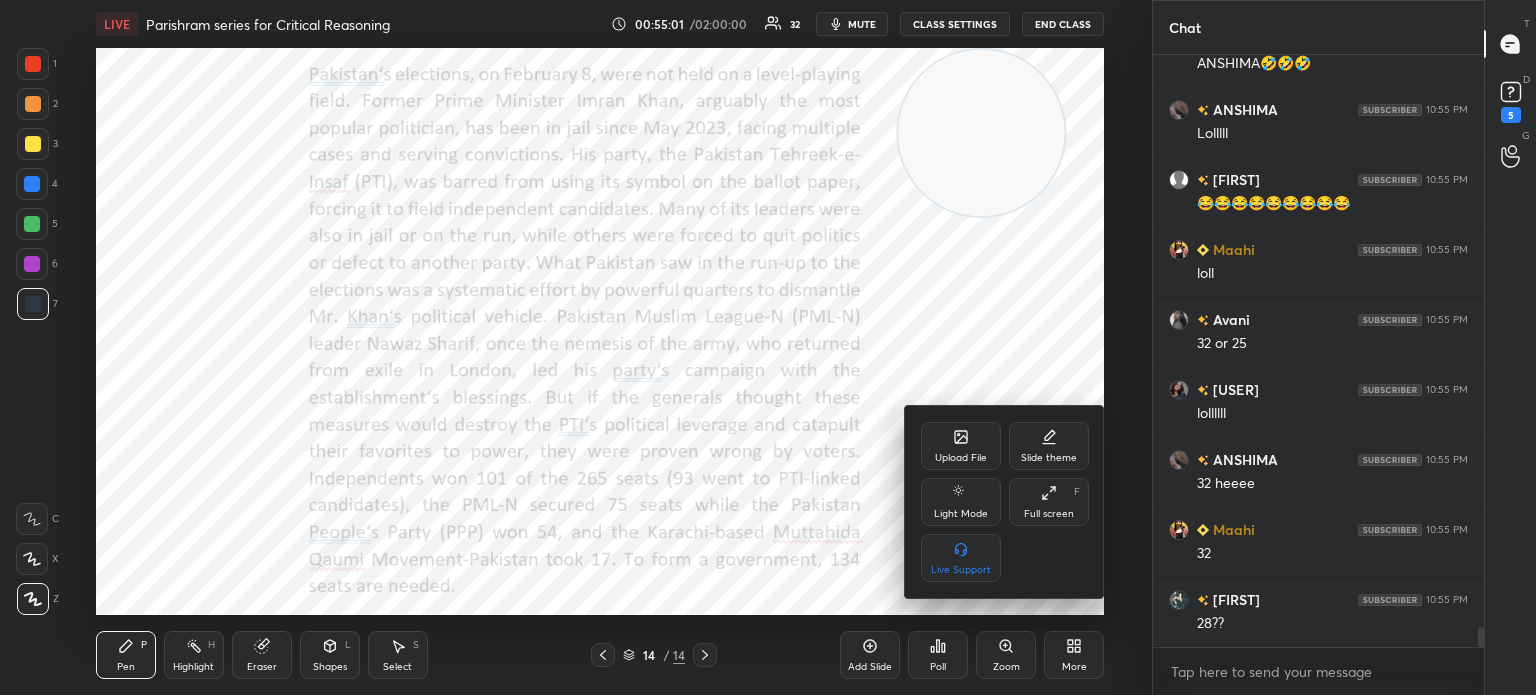 click on "Upload File" at bounding box center [961, 446] 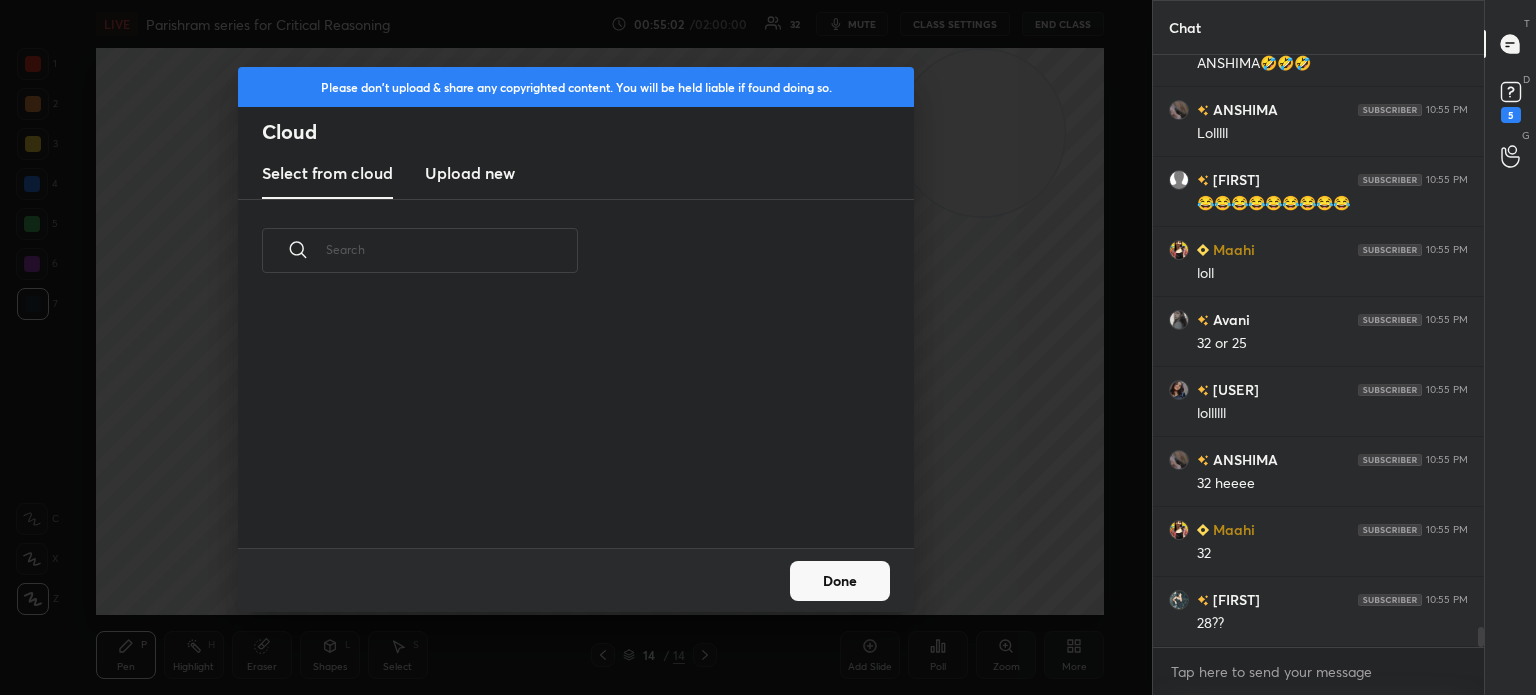 scroll, scrollTop: 5, scrollLeft: 10, axis: both 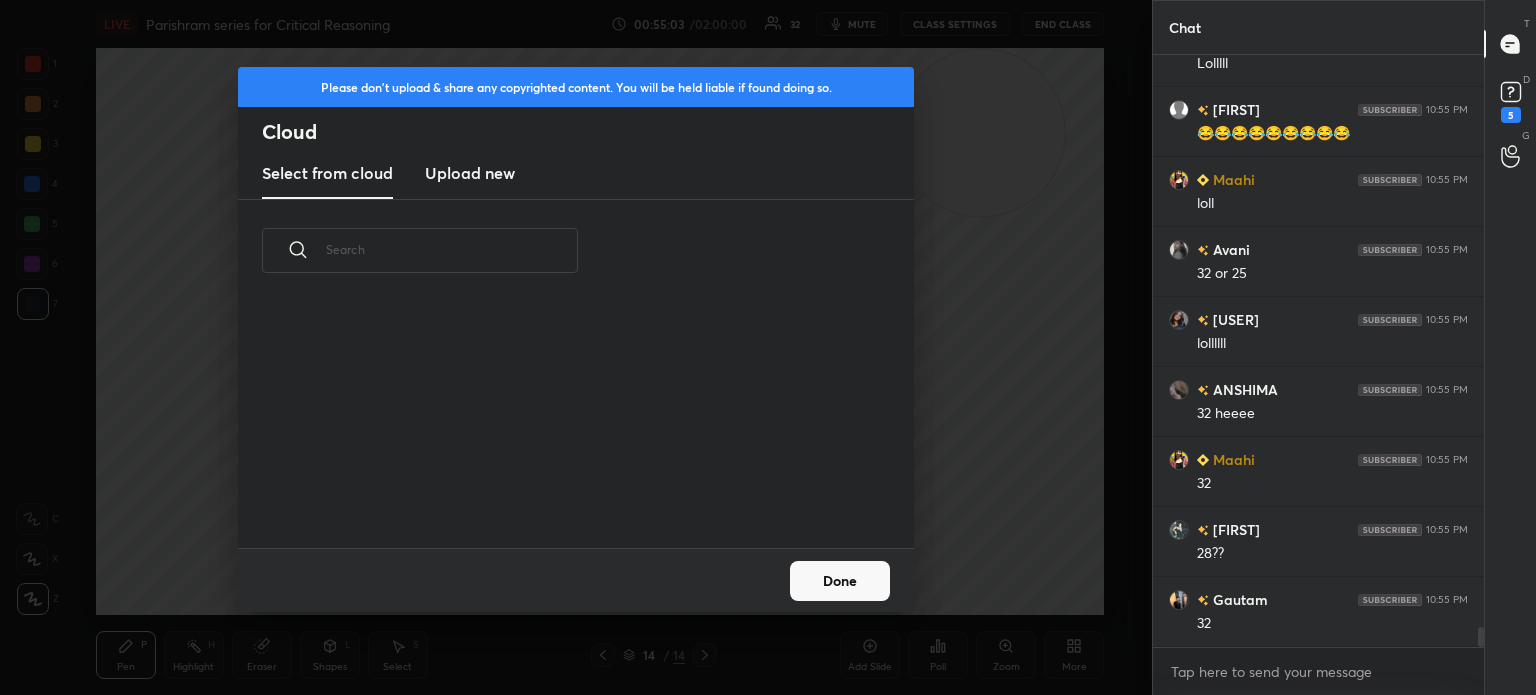 click on "Upload new" at bounding box center (470, 173) 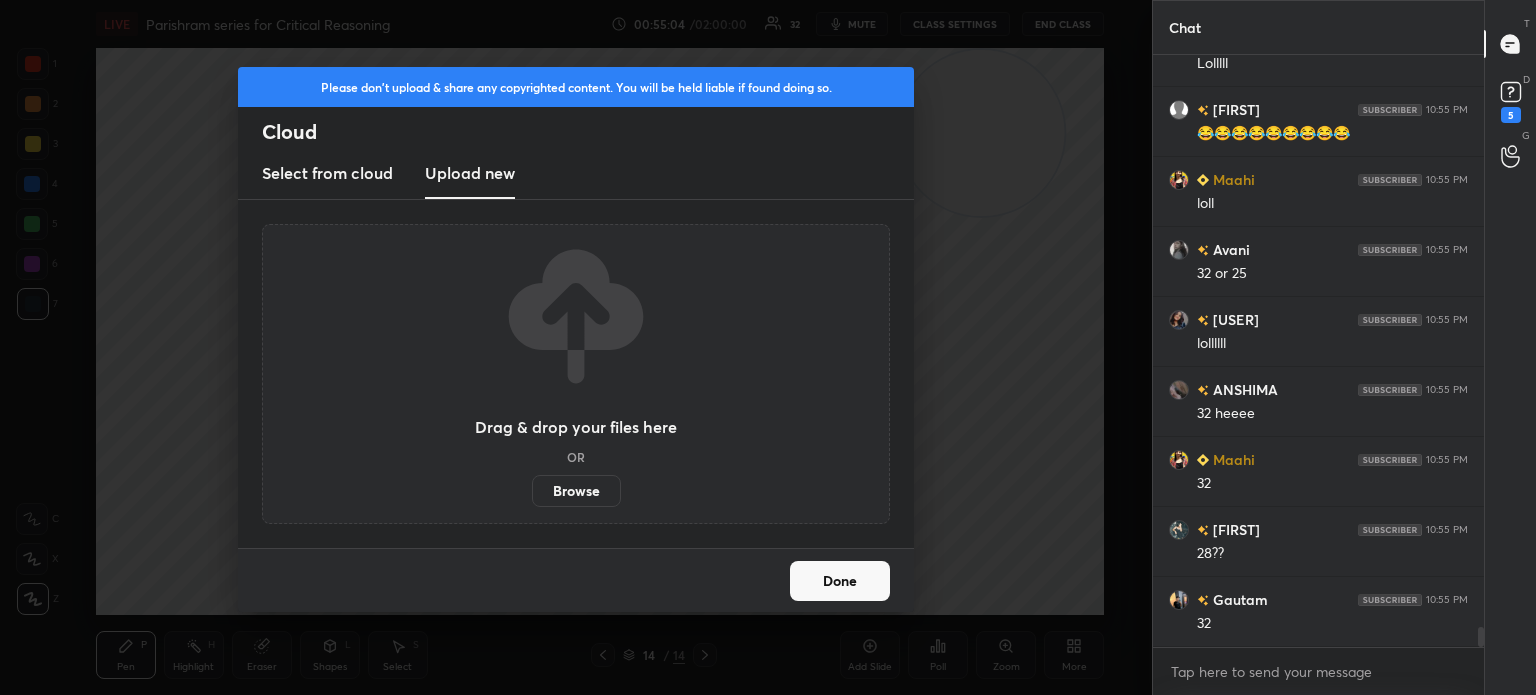click on "Browse" at bounding box center [576, 491] 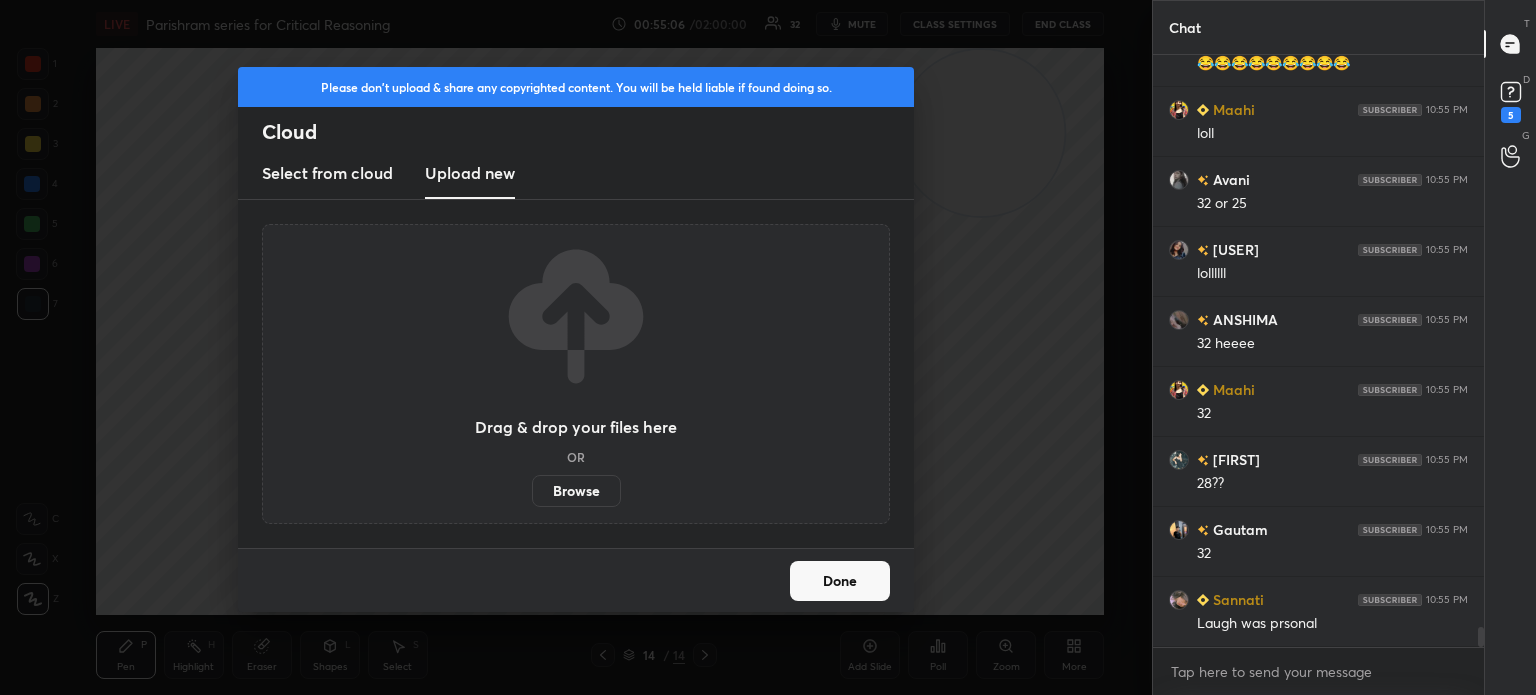 scroll, scrollTop: 16882, scrollLeft: 0, axis: vertical 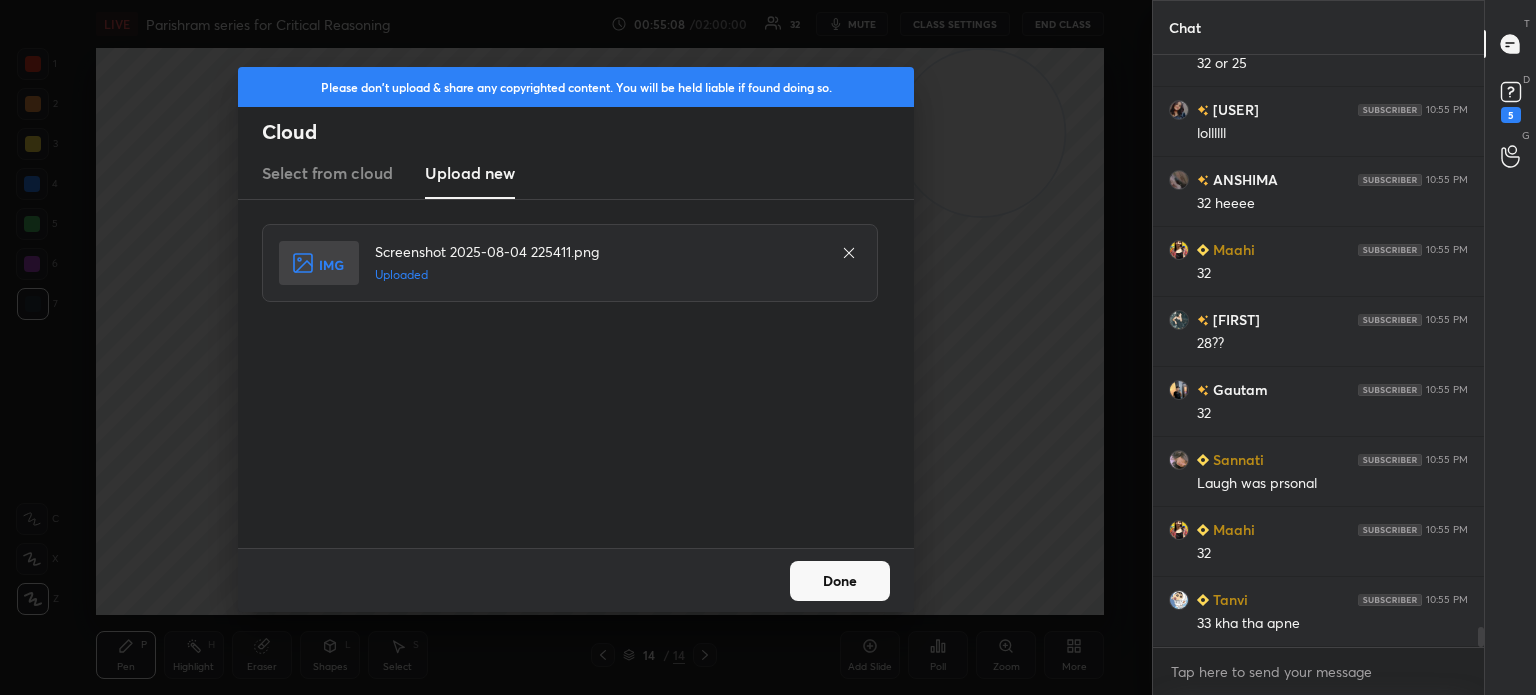 click on "Done" at bounding box center (840, 581) 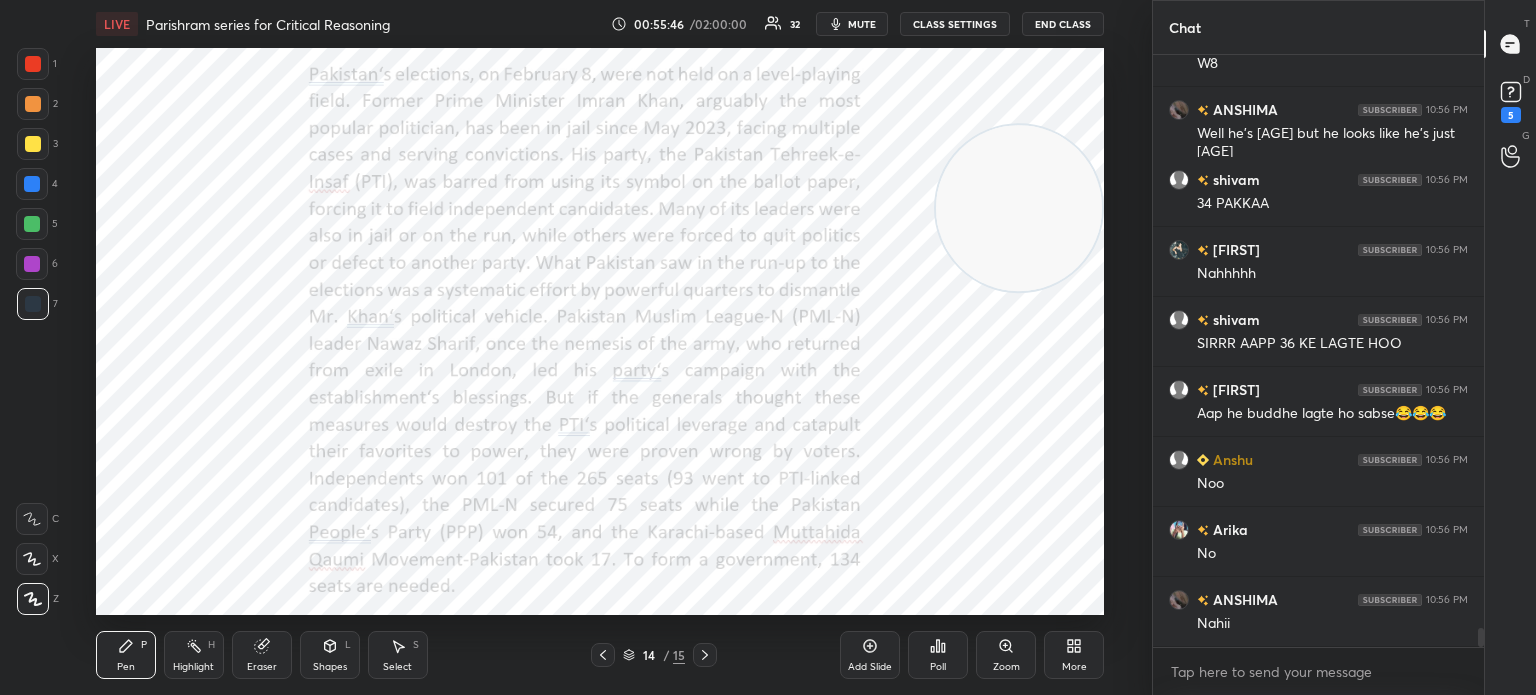 scroll, scrollTop: 17932, scrollLeft: 0, axis: vertical 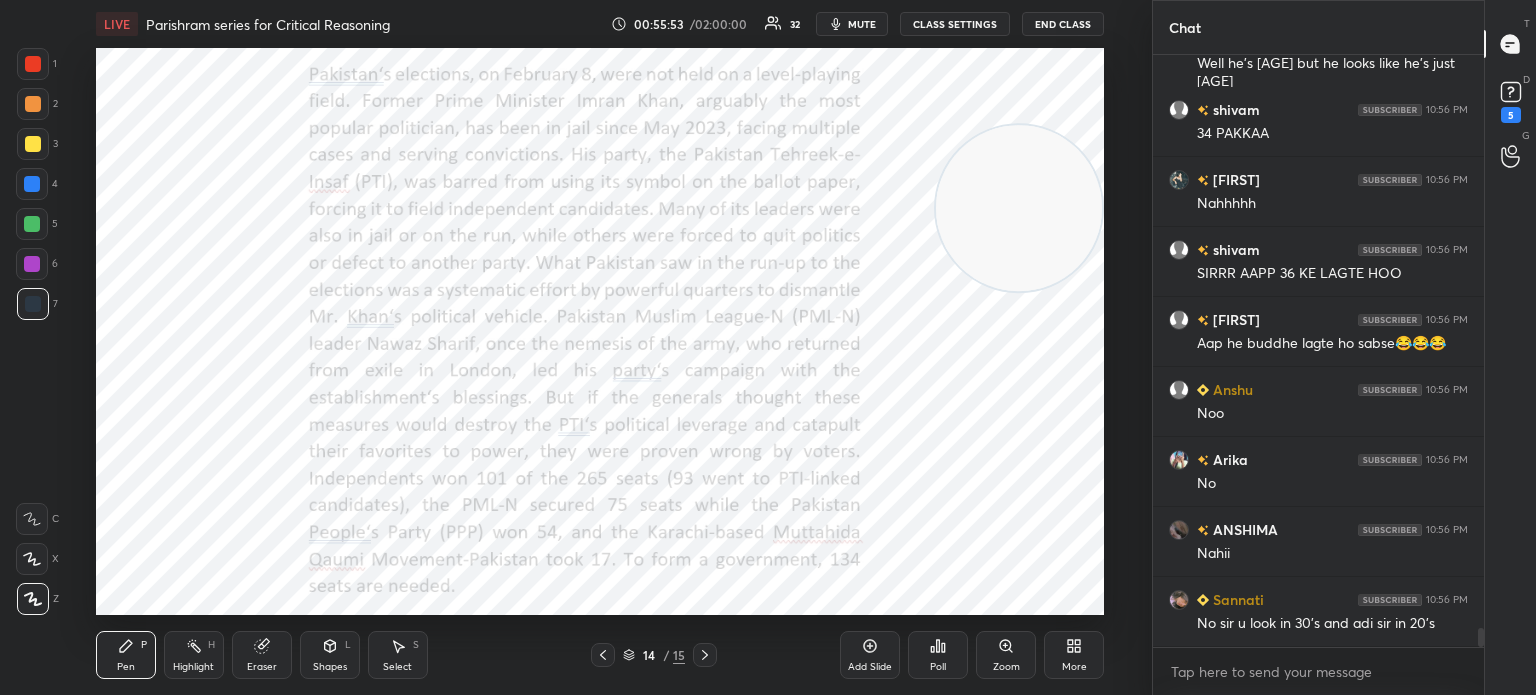click on "Eraser" at bounding box center (262, 655) 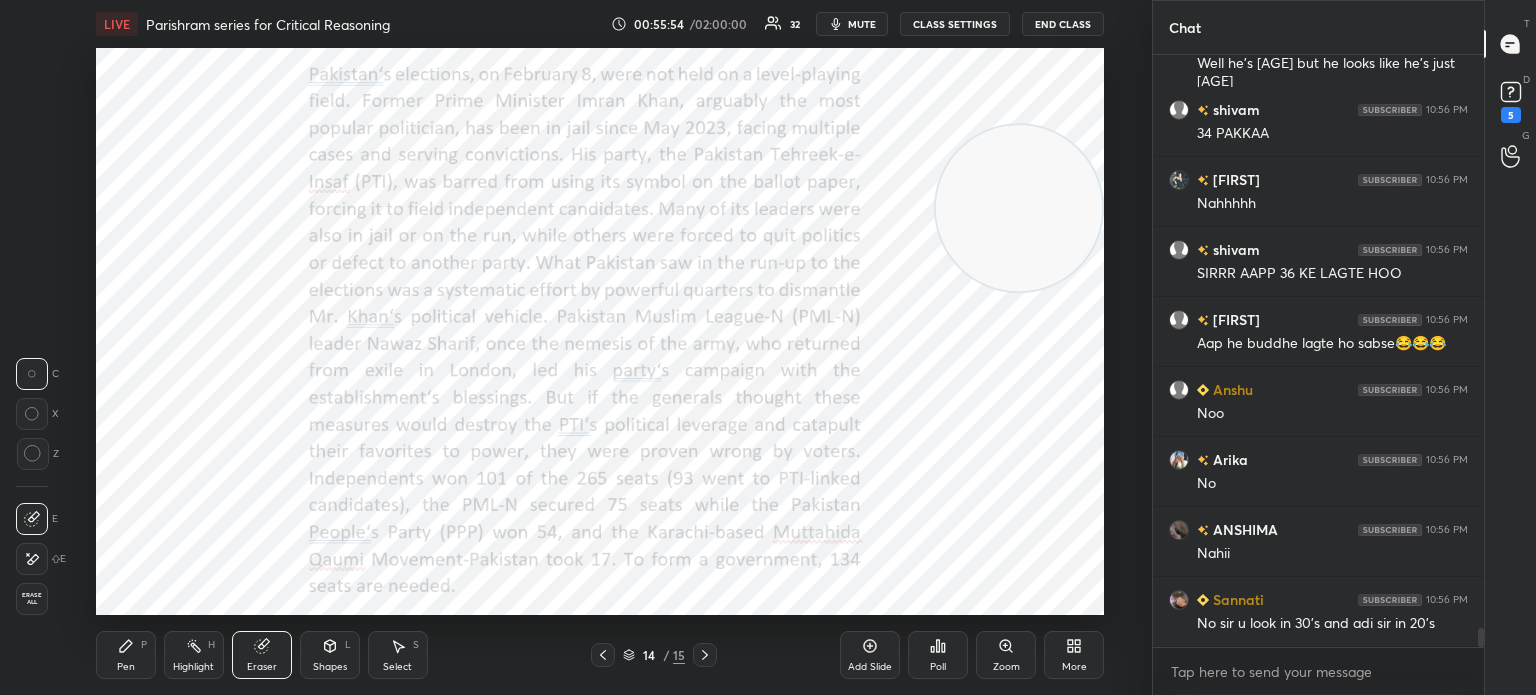 click on "Erase all" at bounding box center [32, 599] 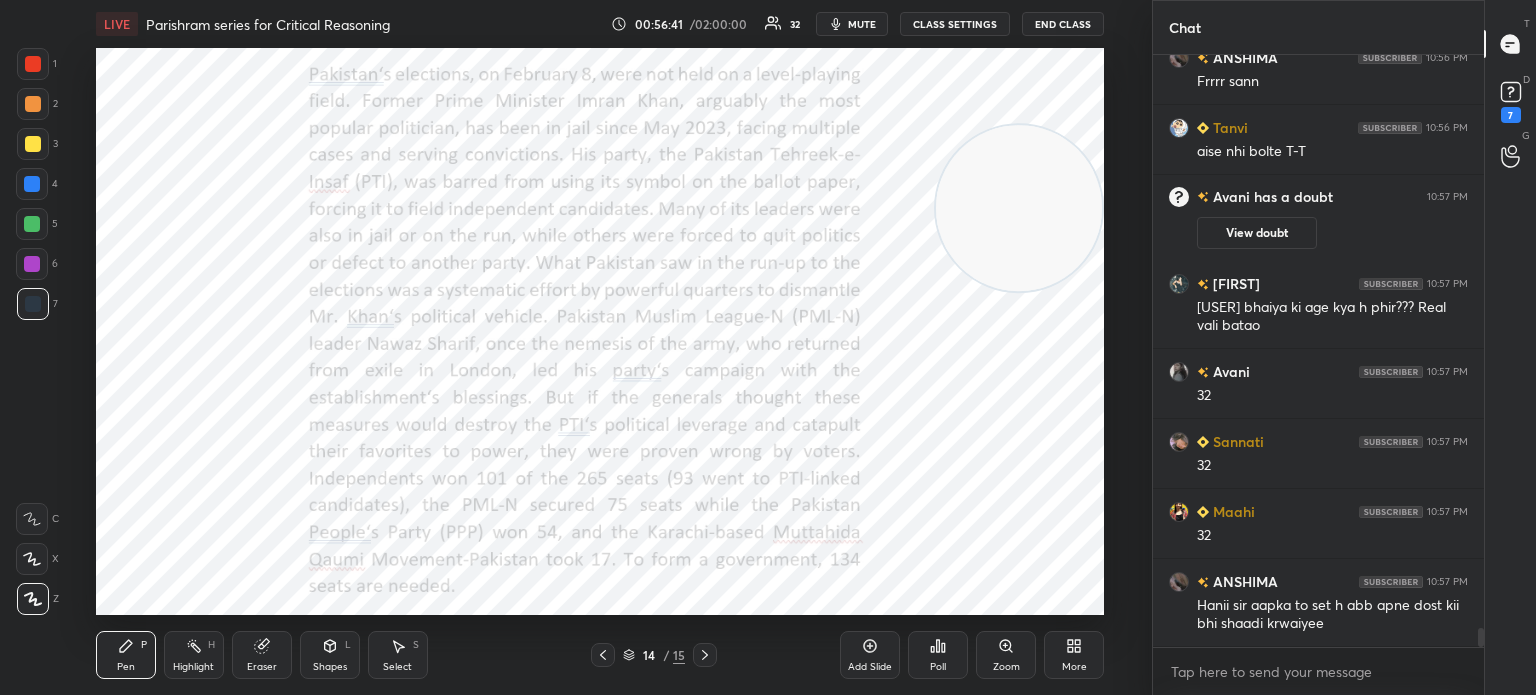 scroll, scrollTop: 17446, scrollLeft: 0, axis: vertical 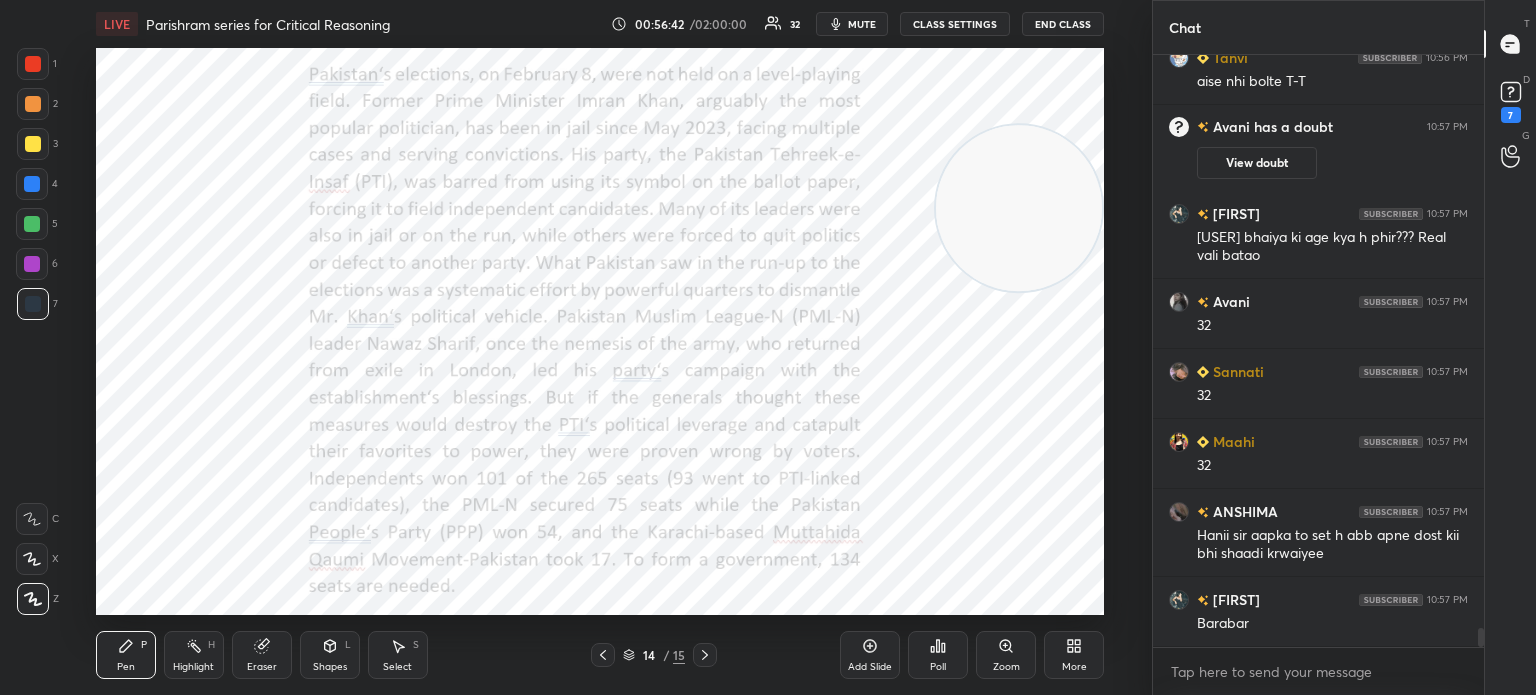 click on "Poll" at bounding box center [938, 655] 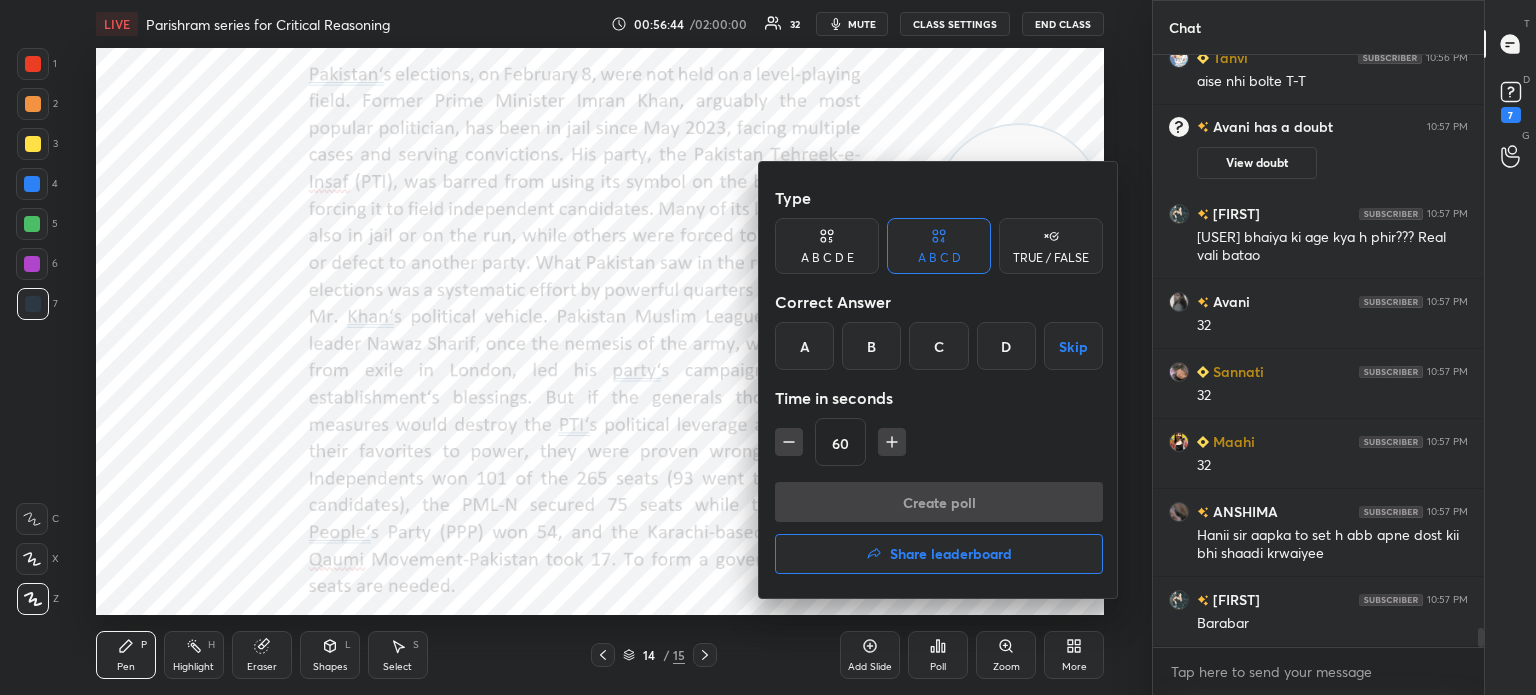 click at bounding box center (768, 347) 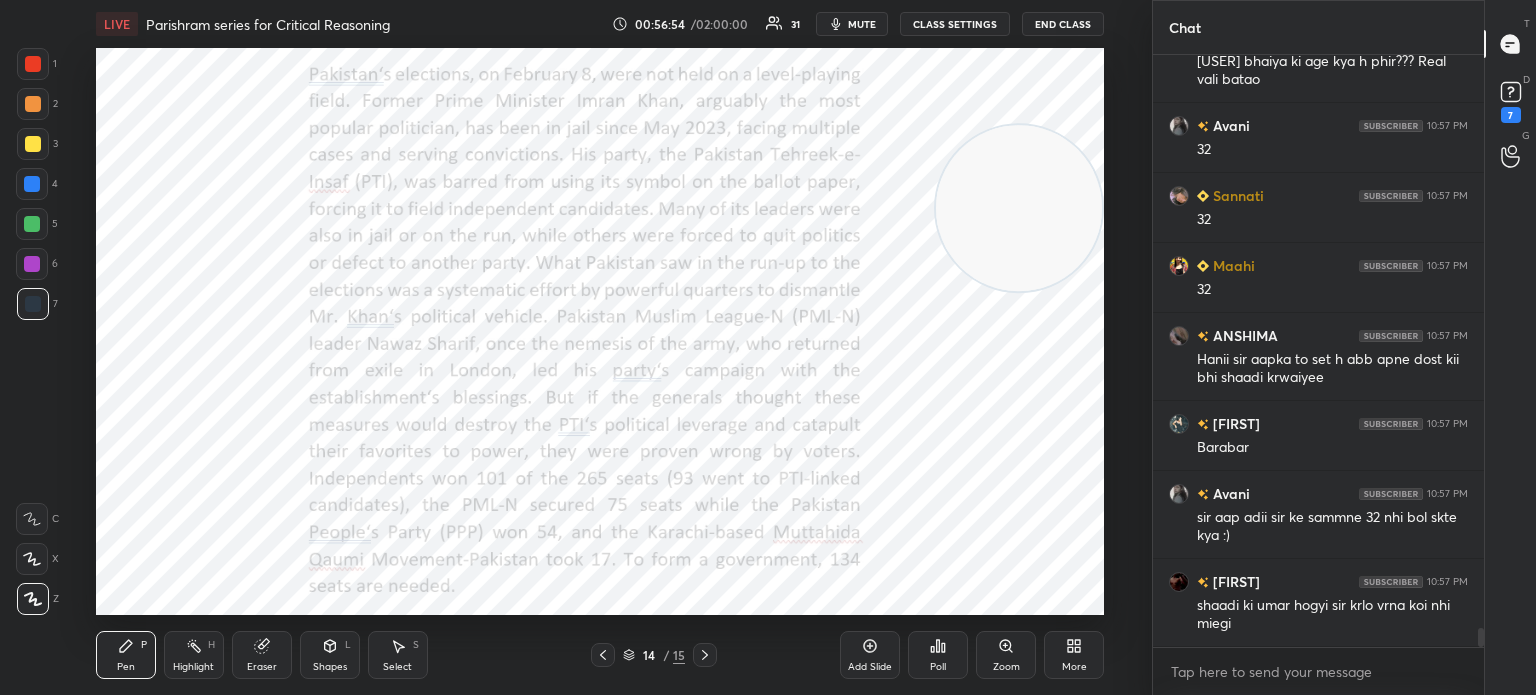 scroll, scrollTop: 17692, scrollLeft: 0, axis: vertical 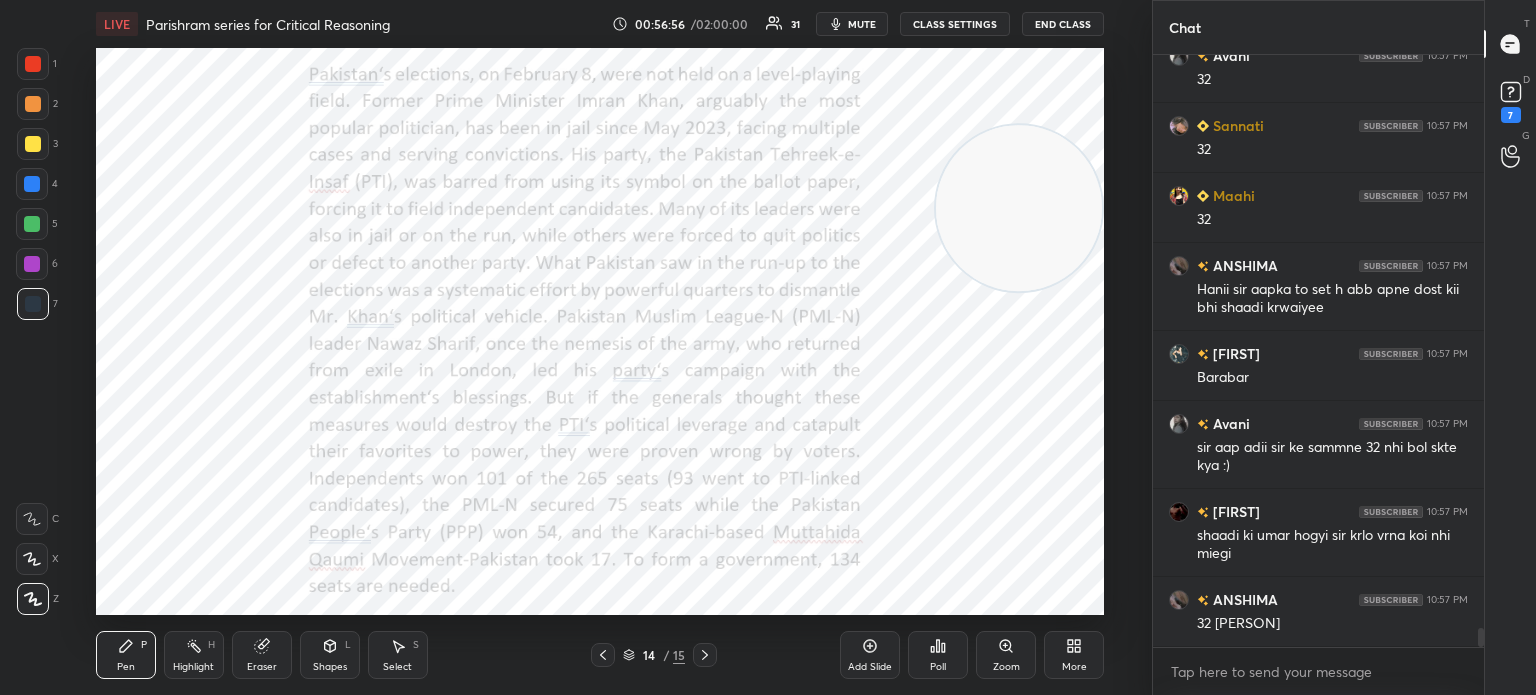 click on "Eraser" at bounding box center (262, 655) 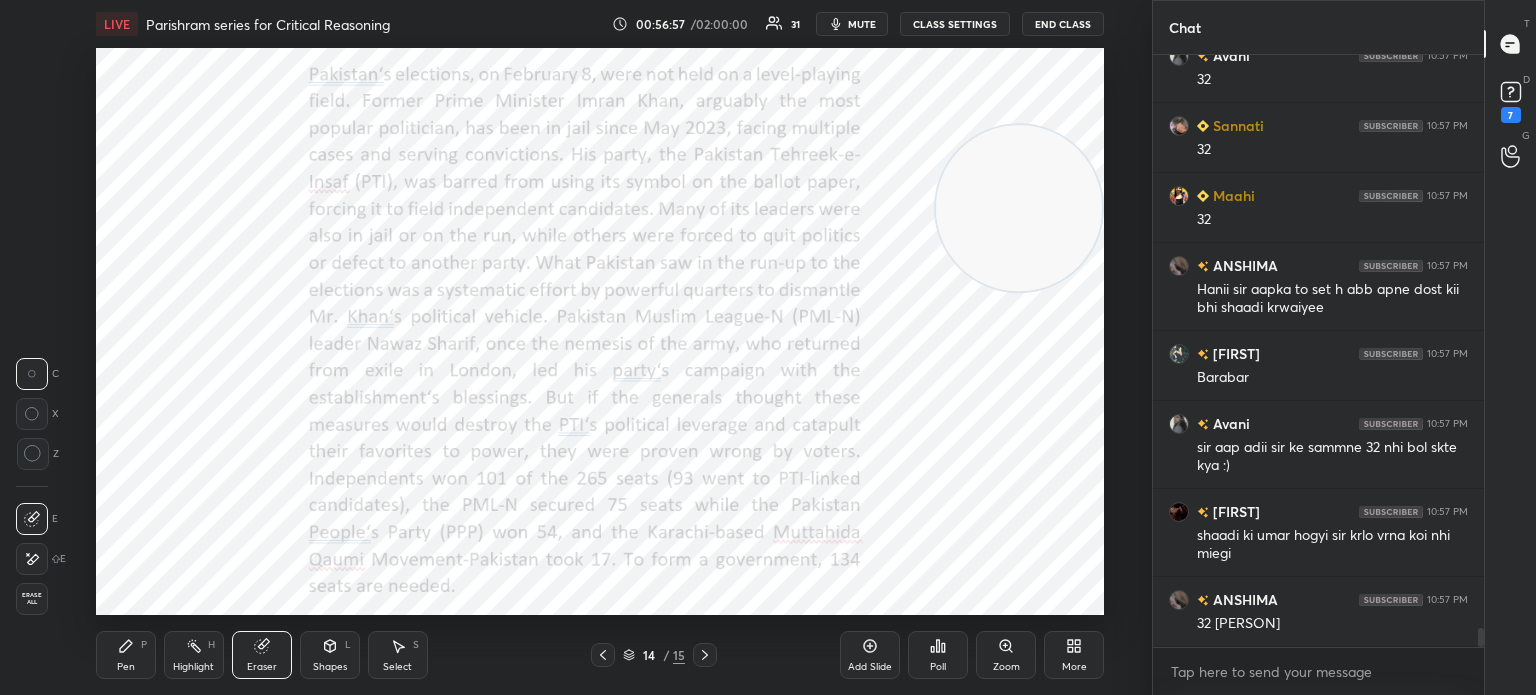 click on "Erase all" at bounding box center (32, 599) 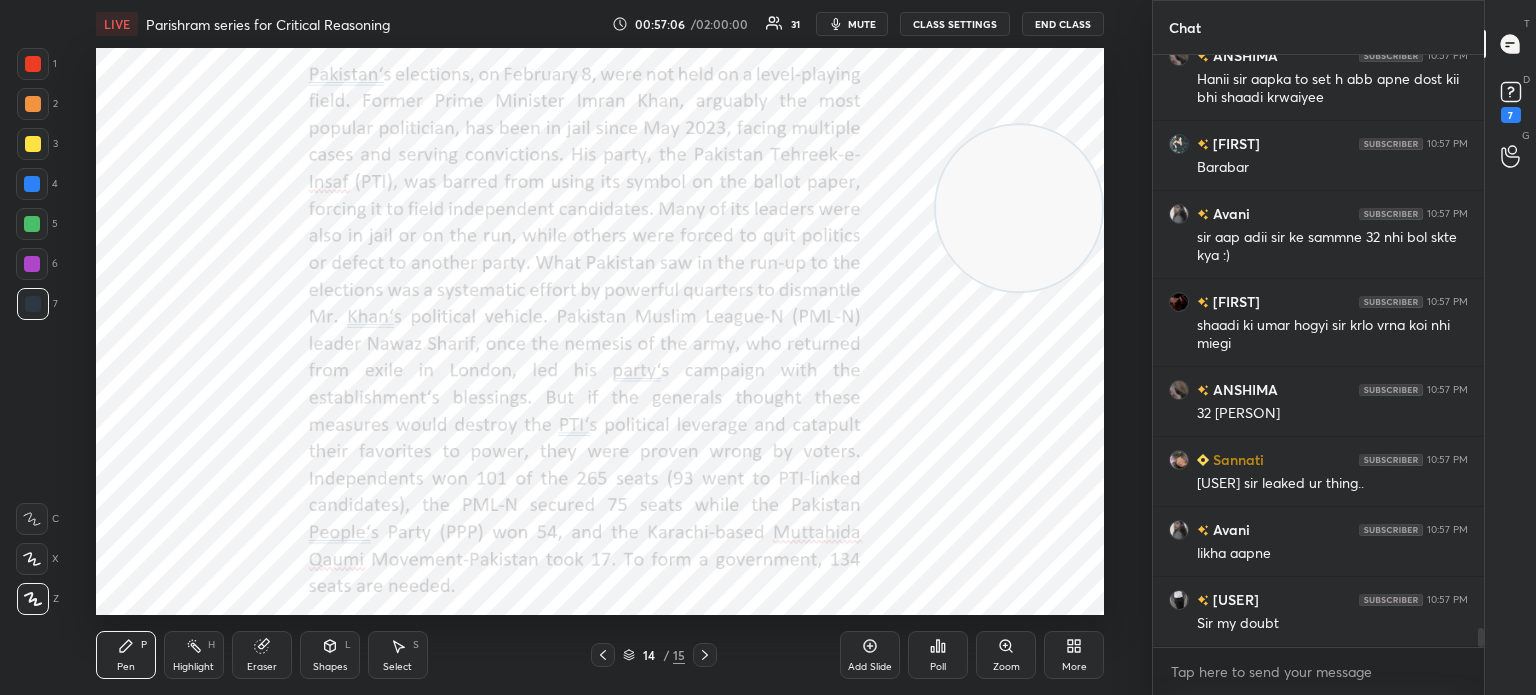 scroll, scrollTop: 17972, scrollLeft: 0, axis: vertical 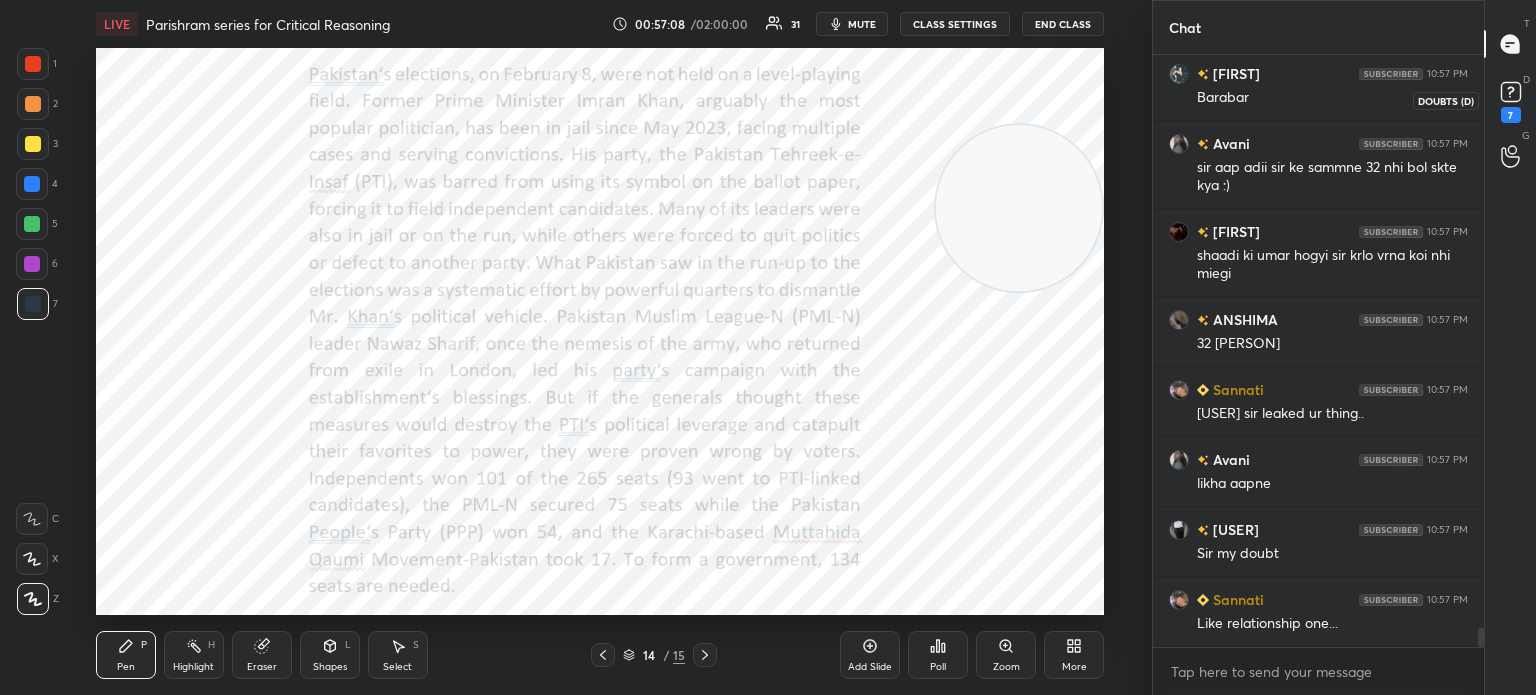 click 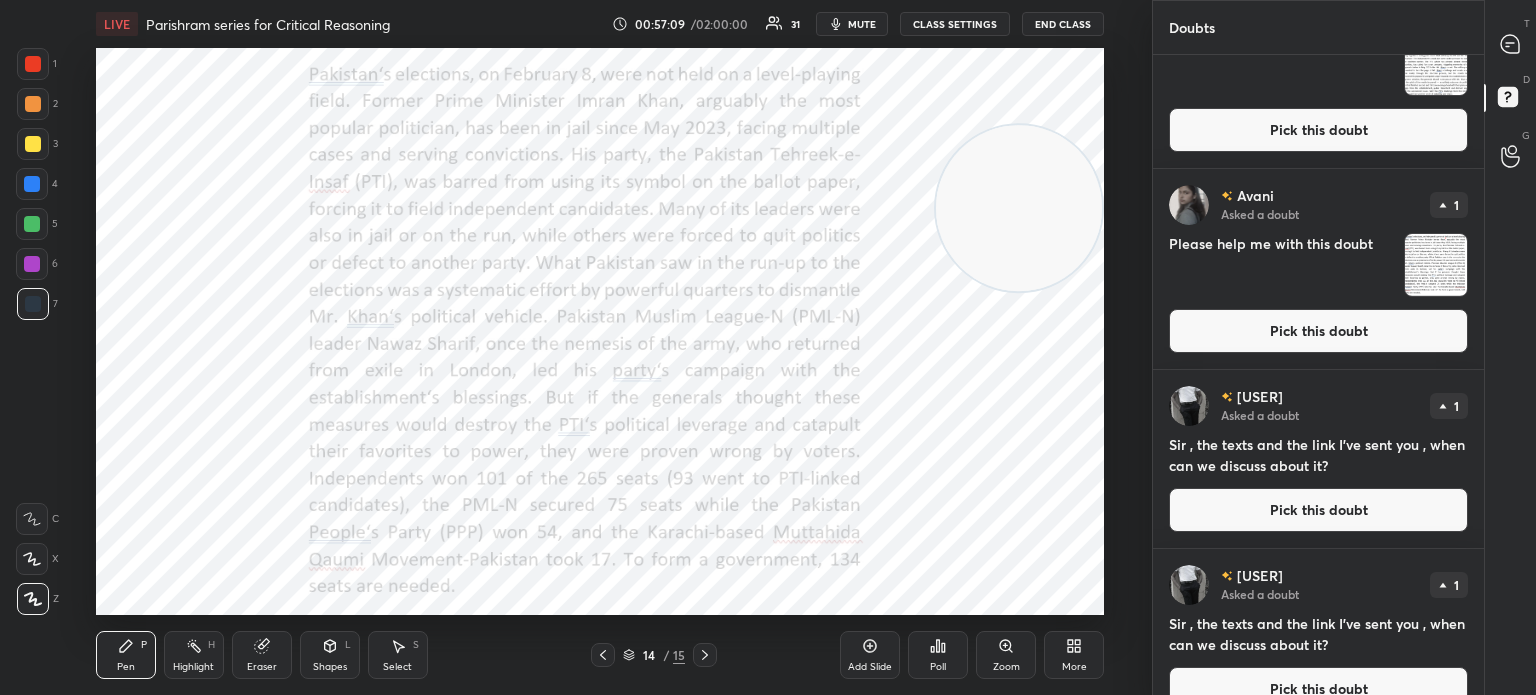 scroll, scrollTop: 206, scrollLeft: 0, axis: vertical 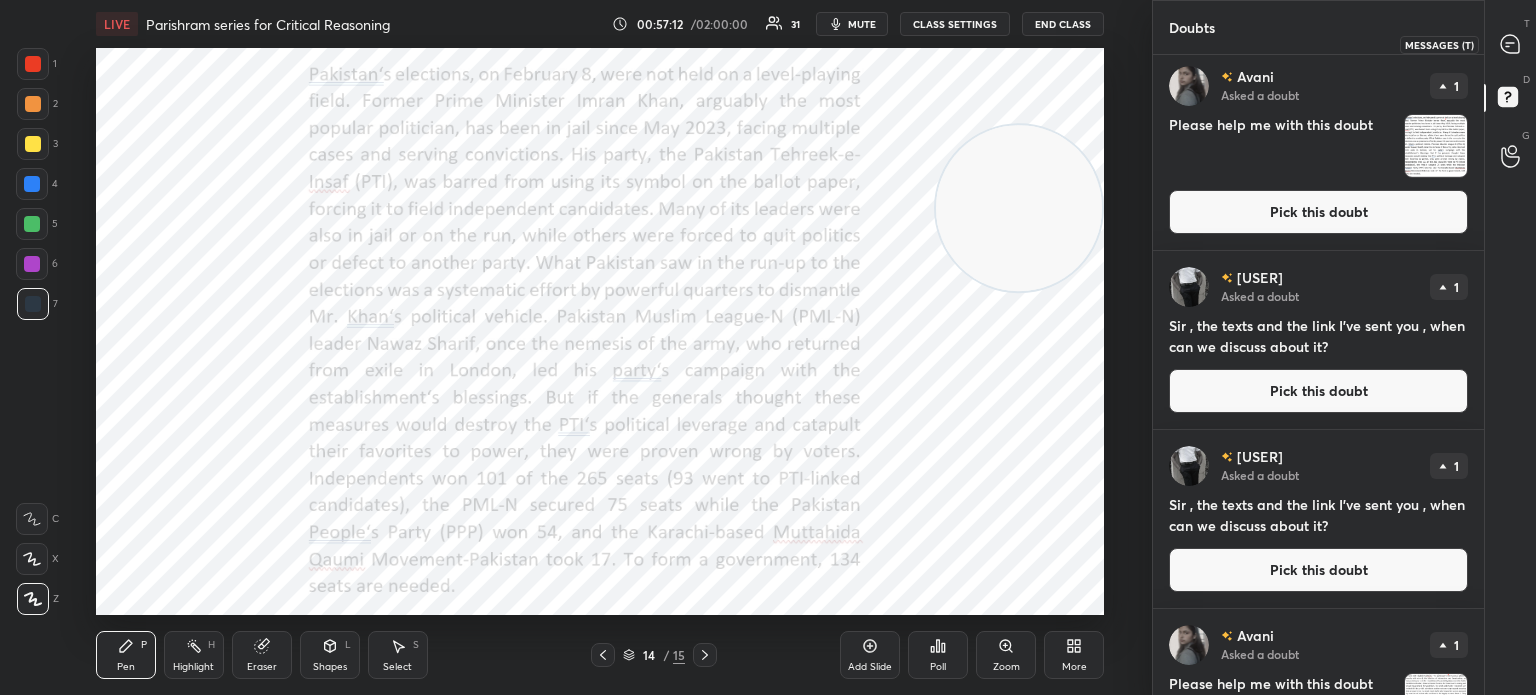 click 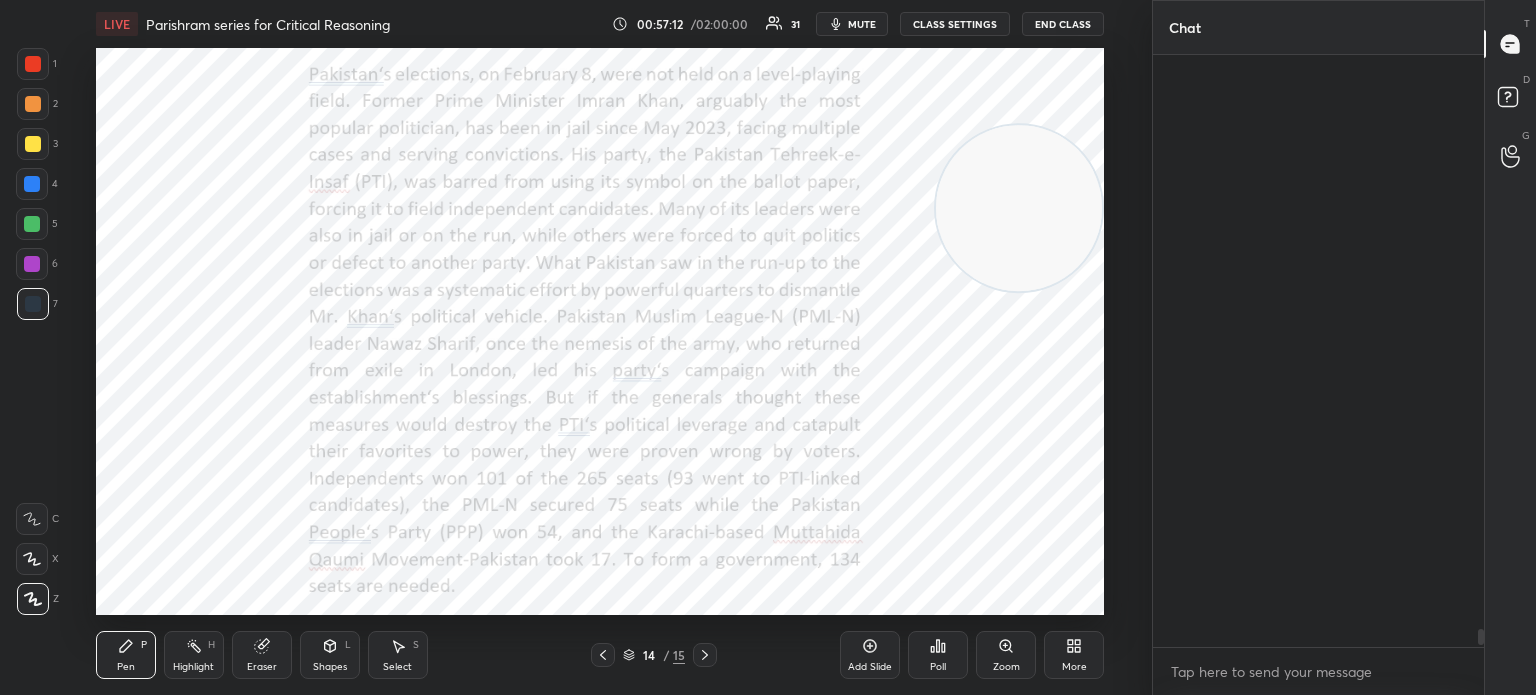 scroll, scrollTop: 18418, scrollLeft: 0, axis: vertical 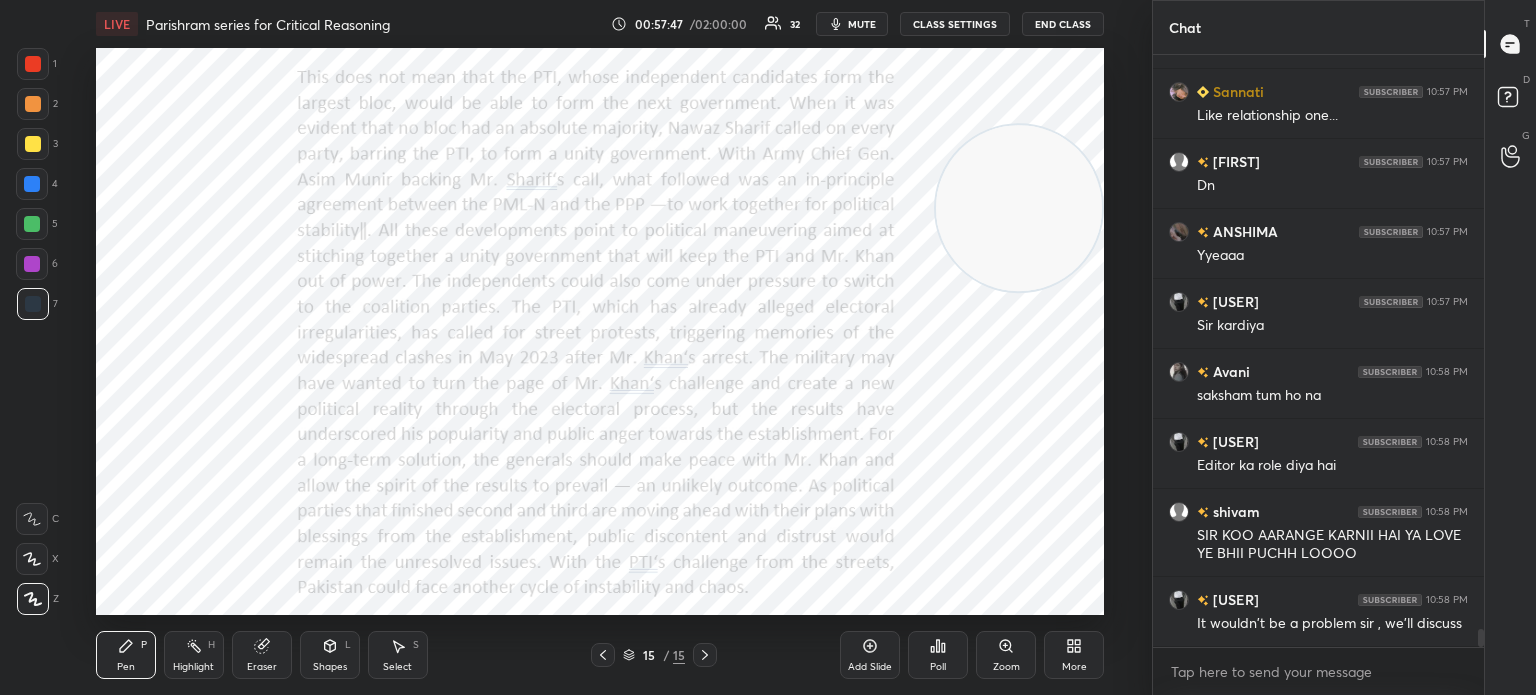 click on "mute" at bounding box center (862, 24) 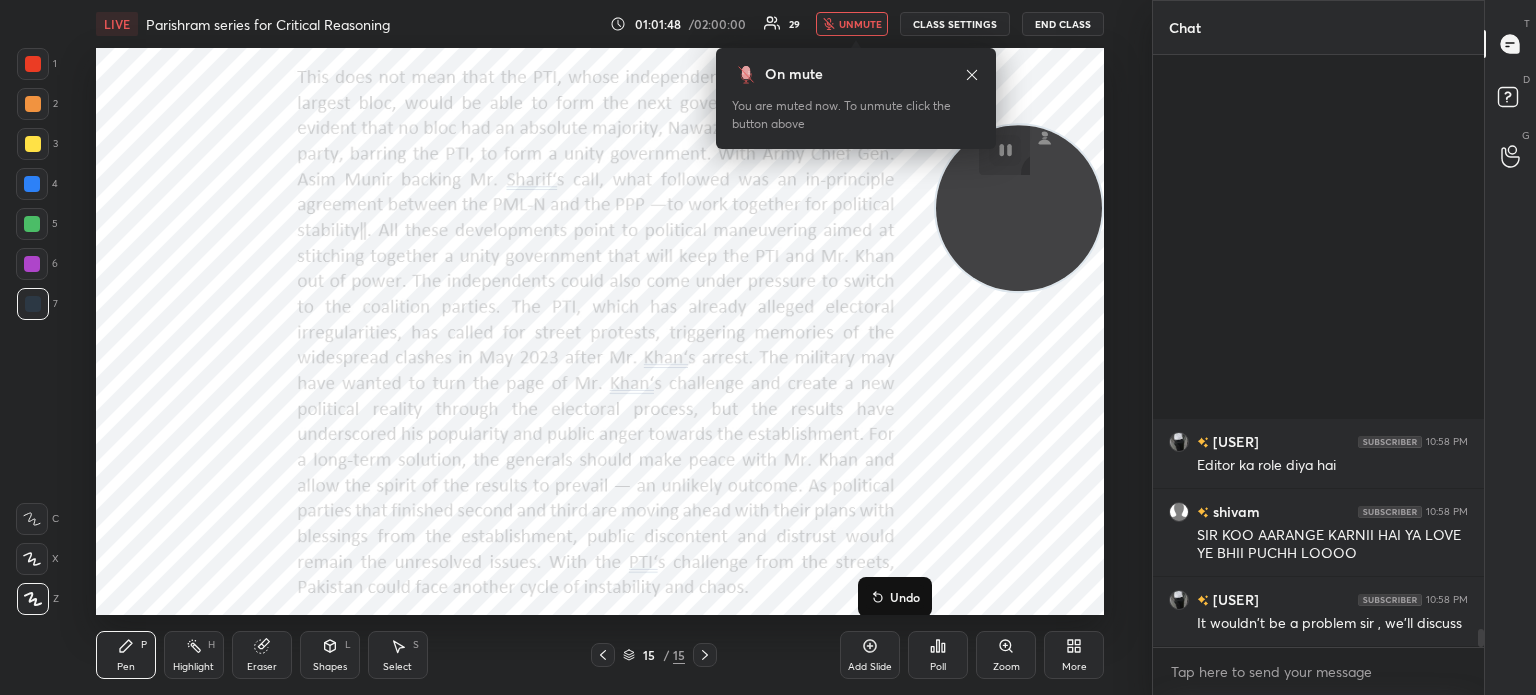 scroll, scrollTop: 19364, scrollLeft: 0, axis: vertical 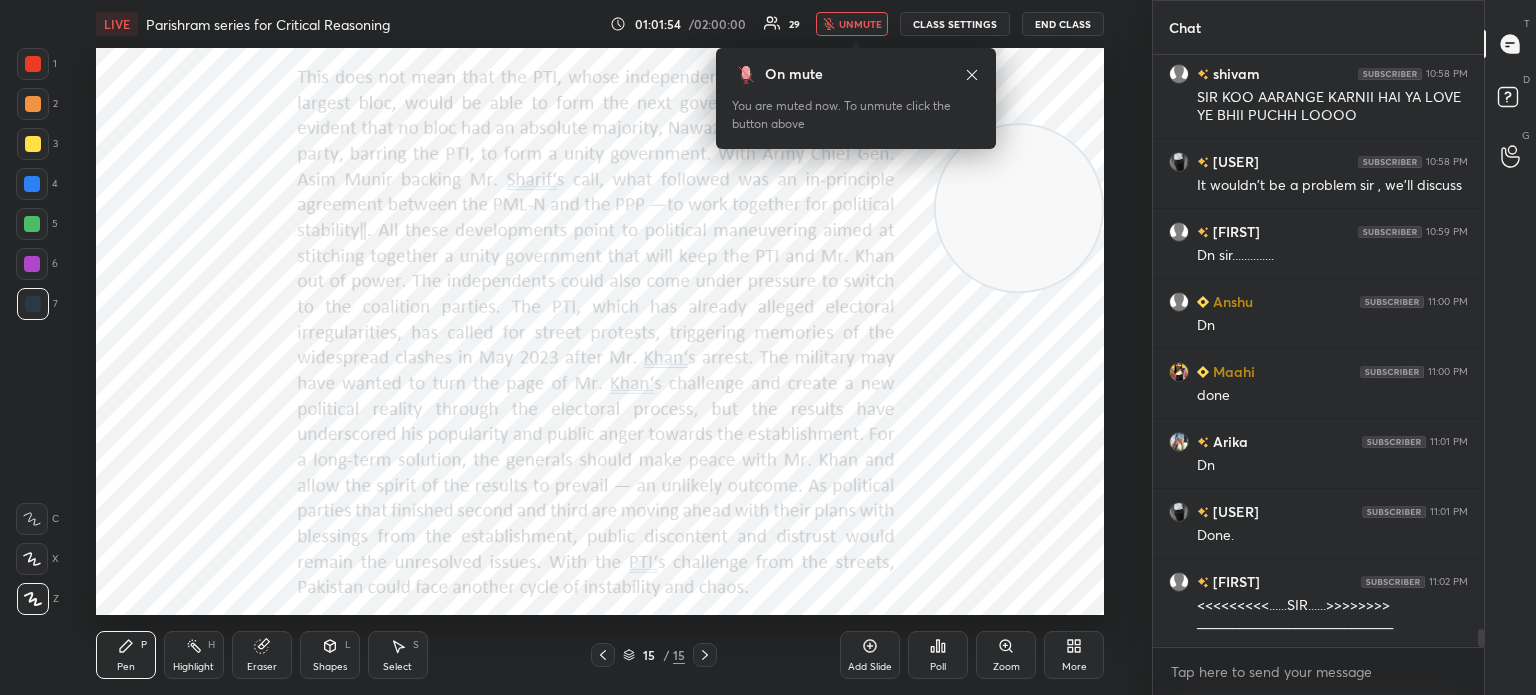 click on "More" at bounding box center (1074, 655) 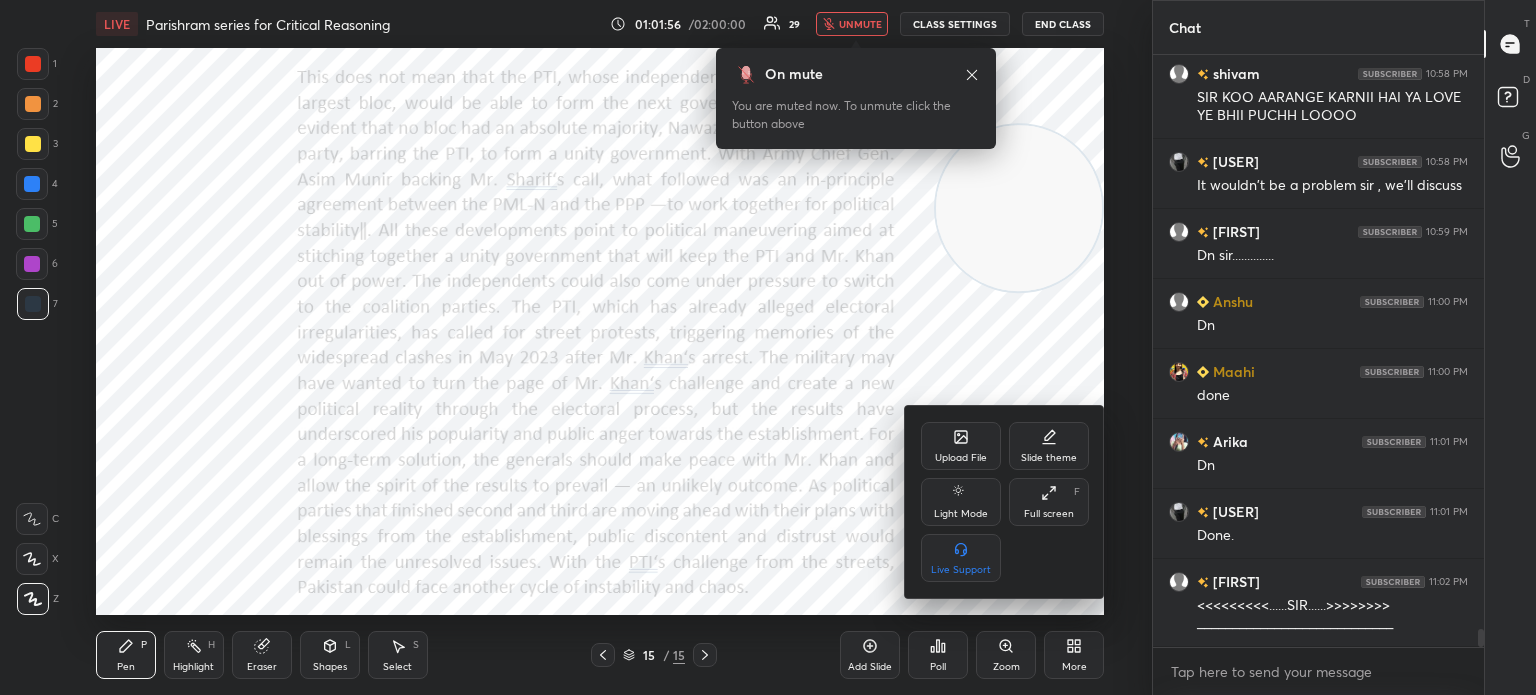 click on "Upload File" at bounding box center (961, 446) 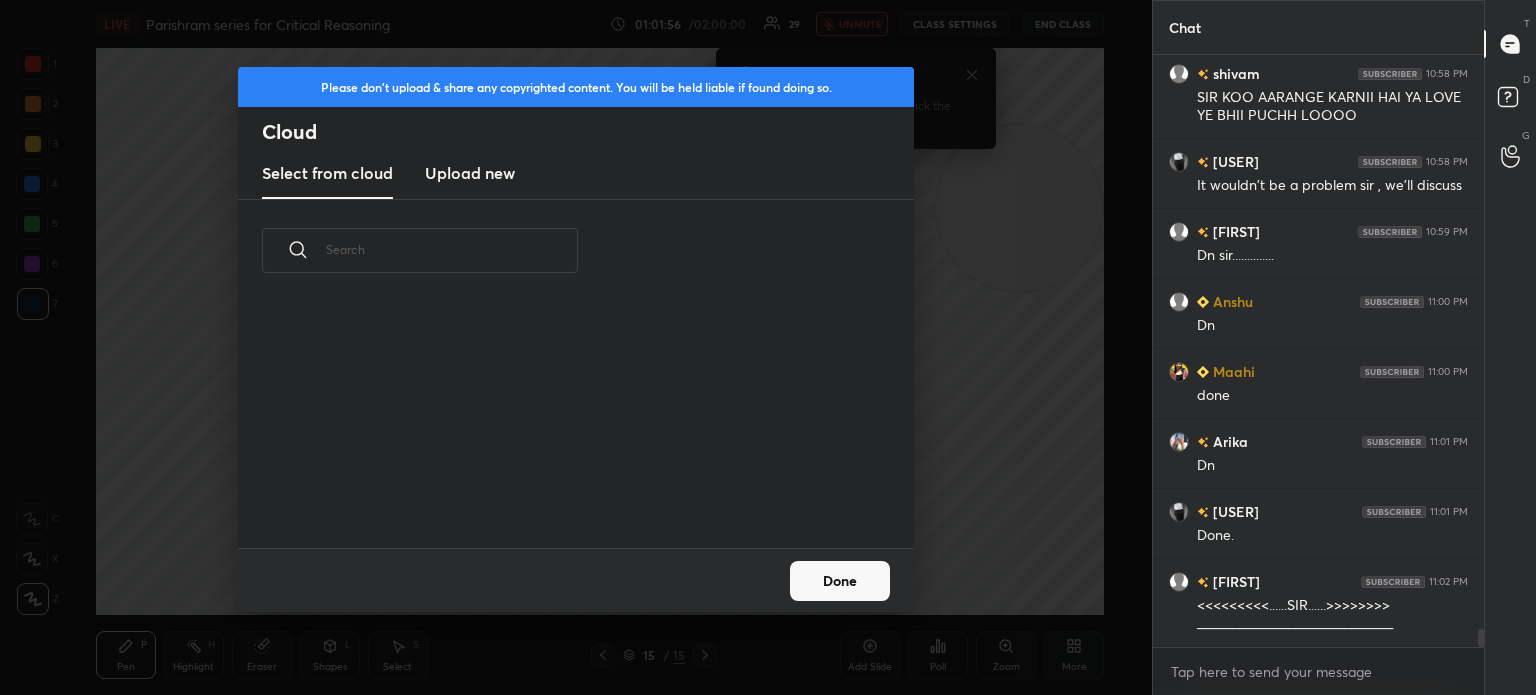 scroll, scrollTop: 5, scrollLeft: 10, axis: both 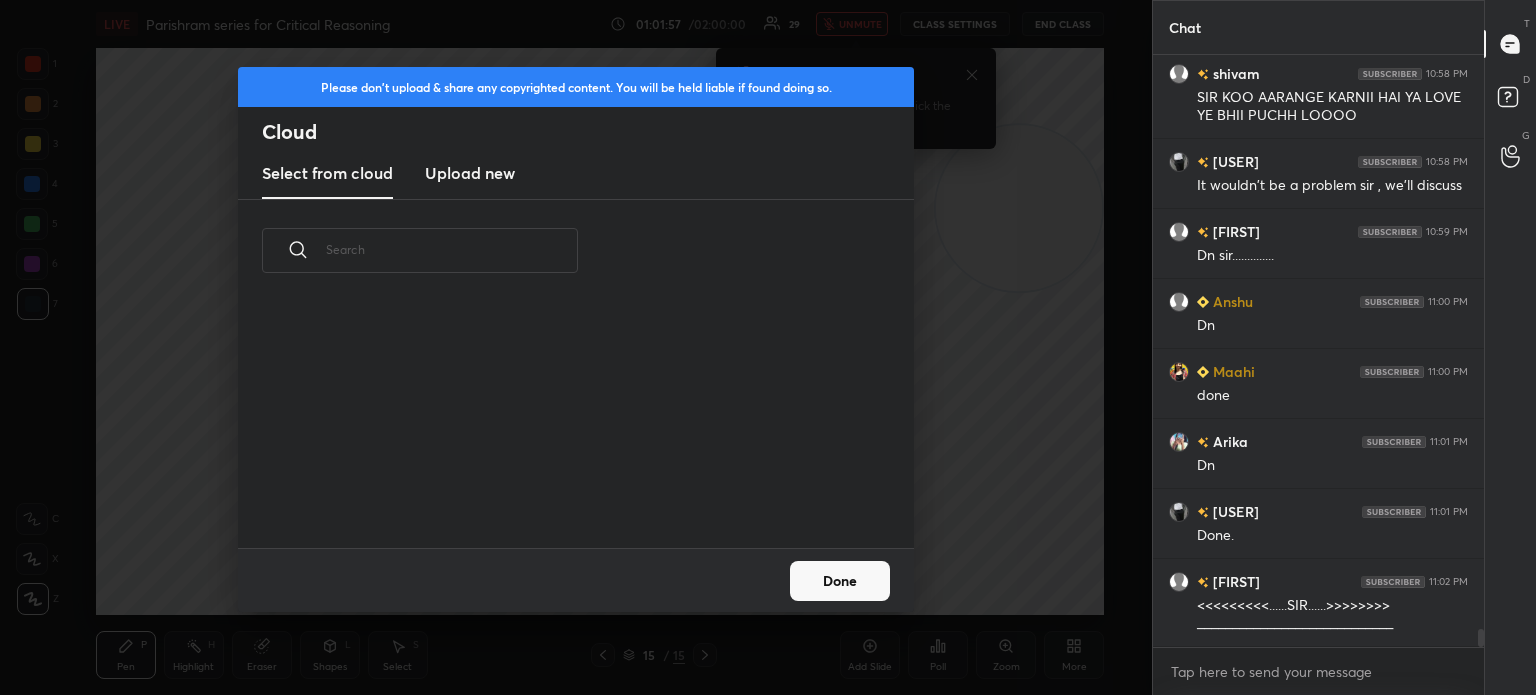 click on "Upload new" at bounding box center [470, 173] 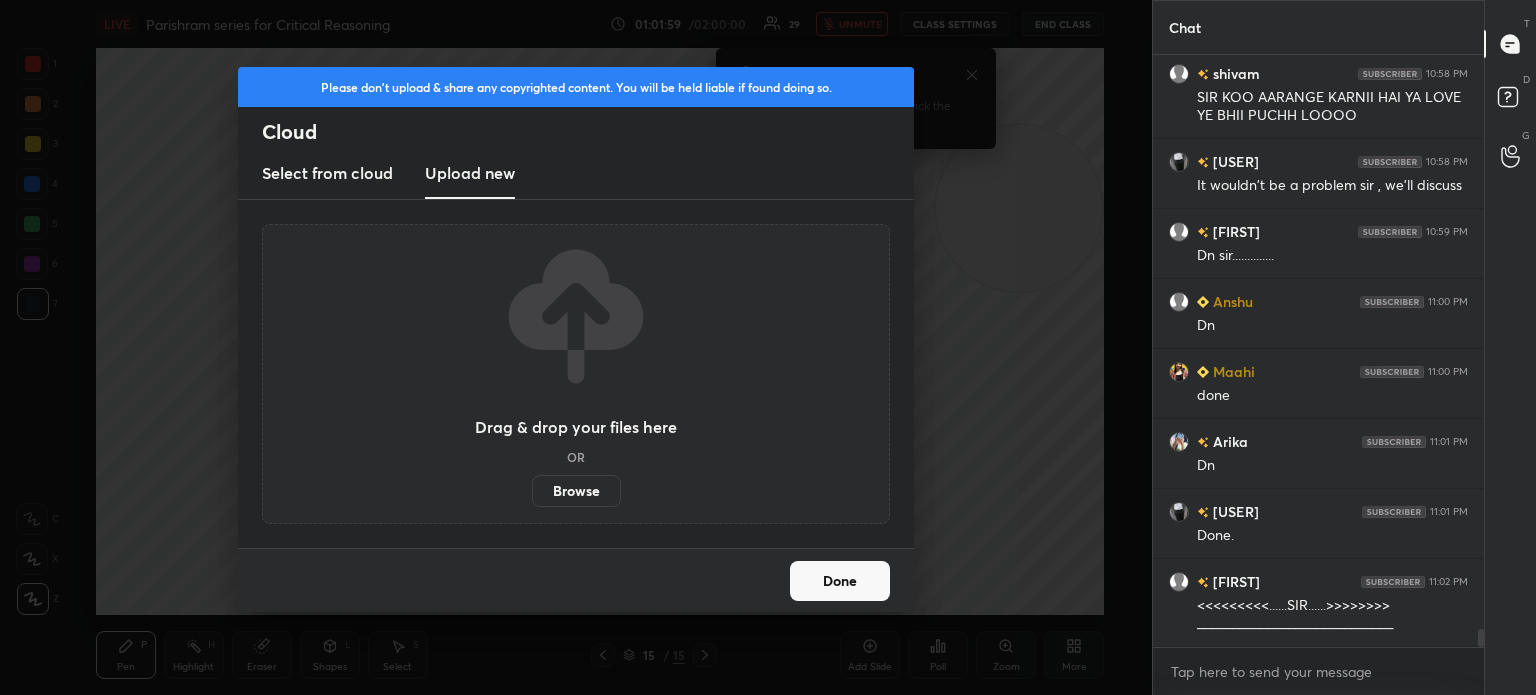 click on "Browse" at bounding box center (576, 491) 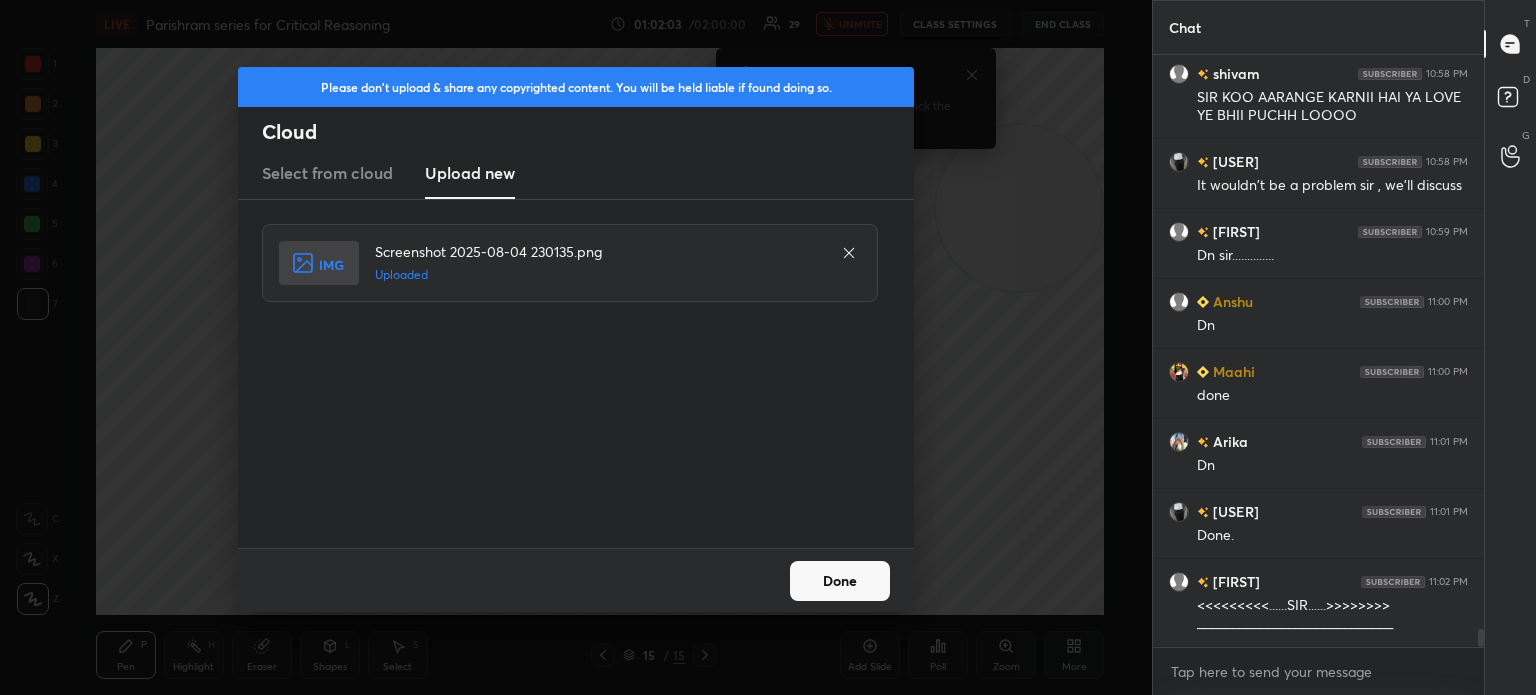click on "Done" at bounding box center (840, 581) 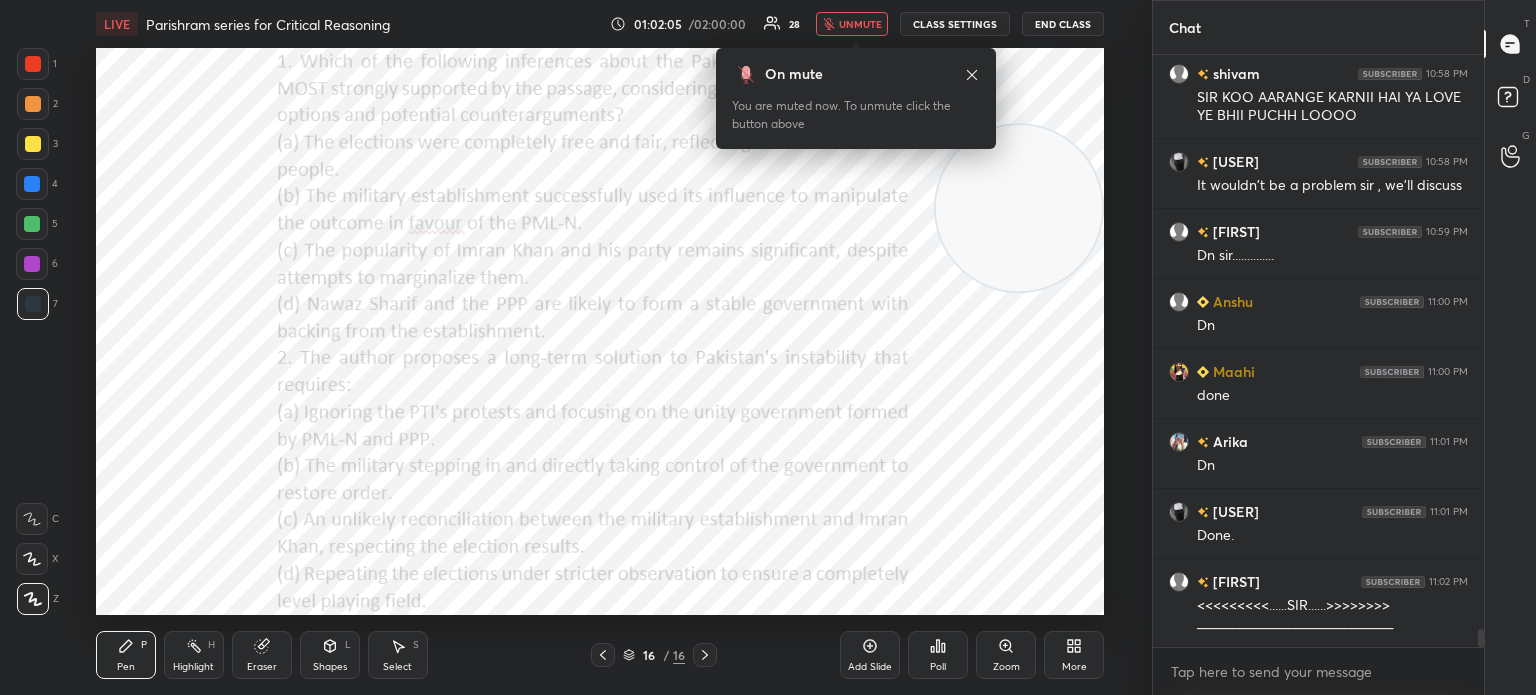 click on "More" at bounding box center [1074, 655] 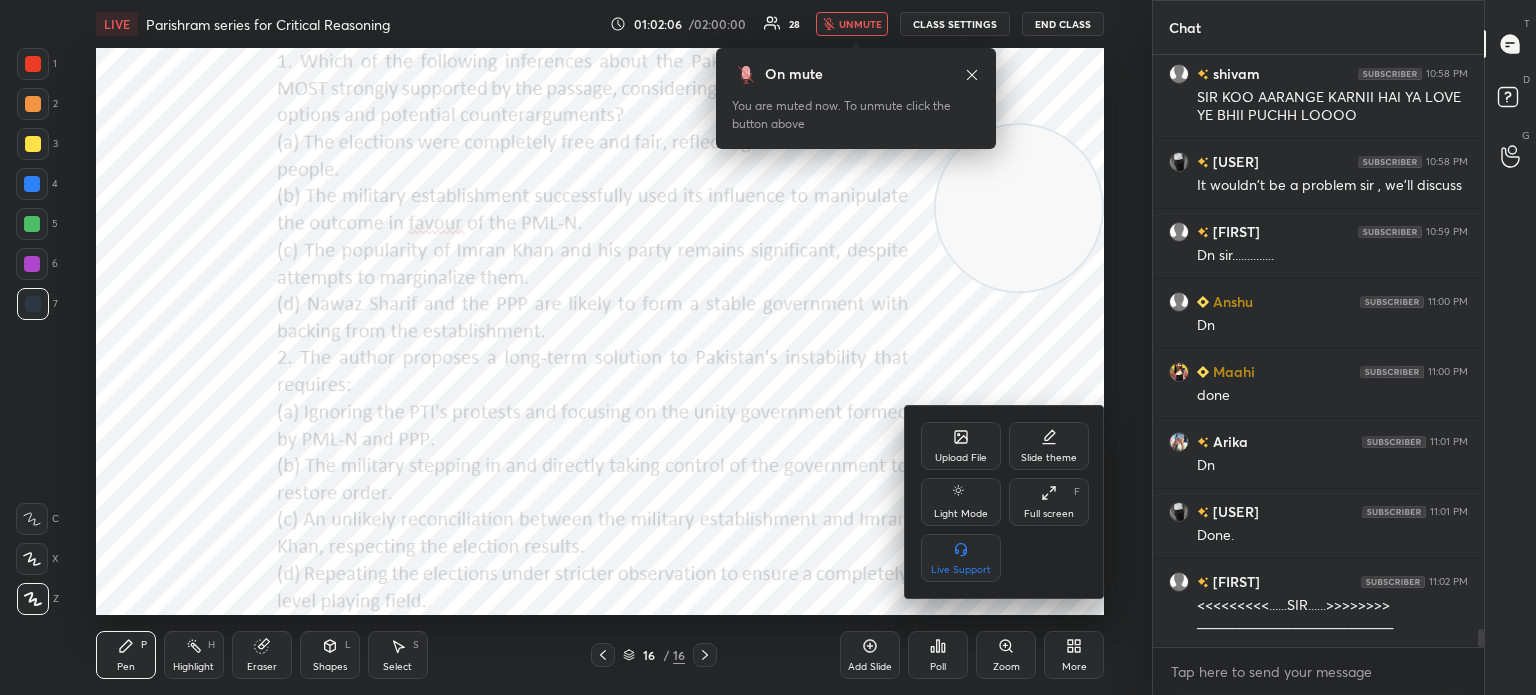 click on "Upload File" at bounding box center (961, 446) 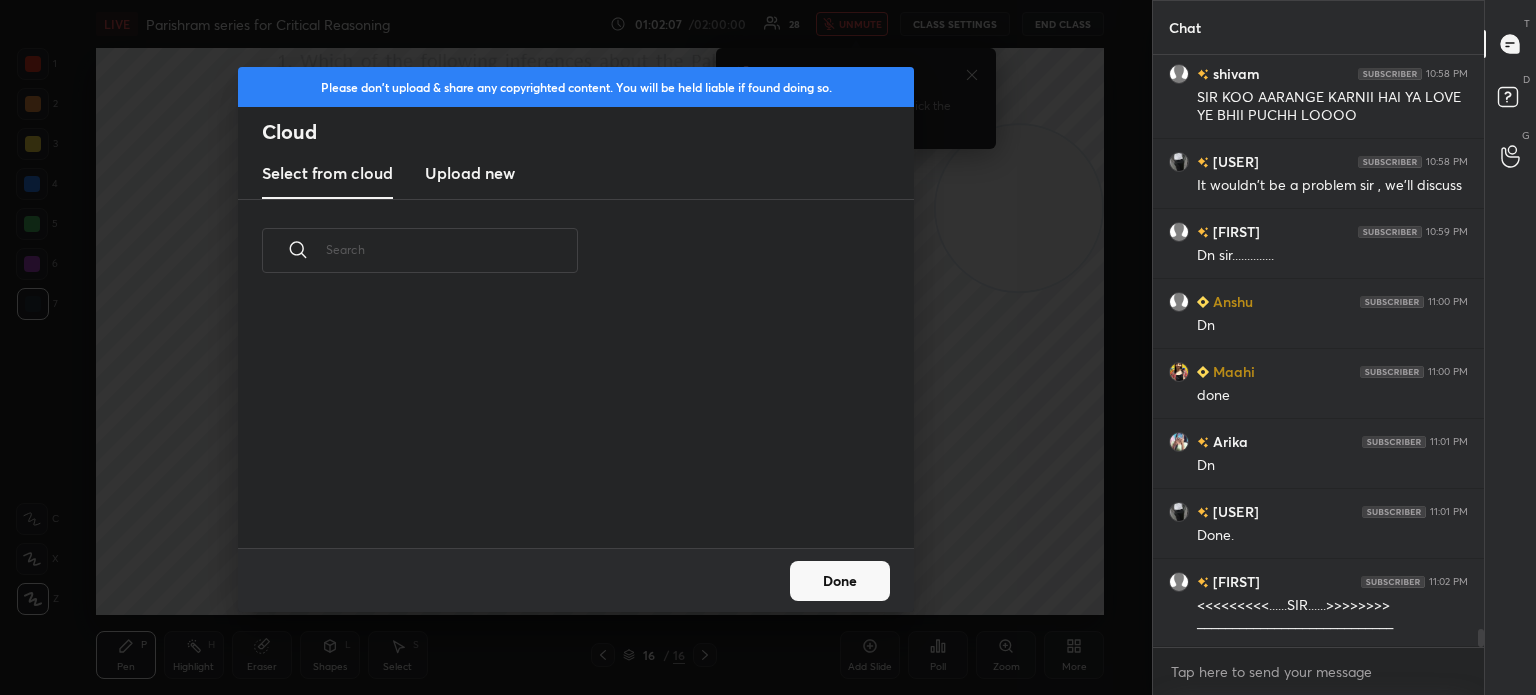 scroll, scrollTop: 5, scrollLeft: 10, axis: both 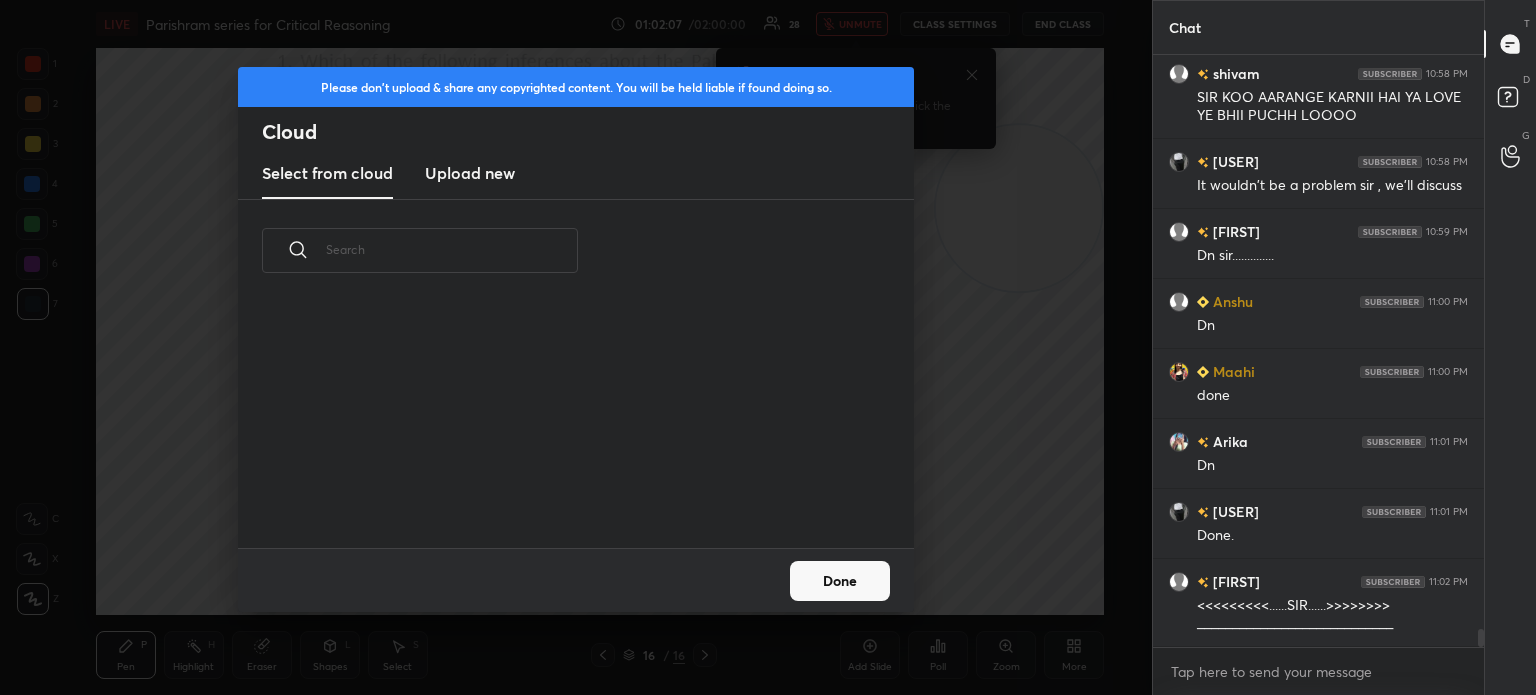 click on "Upload new" at bounding box center (470, 173) 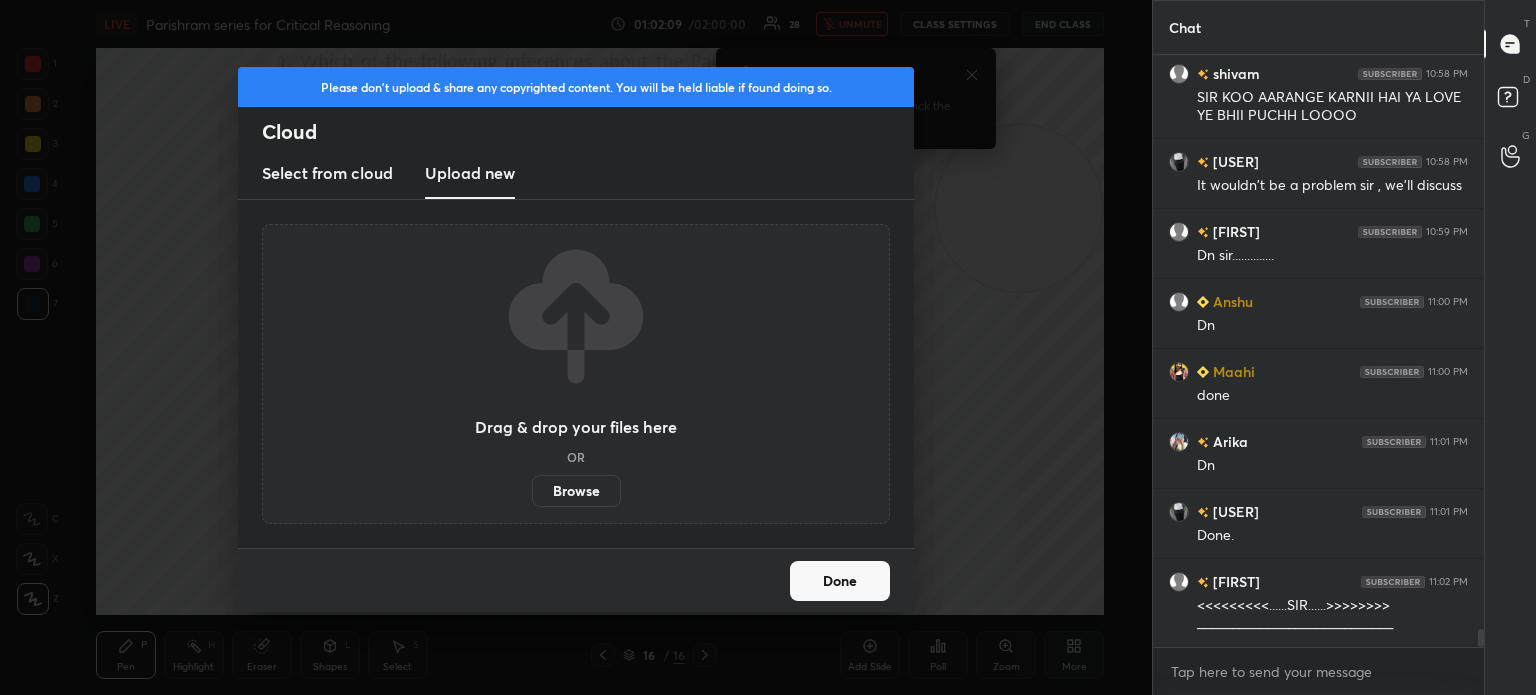 click on "Browse" at bounding box center (576, 491) 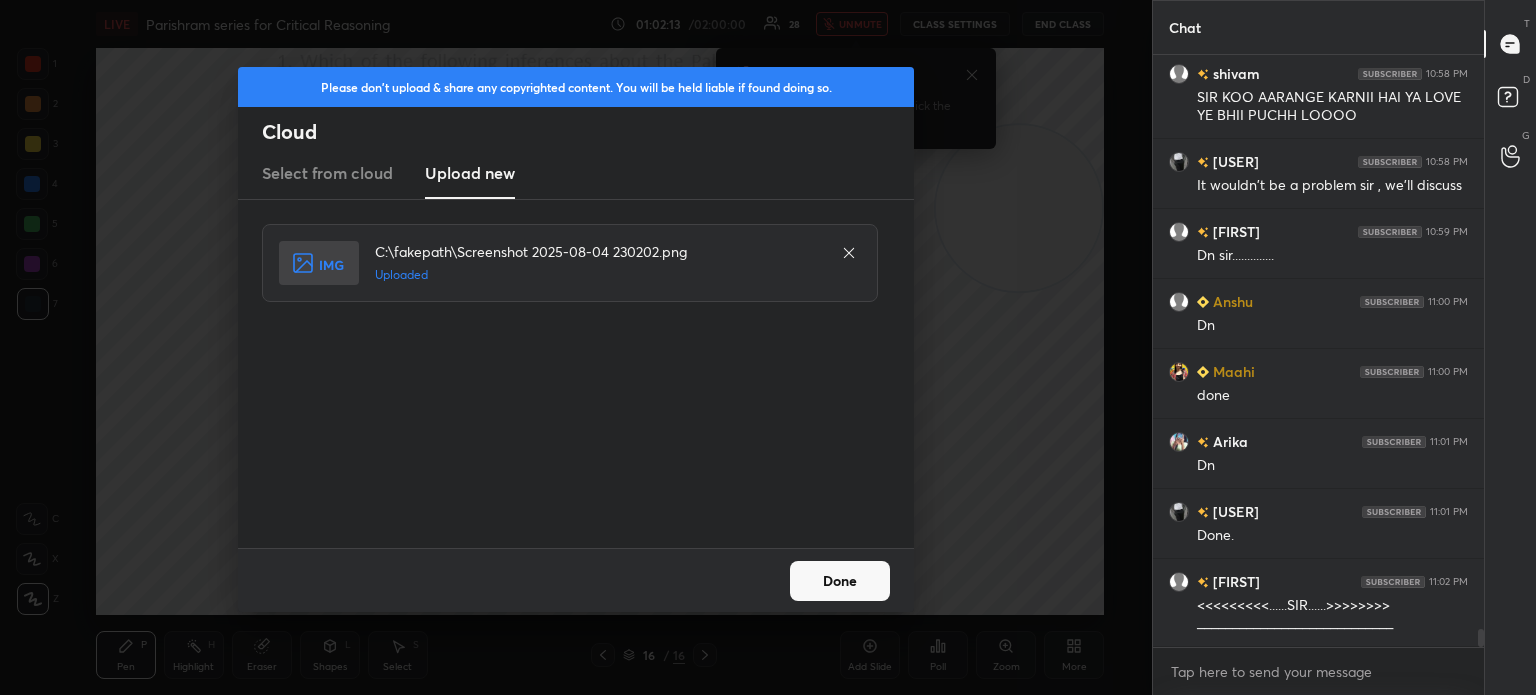 click on "Done" at bounding box center [840, 581] 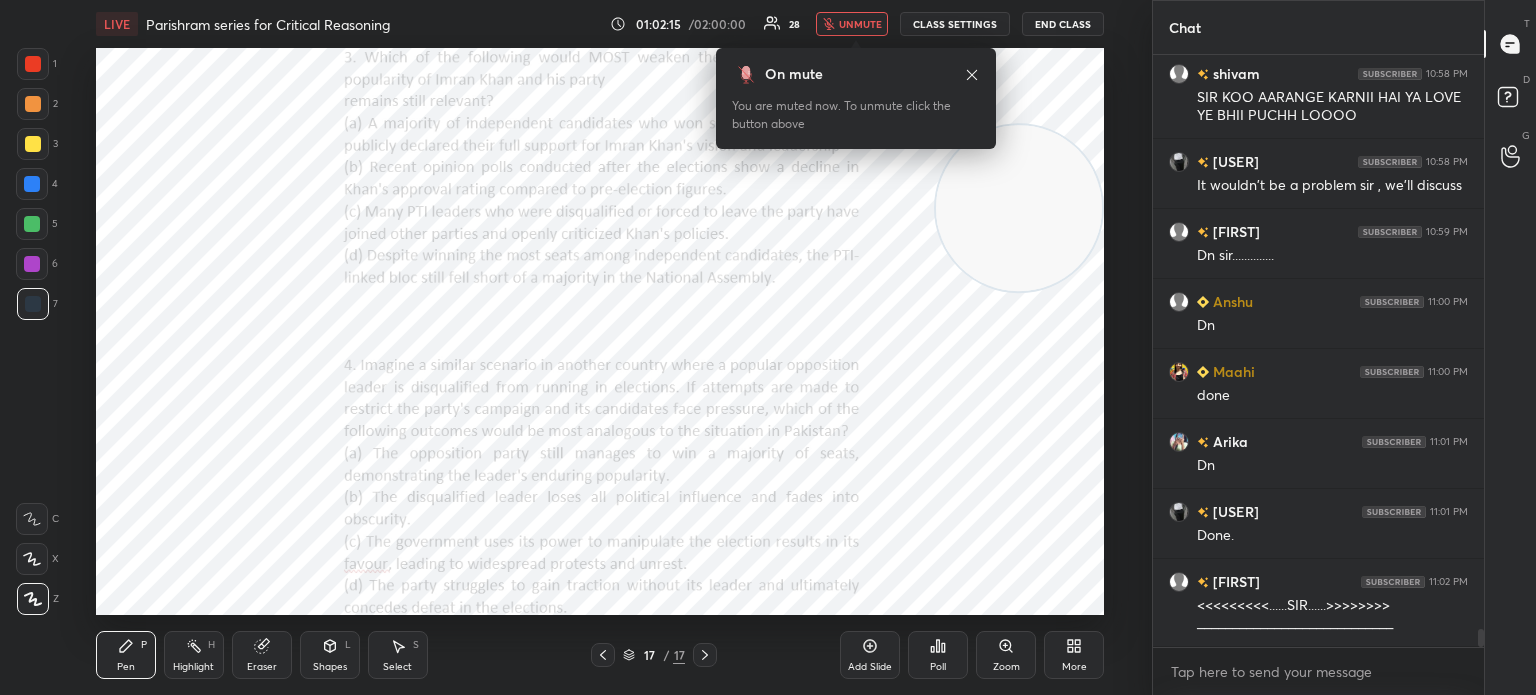 click on "More" at bounding box center (1074, 655) 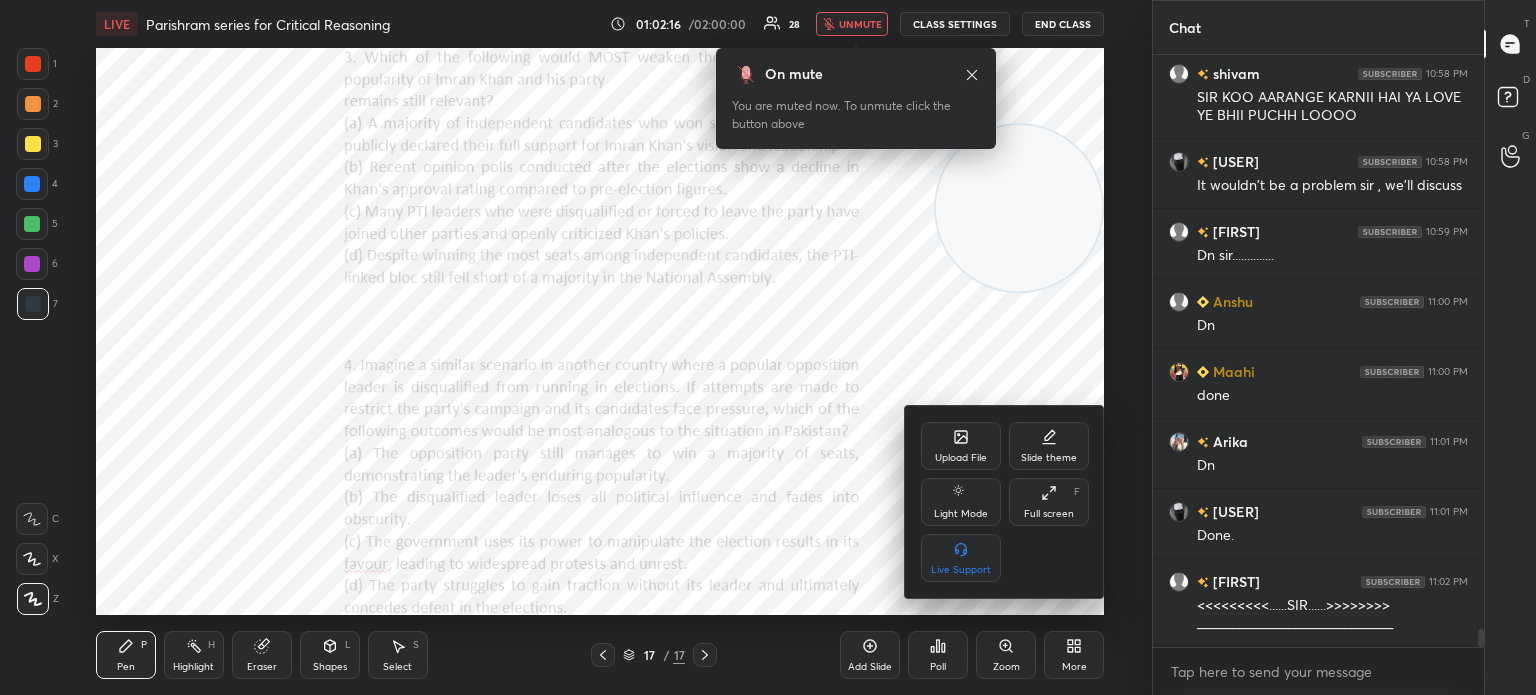 click on "Upload File" at bounding box center [961, 446] 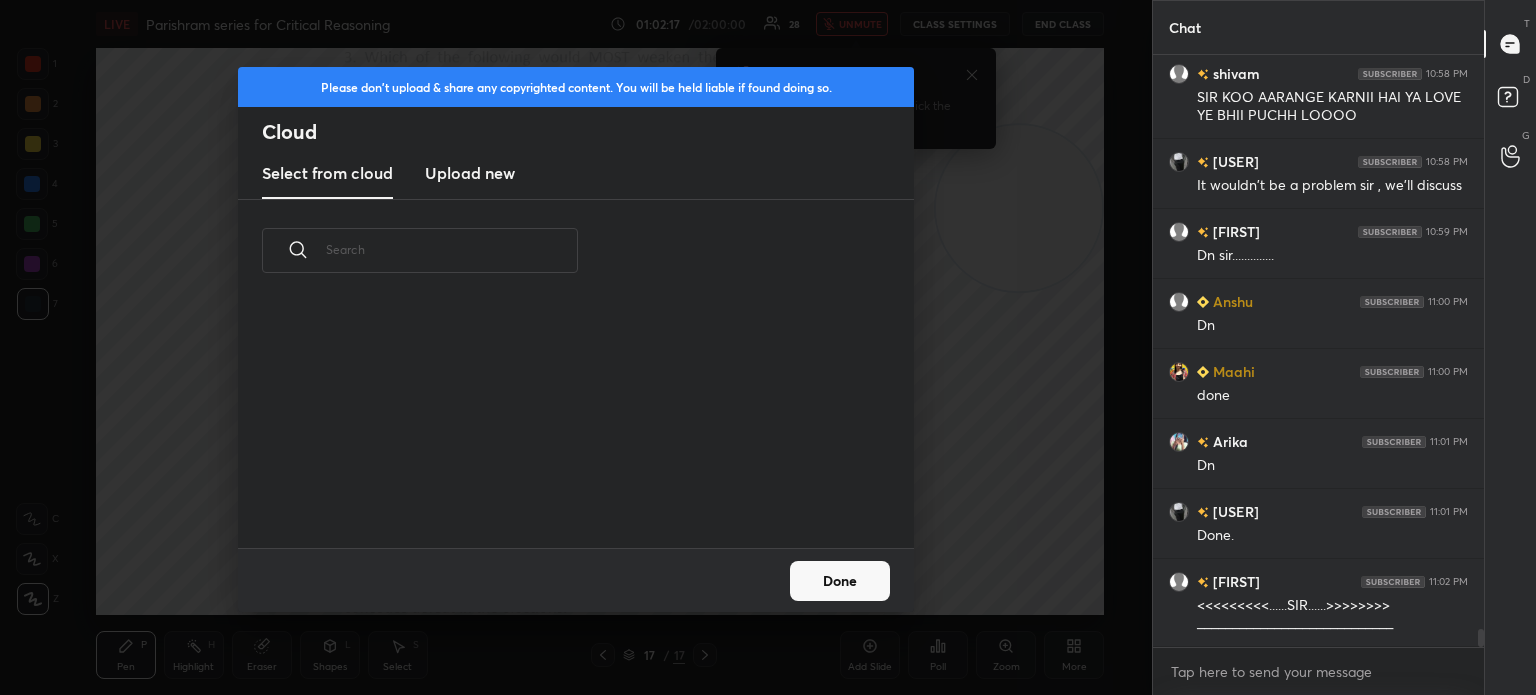 scroll, scrollTop: 5, scrollLeft: 10, axis: both 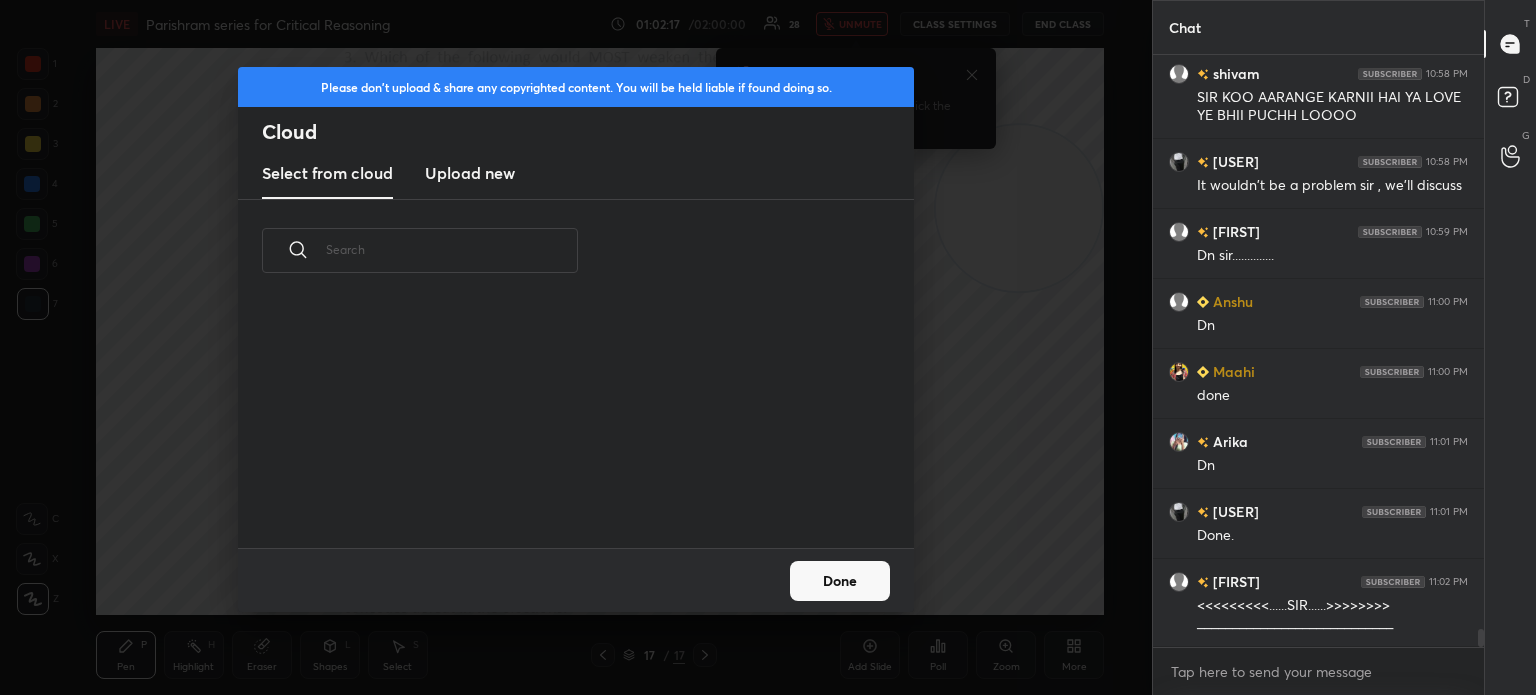 click on "Upload new" at bounding box center [470, 173] 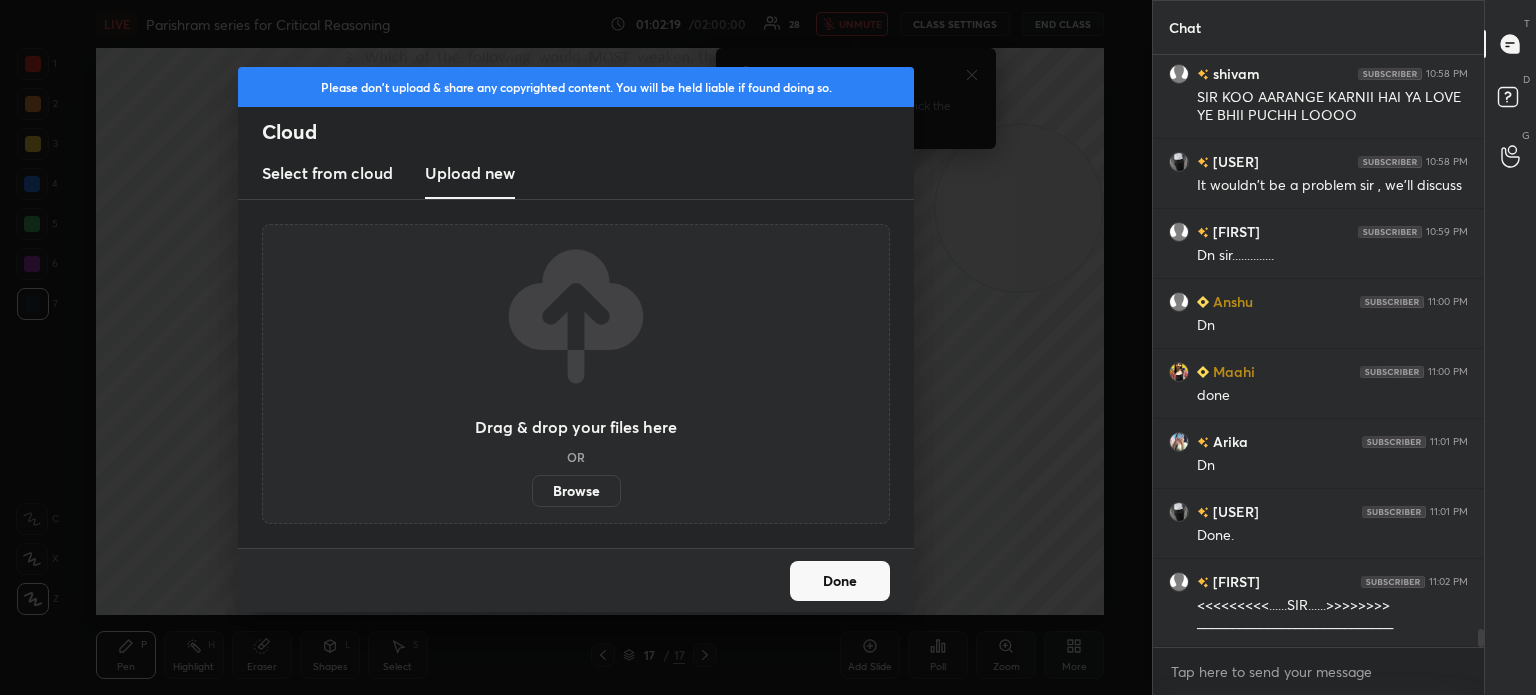 click on "Browse" at bounding box center [576, 491] 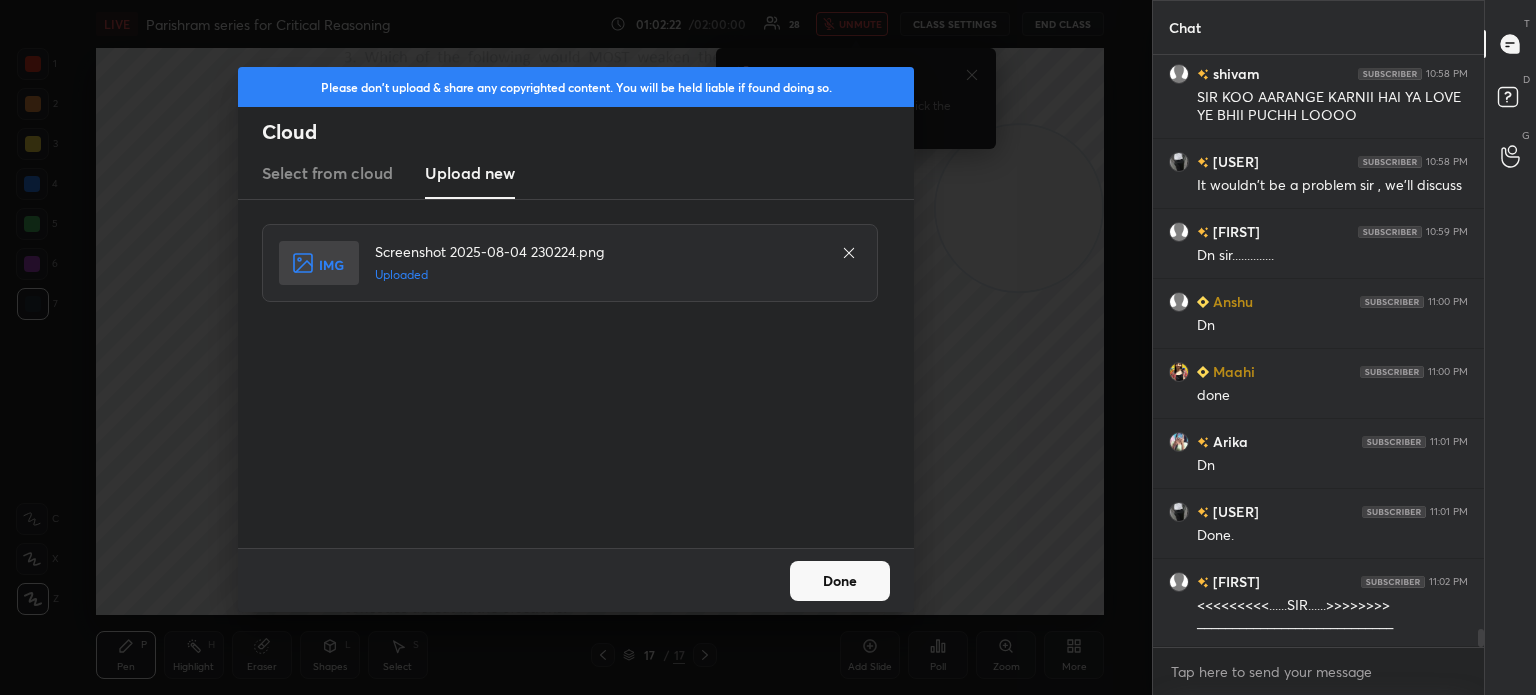 click on "Done" at bounding box center (840, 581) 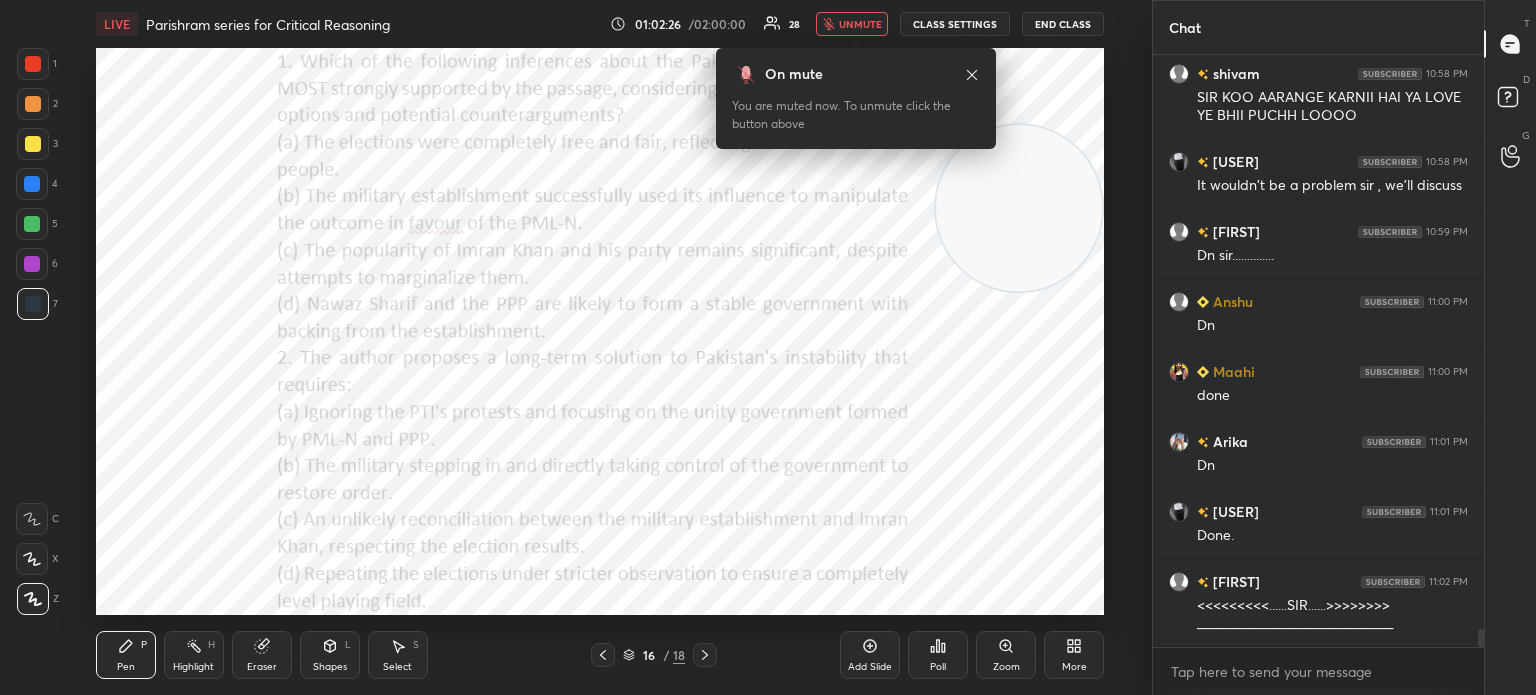 click on "unmute" at bounding box center [860, 24] 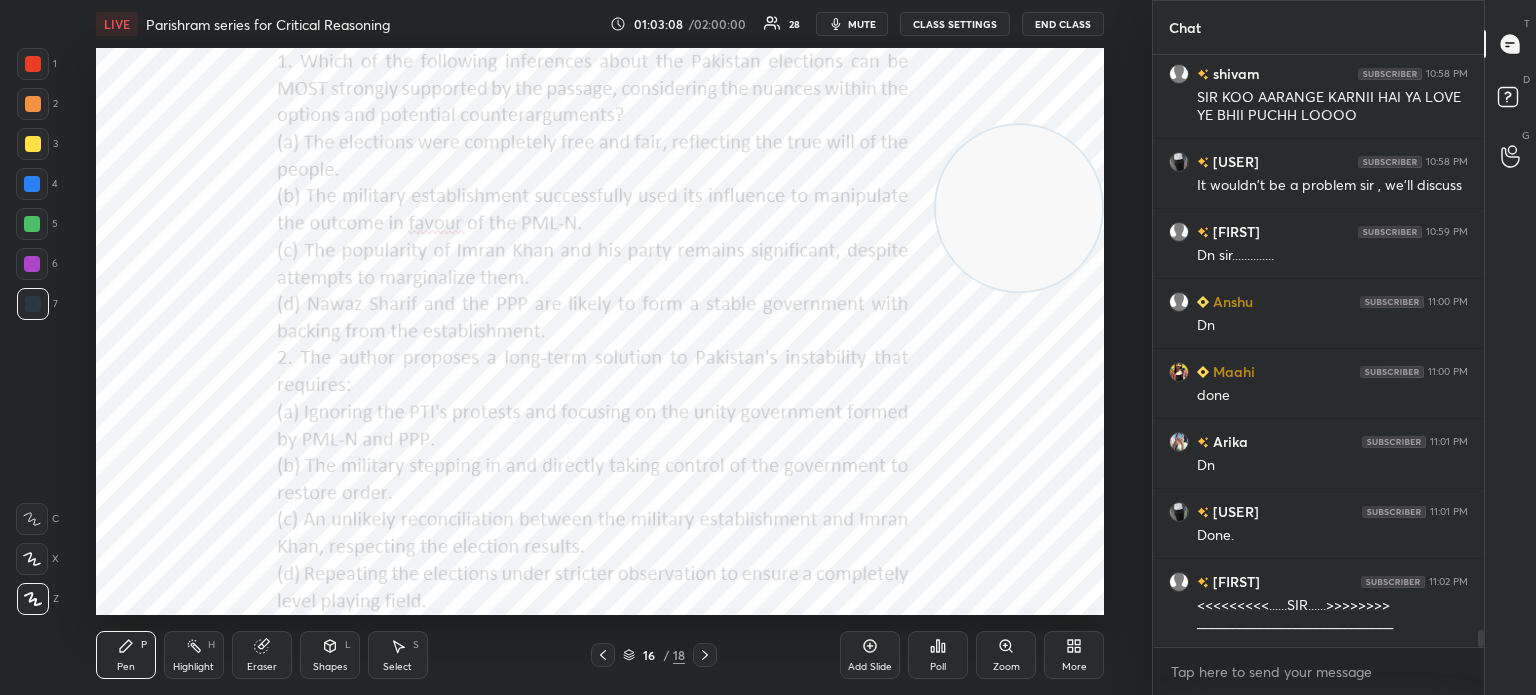 scroll, scrollTop: 19434, scrollLeft: 0, axis: vertical 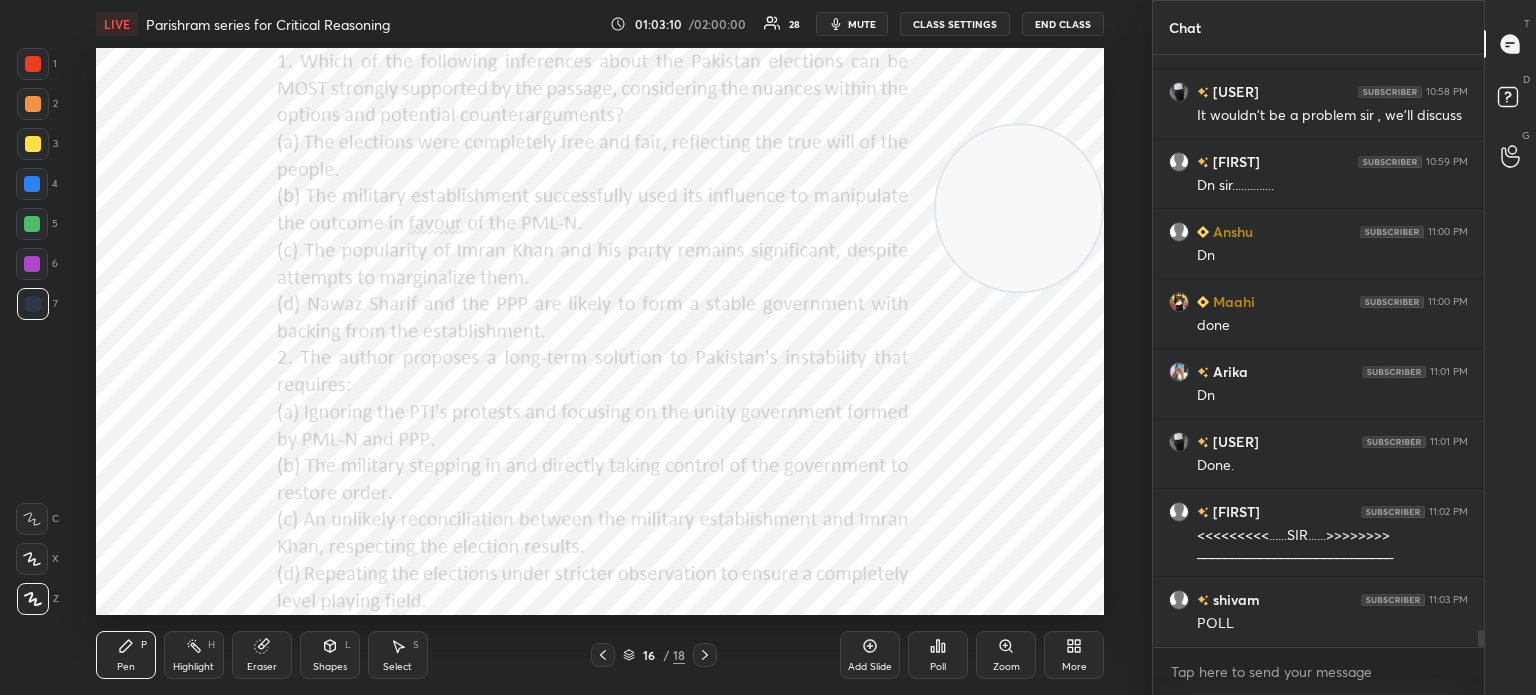 click on "Poll" at bounding box center (938, 667) 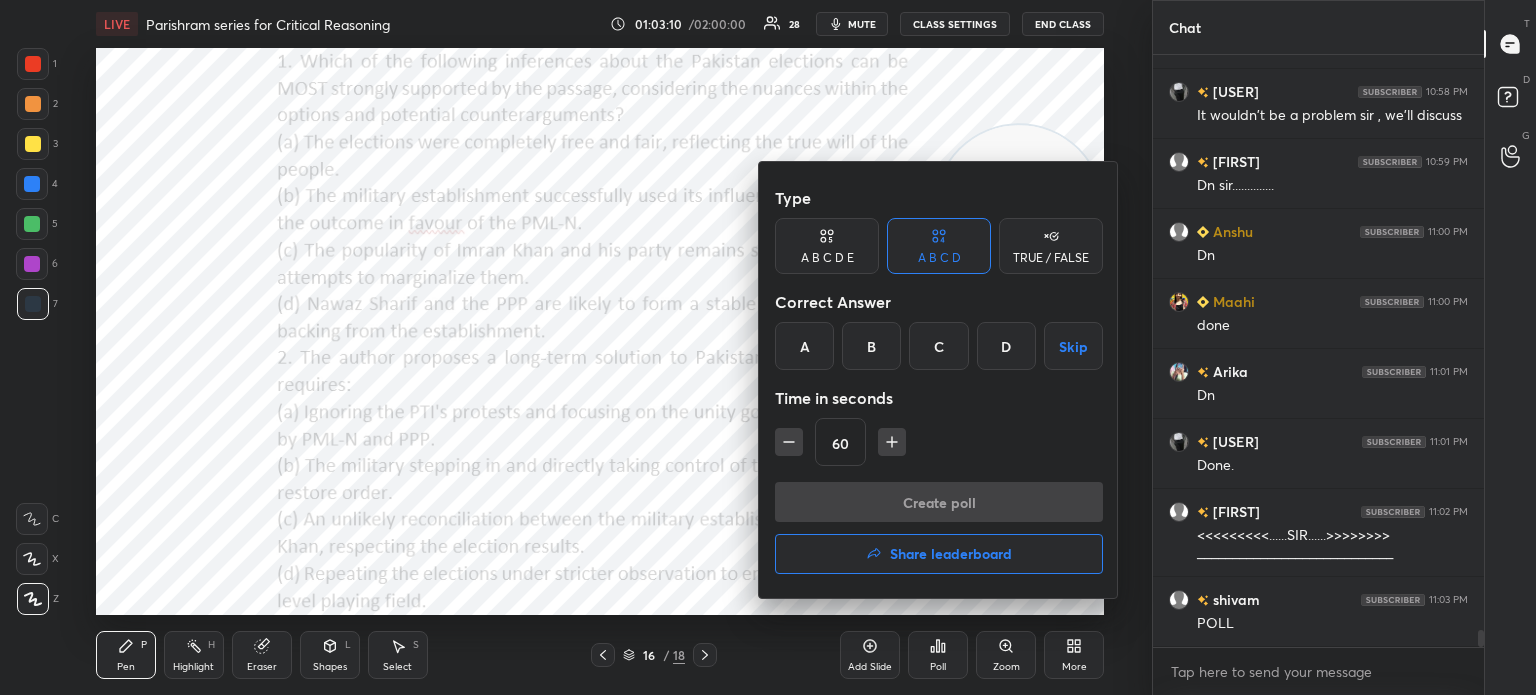 click on "C" at bounding box center (938, 346) 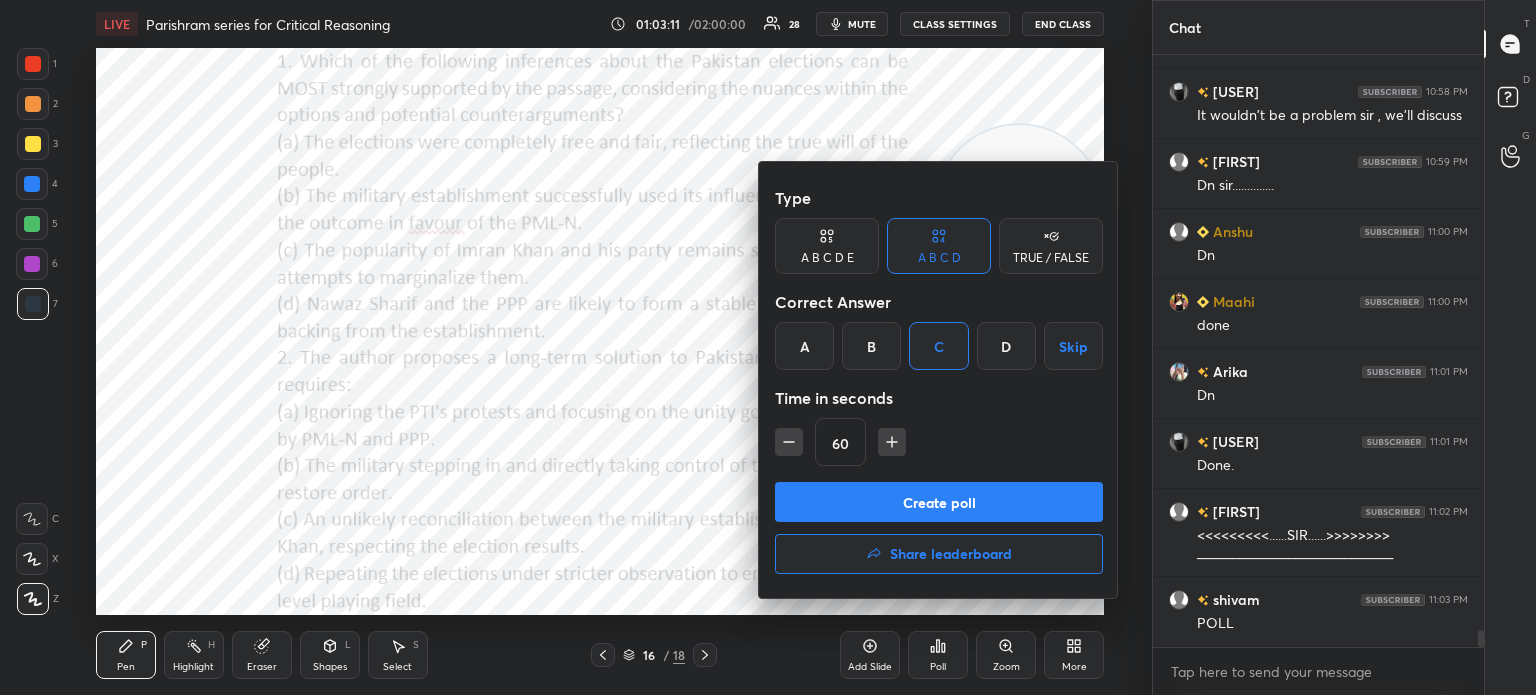 click on "Create poll" at bounding box center [939, 502] 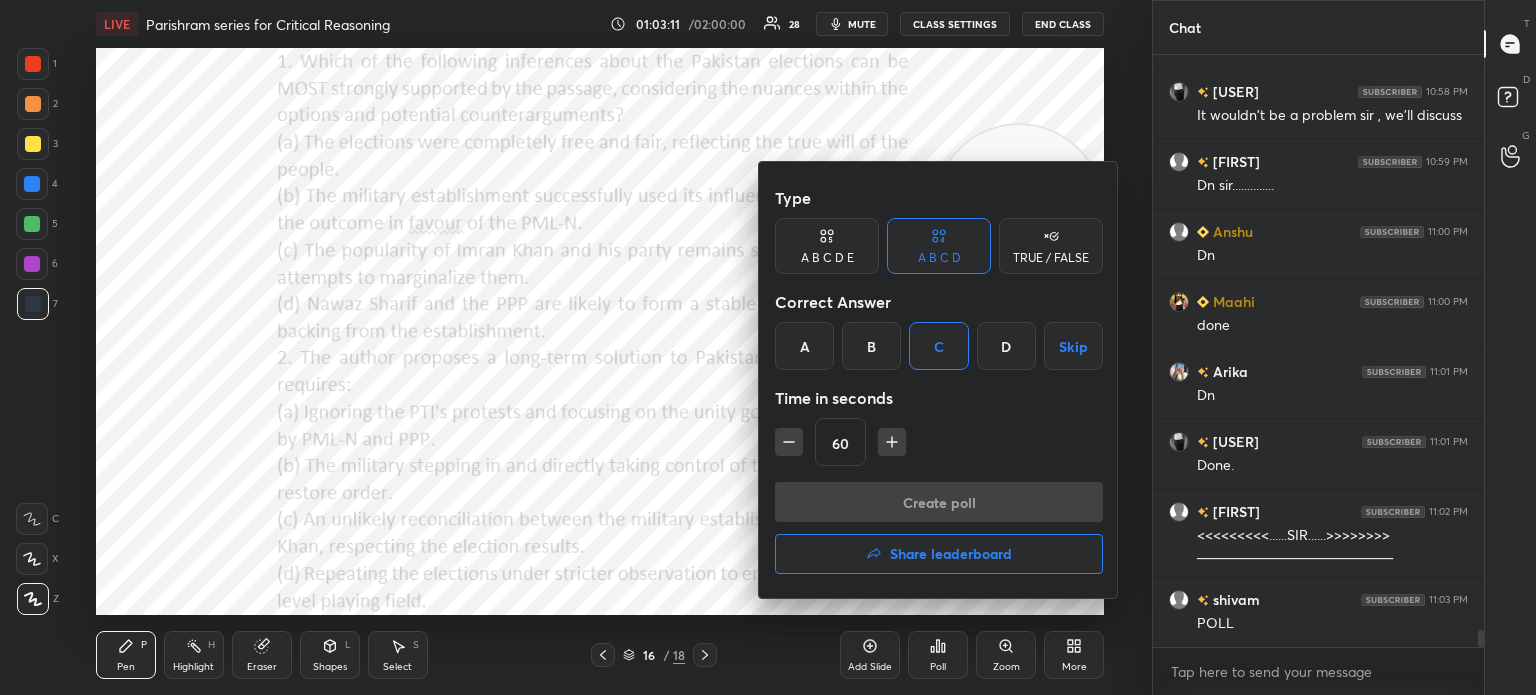 scroll, scrollTop: 6, scrollLeft: 6, axis: both 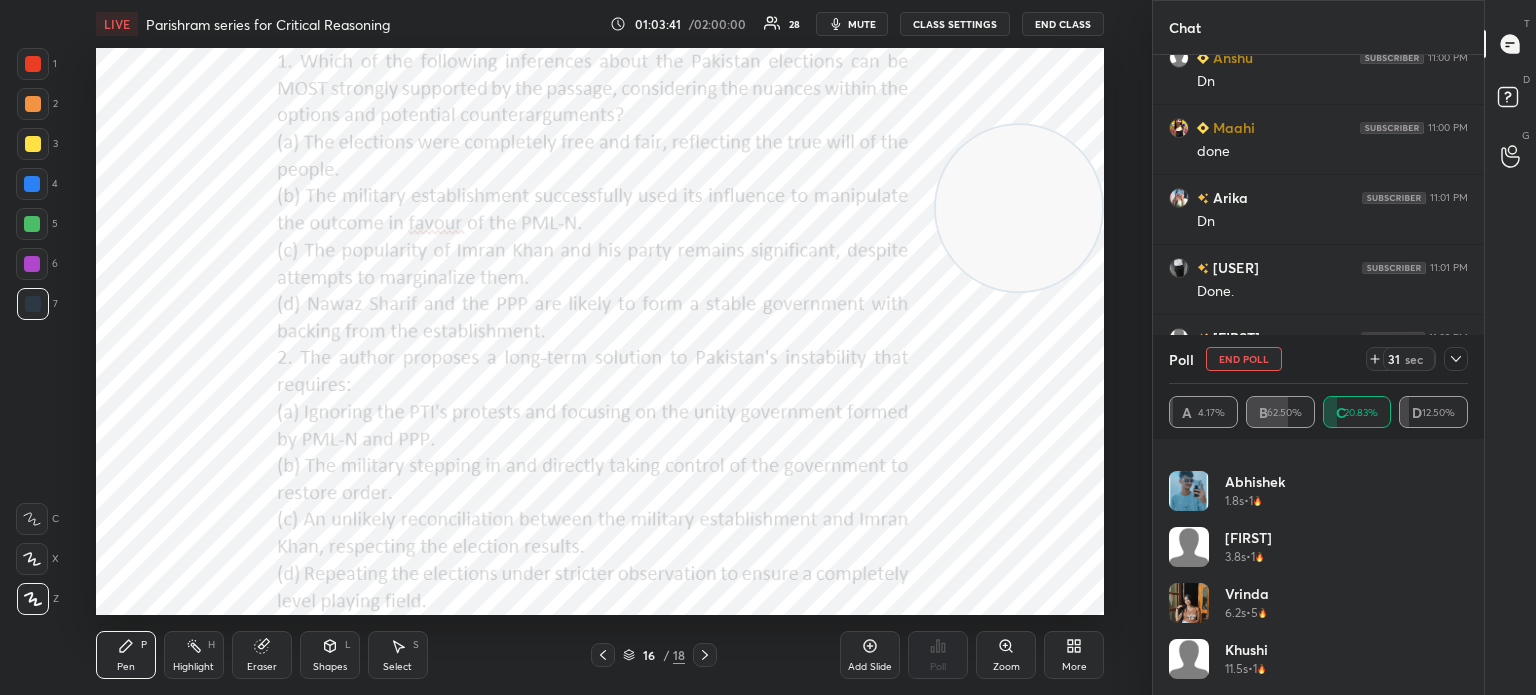 click 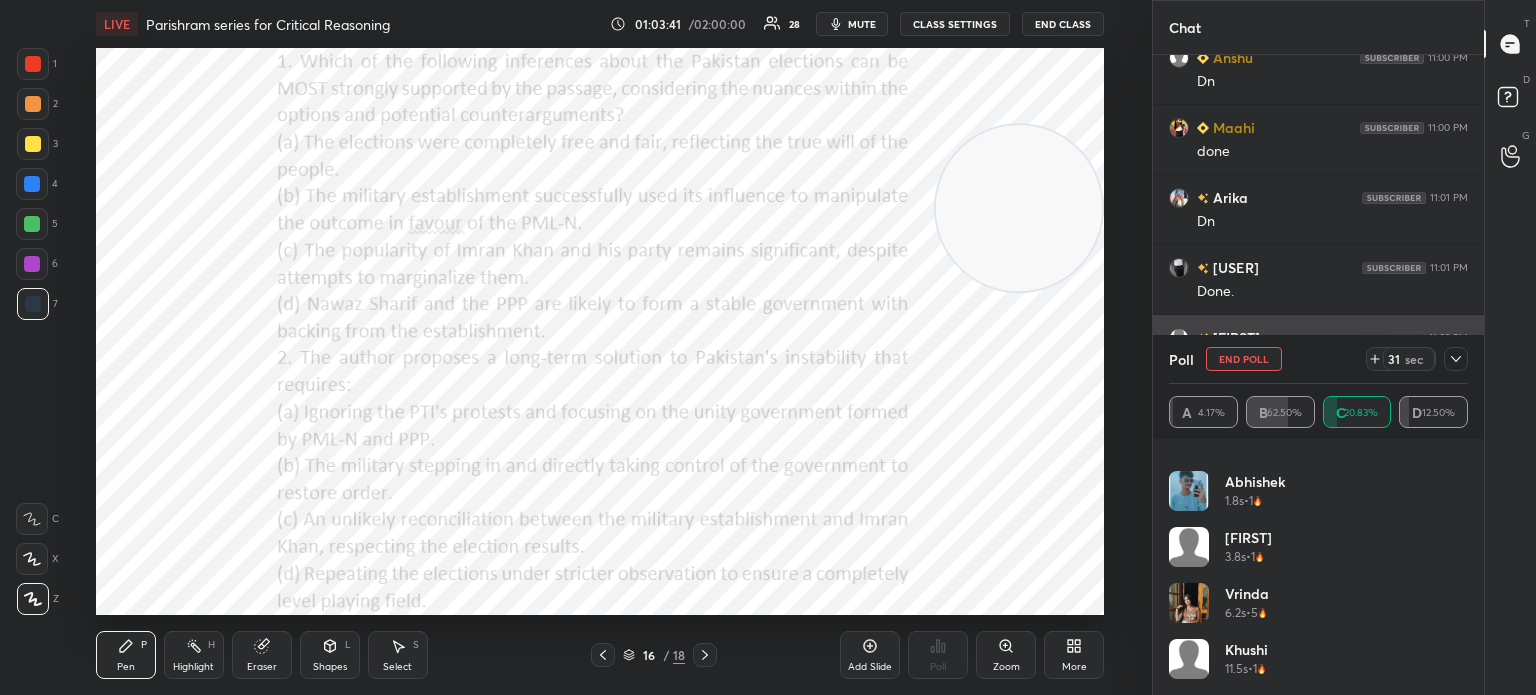 scroll, scrollTop: 184, scrollLeft: 293, axis: both 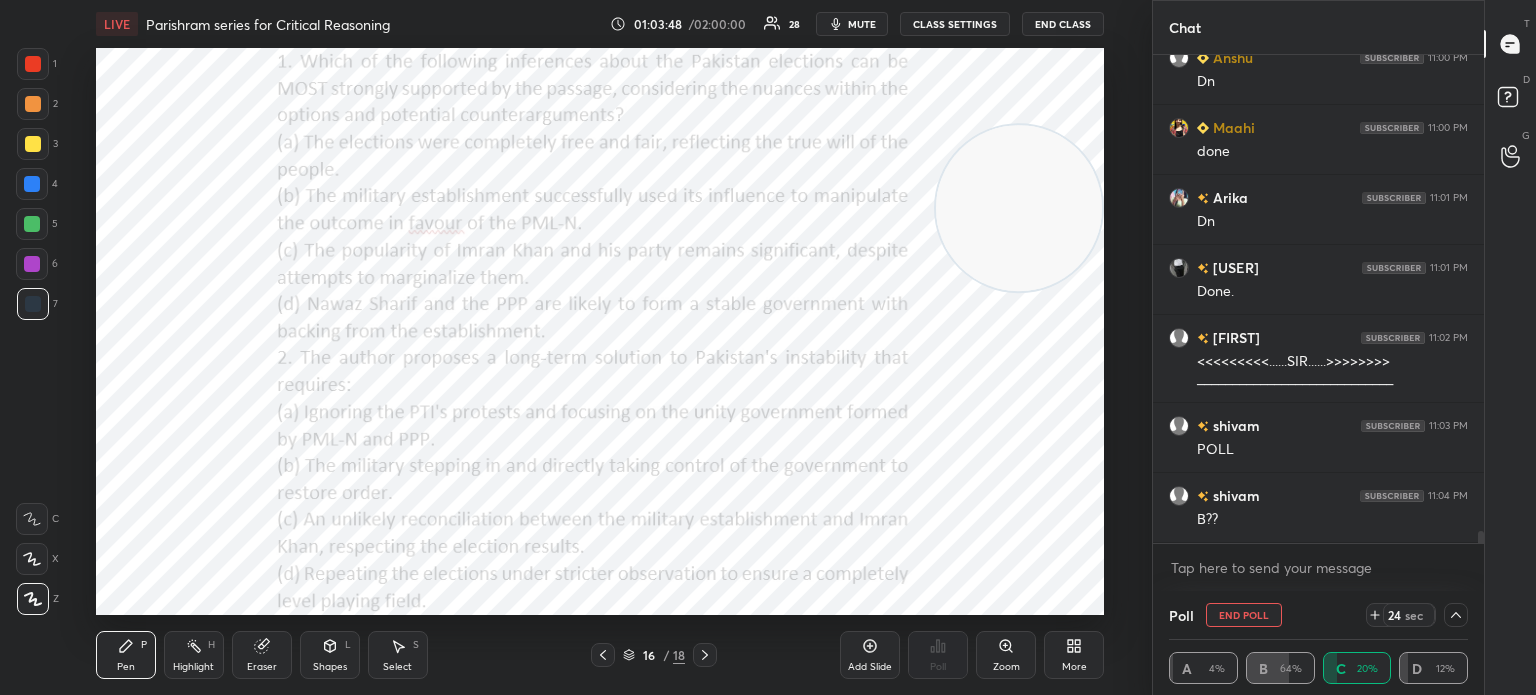 click 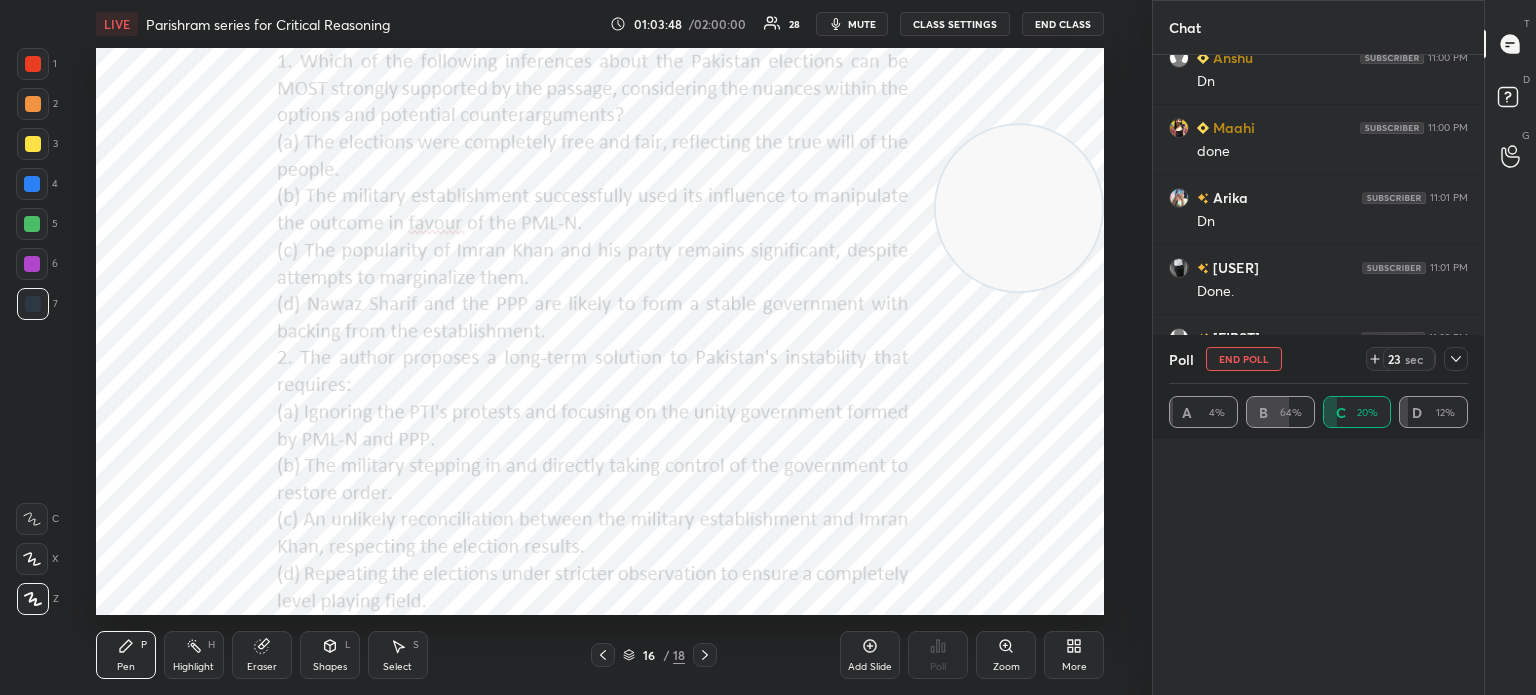 scroll, scrollTop: 0, scrollLeft: 0, axis: both 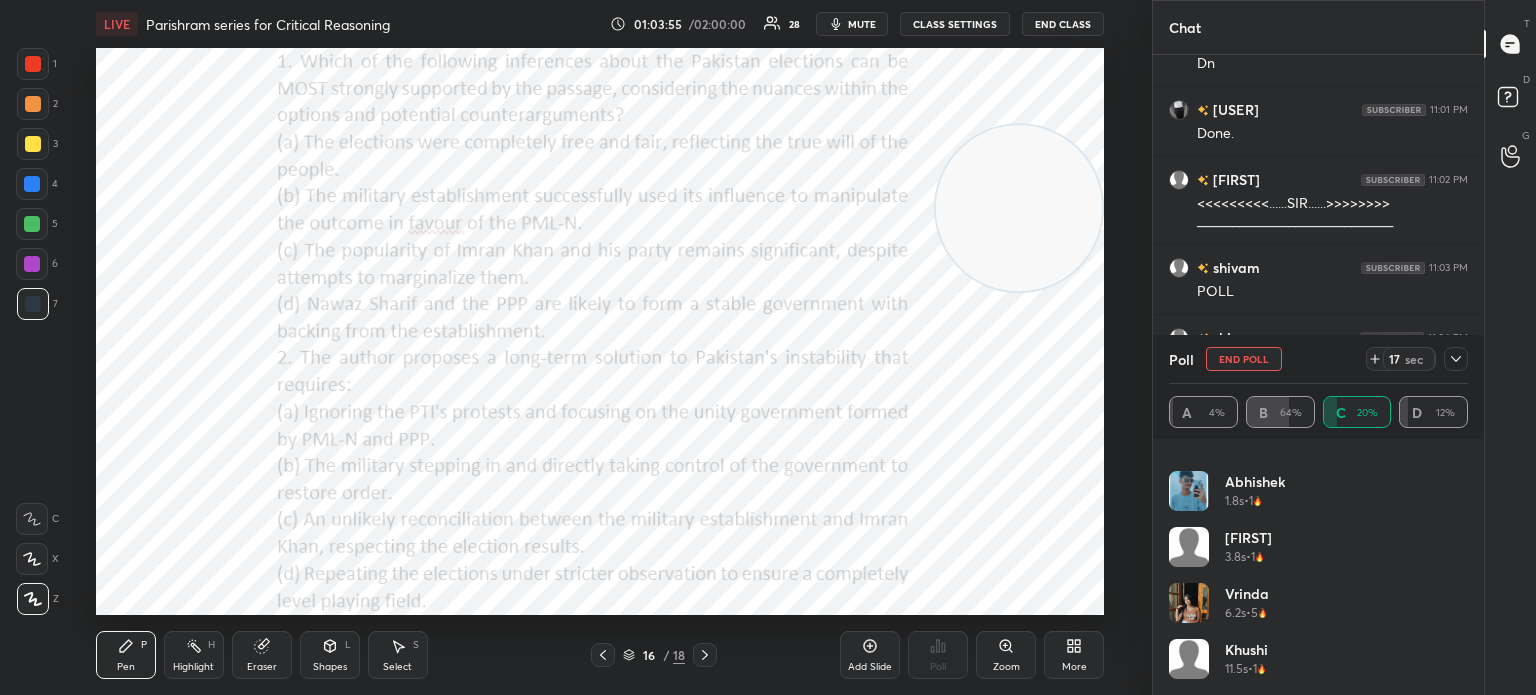 click 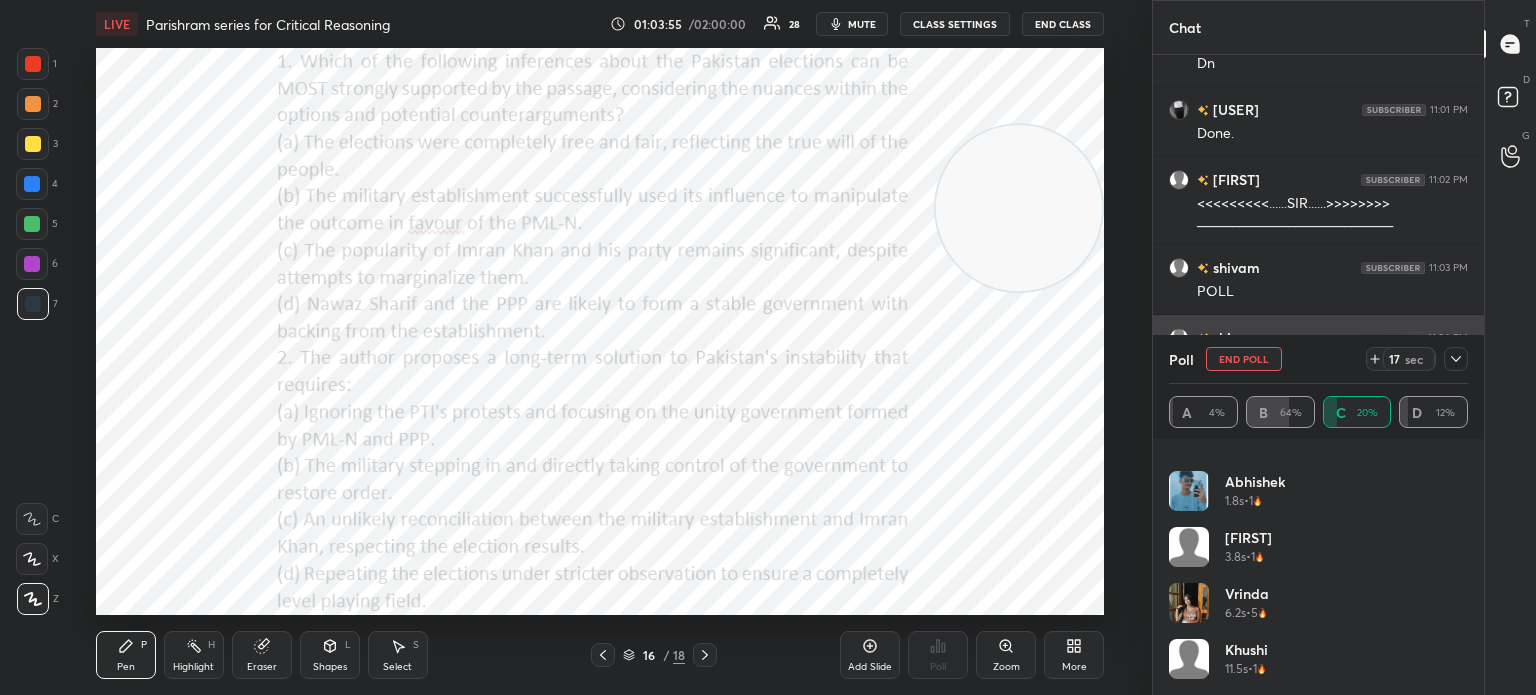 scroll, scrollTop: 175, scrollLeft: 293, axis: both 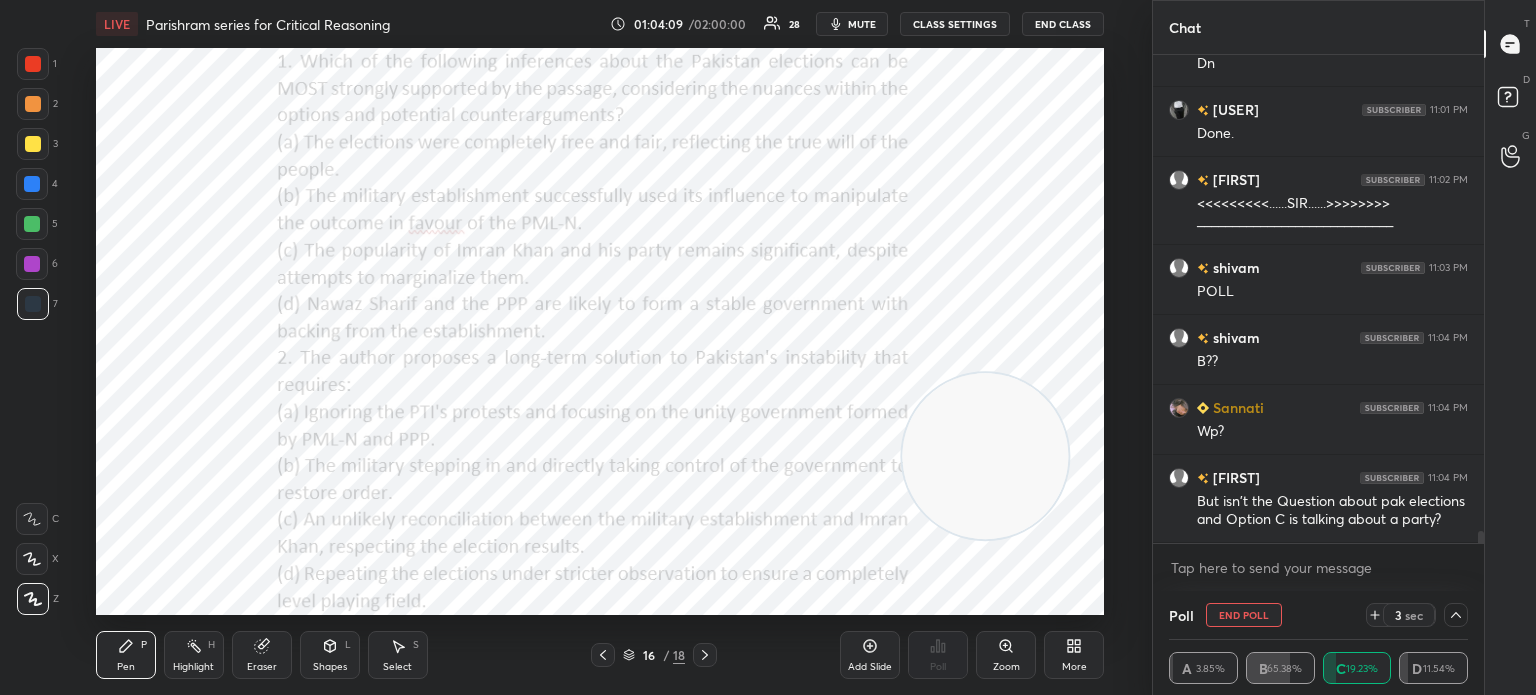 click 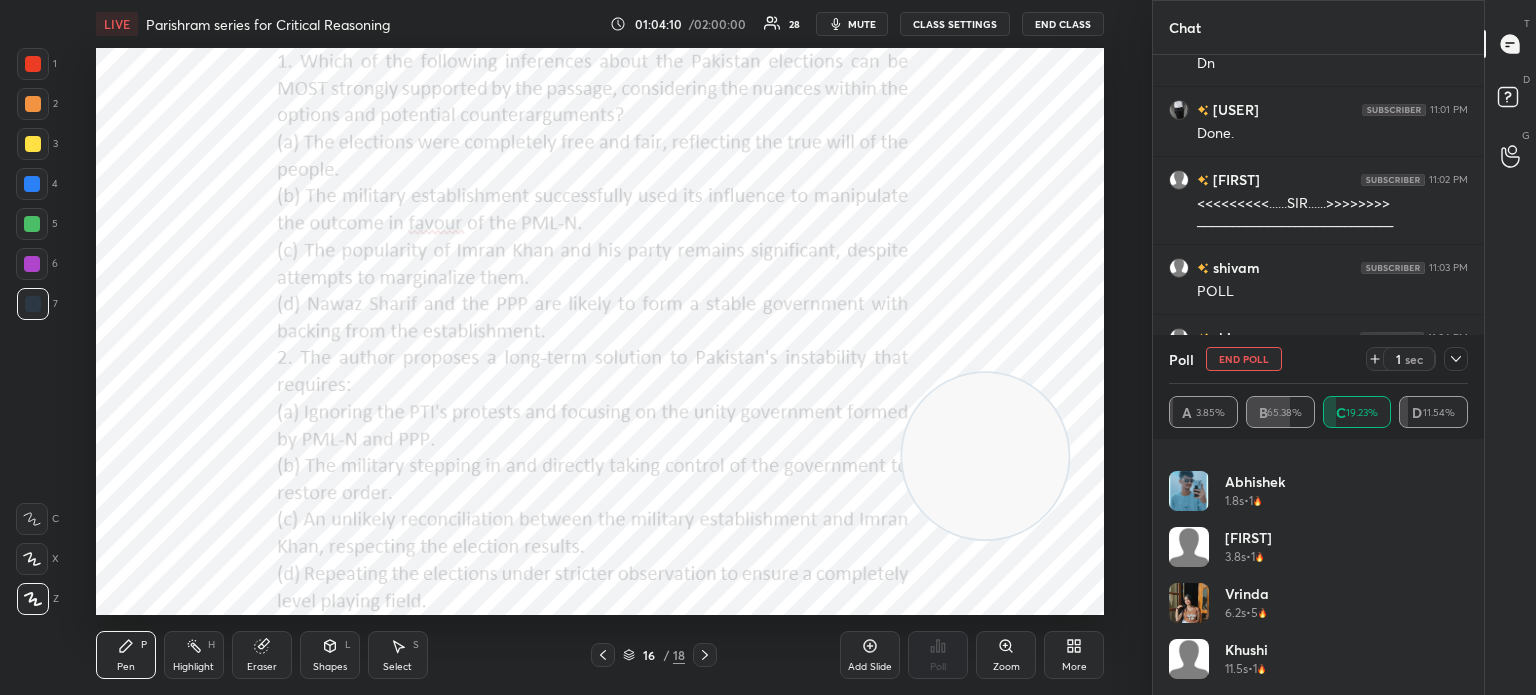 click at bounding box center (1456, 359) 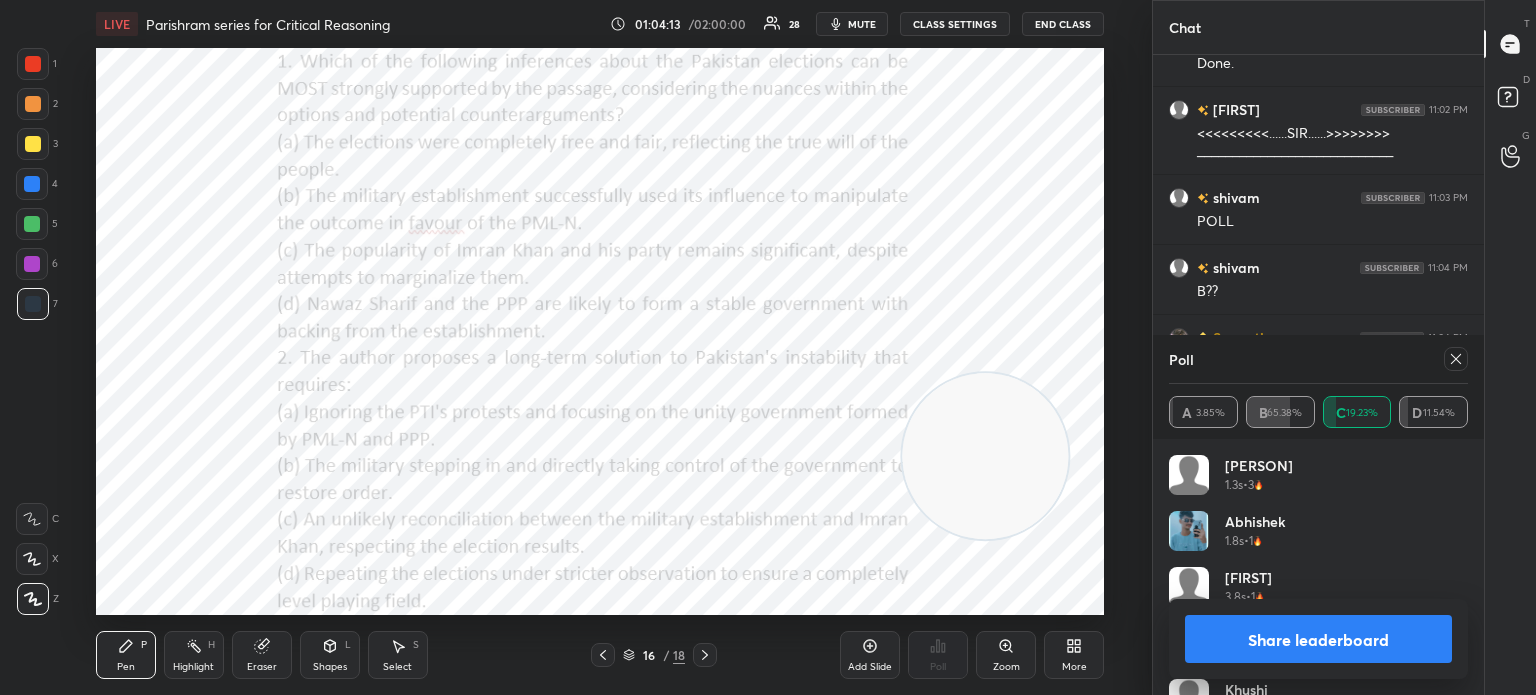 click 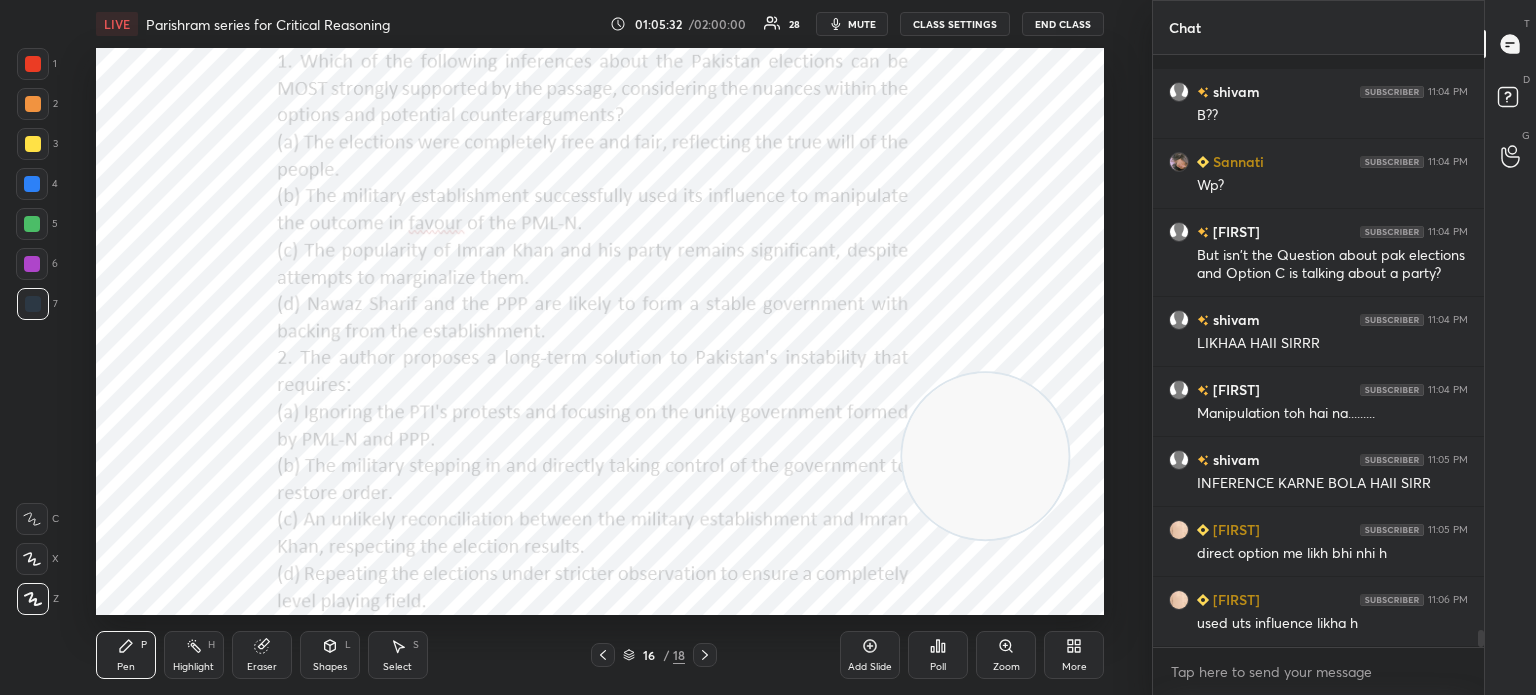 scroll, scrollTop: 20118, scrollLeft: 0, axis: vertical 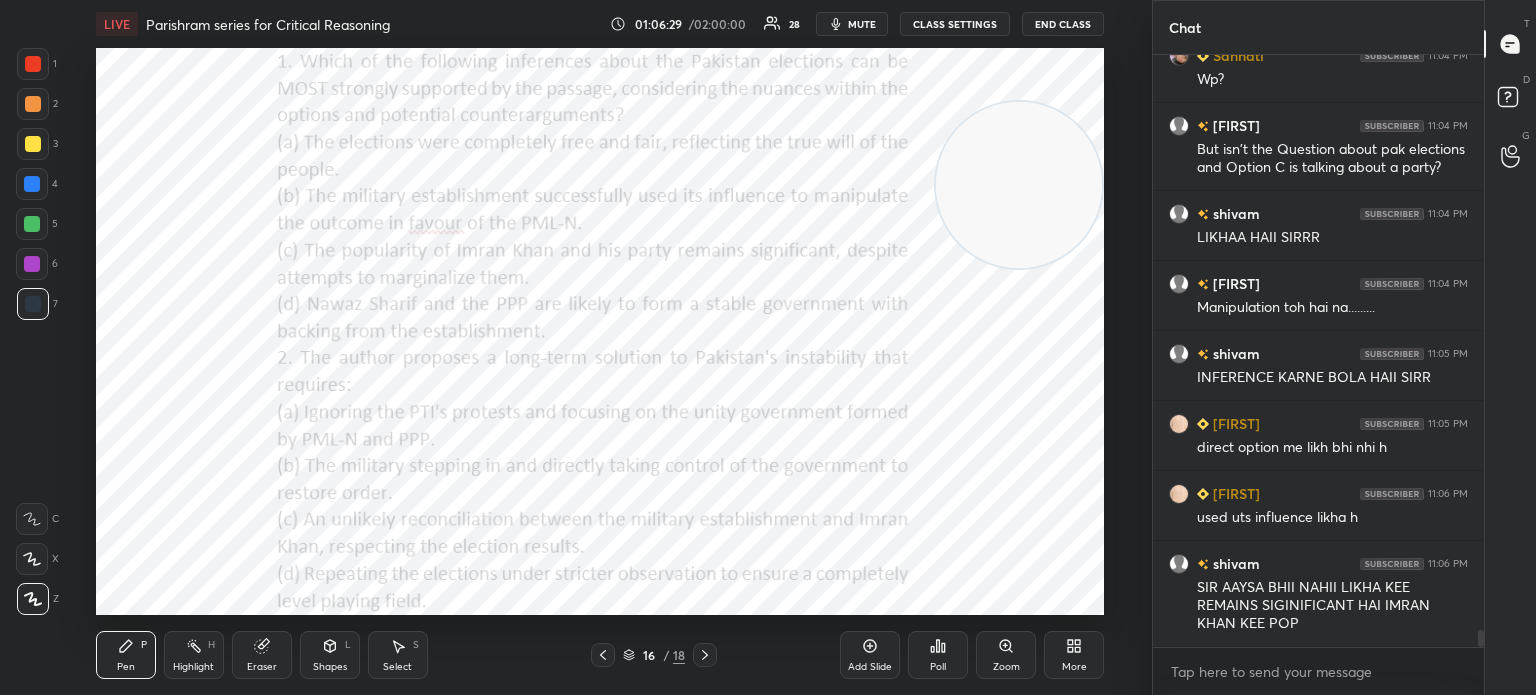 click on "Poll" at bounding box center [938, 667] 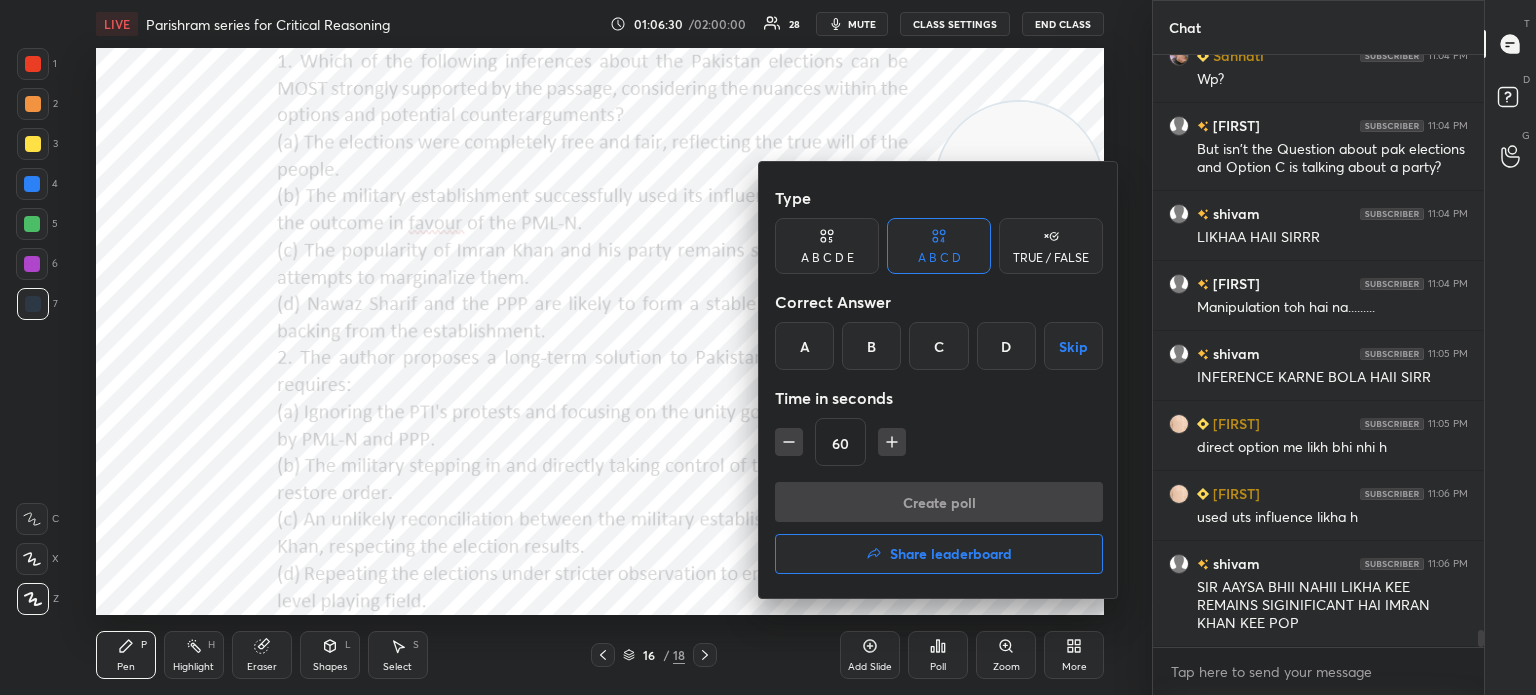 click on "C" at bounding box center (938, 346) 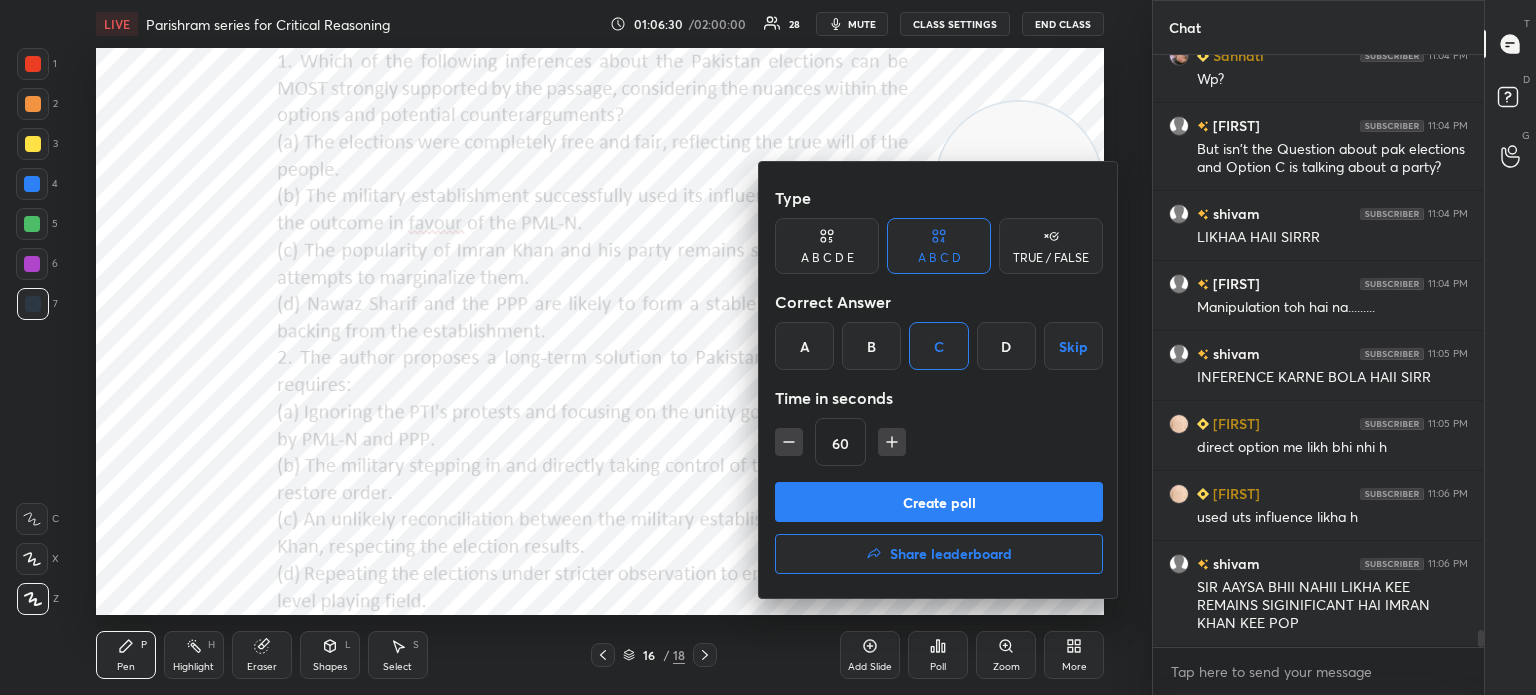 click on "Create poll" at bounding box center [939, 502] 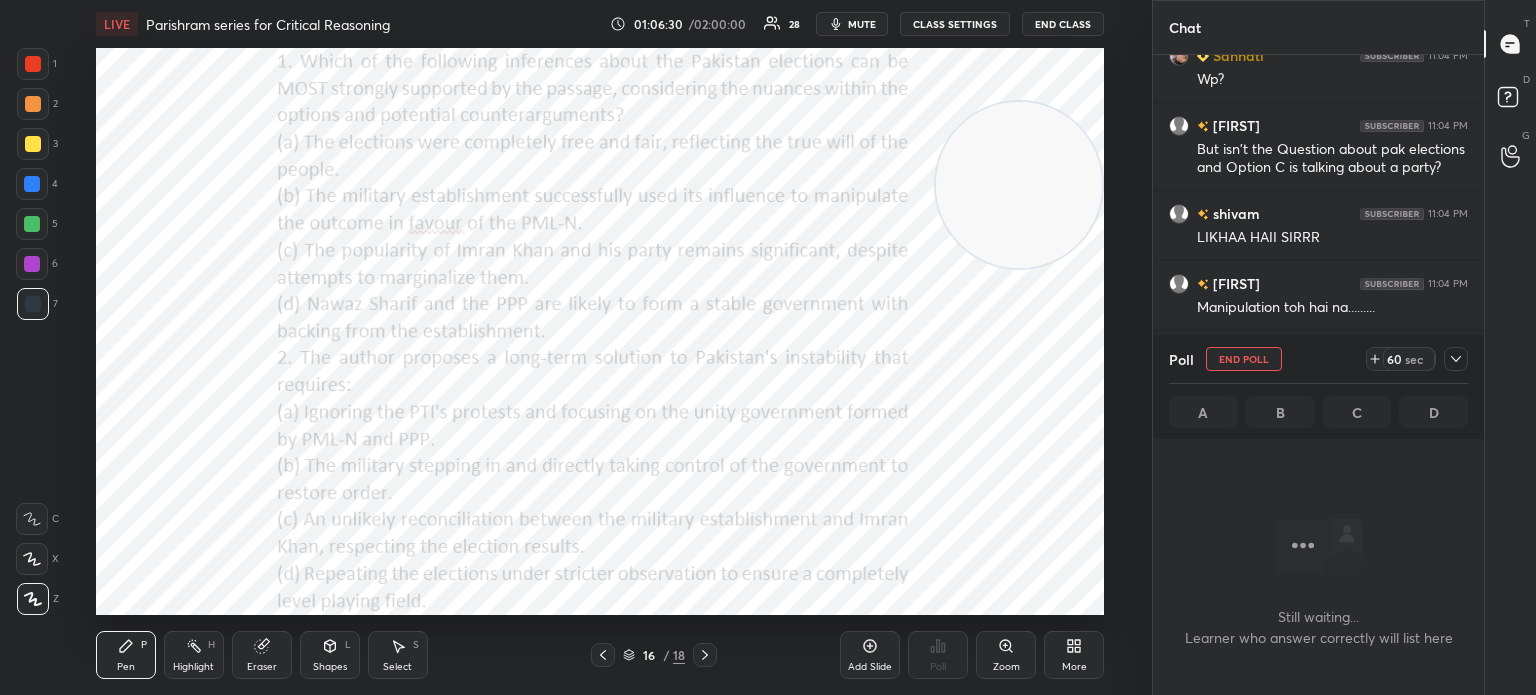 scroll, scrollTop: 7, scrollLeft: 6, axis: both 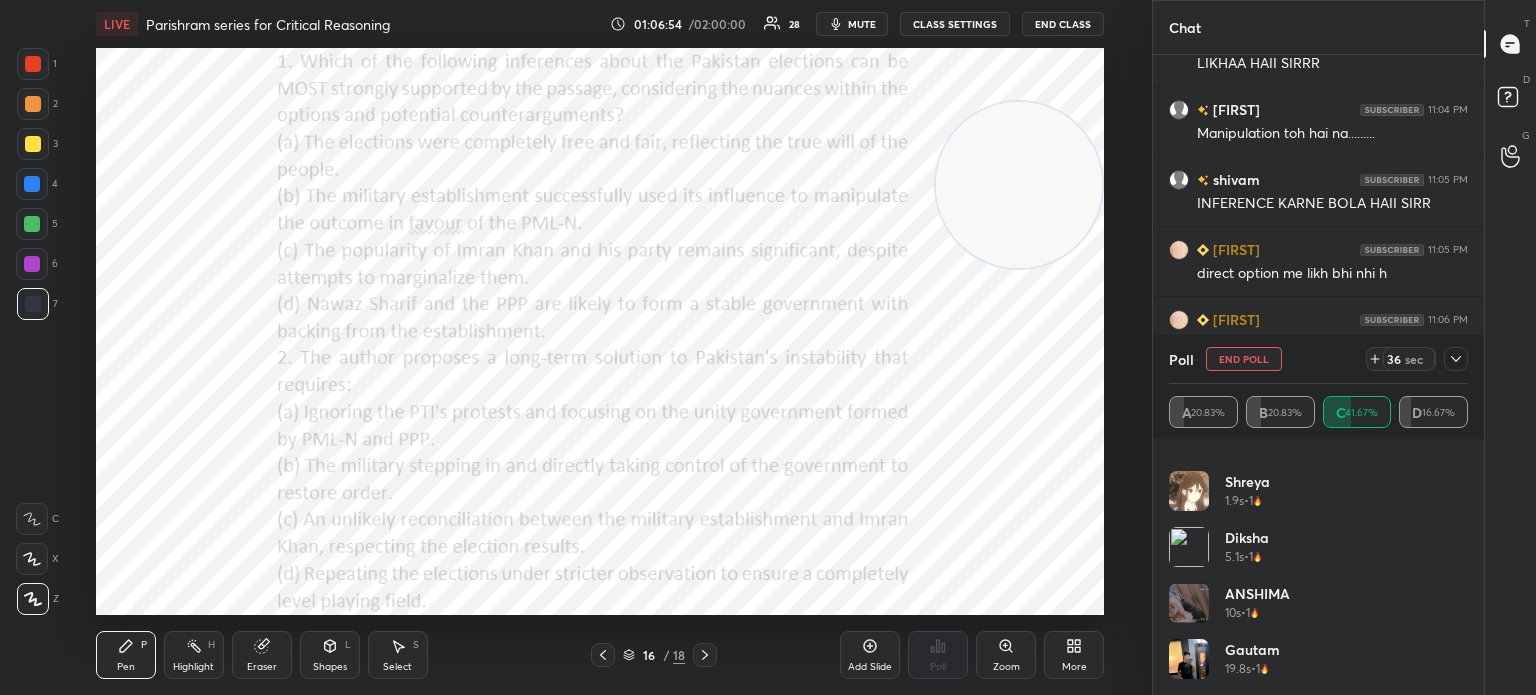 click 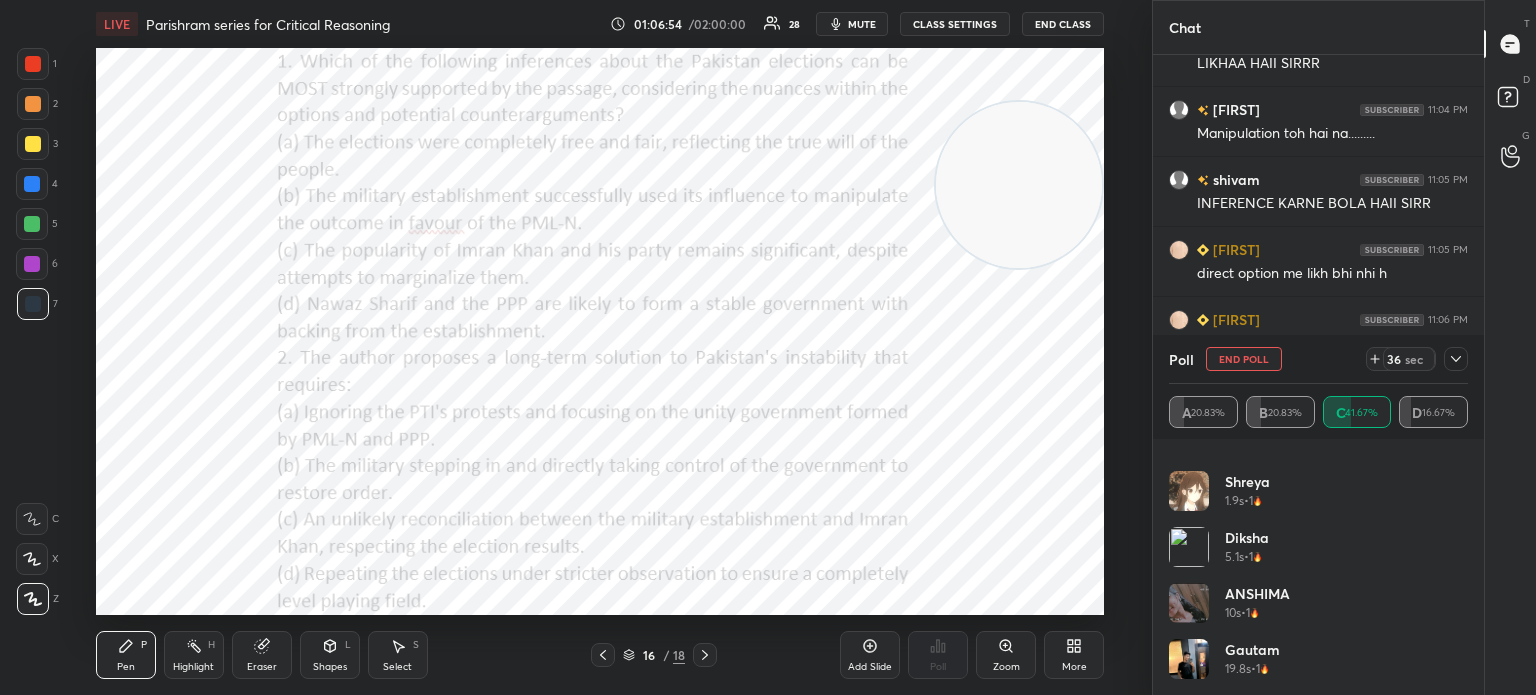 scroll, scrollTop: 70, scrollLeft: 293, axis: both 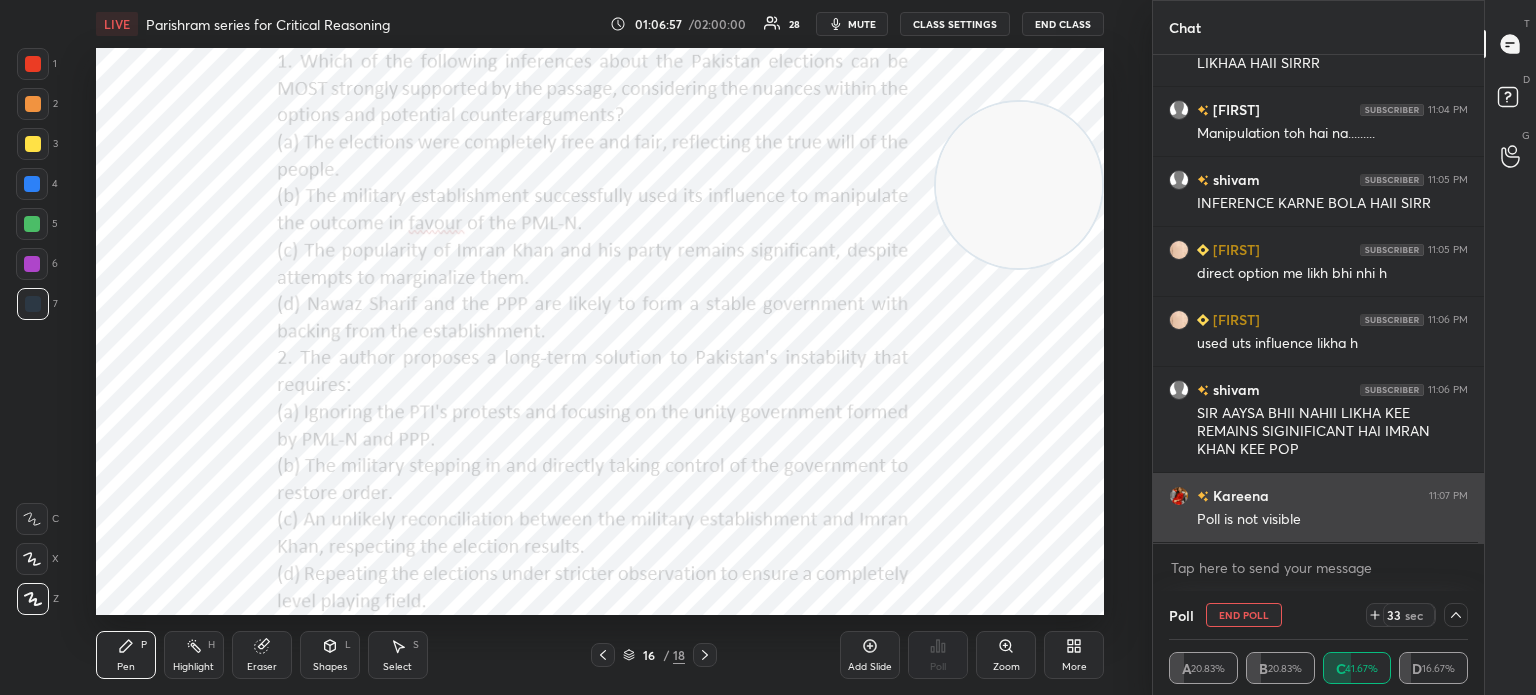 click at bounding box center [1179, 496] 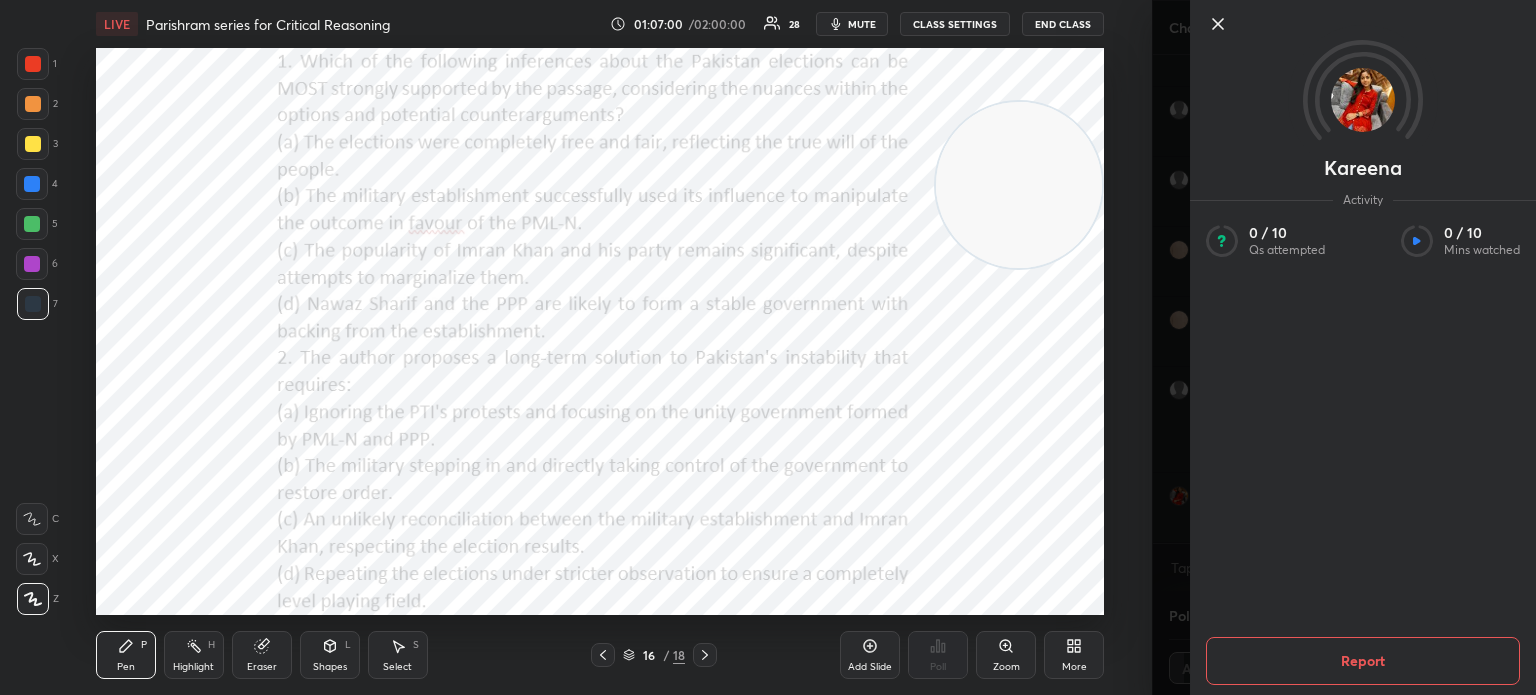 click 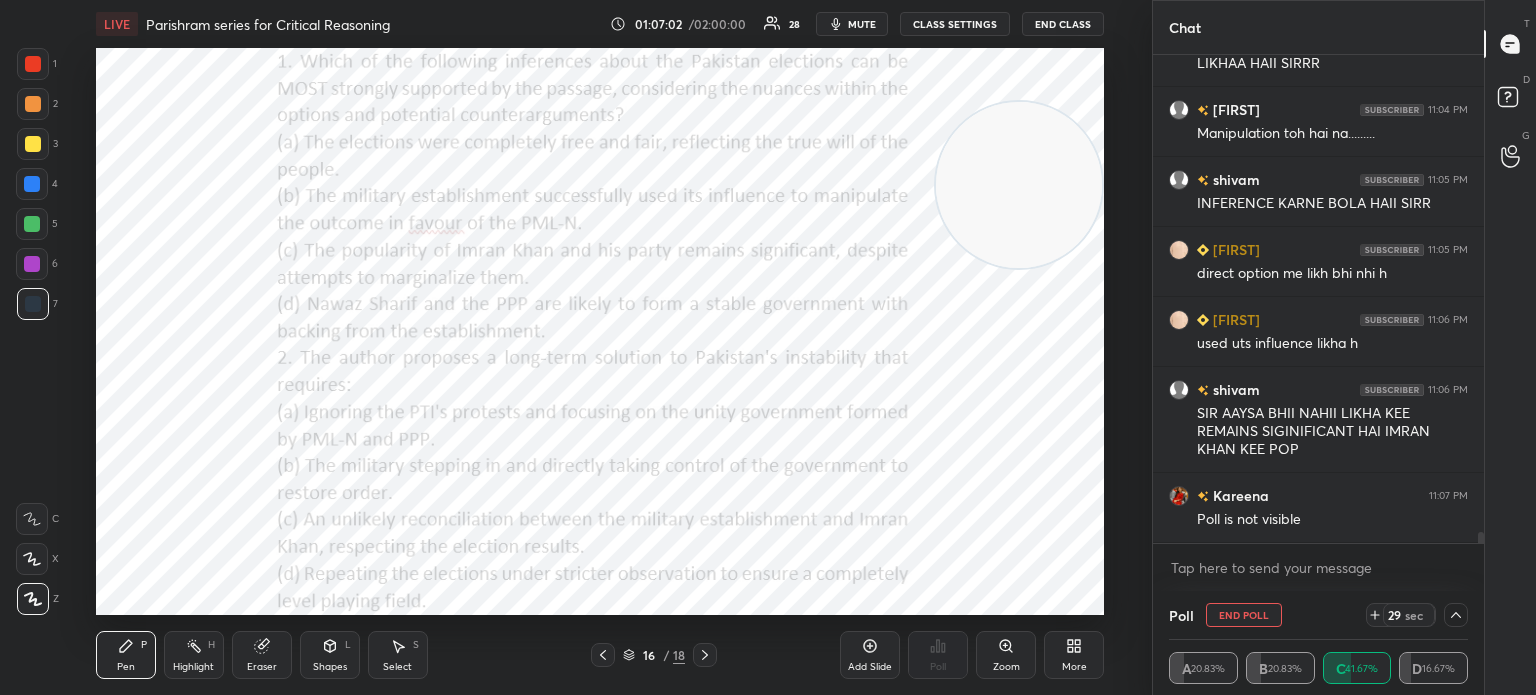 click 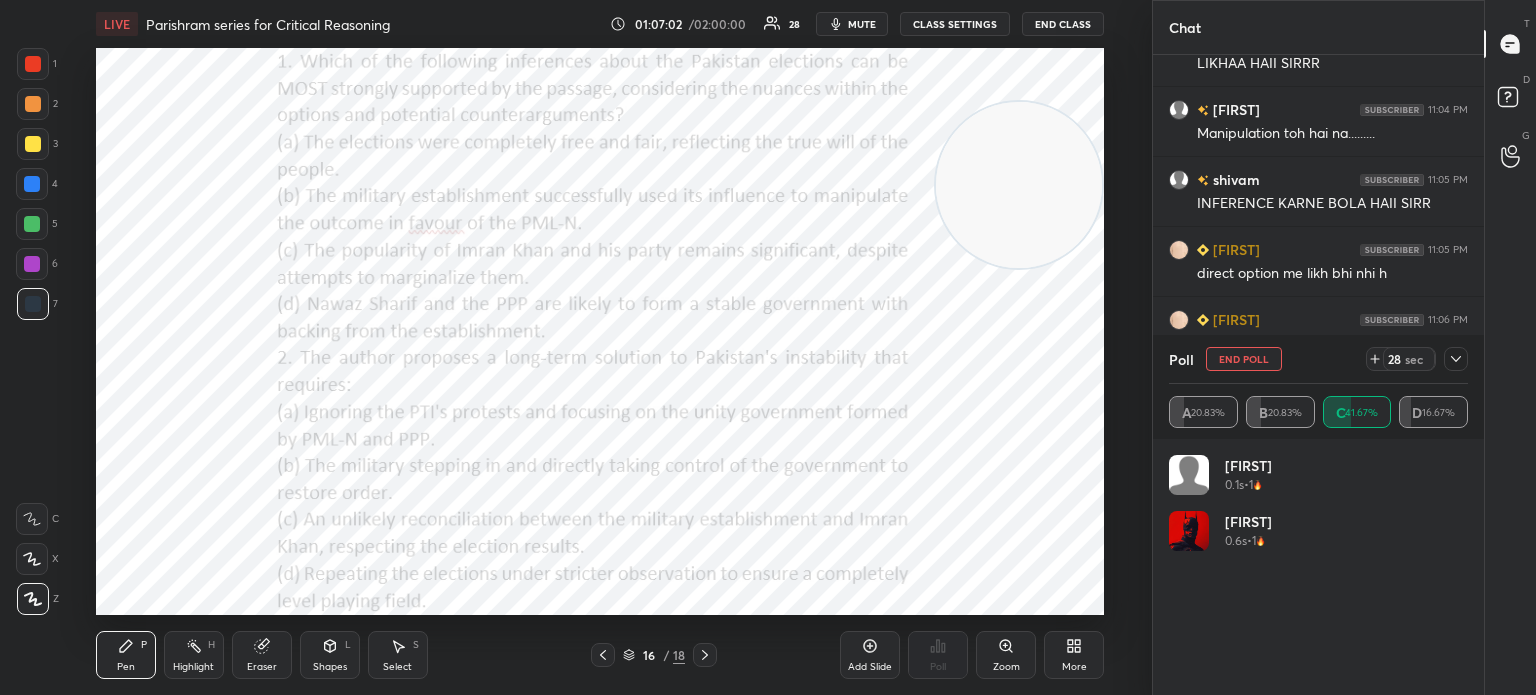 scroll, scrollTop: 6, scrollLeft: 6, axis: both 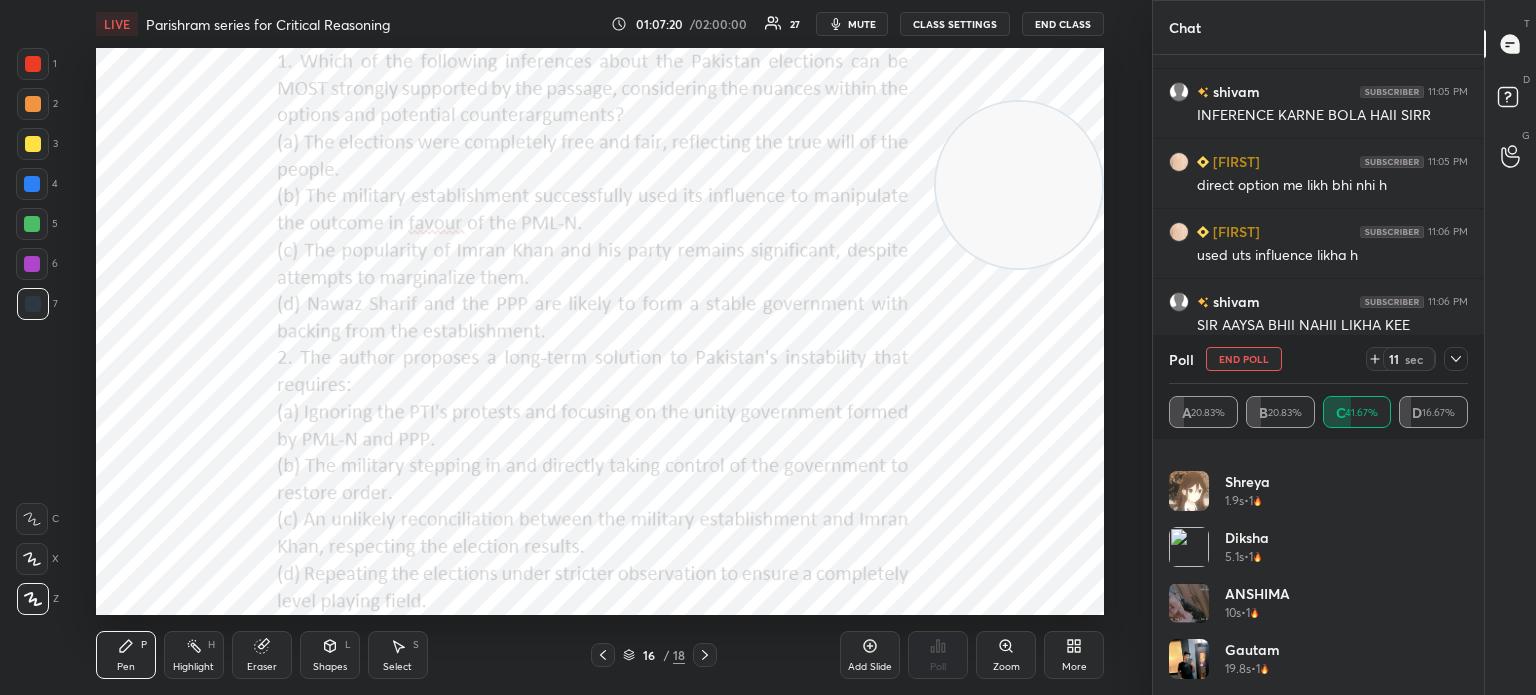 click at bounding box center [1456, 359] 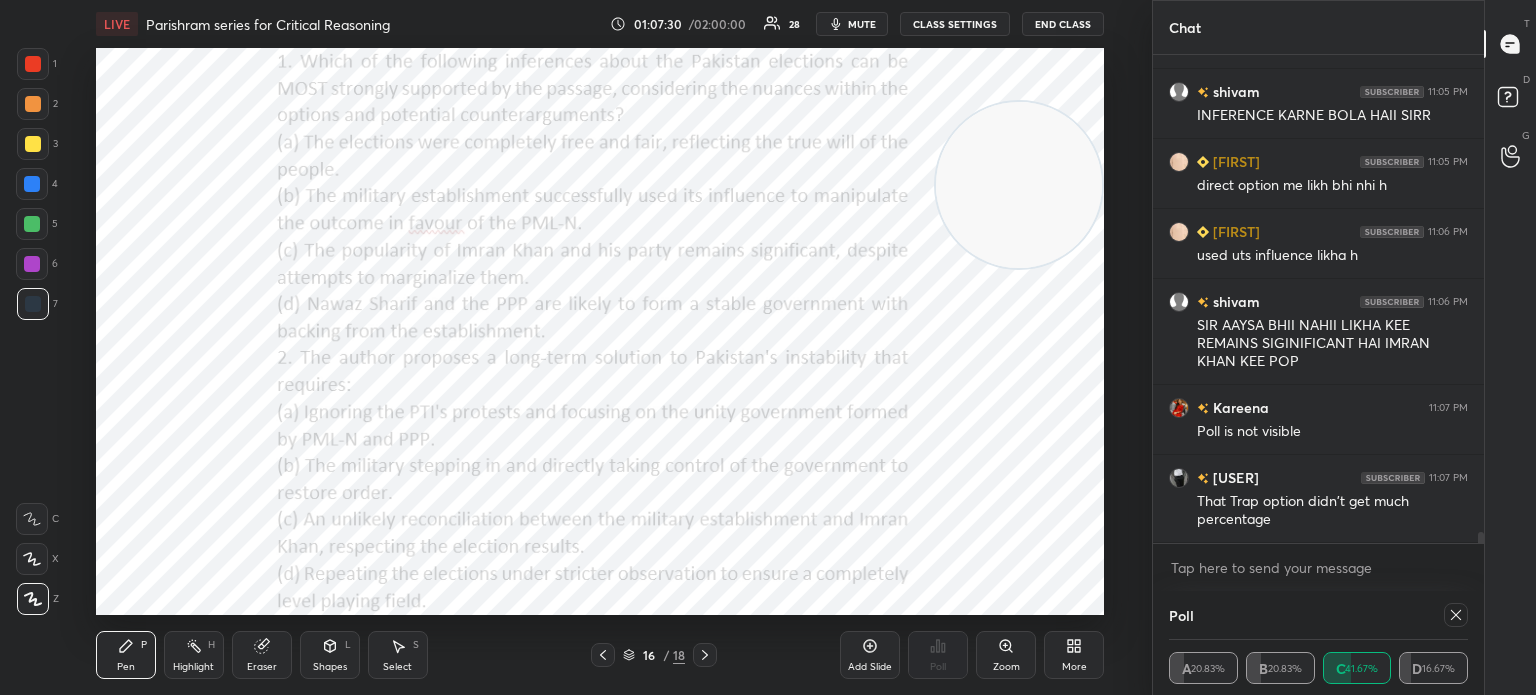scroll, scrollTop: 0, scrollLeft: 0, axis: both 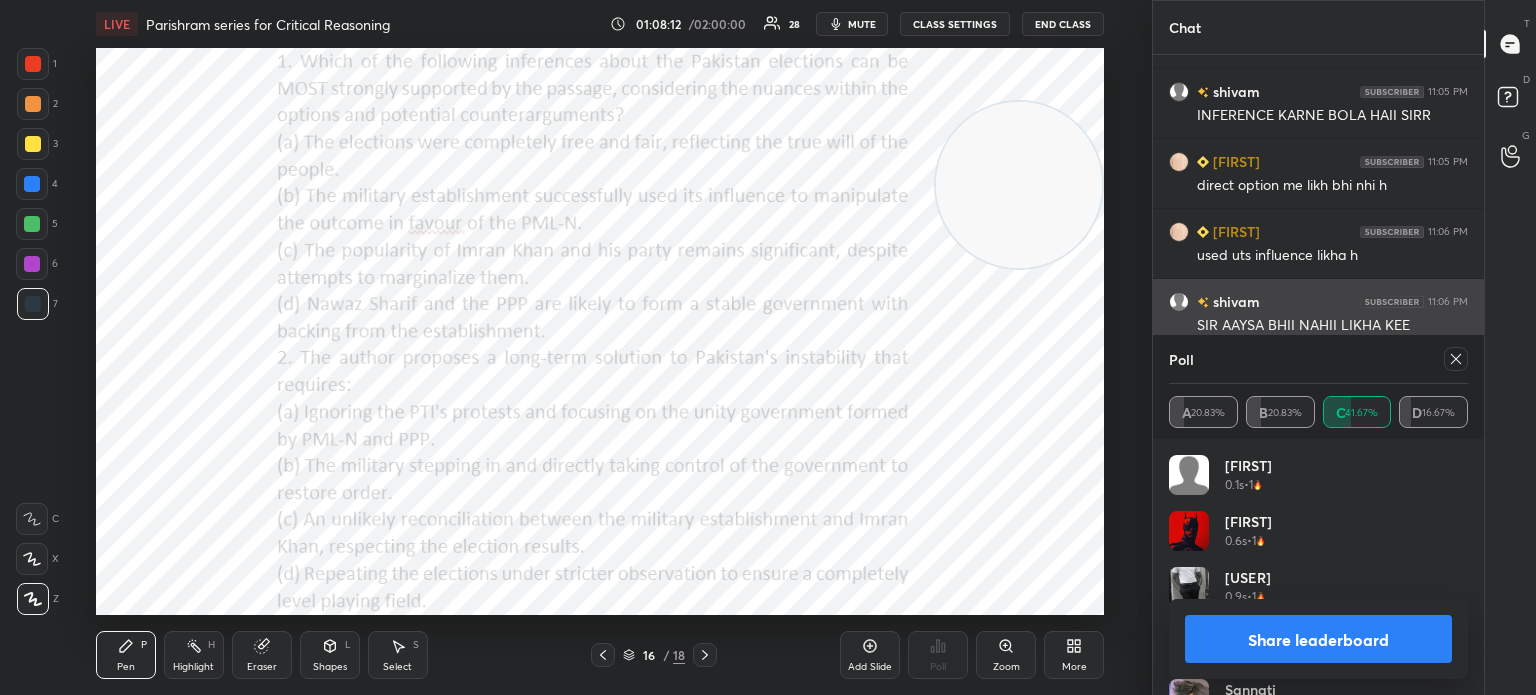 click 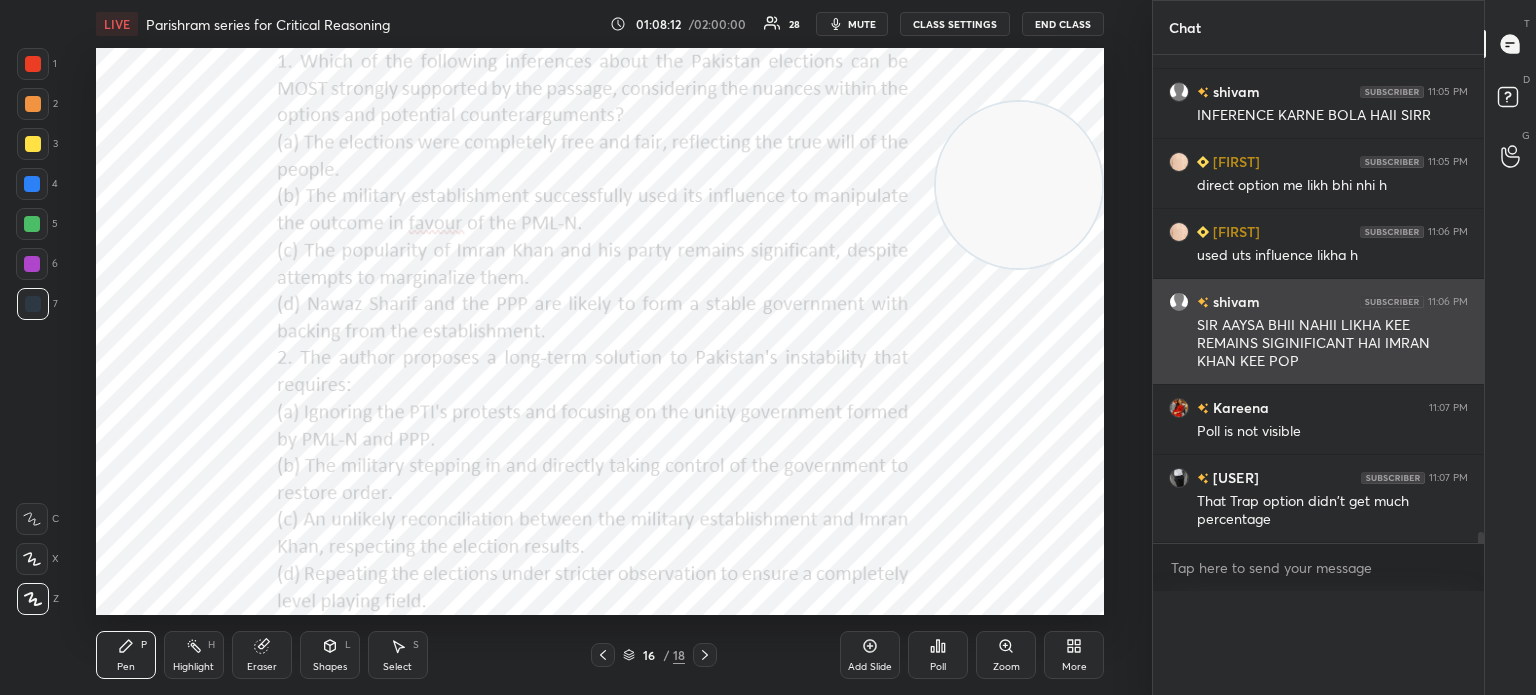 scroll, scrollTop: 6, scrollLeft: 6, axis: both 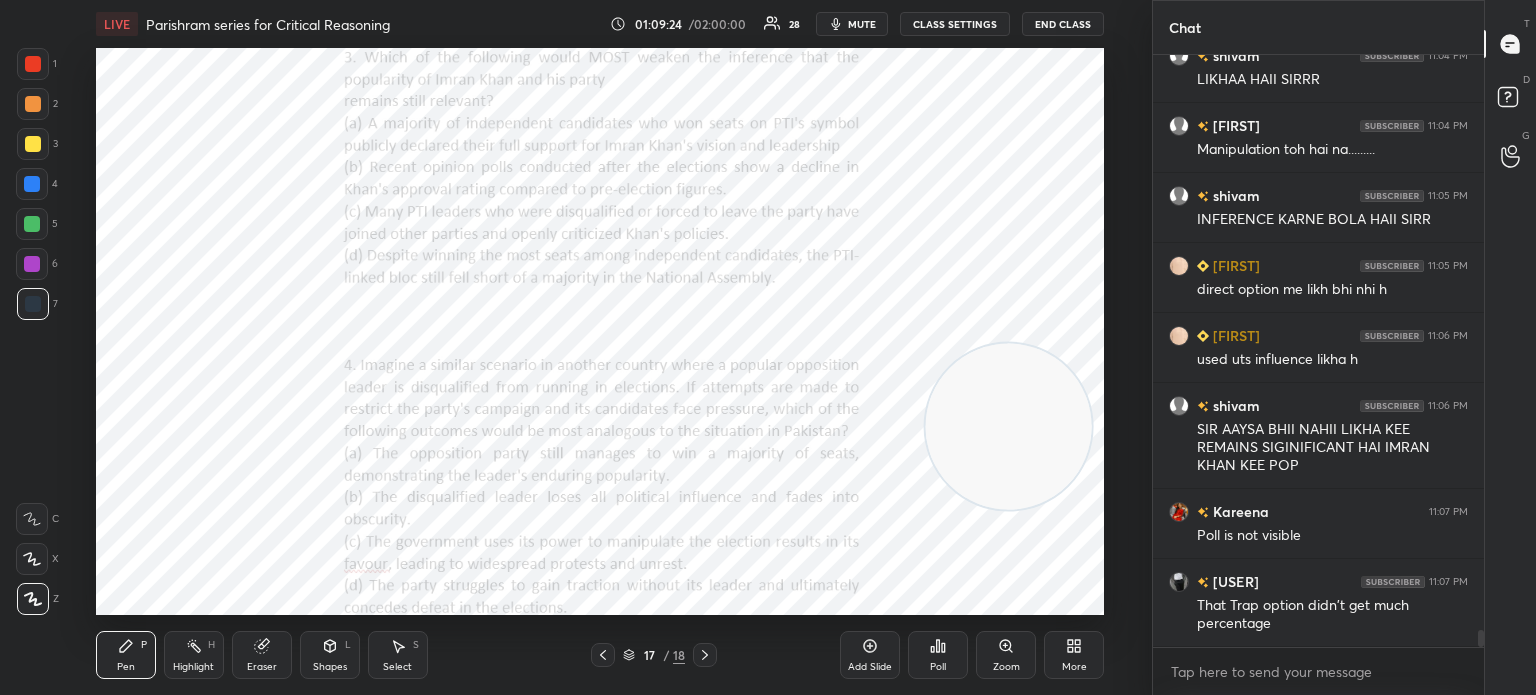 click on "Poll" at bounding box center (938, 667) 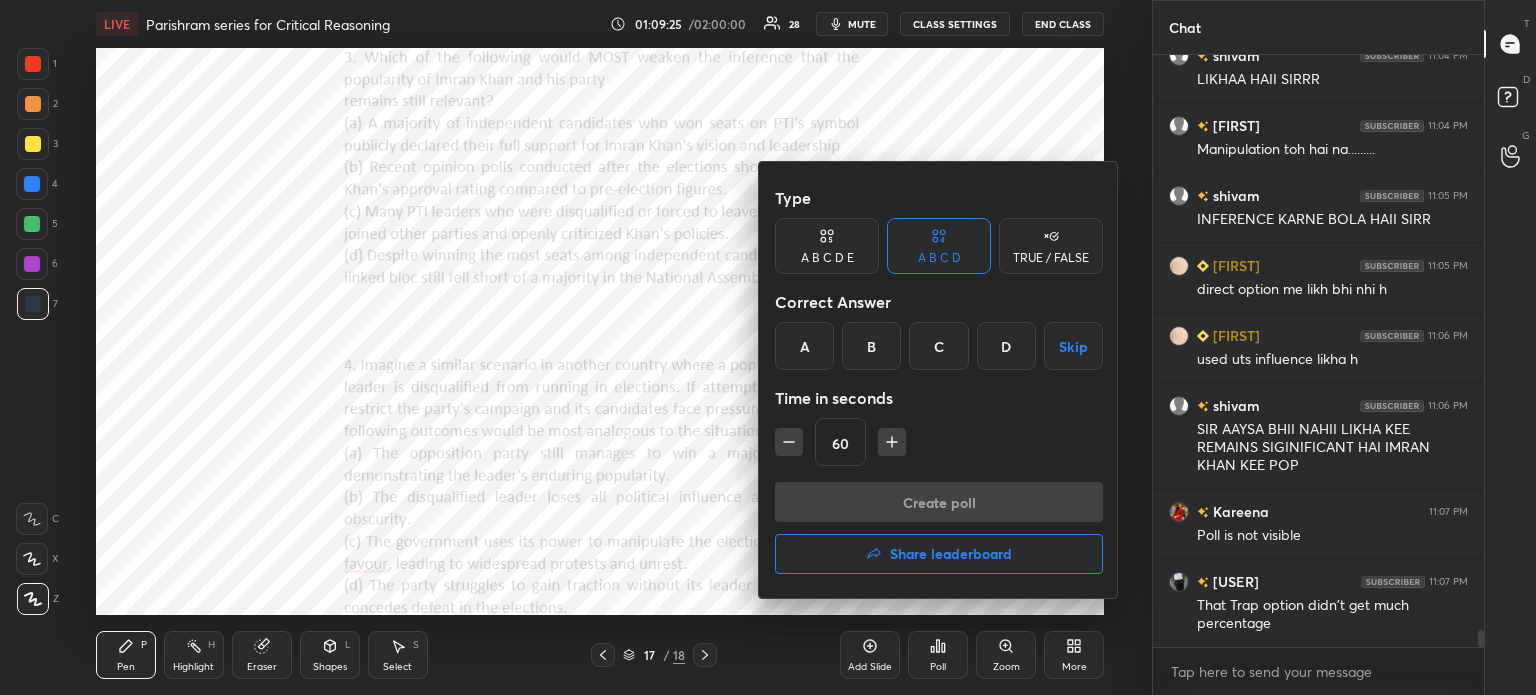 click on "B" at bounding box center (871, 346) 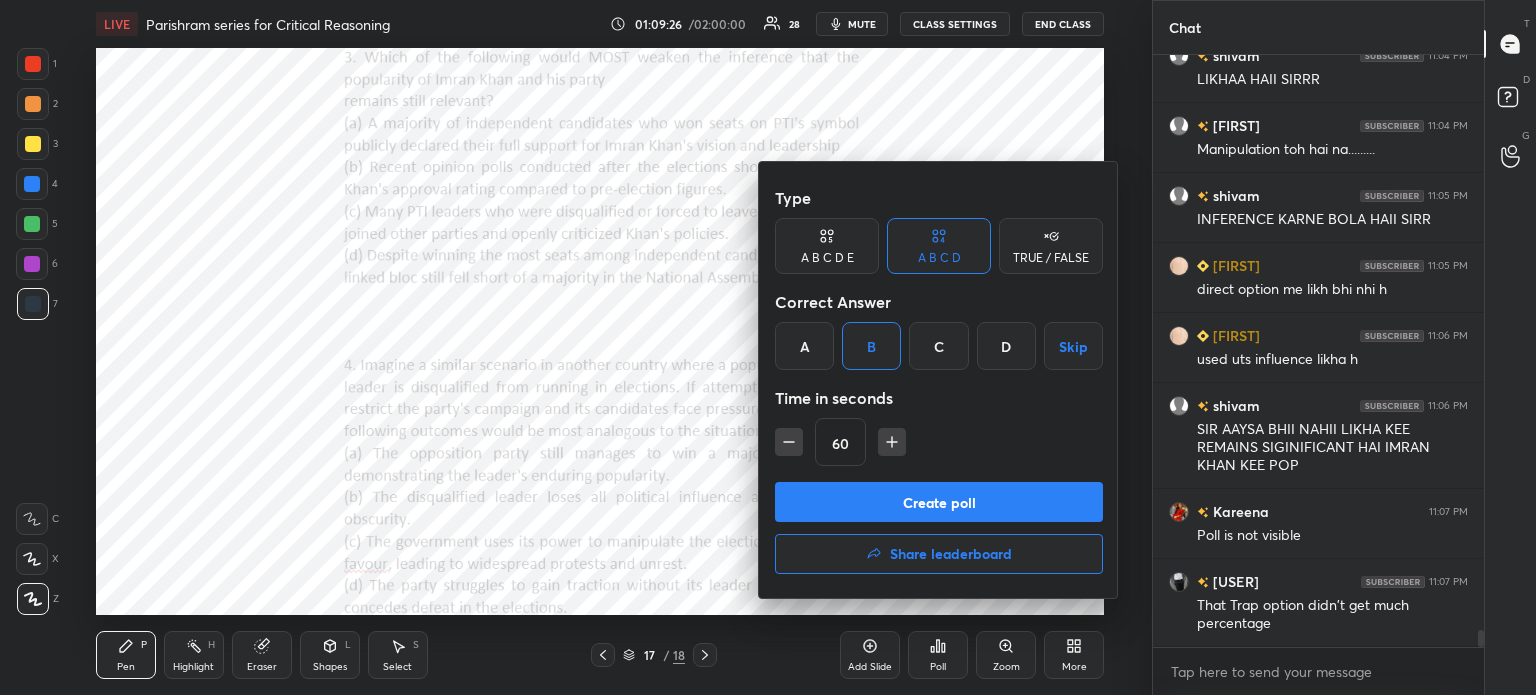 click on "Create poll" at bounding box center (939, 502) 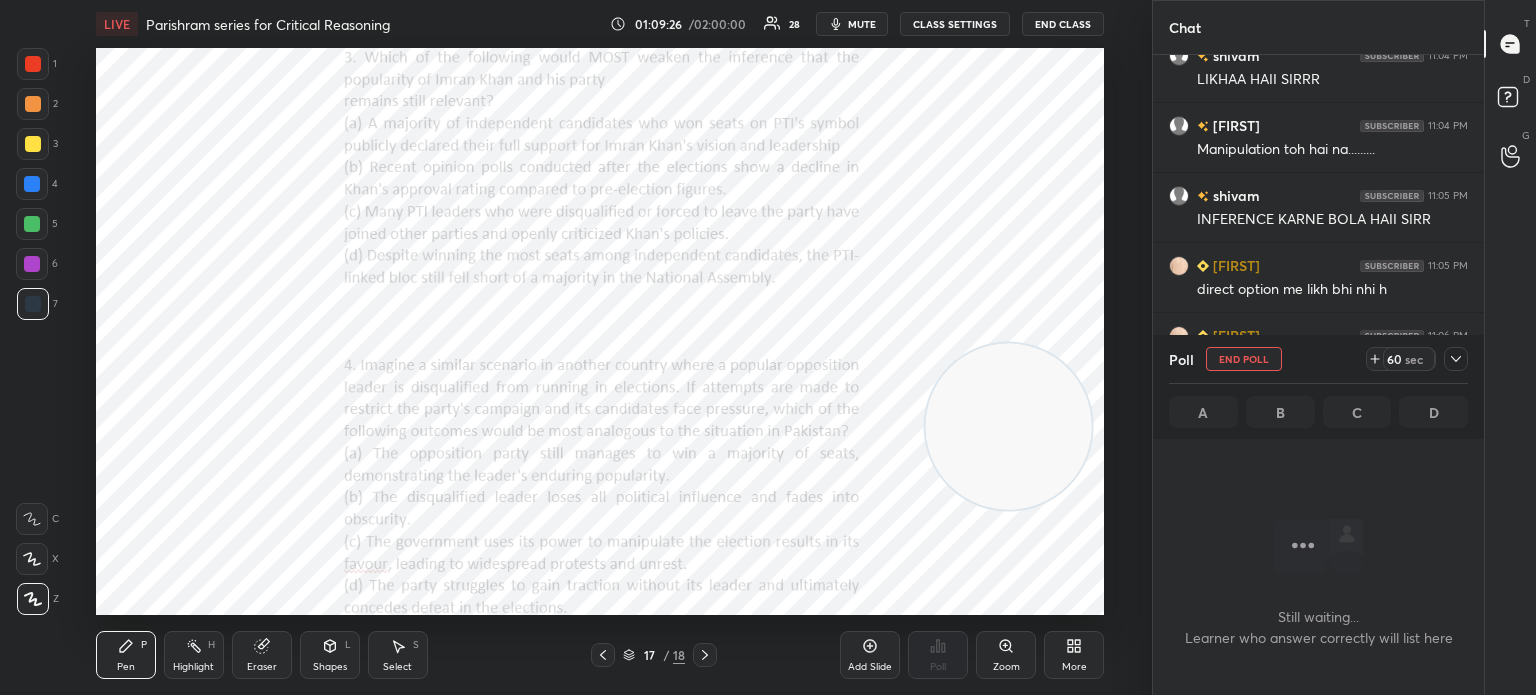 scroll, scrollTop: 6, scrollLeft: 6, axis: both 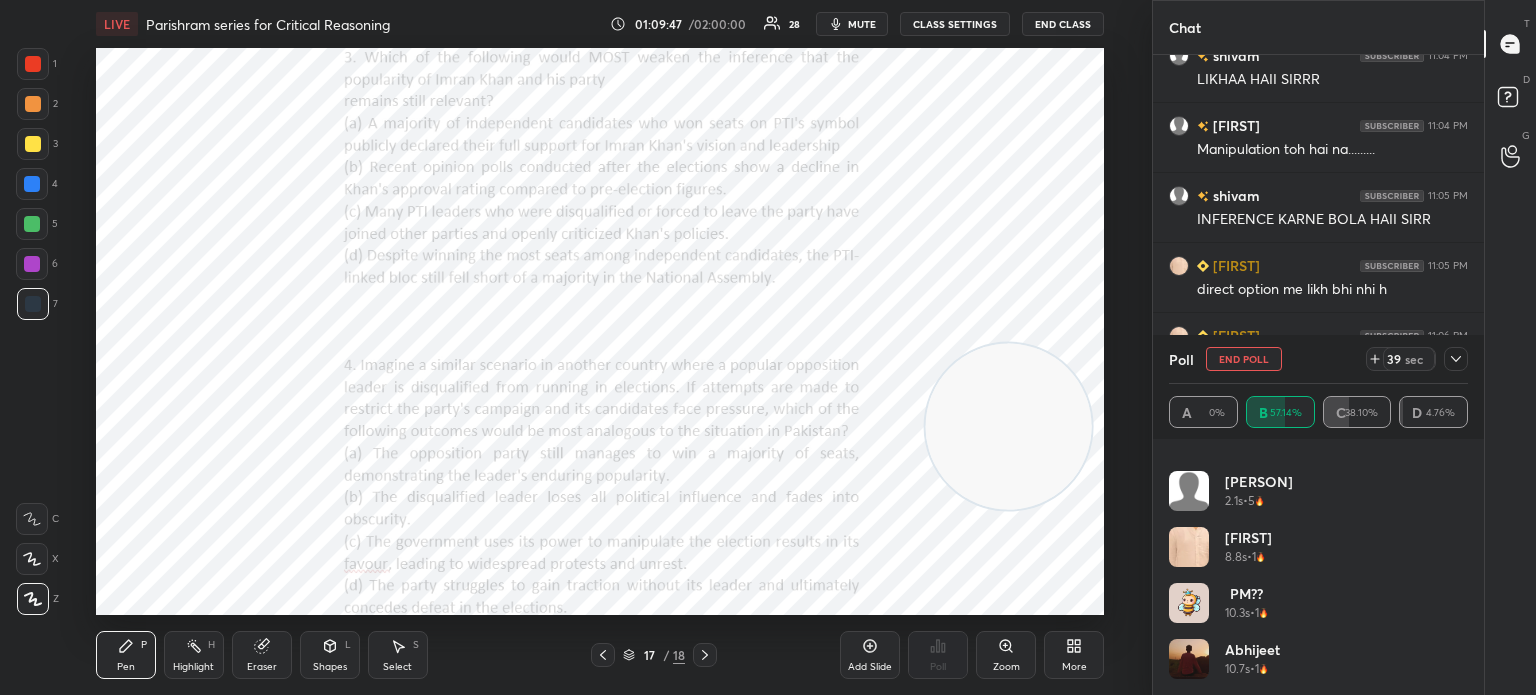 click on "mute" at bounding box center [862, 24] 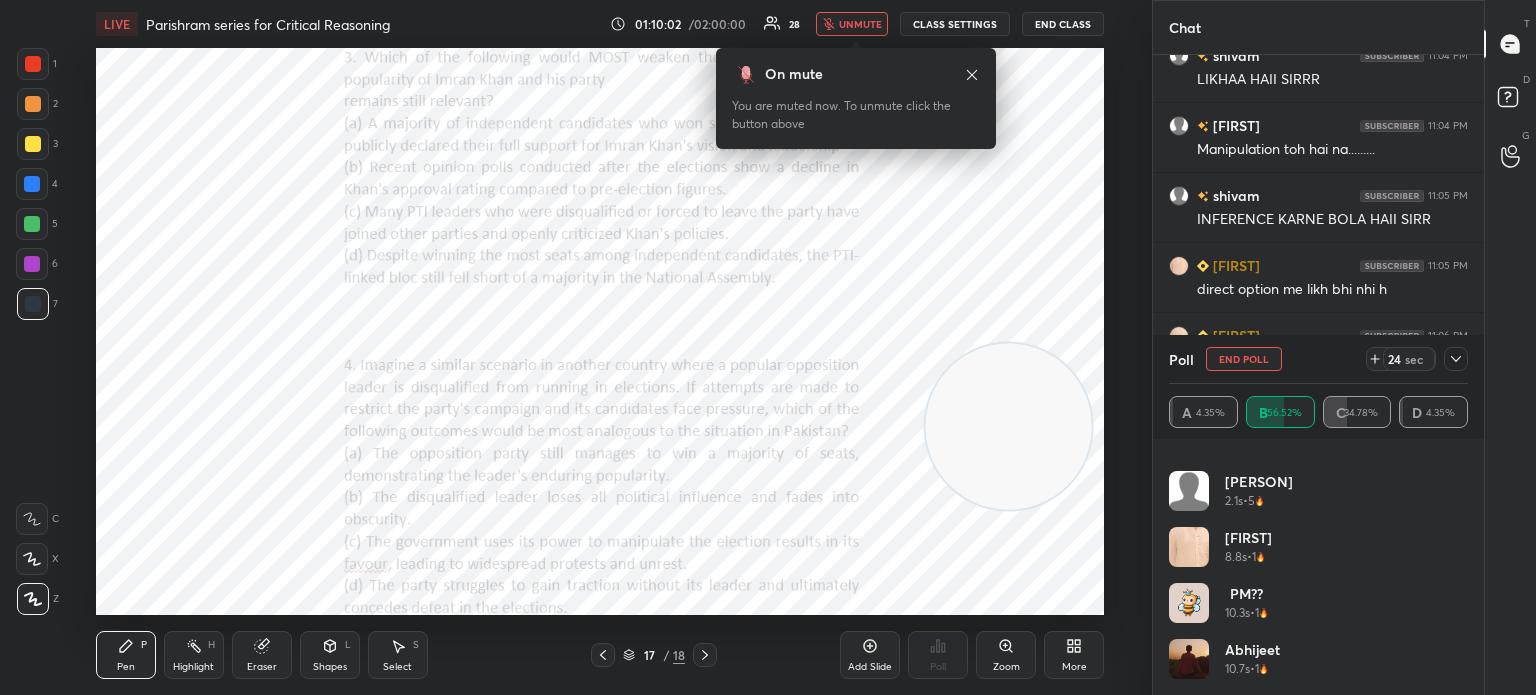 click on "unmute" at bounding box center (860, 24) 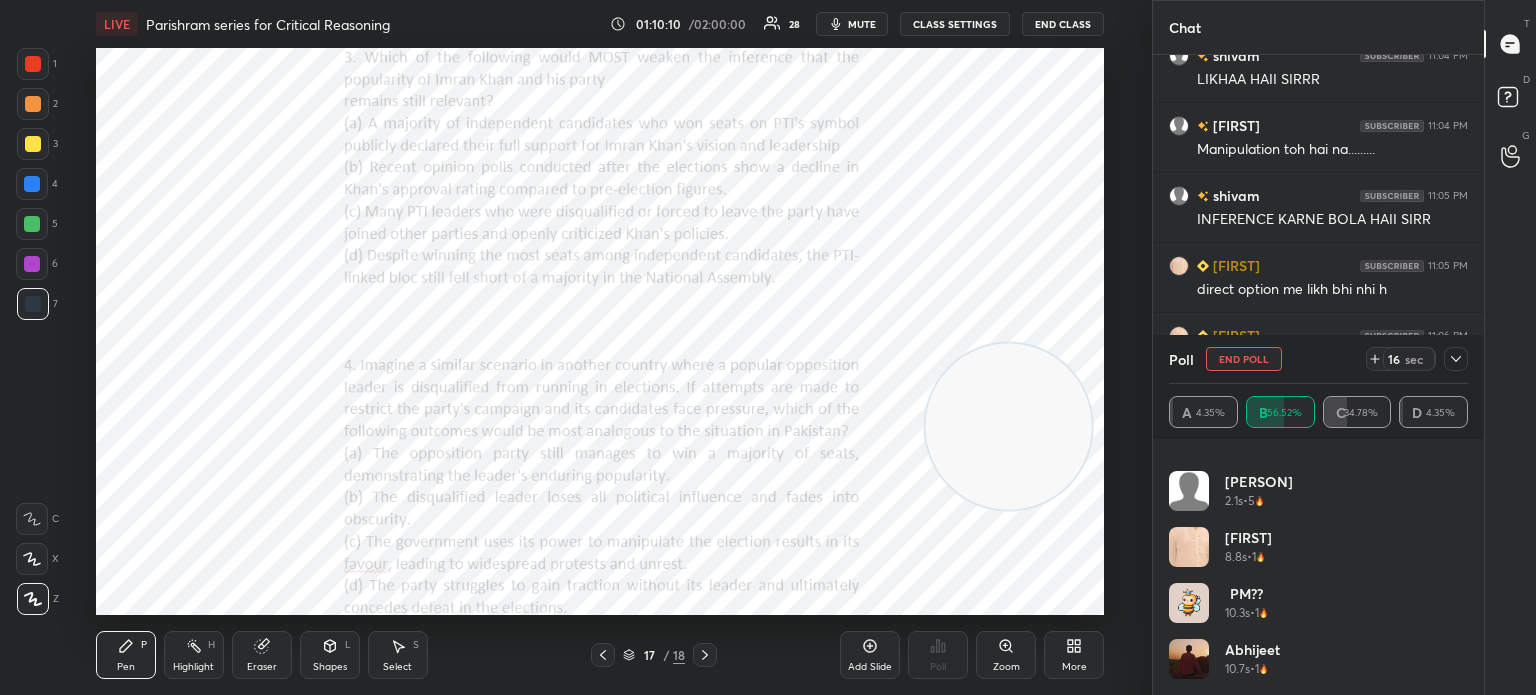 scroll, scrollTop: 488, scrollLeft: 0, axis: vertical 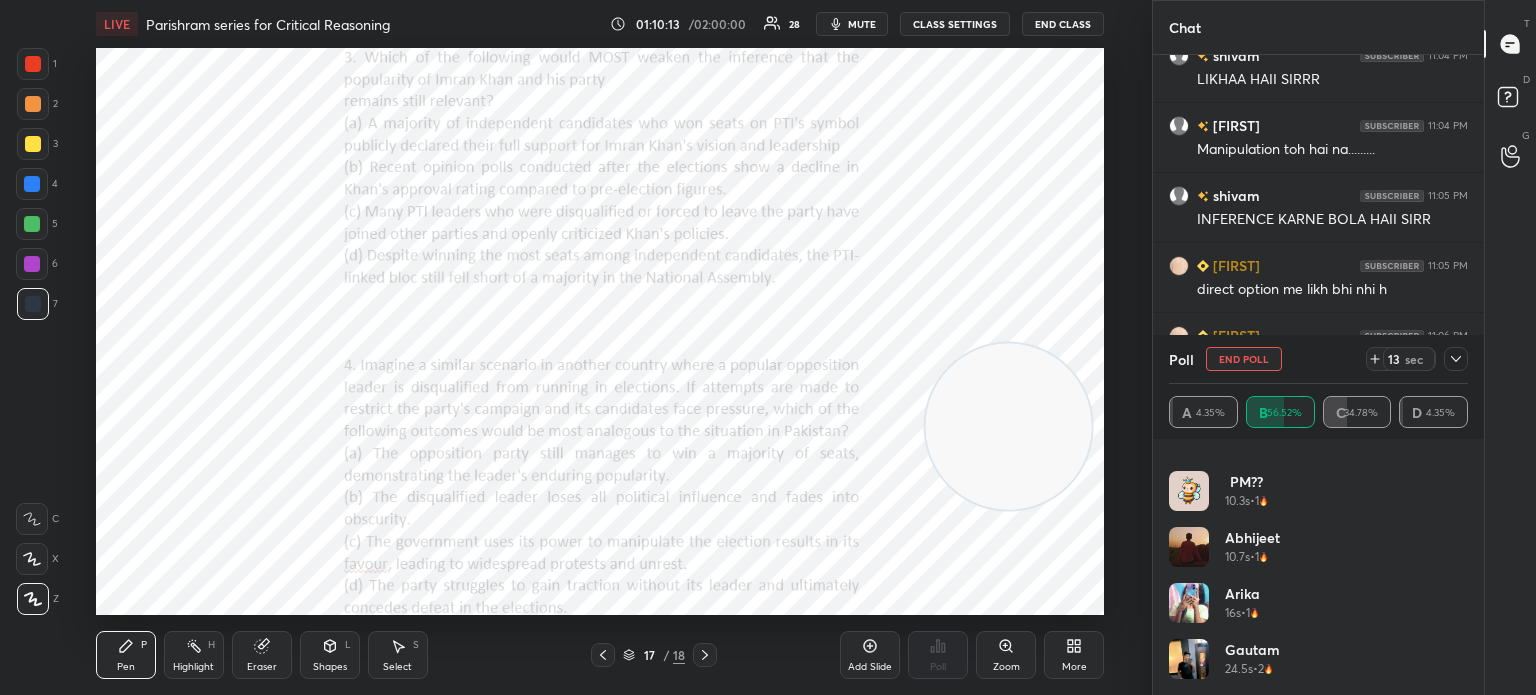 click on "End Poll" at bounding box center (1244, 359) 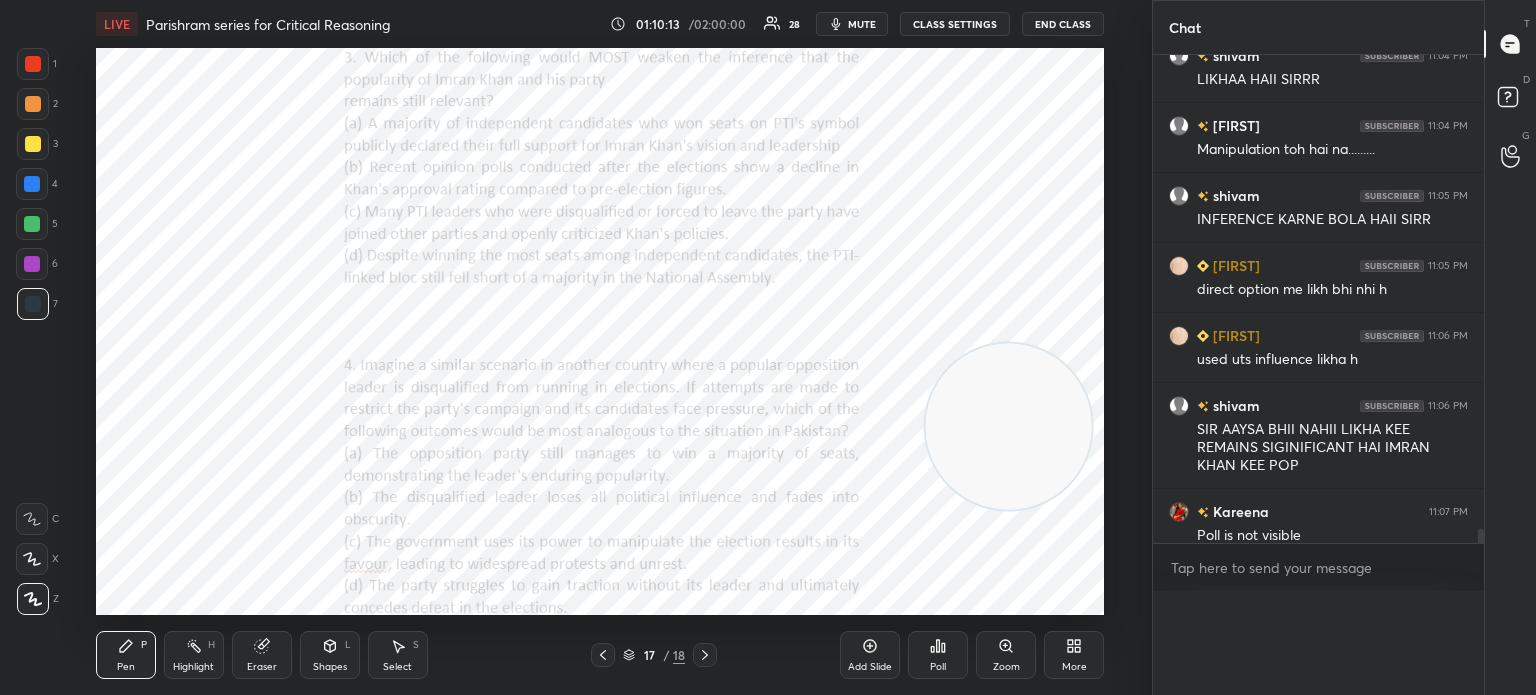 scroll, scrollTop: 0, scrollLeft: 0, axis: both 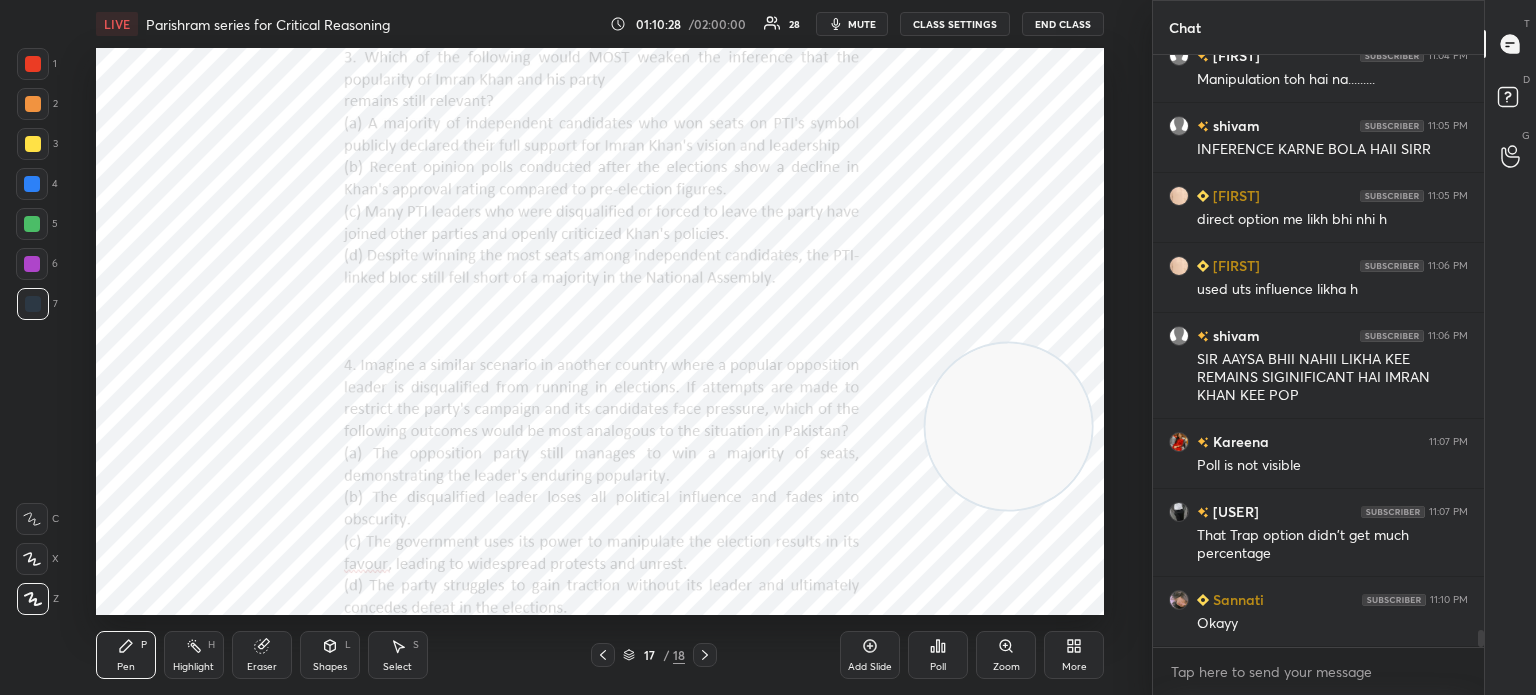 click on "Poll" at bounding box center [938, 667] 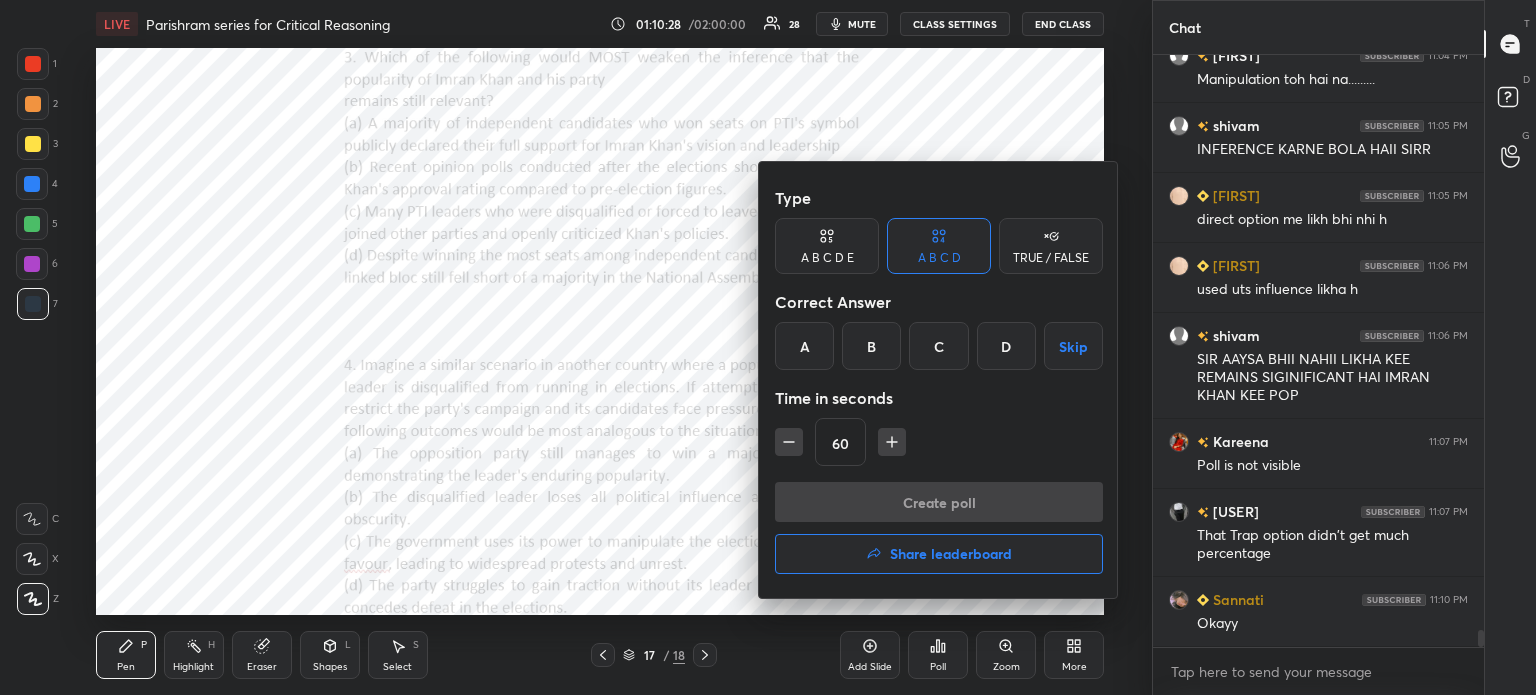 click on "C" at bounding box center [938, 346] 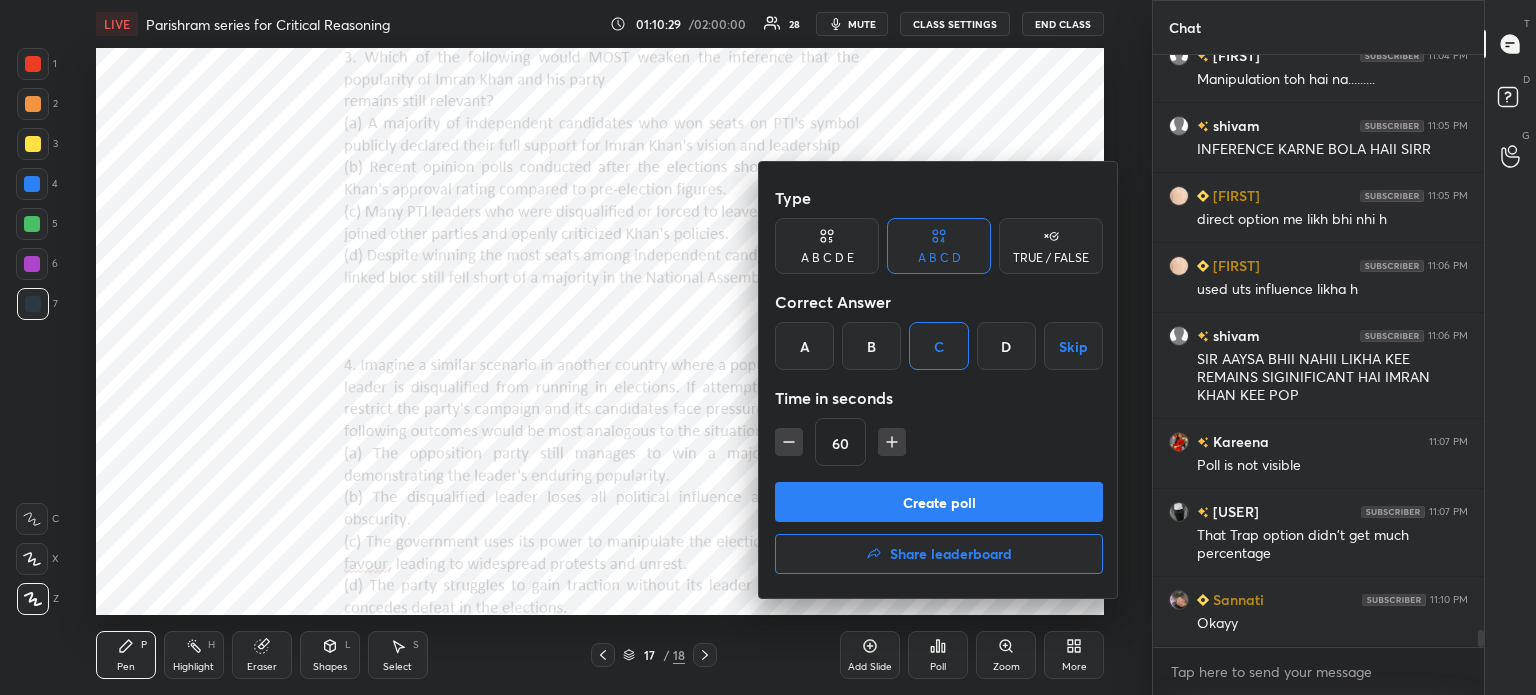 click on "Create poll" at bounding box center (939, 502) 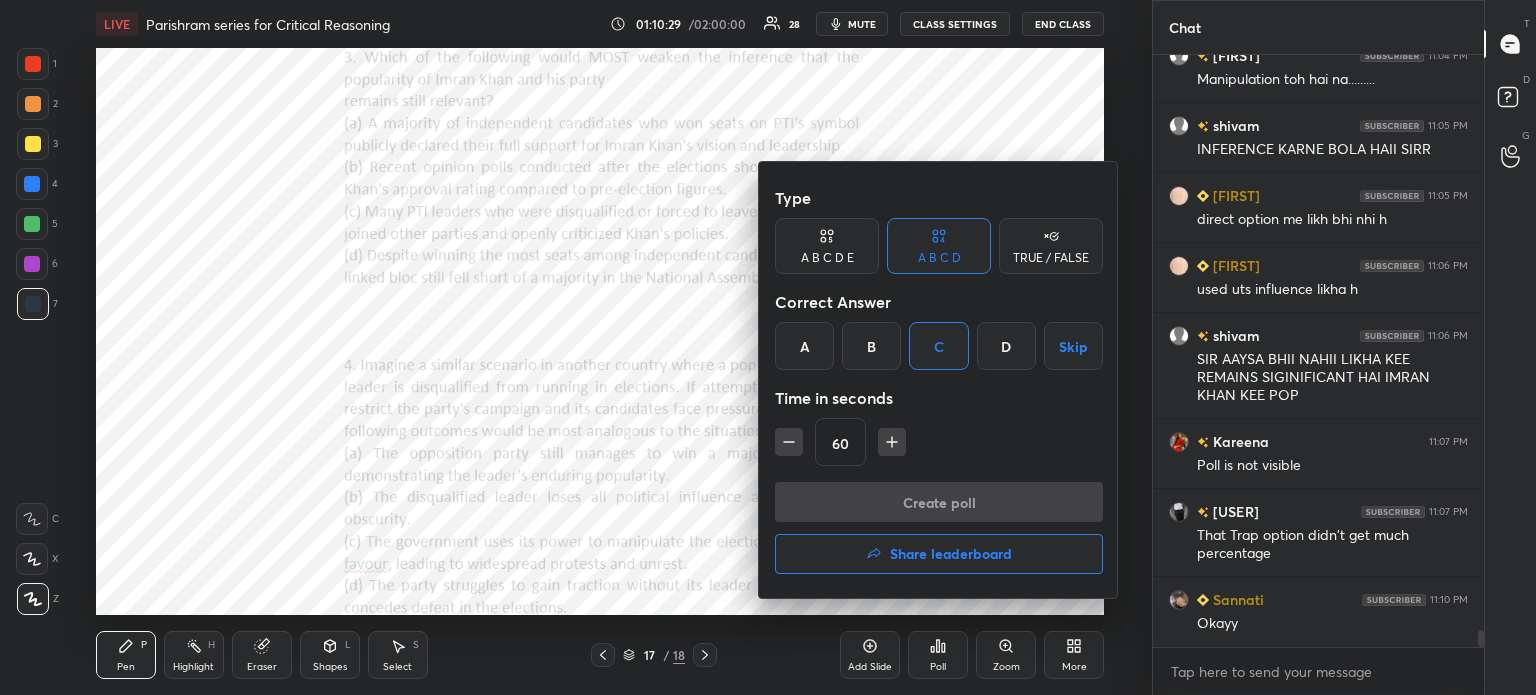 scroll, scrollTop: 7, scrollLeft: 6, axis: both 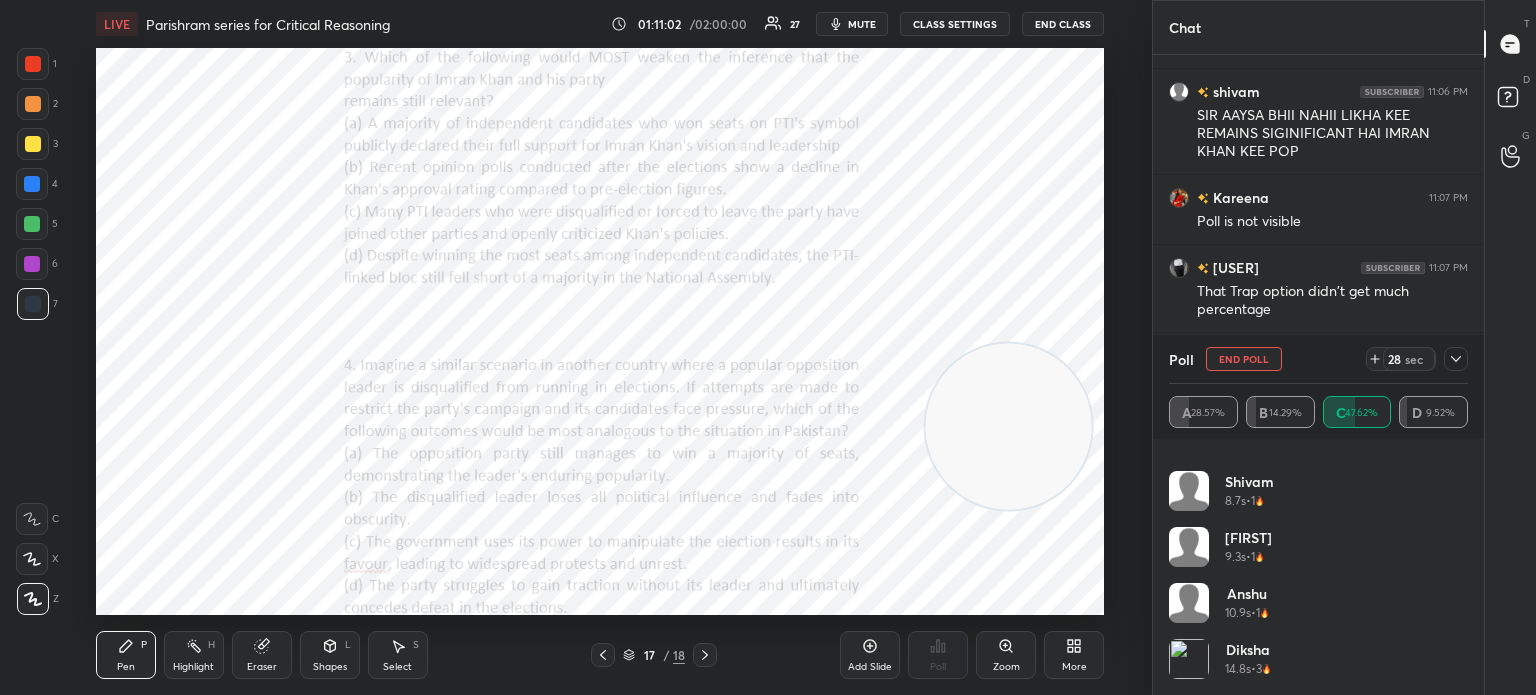 click on "mute" at bounding box center (862, 24) 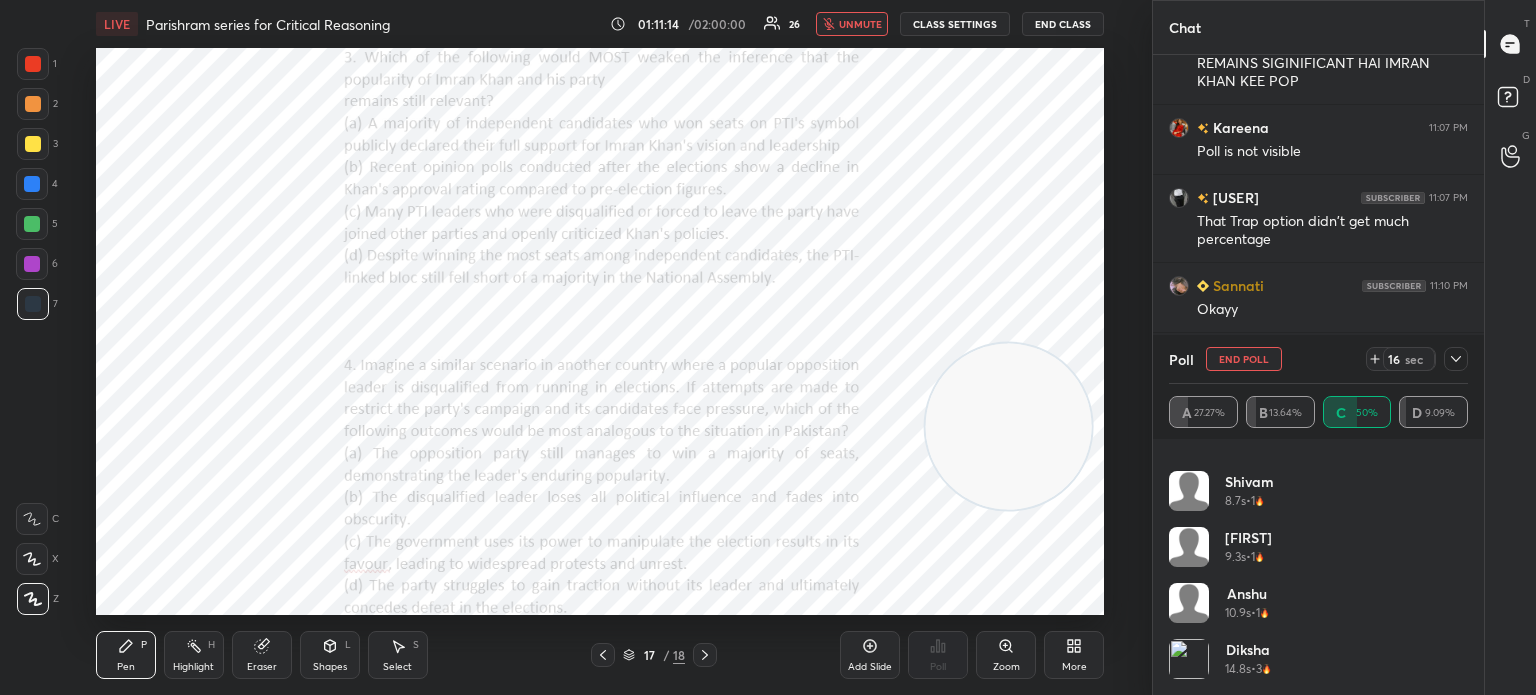 click on "unmute" at bounding box center [860, 24] 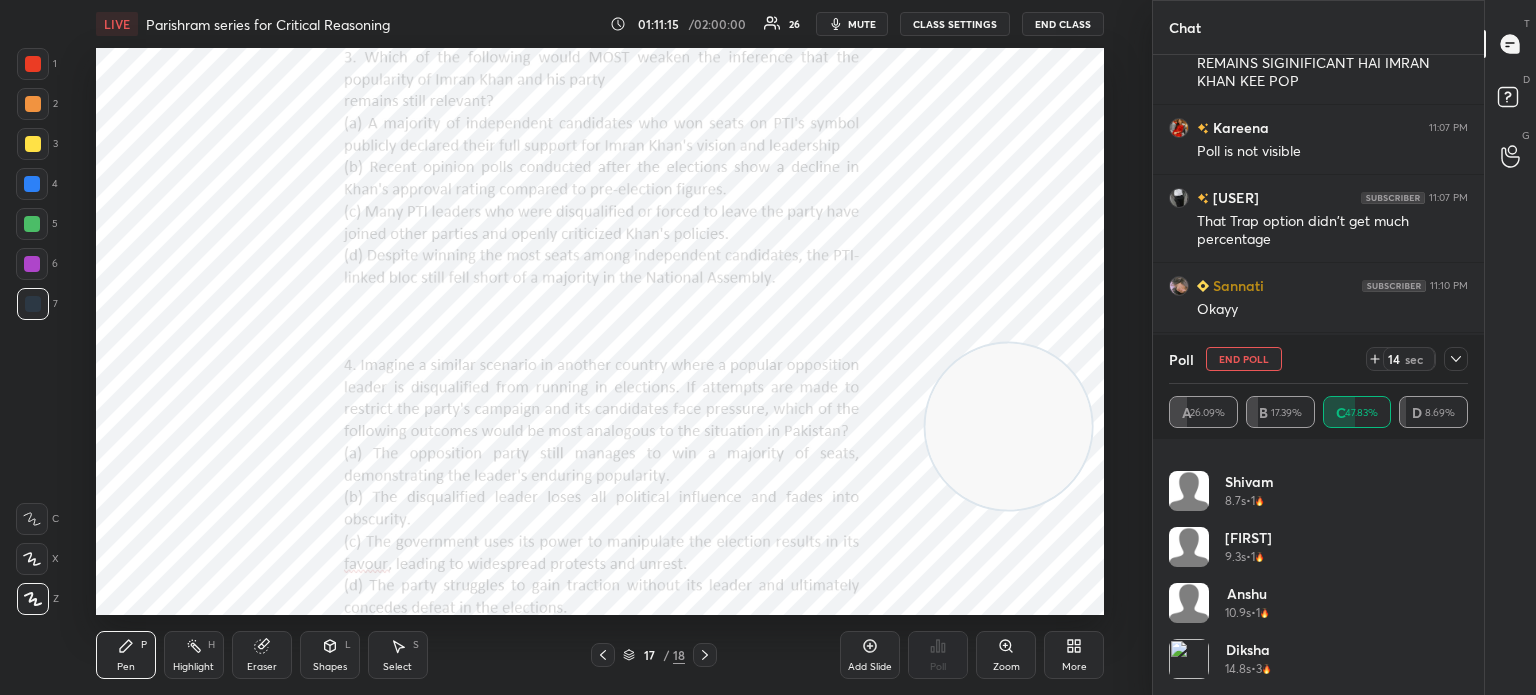 scroll, scrollTop: 376, scrollLeft: 0, axis: vertical 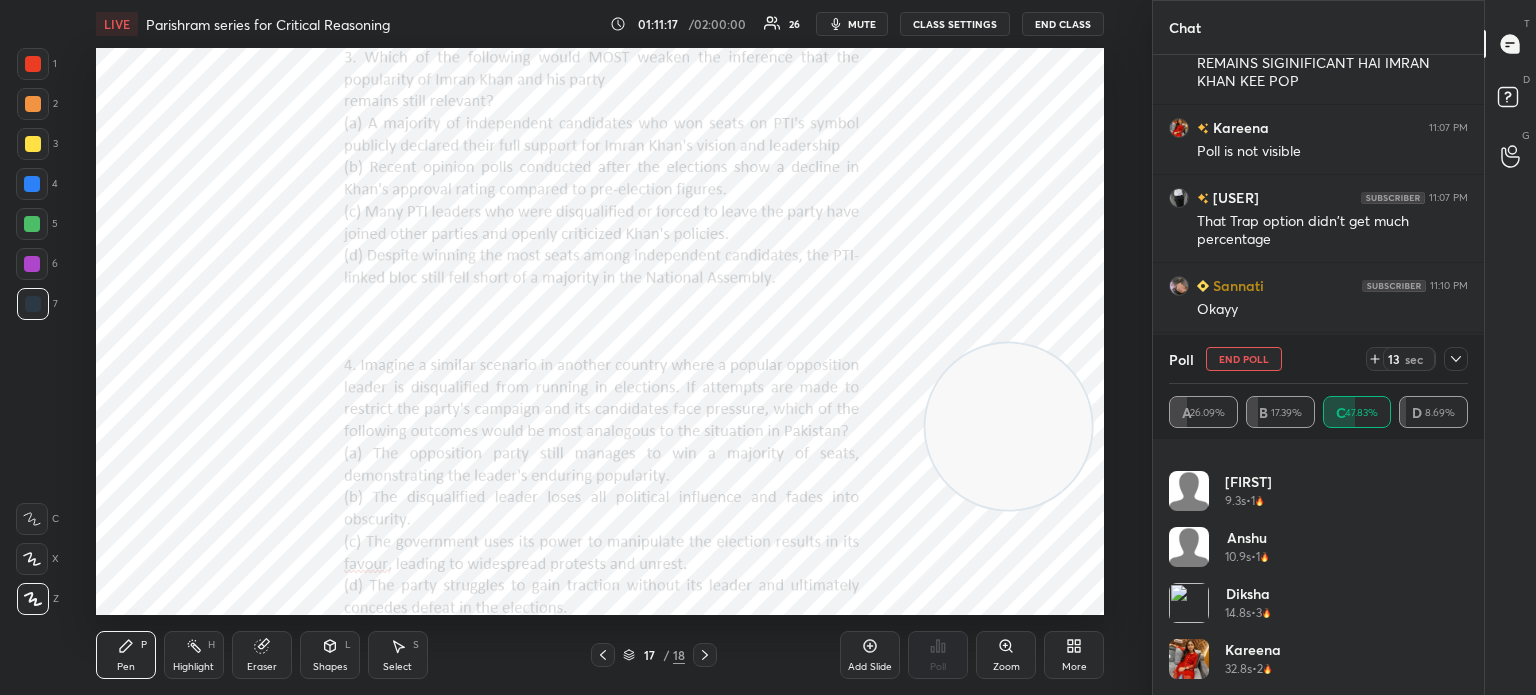 click 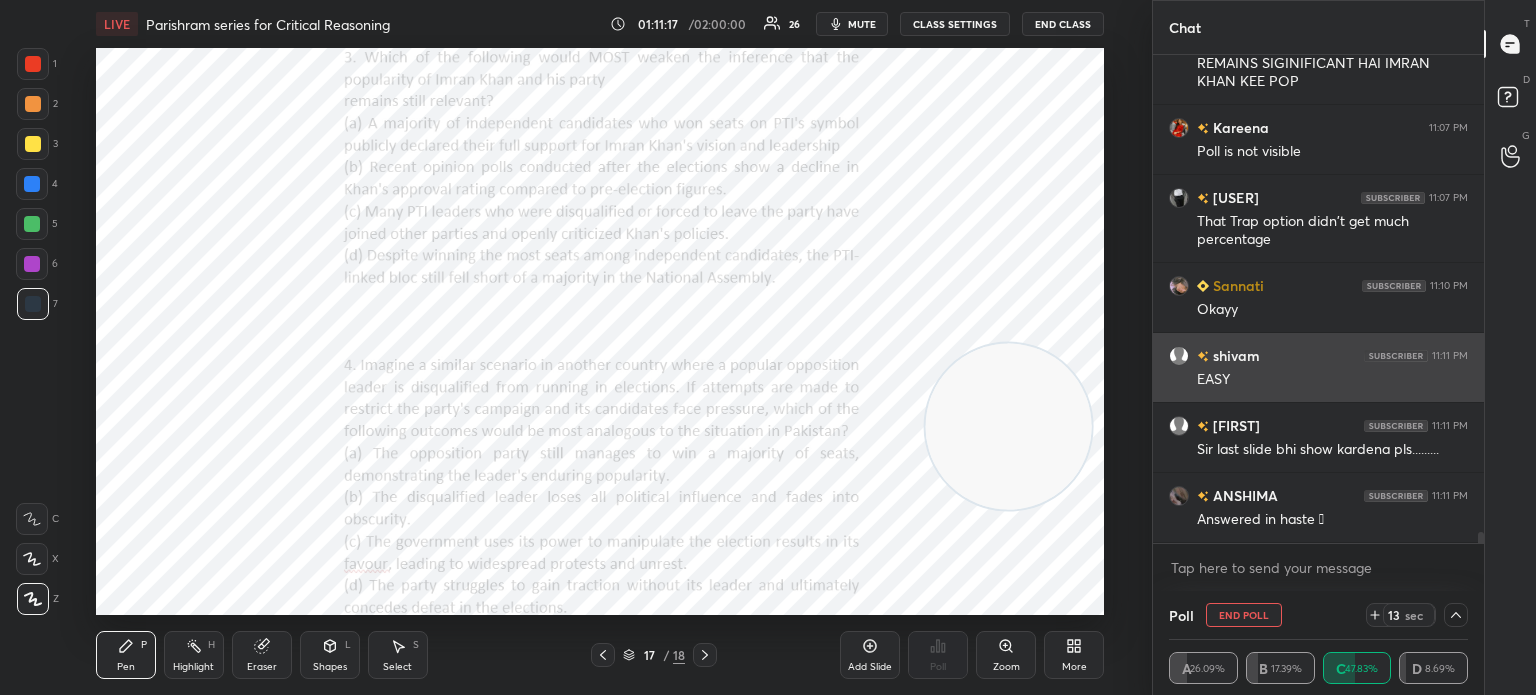 scroll, scrollTop: 184, scrollLeft: 293, axis: both 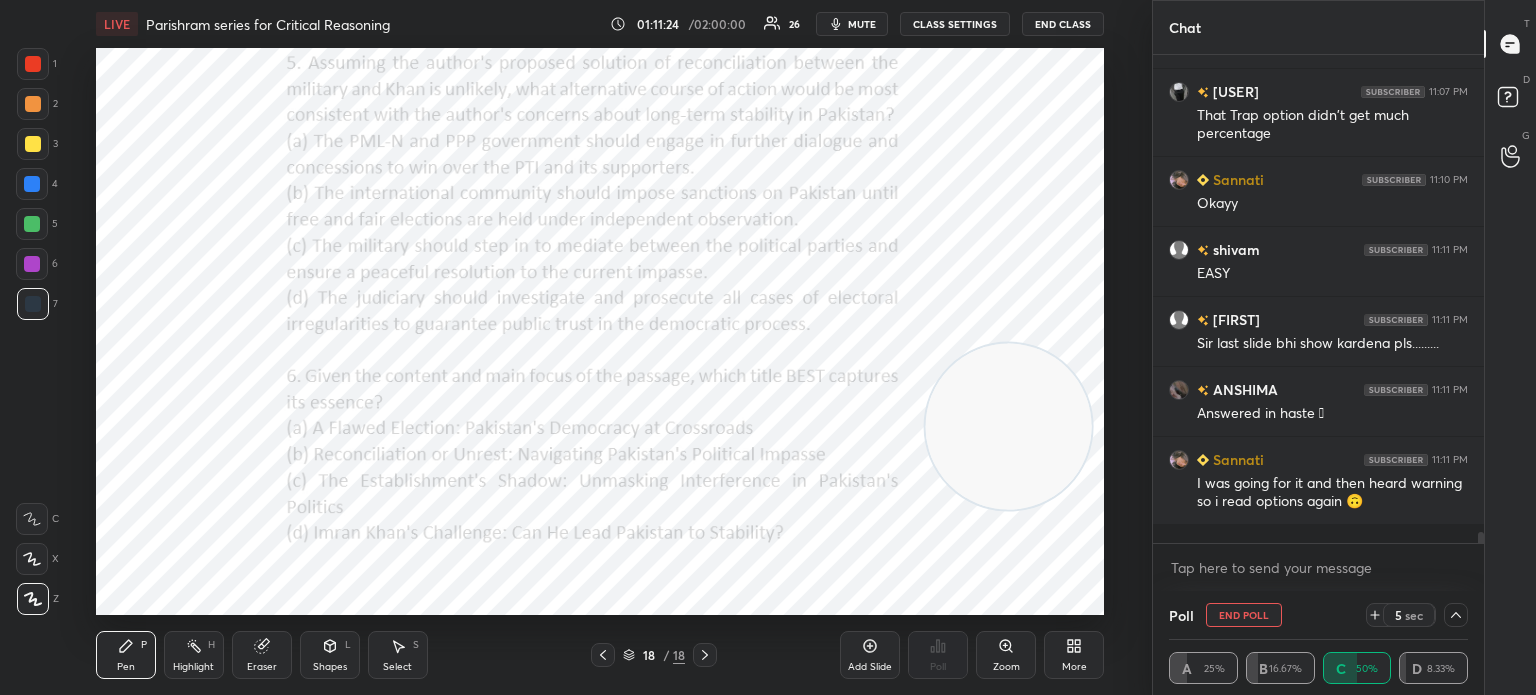 click on "Eraser" at bounding box center [262, 655] 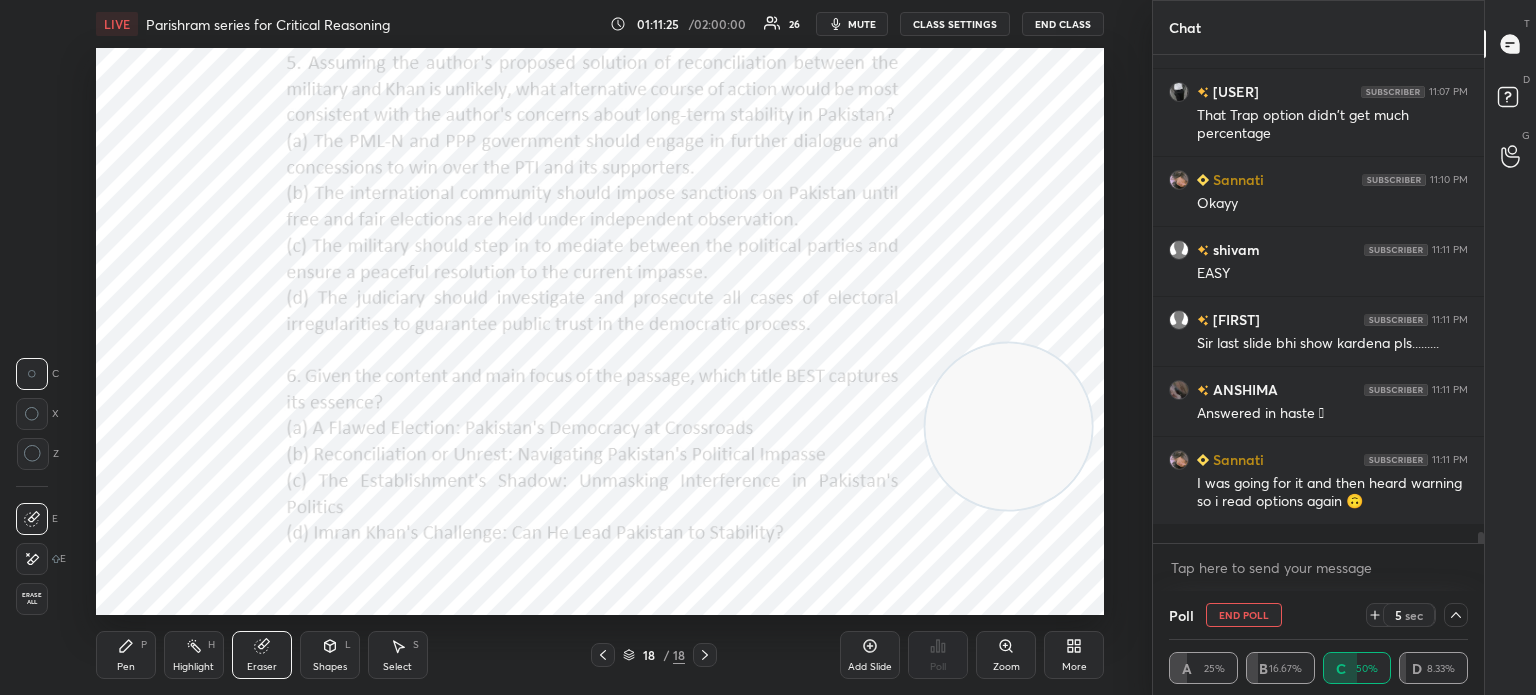 click on "Erase all" at bounding box center [32, 599] 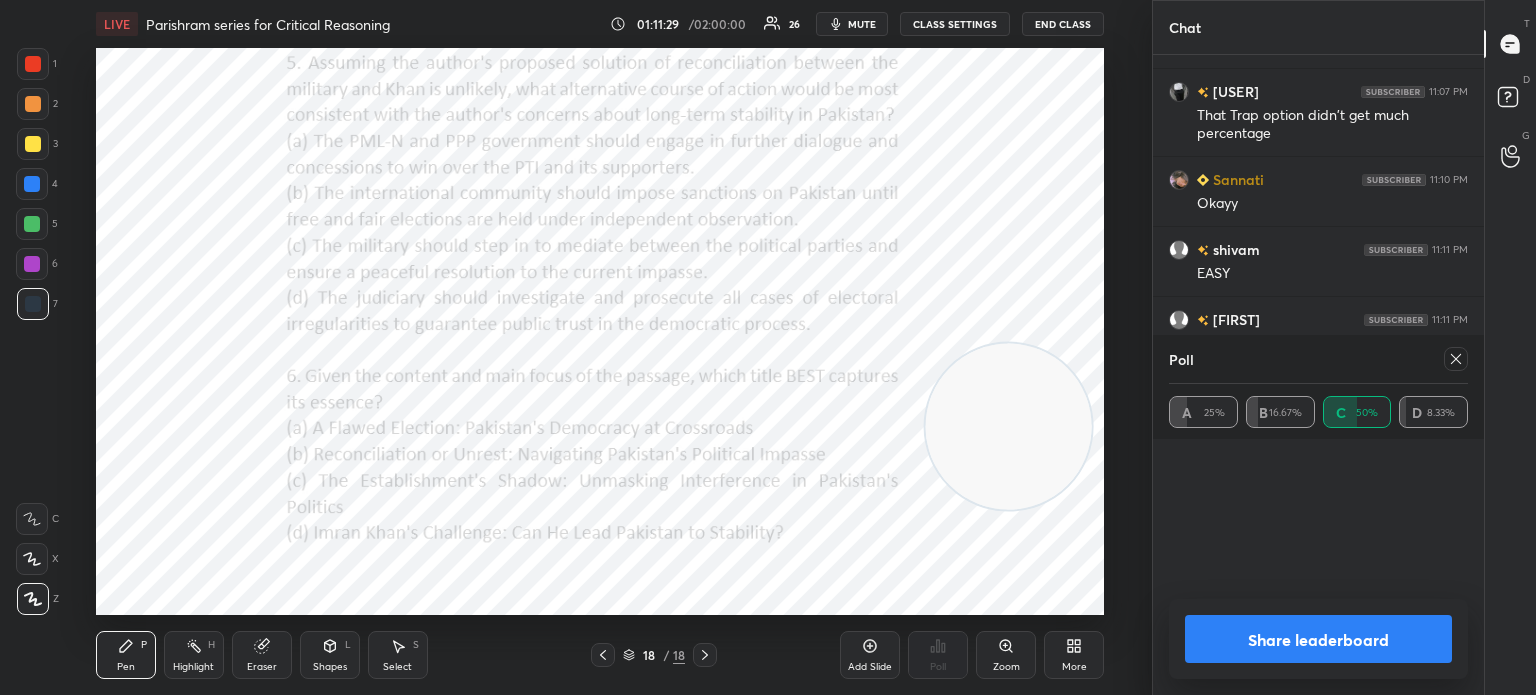 scroll, scrollTop: 0, scrollLeft: 0, axis: both 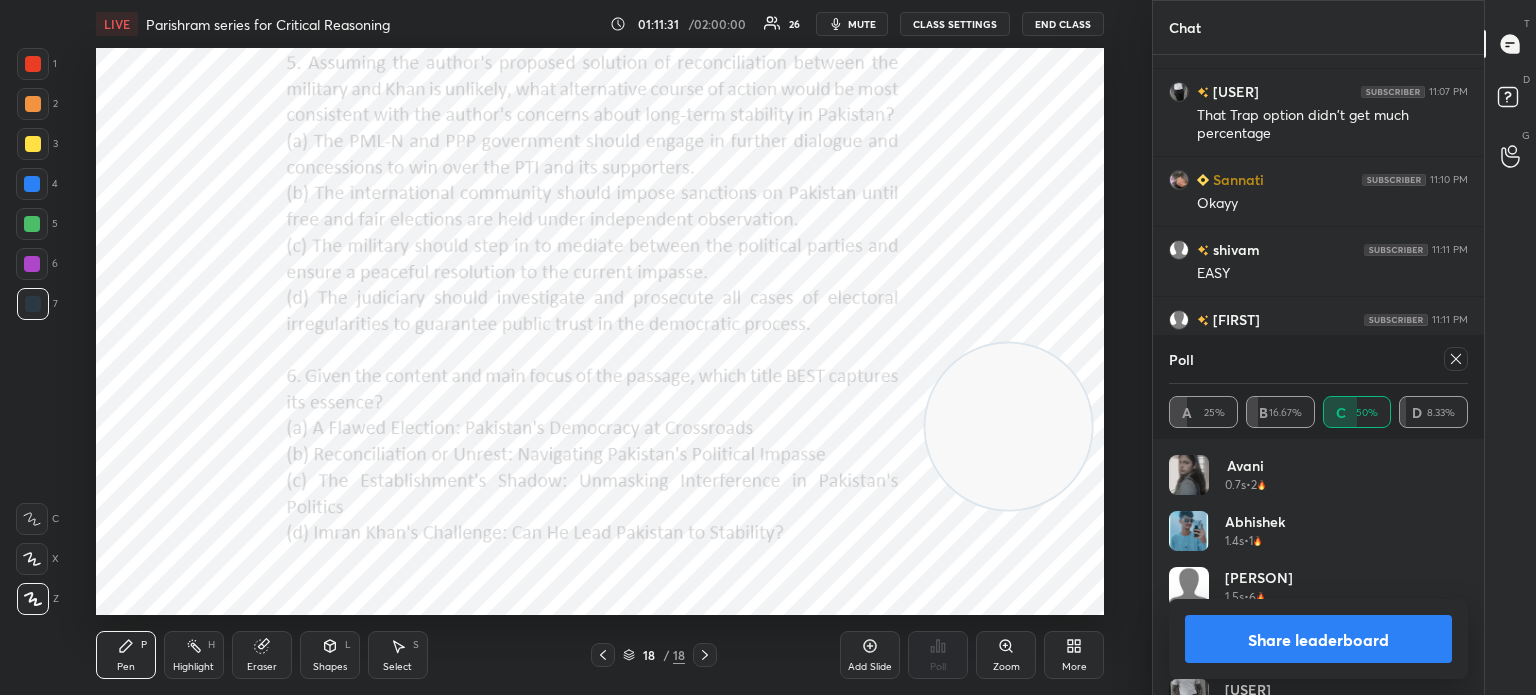 click 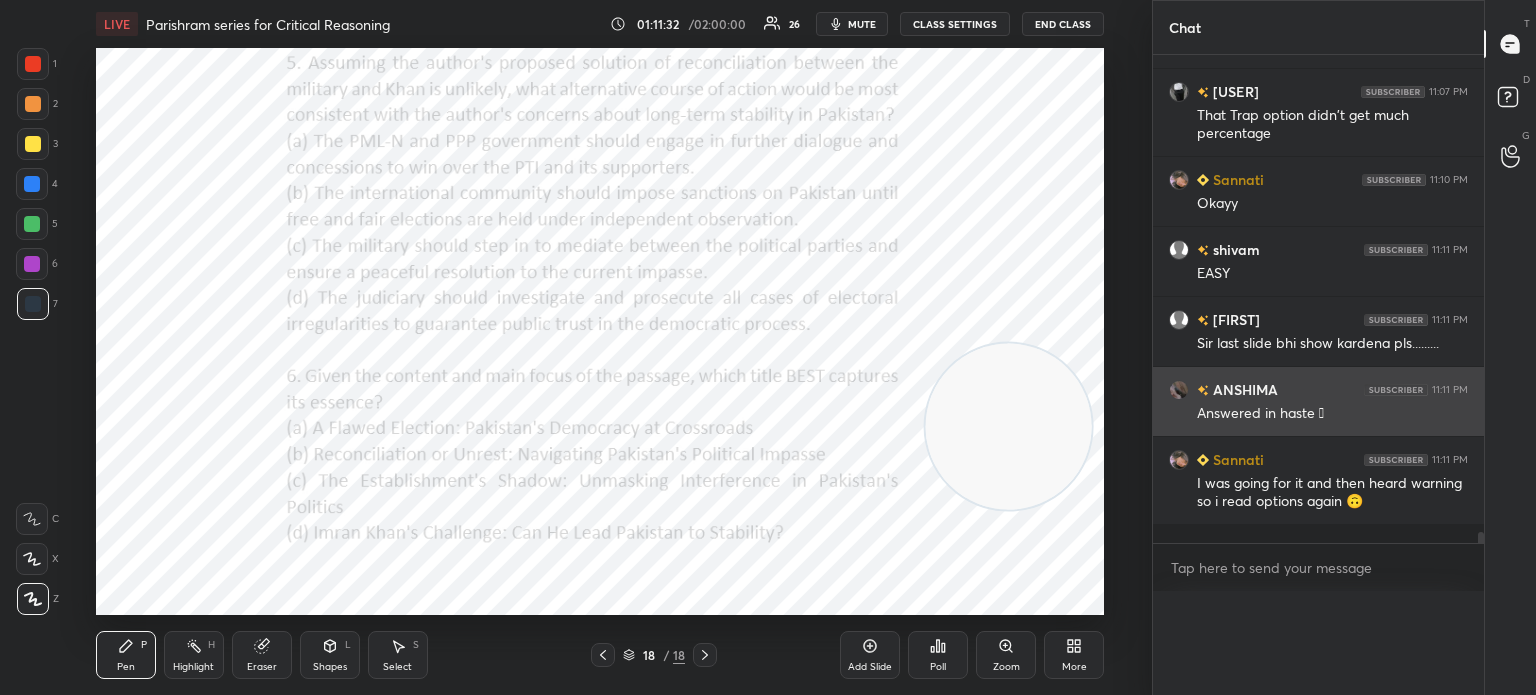 scroll, scrollTop: 151, scrollLeft: 293, axis: both 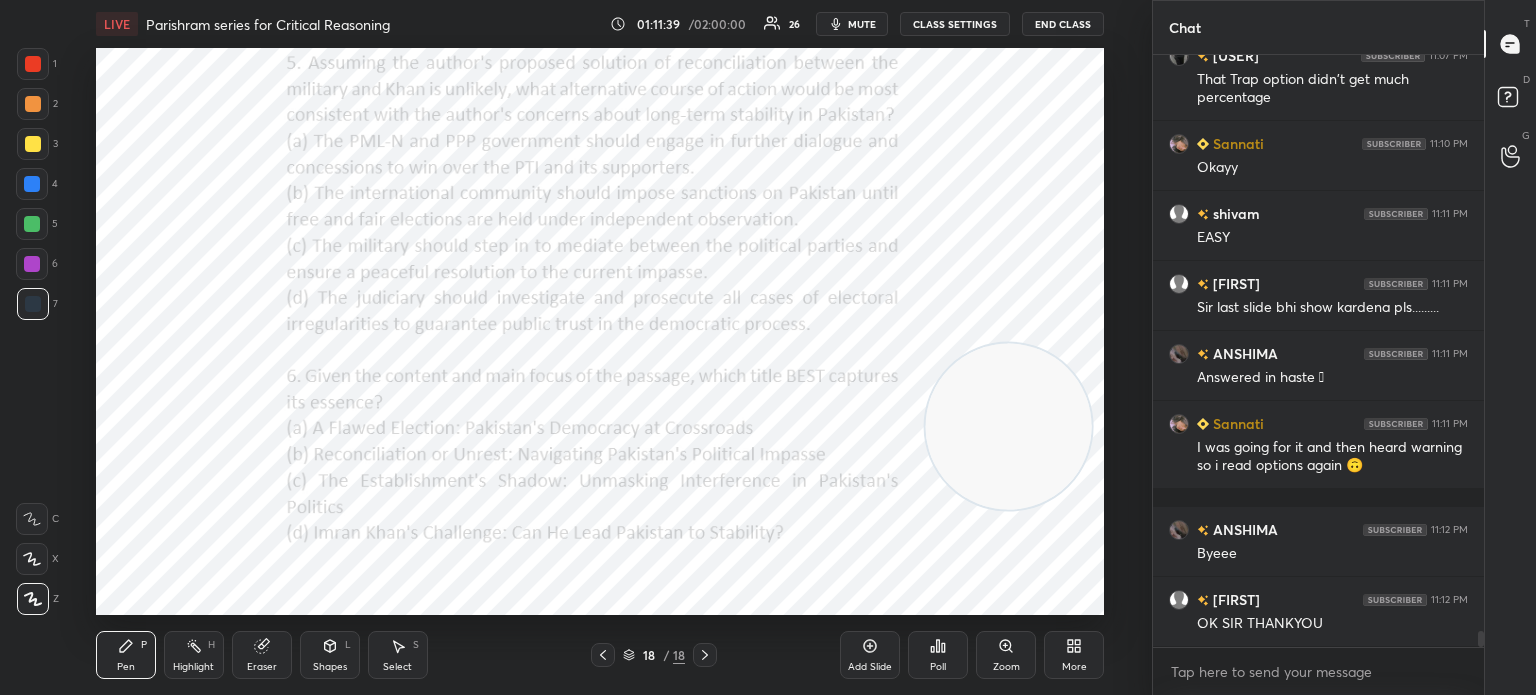 click on "Poll" at bounding box center [938, 655] 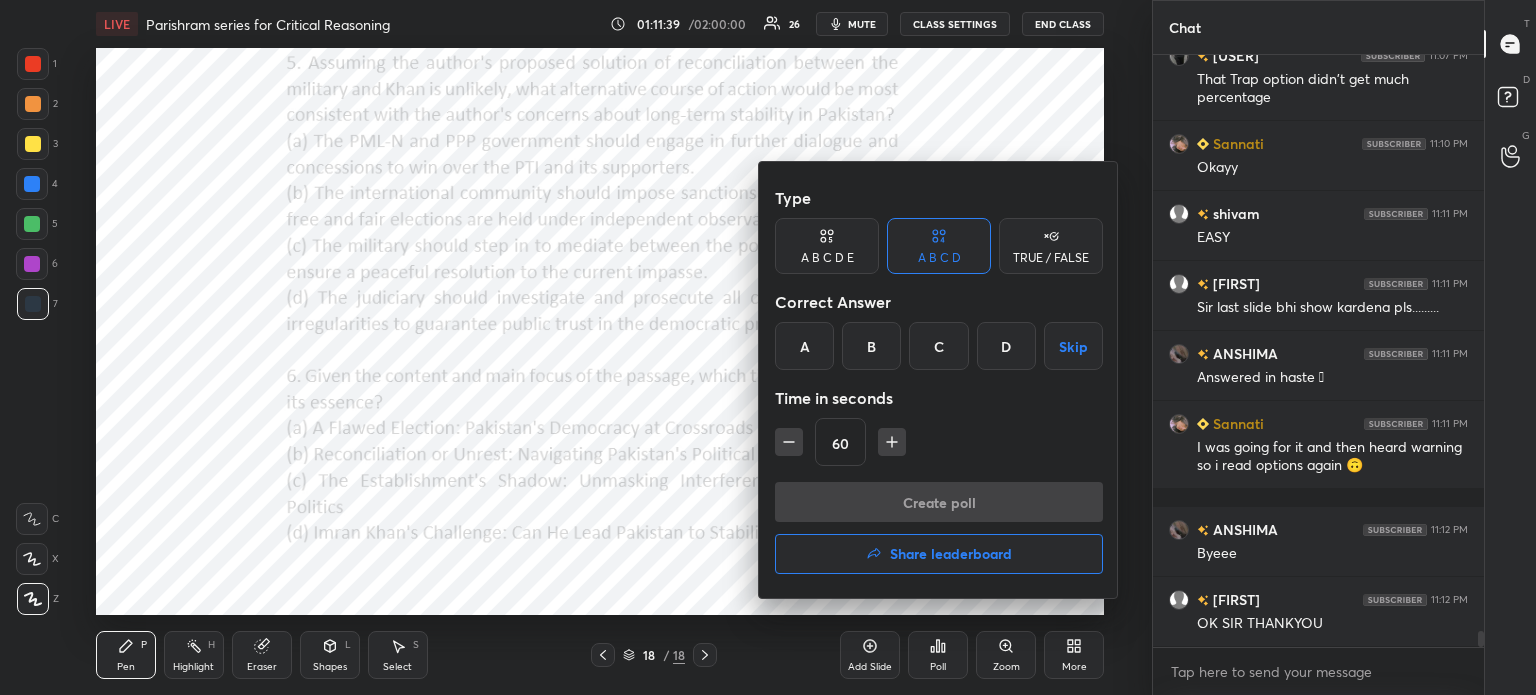 click on "Share leaderboard" at bounding box center [939, 554] 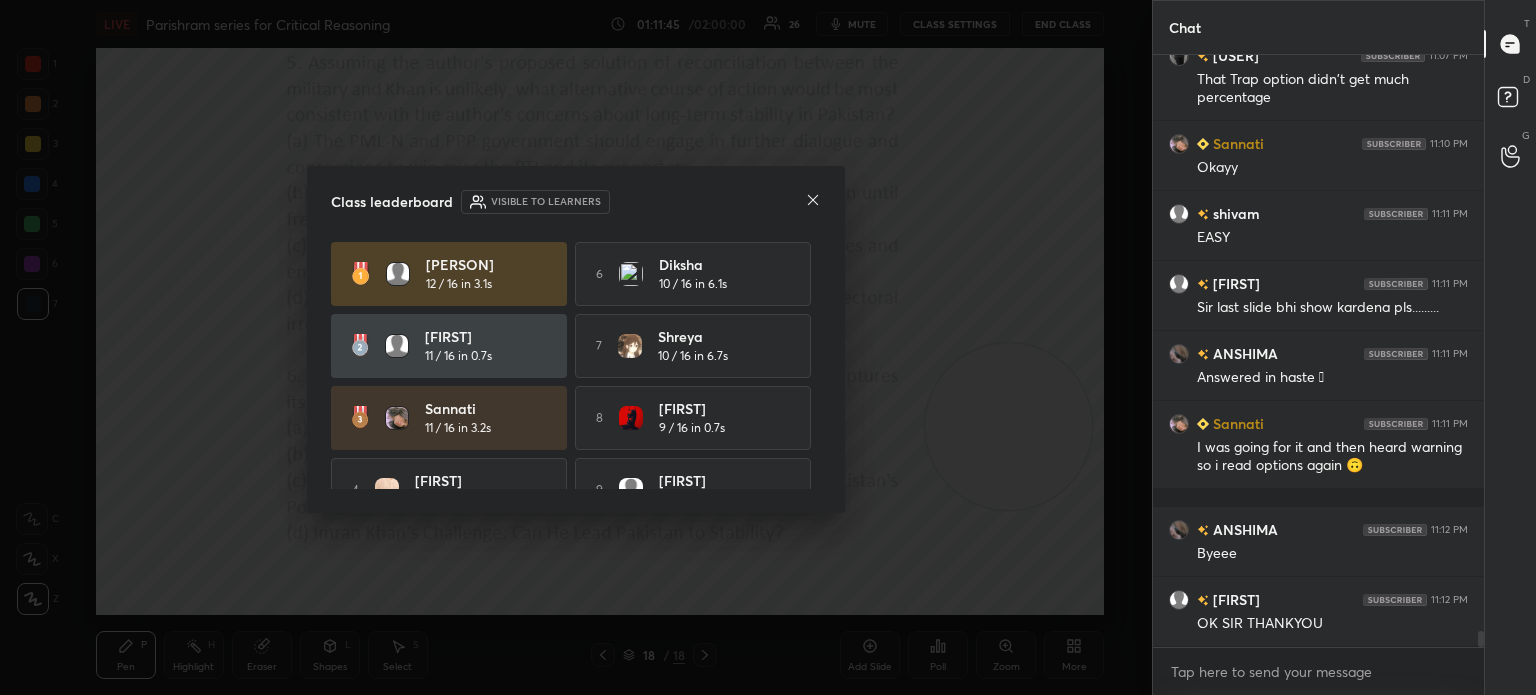 click 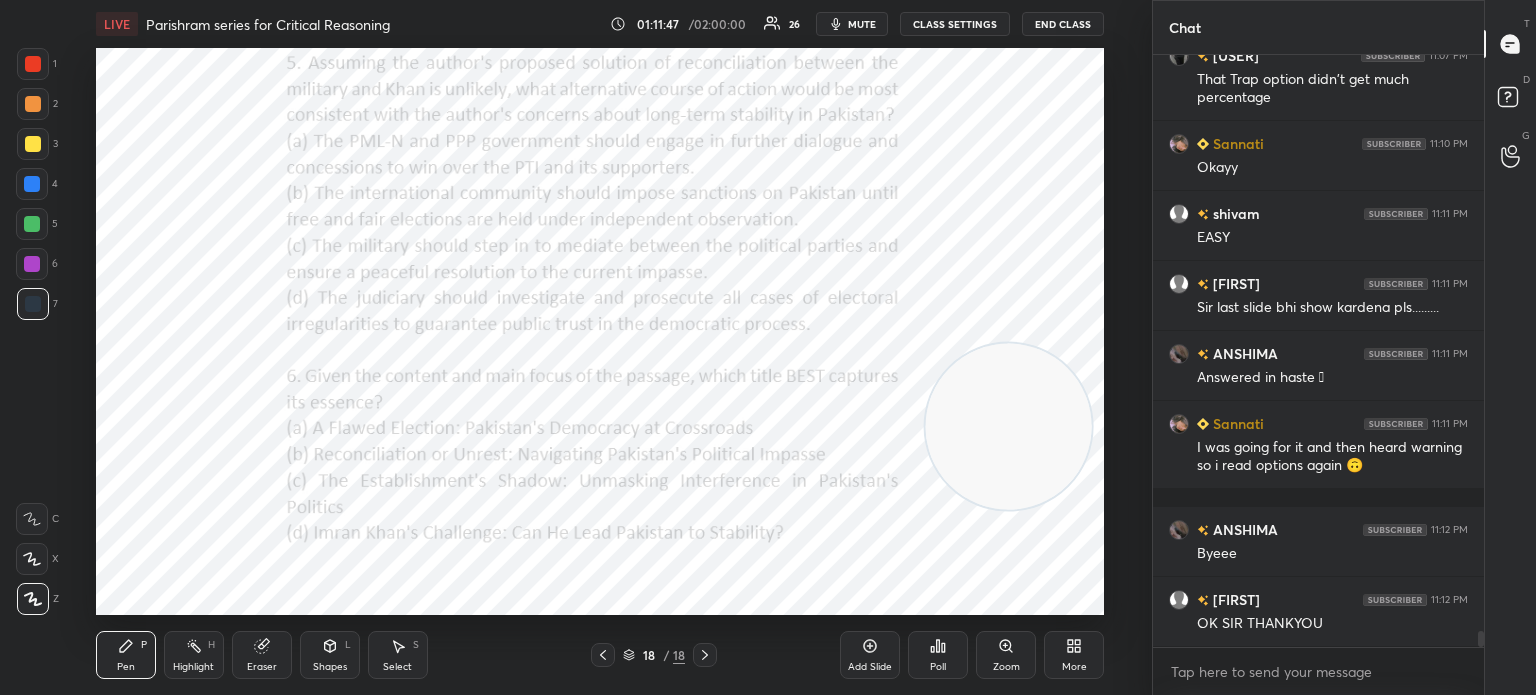 click on "End Class" at bounding box center [1063, 24] 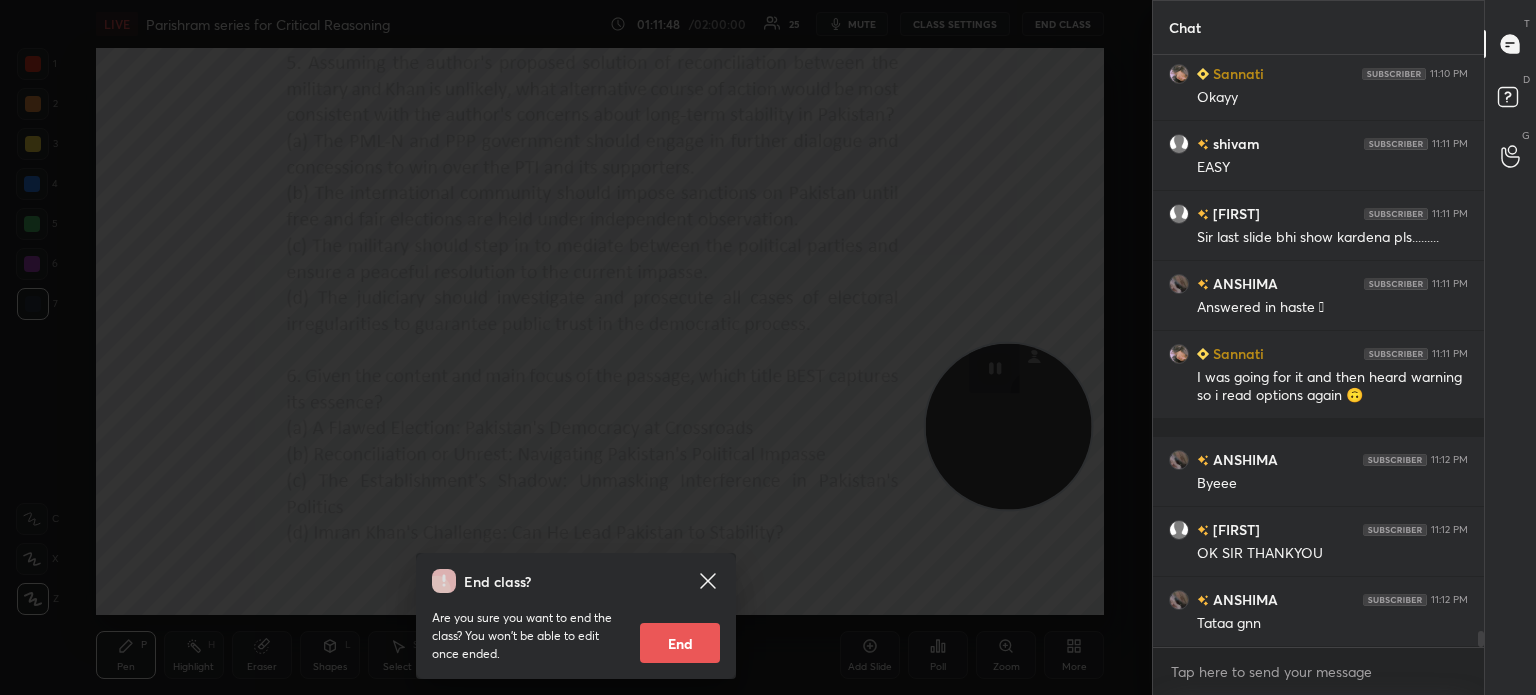 click on "End" at bounding box center [680, 643] 